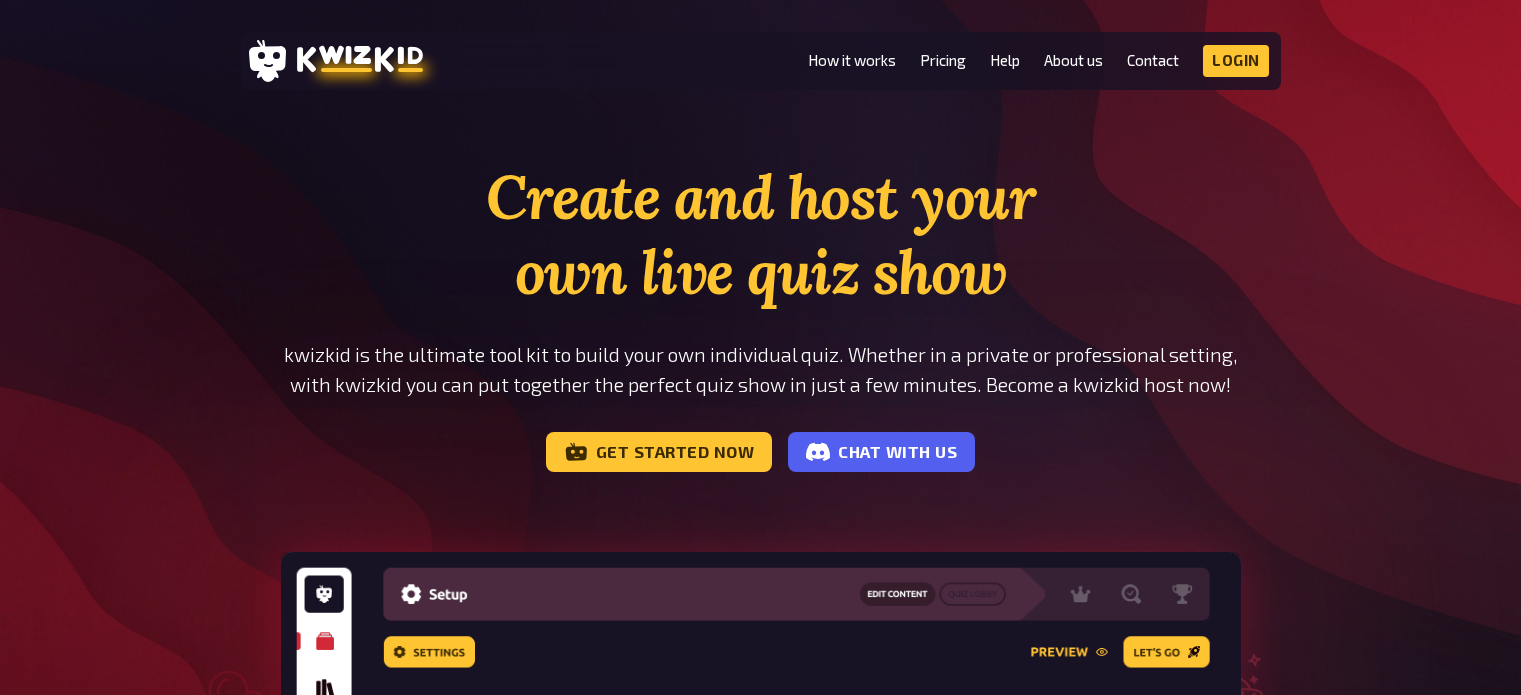 scroll, scrollTop: 0, scrollLeft: 0, axis: both 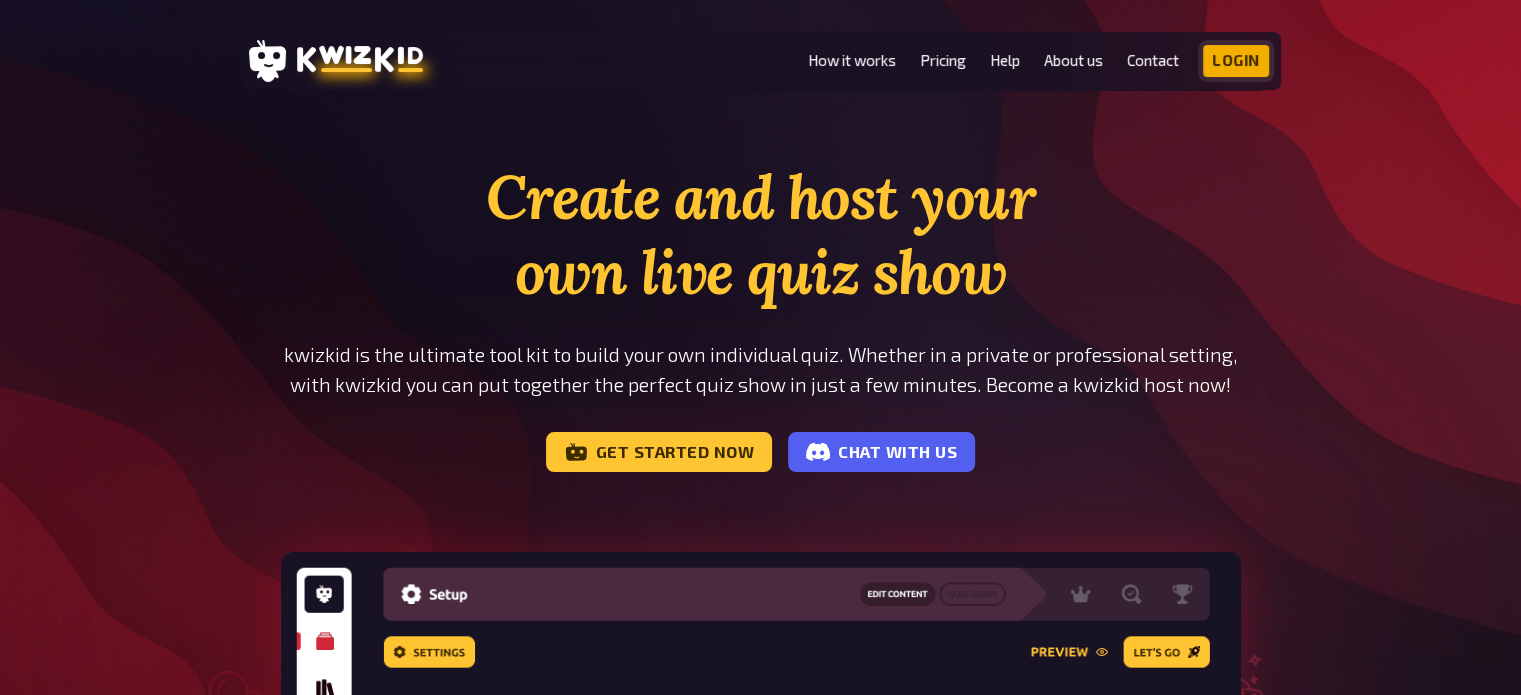 click on "Login" at bounding box center [1236, 61] 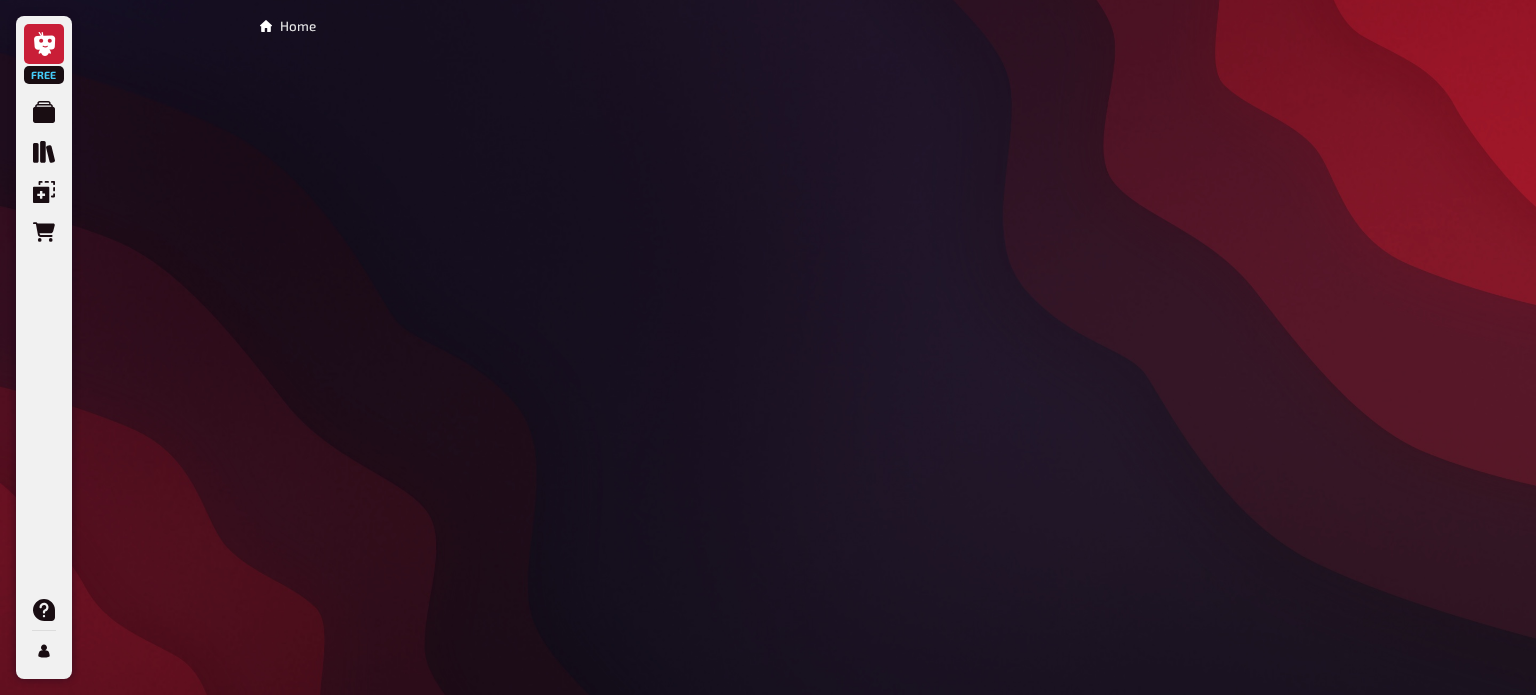 scroll, scrollTop: 0, scrollLeft: 0, axis: both 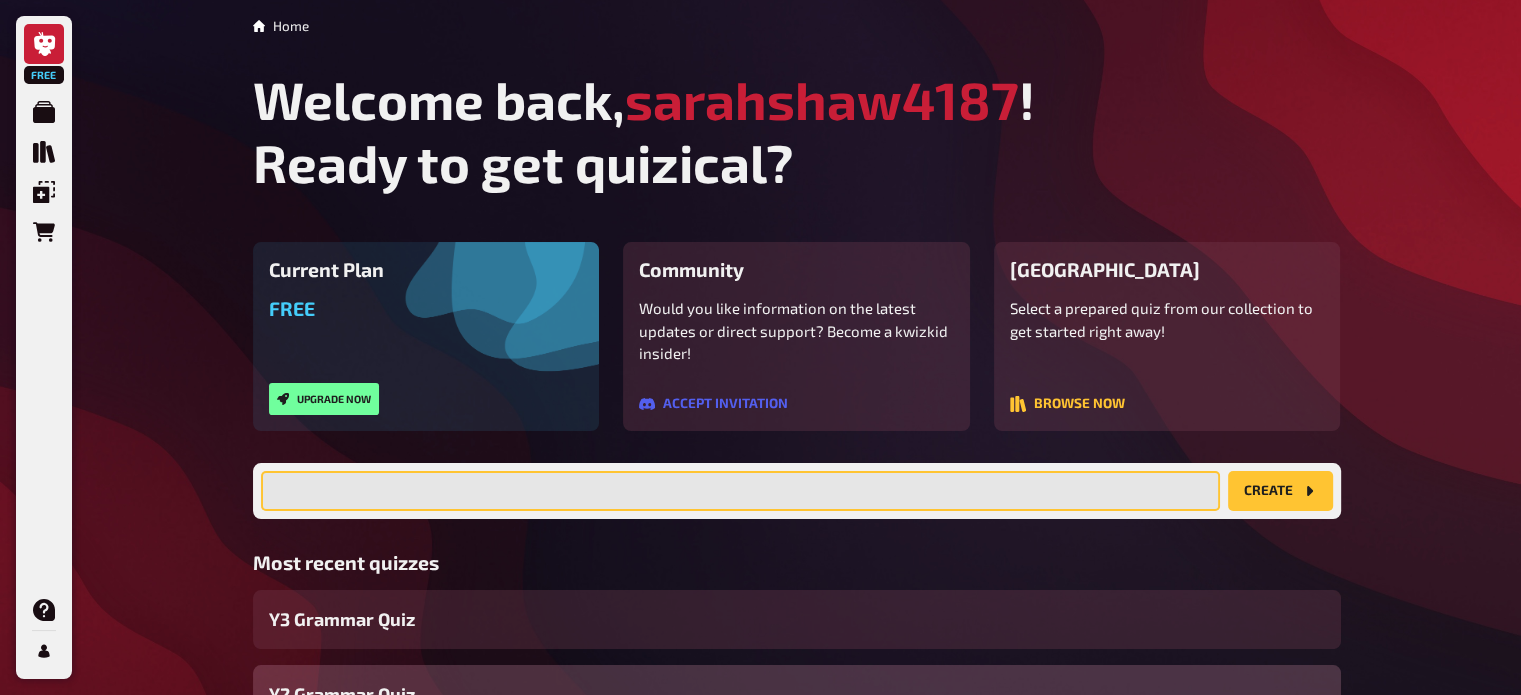 click at bounding box center (740, 491) 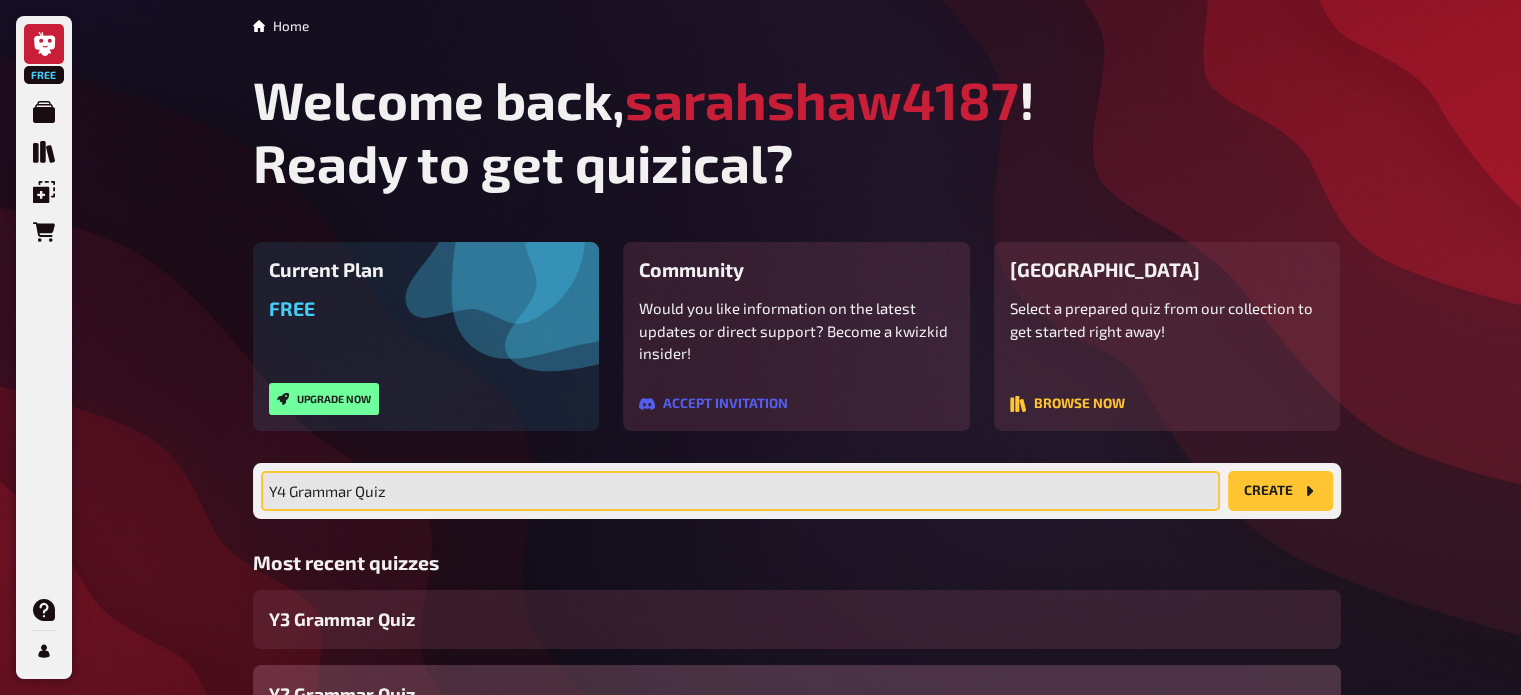 type on "Y4 Grammar Quiz" 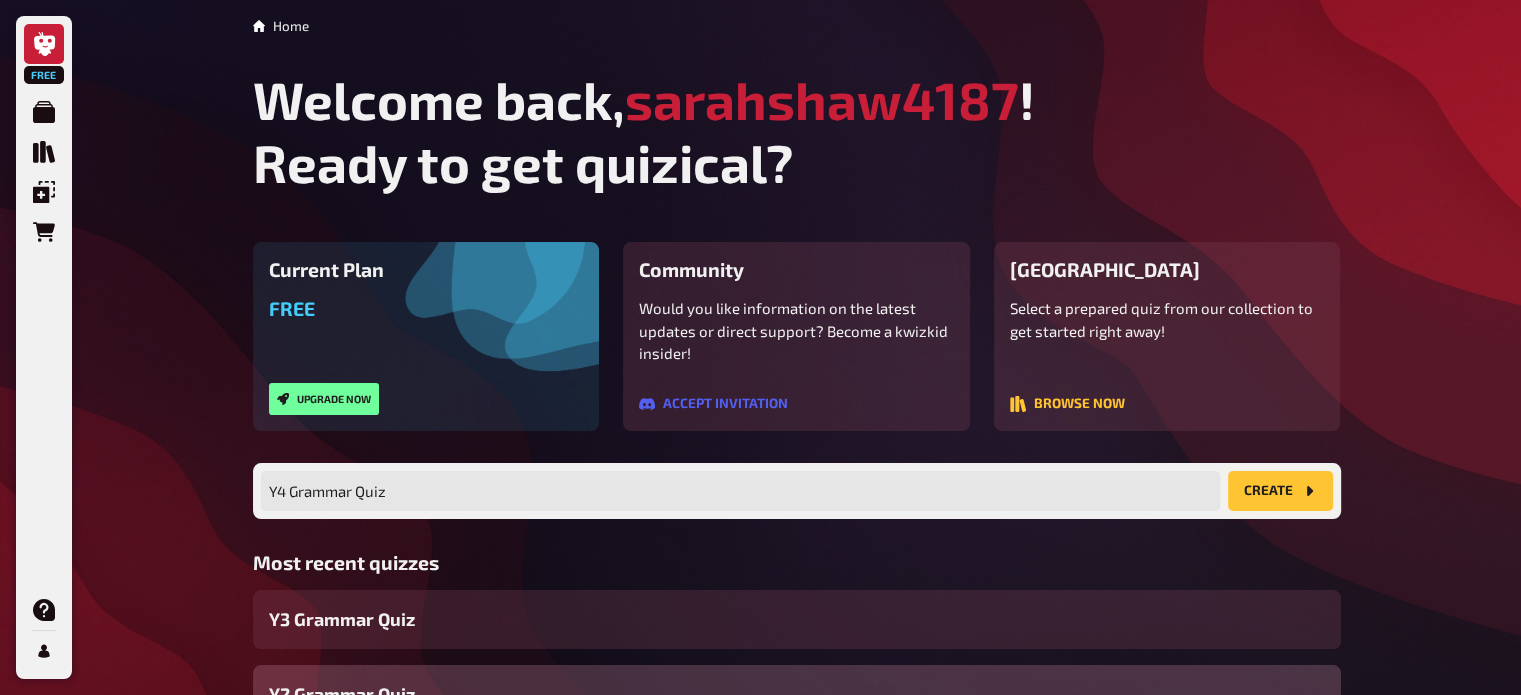click on "create" at bounding box center (1280, 491) 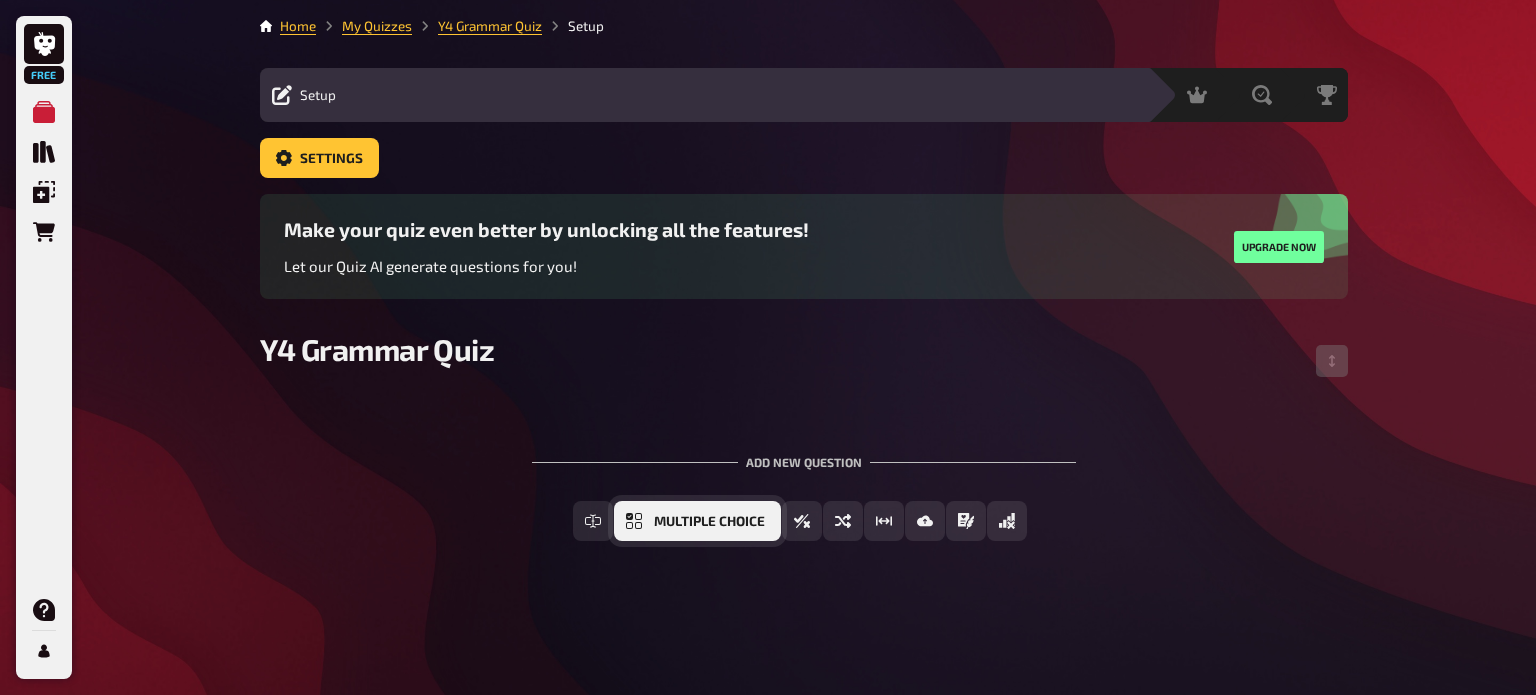click on "Multiple Choice" at bounding box center [697, 521] 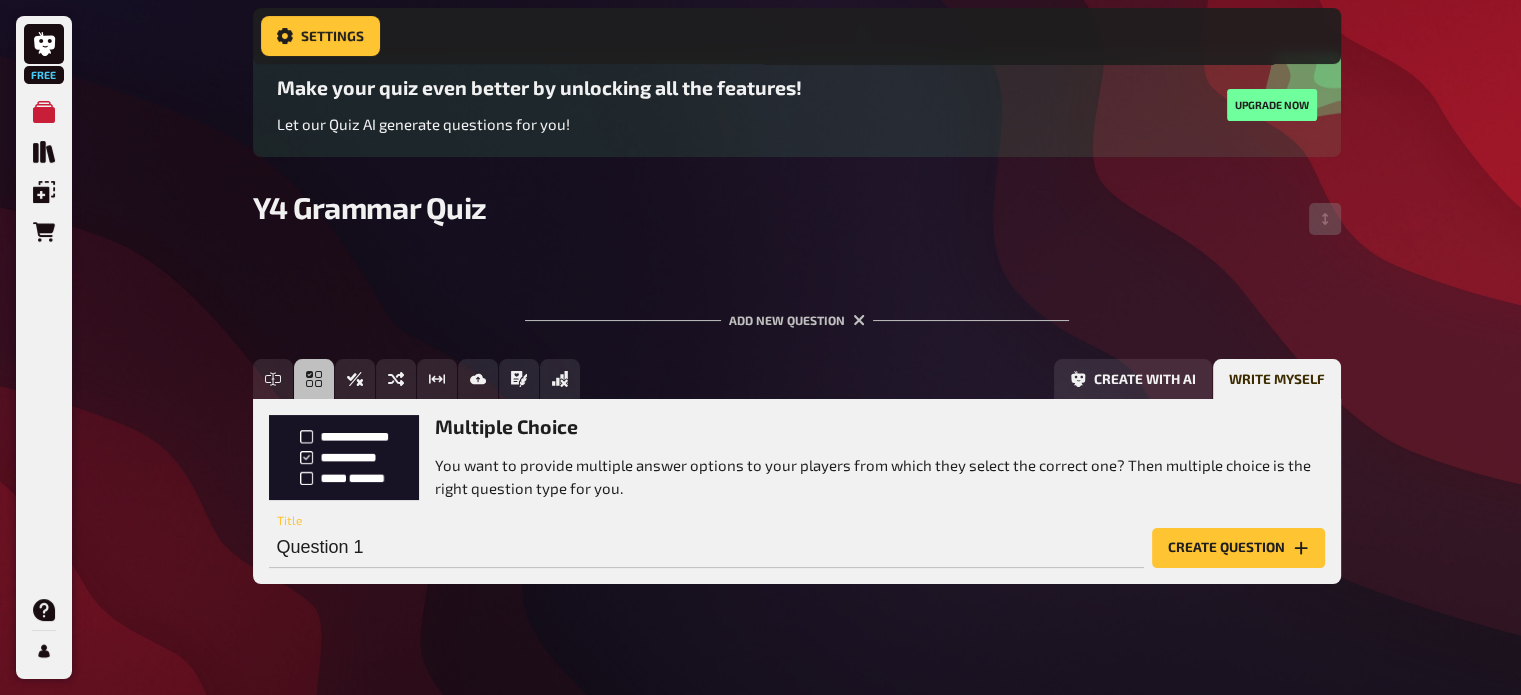 scroll, scrollTop: 174, scrollLeft: 0, axis: vertical 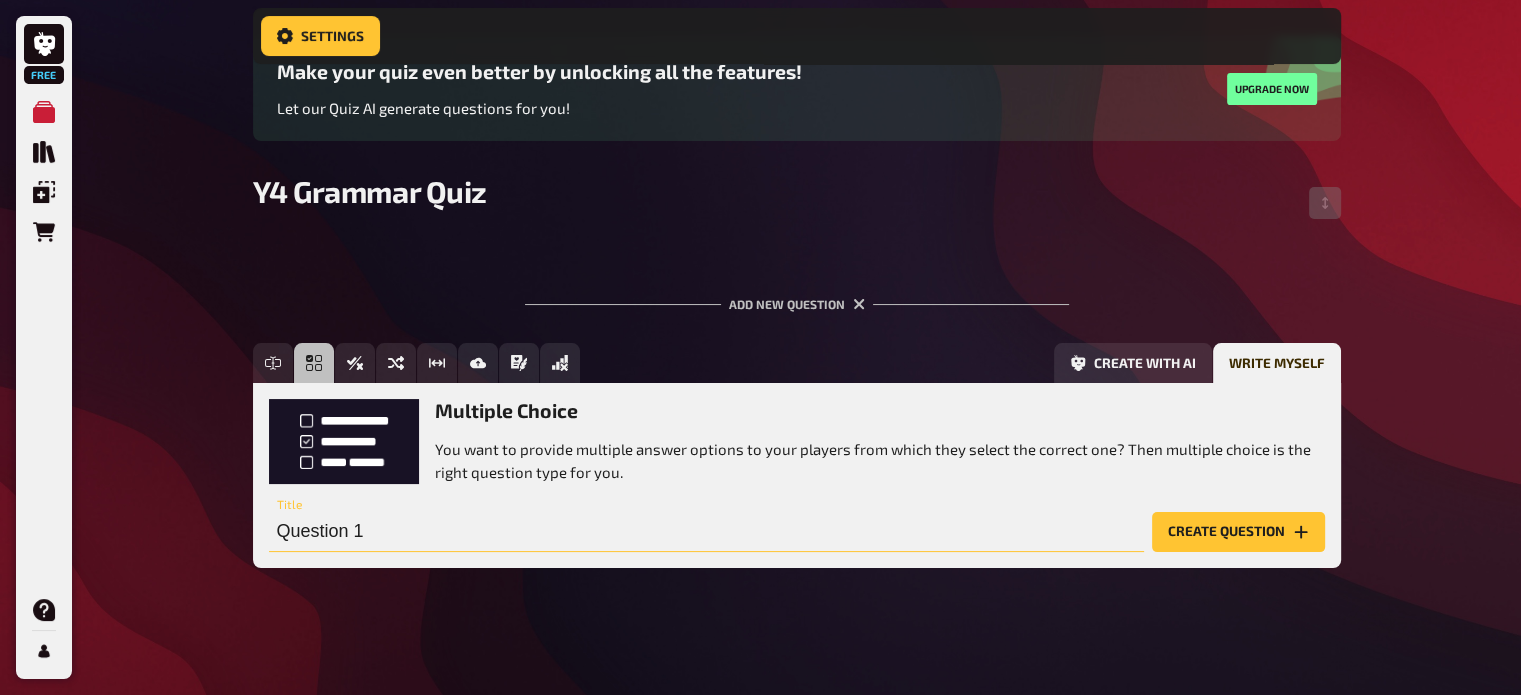 click on "Question 1" at bounding box center [706, 532] 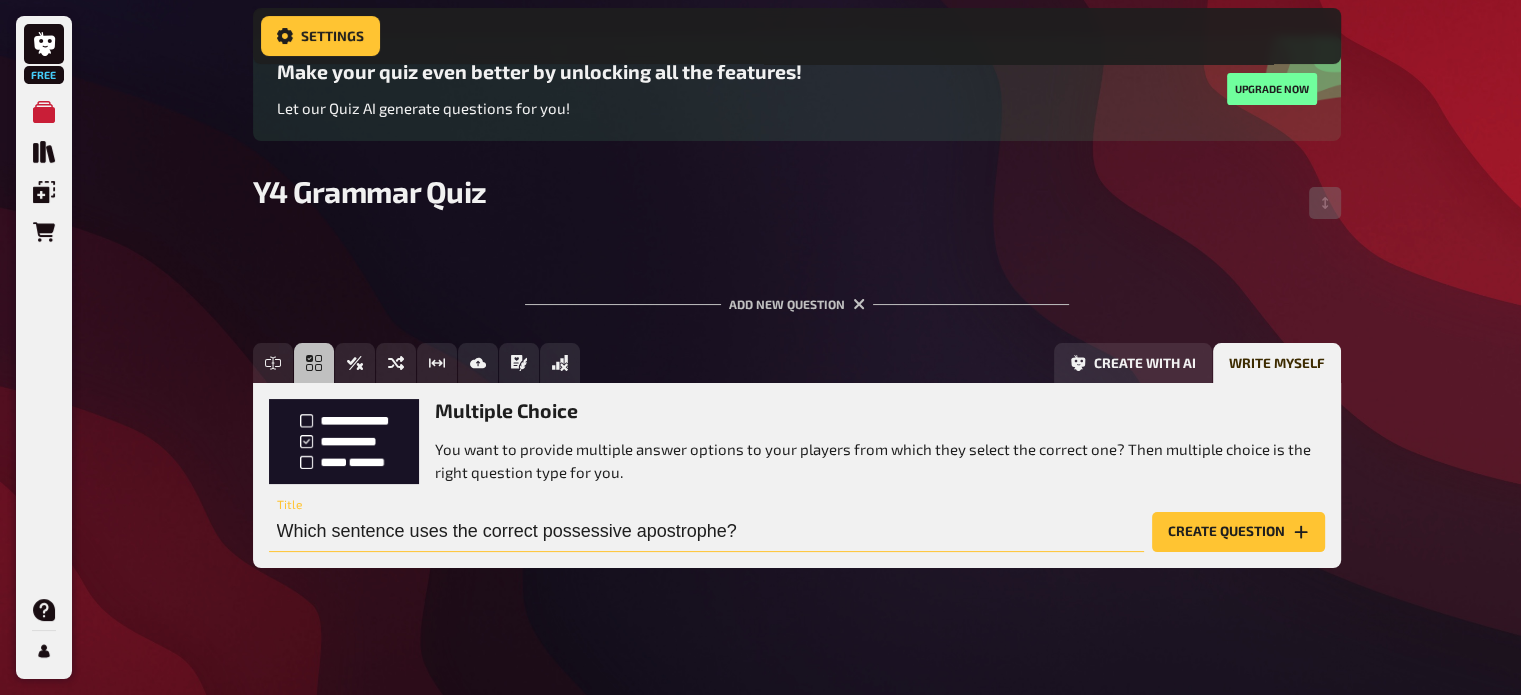 scroll, scrollTop: 175, scrollLeft: 0, axis: vertical 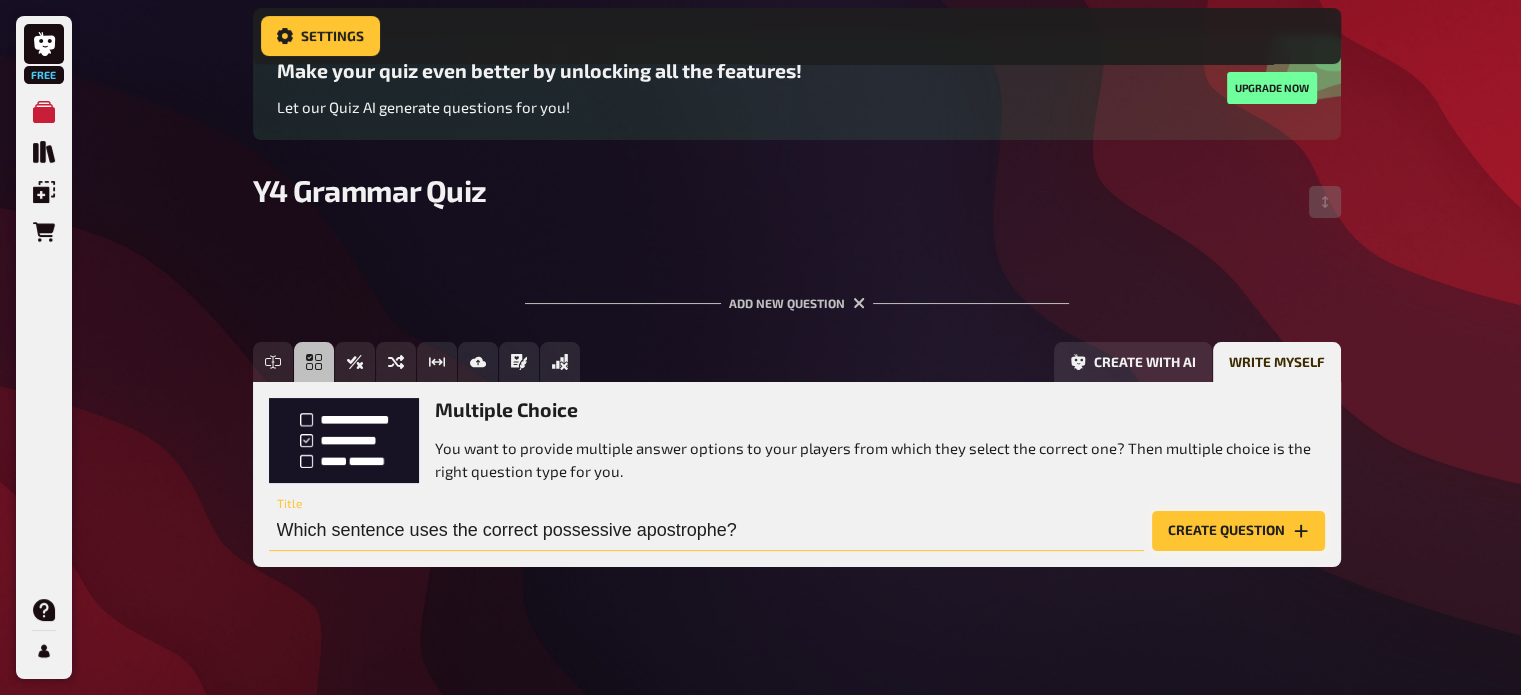 type on "Which sentence uses the correct possessive apostrophe?" 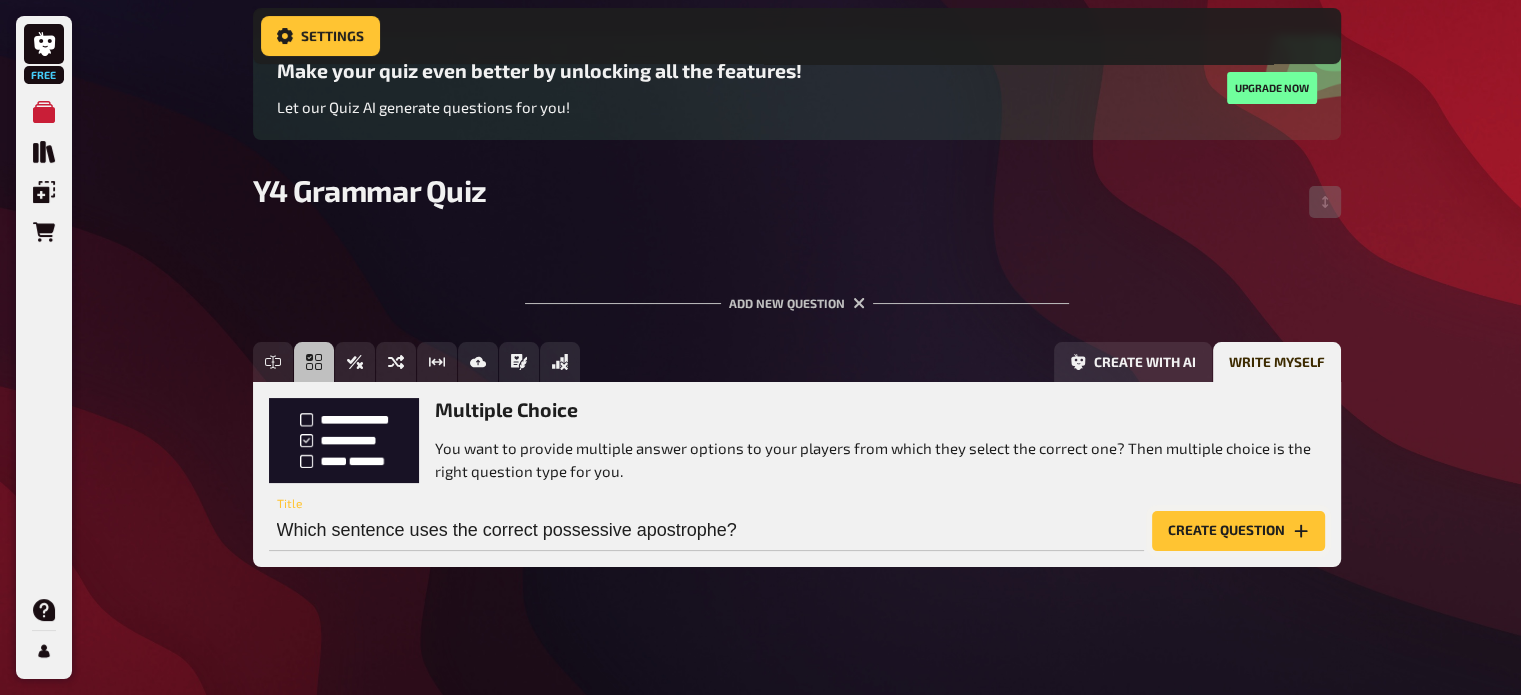 click on "Create question" at bounding box center [1238, 531] 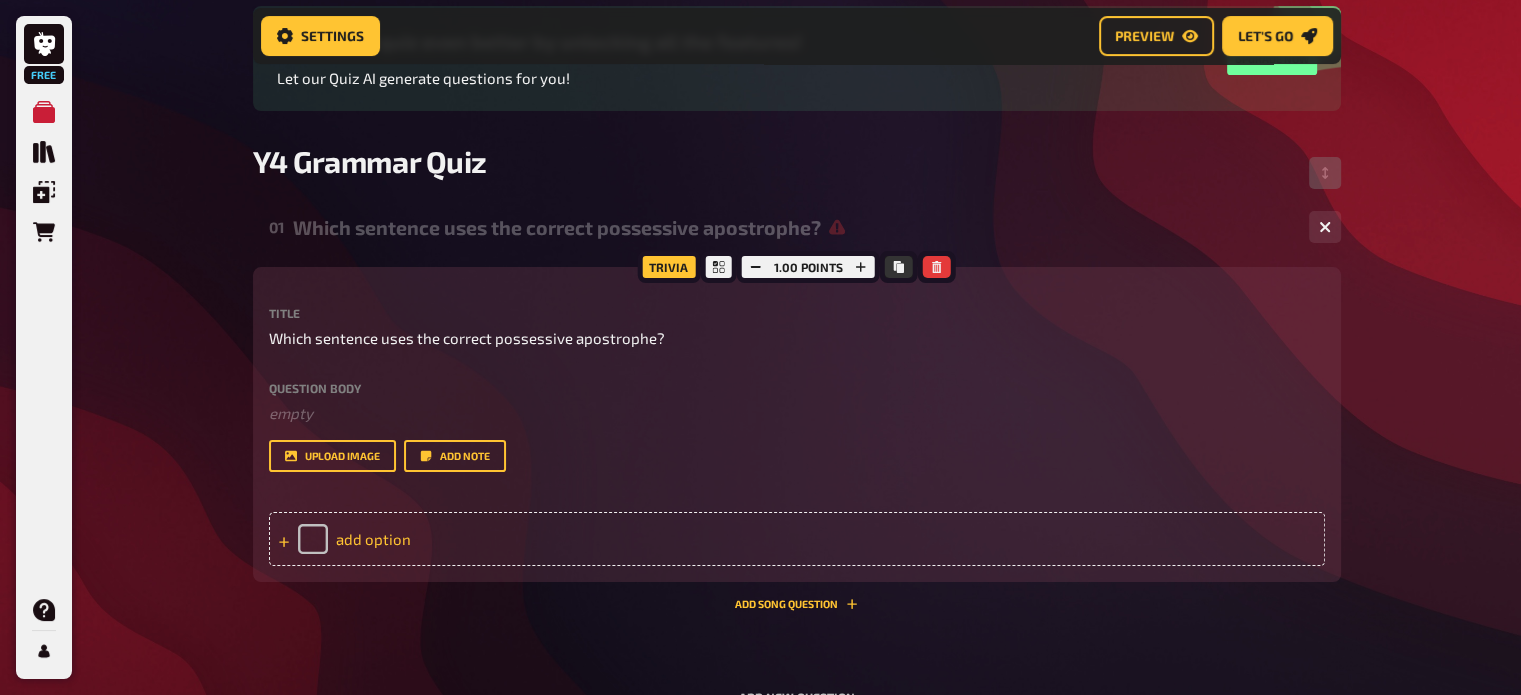 scroll, scrollTop: 216, scrollLeft: 0, axis: vertical 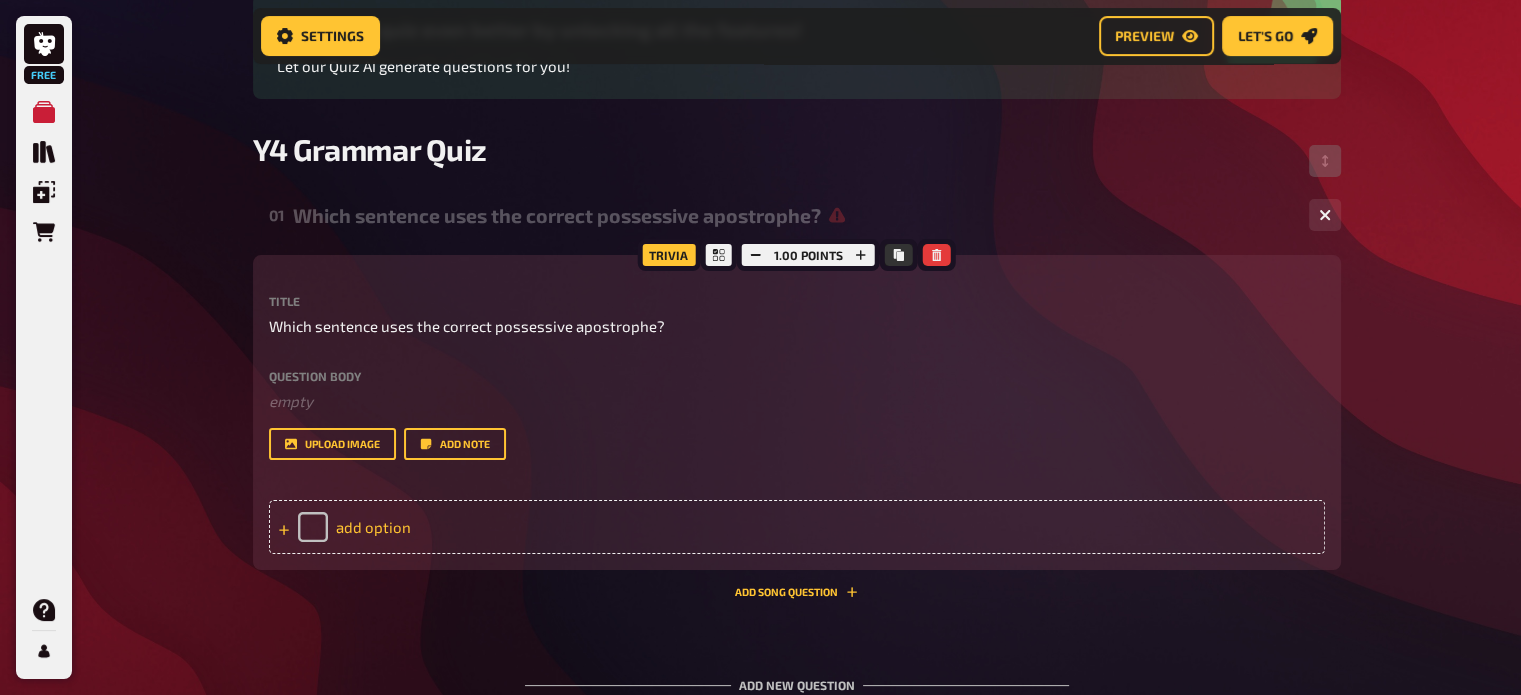 click on "add option" at bounding box center (797, 527) 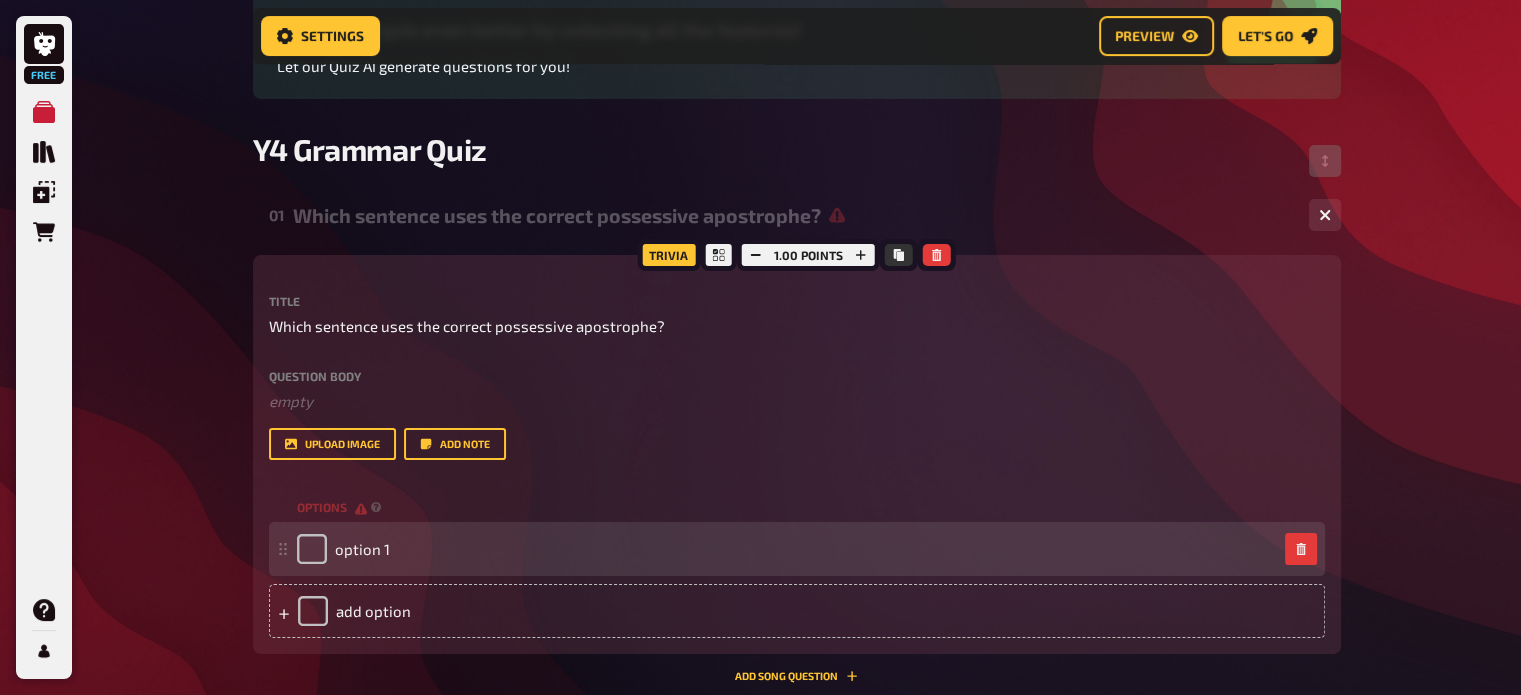 type 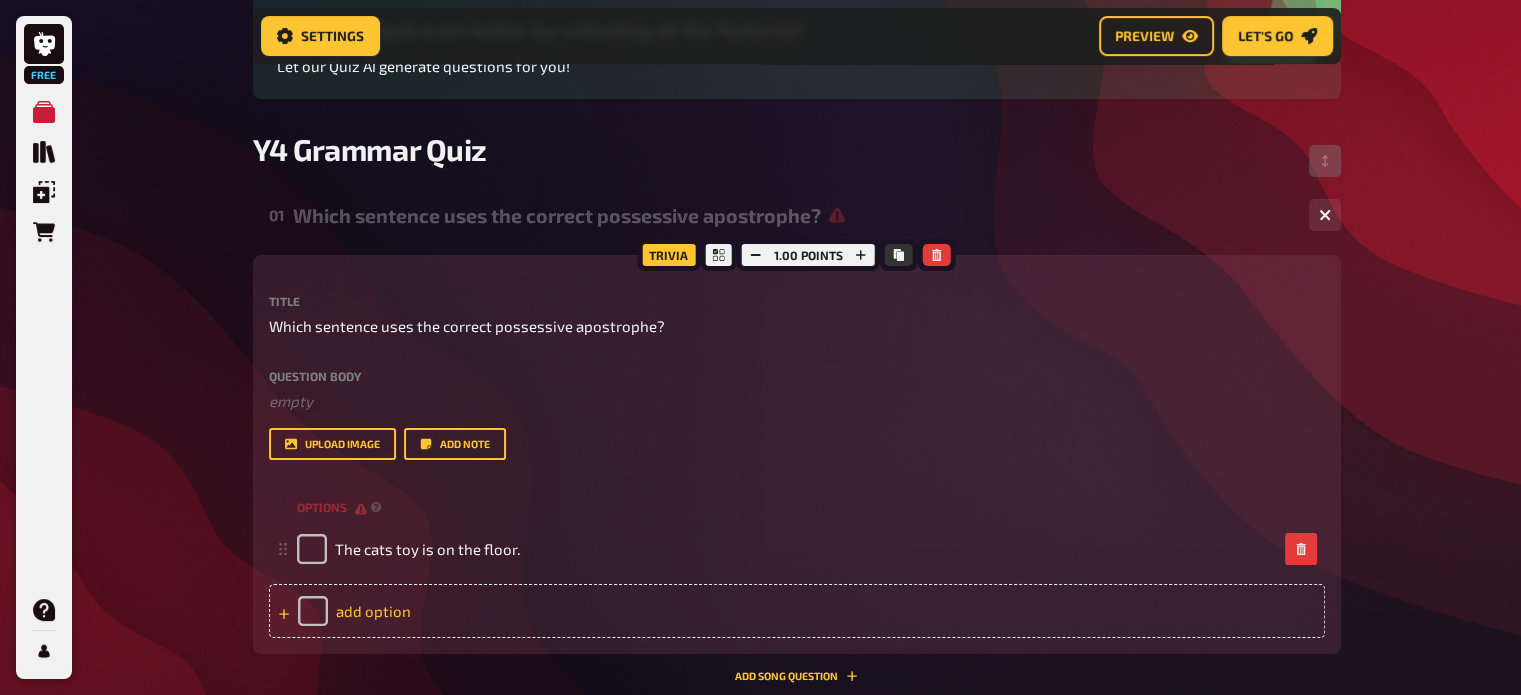 click on "add option" at bounding box center [797, 611] 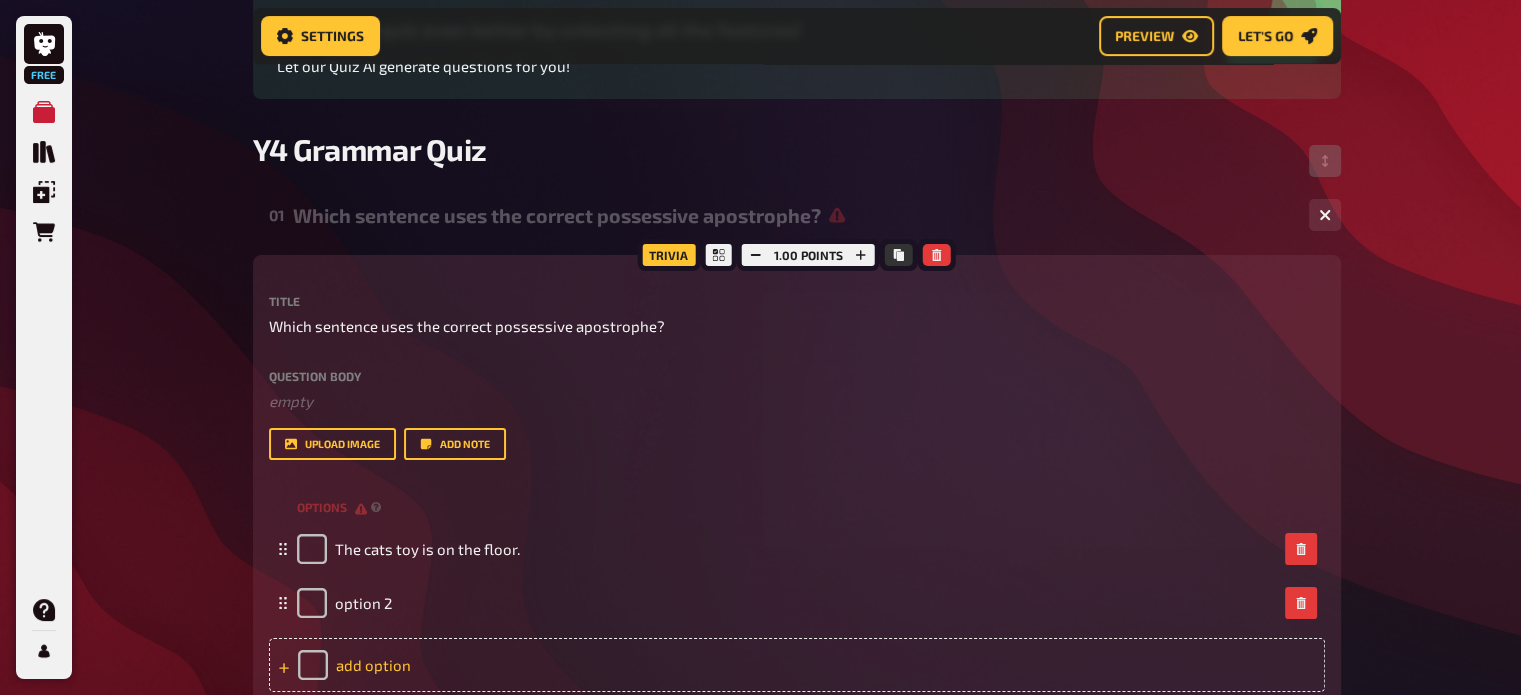 type 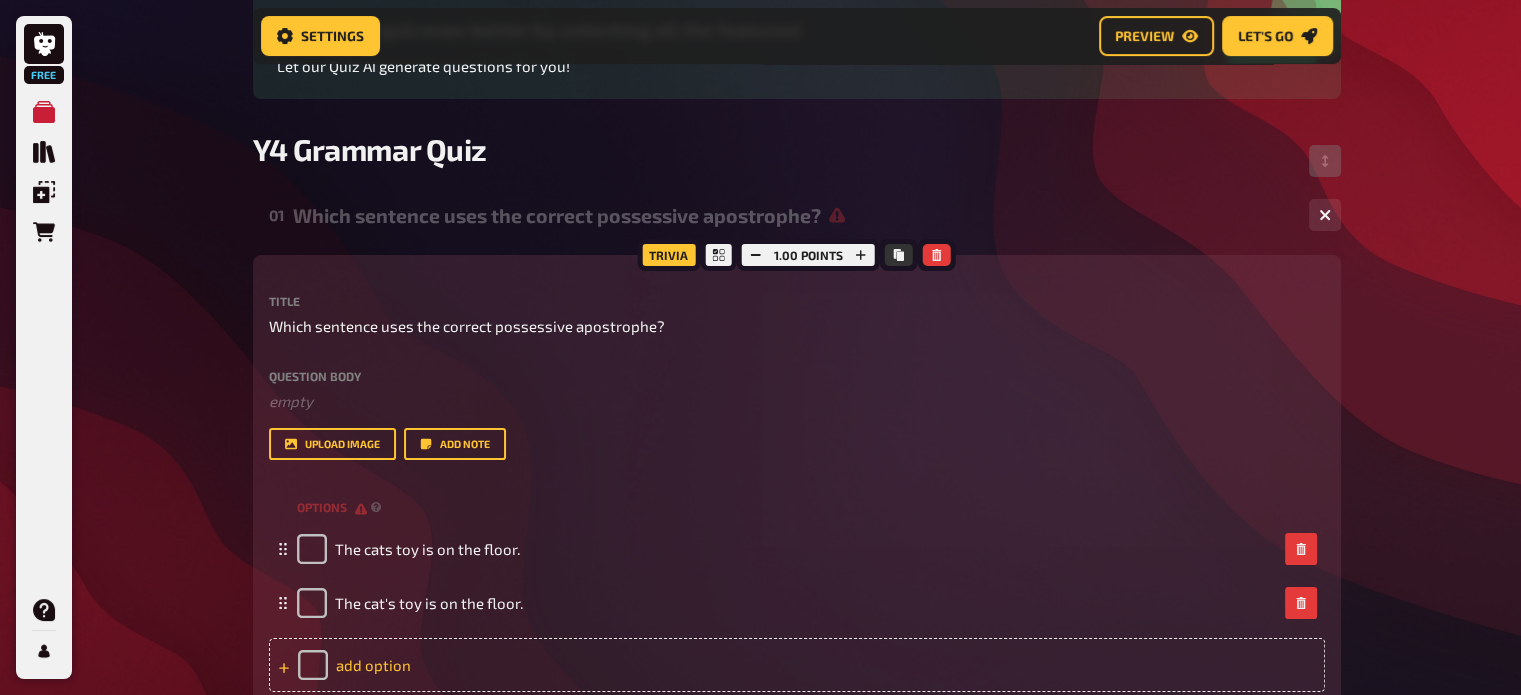 click on "add option" at bounding box center [797, 665] 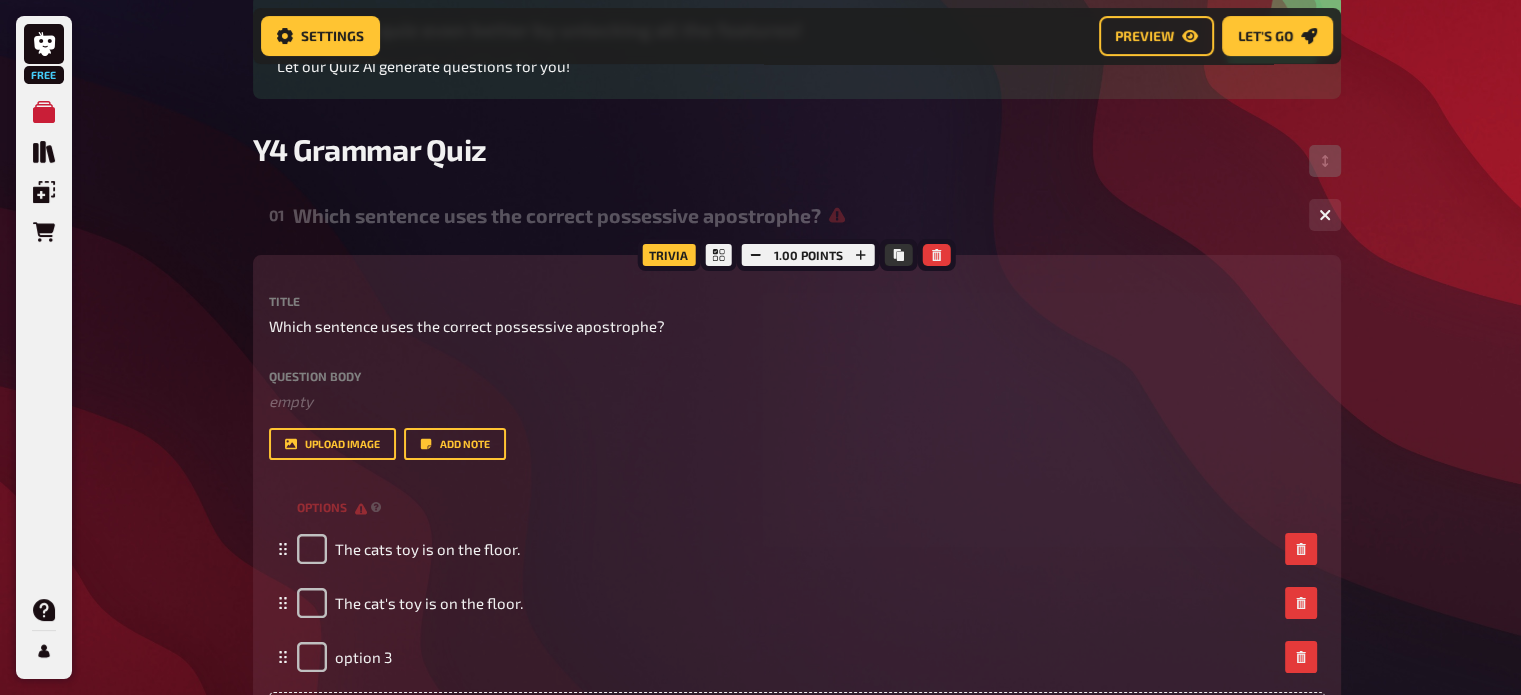 type 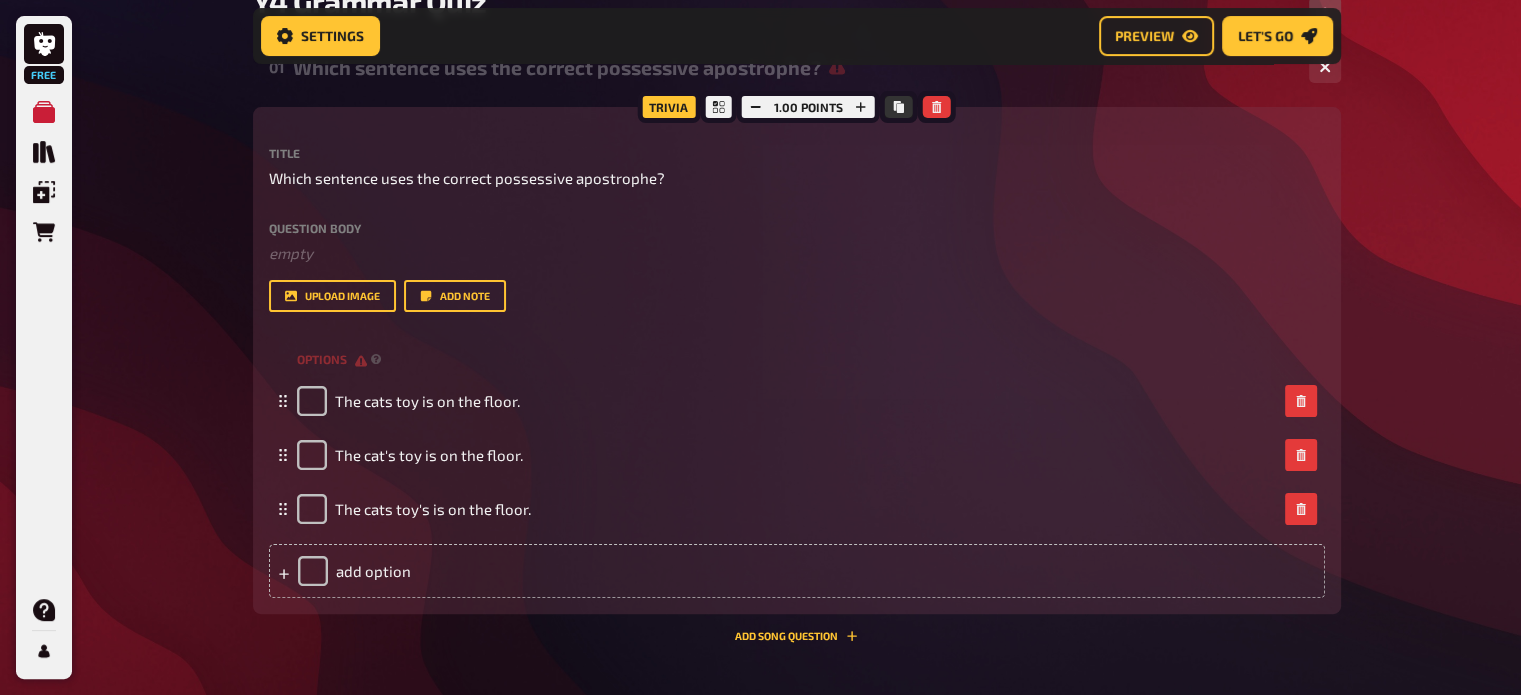 scroll, scrollTop: 416, scrollLeft: 0, axis: vertical 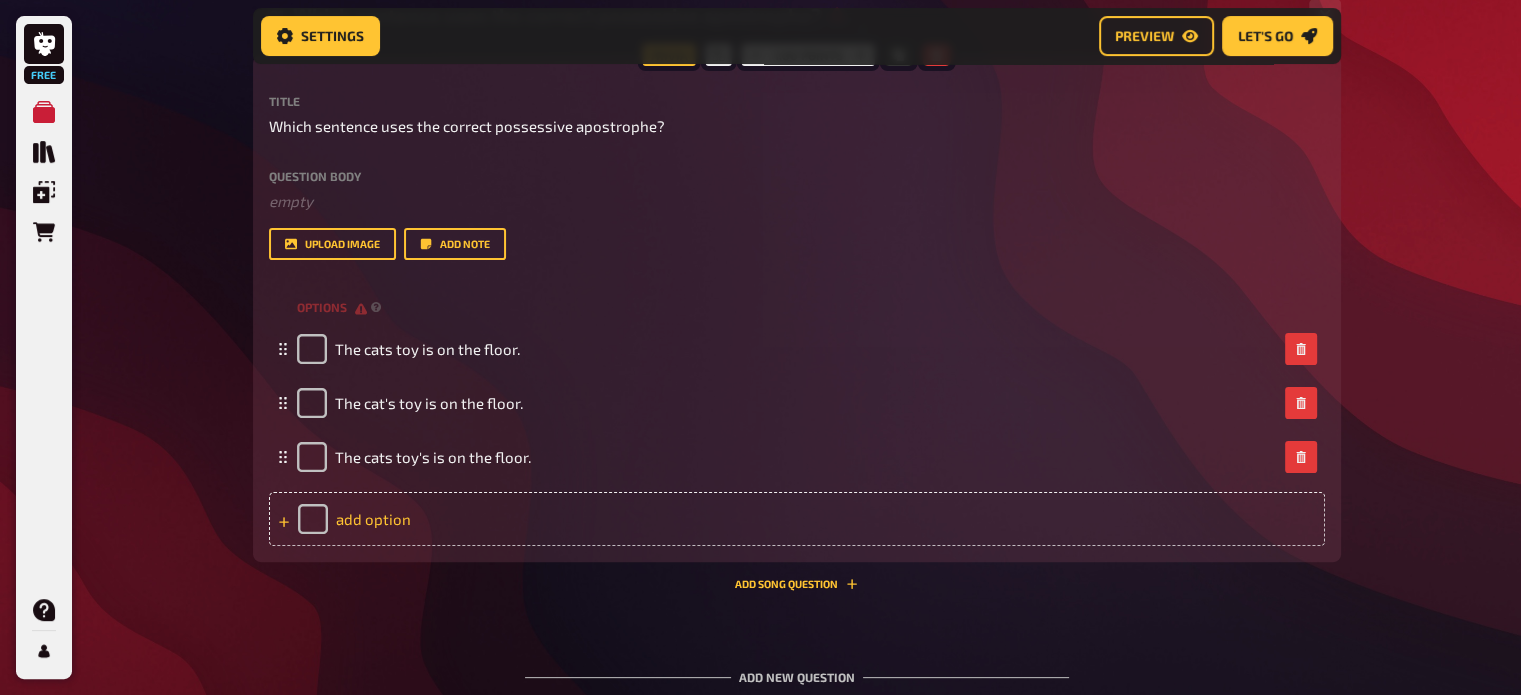 click on "add option" at bounding box center (797, 519) 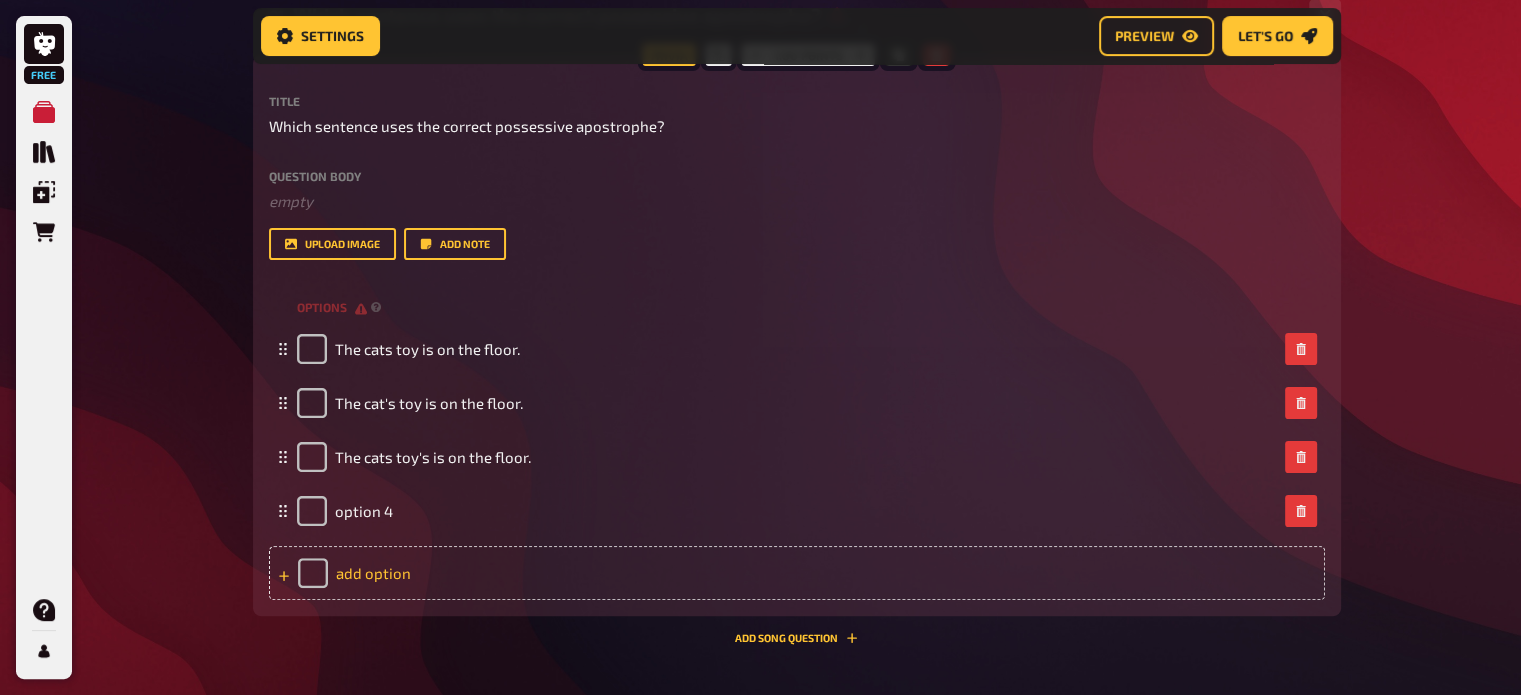 type 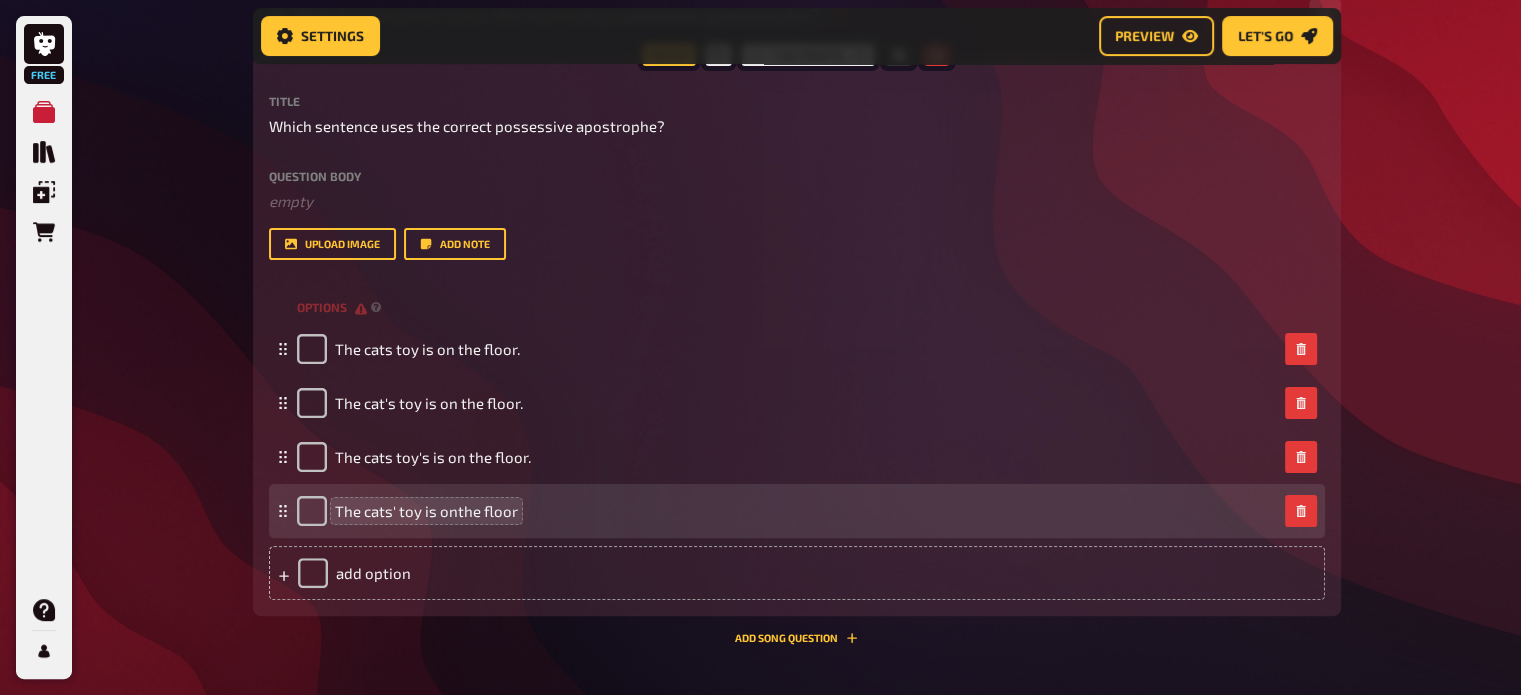click on "The cats' toy is onthe floor" at bounding box center [426, 511] 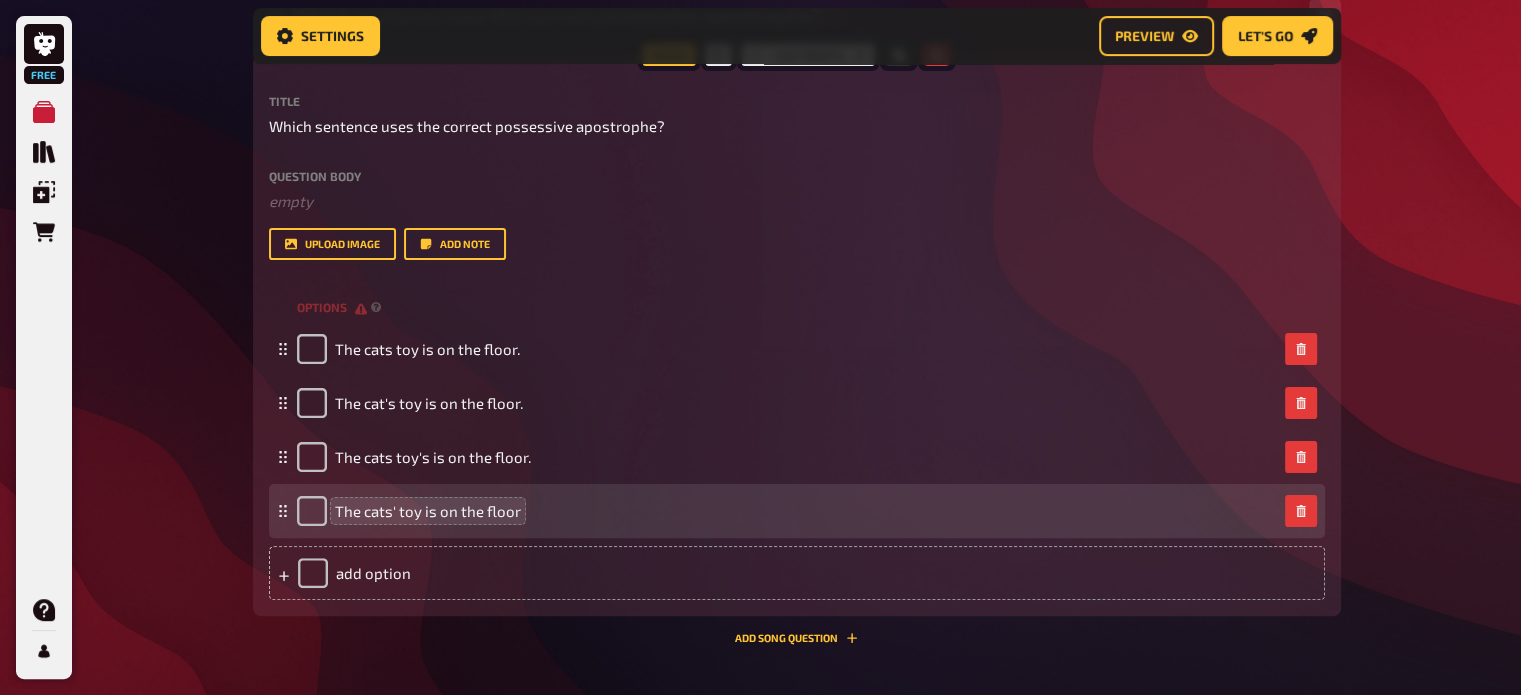 click on "The cats' toy is on the floor" at bounding box center [428, 511] 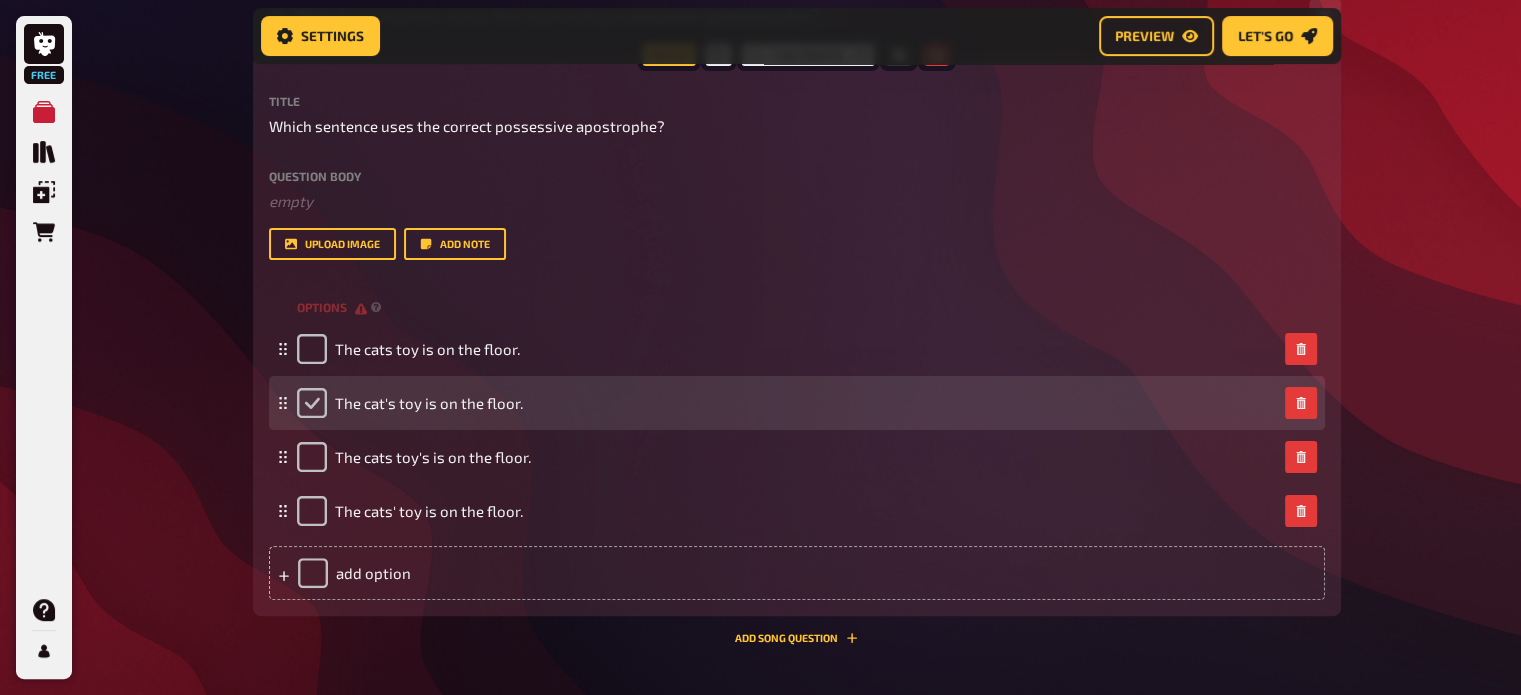 click at bounding box center [312, 403] 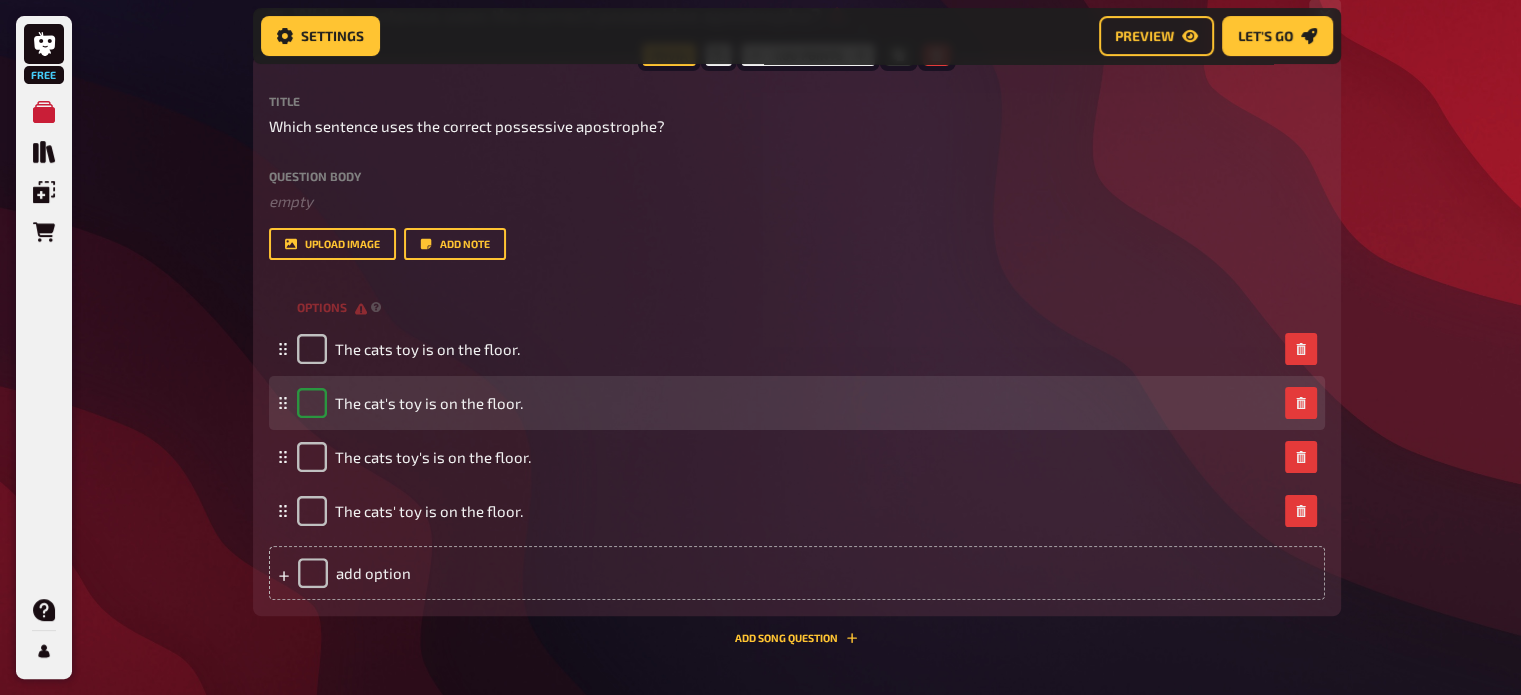 checkbox on "true" 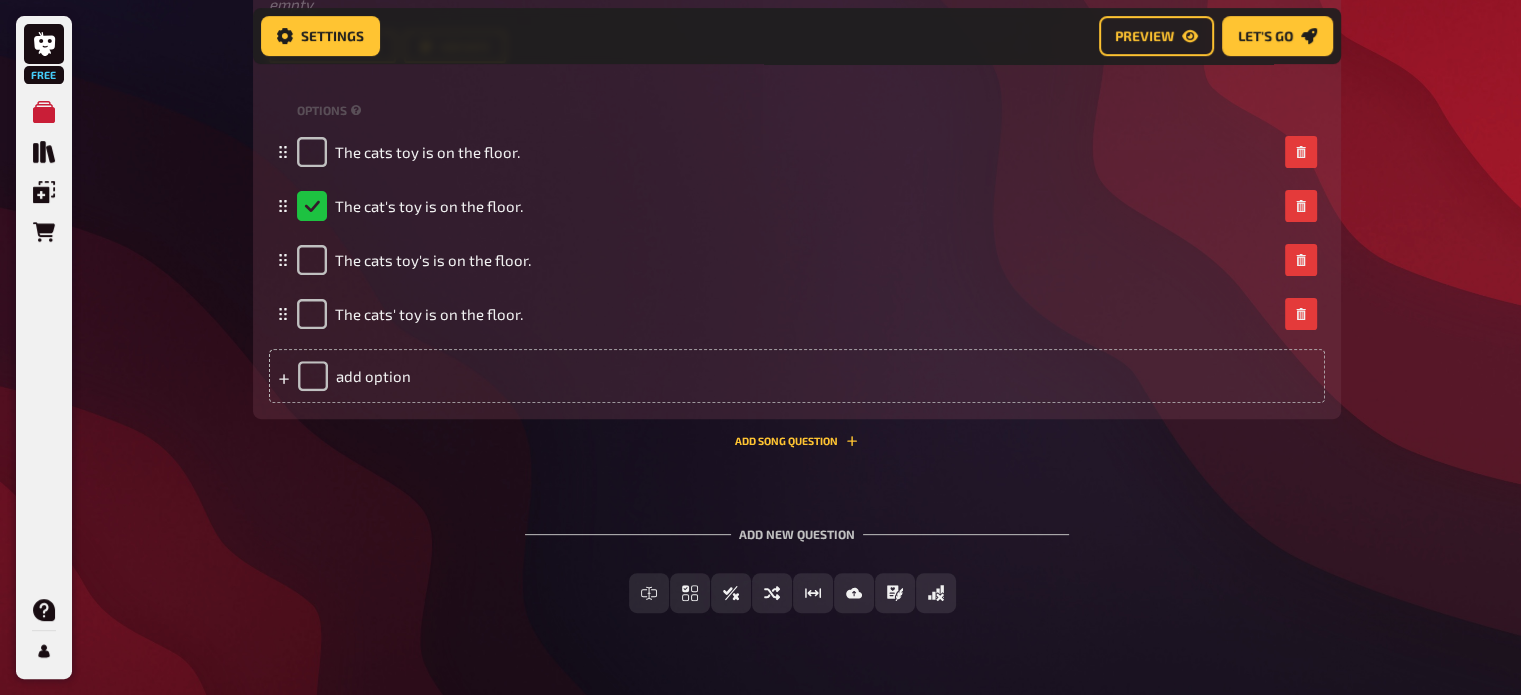scroll, scrollTop: 616, scrollLeft: 0, axis: vertical 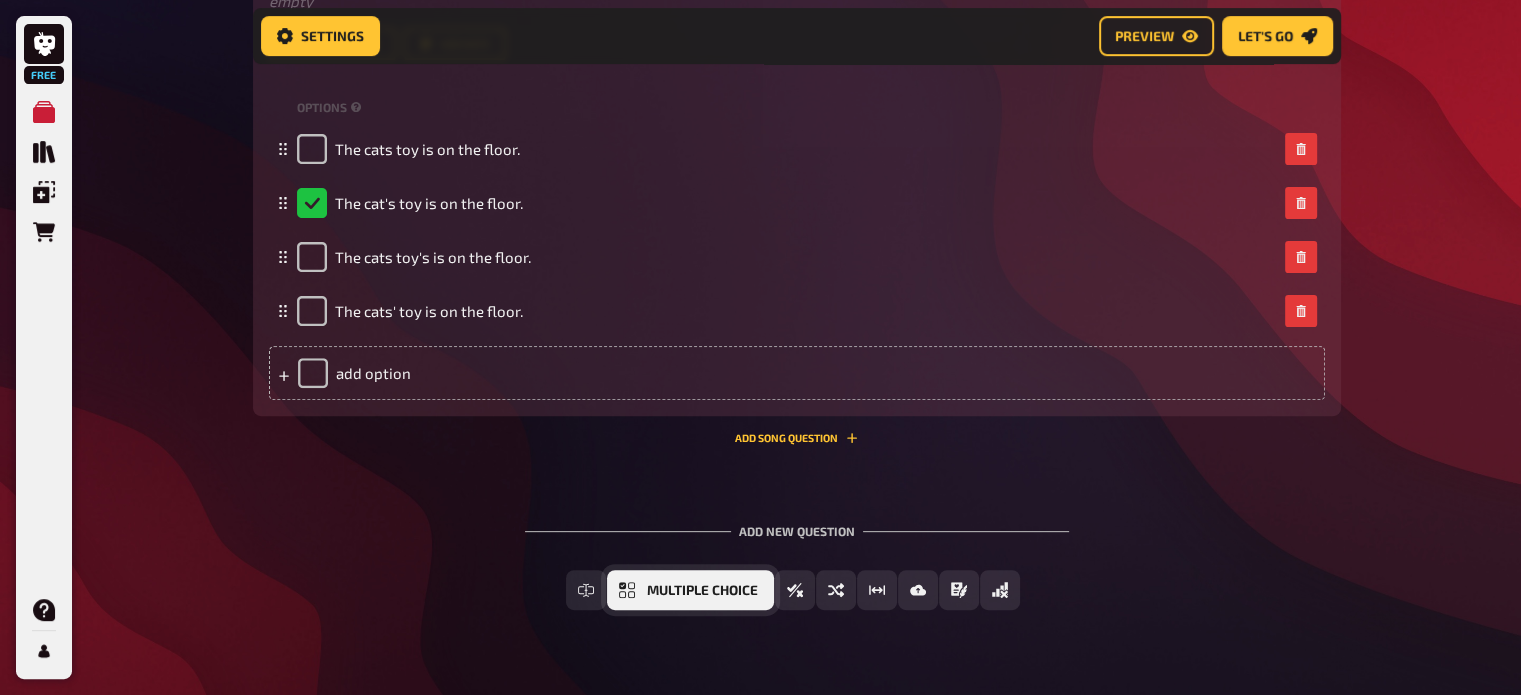 click on "Multiple Choice" at bounding box center (702, 591) 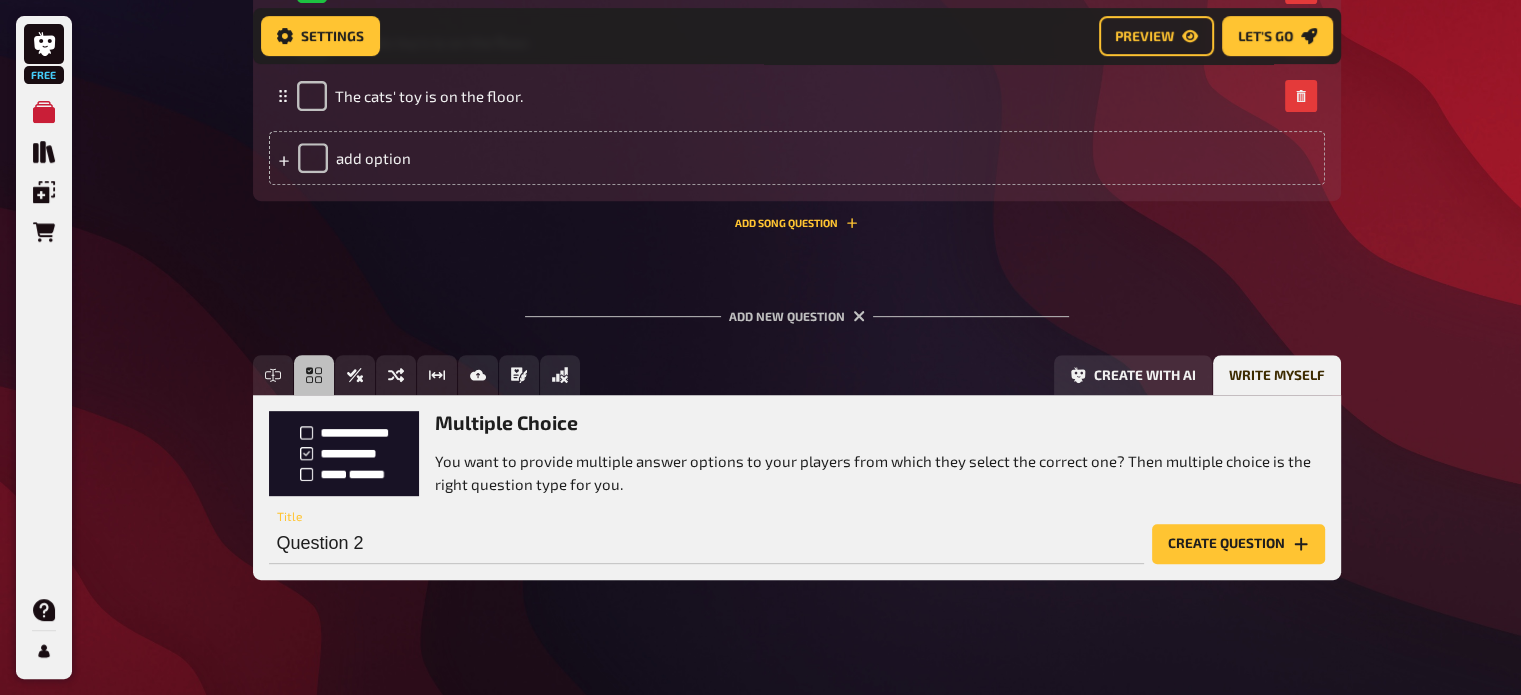 scroll, scrollTop: 844, scrollLeft: 0, axis: vertical 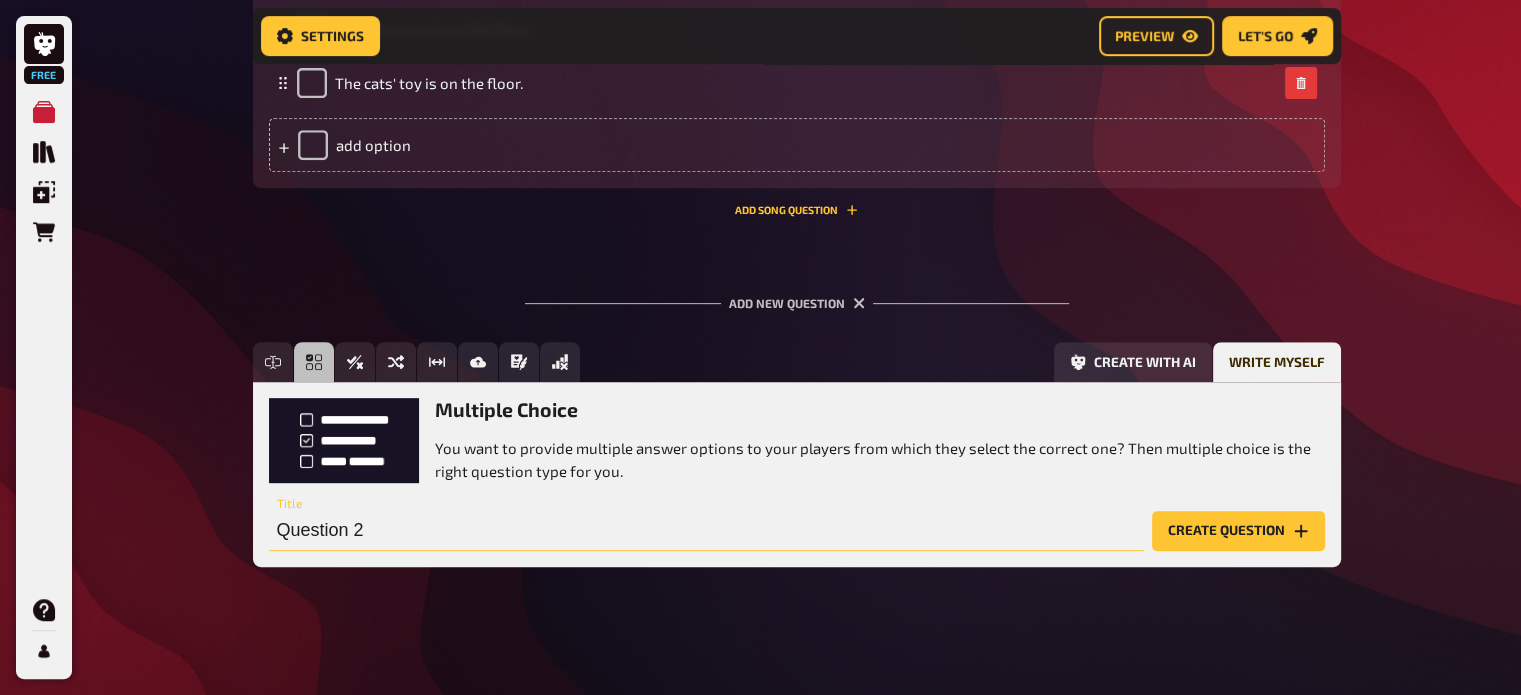click on "Question 2" at bounding box center [706, 531] 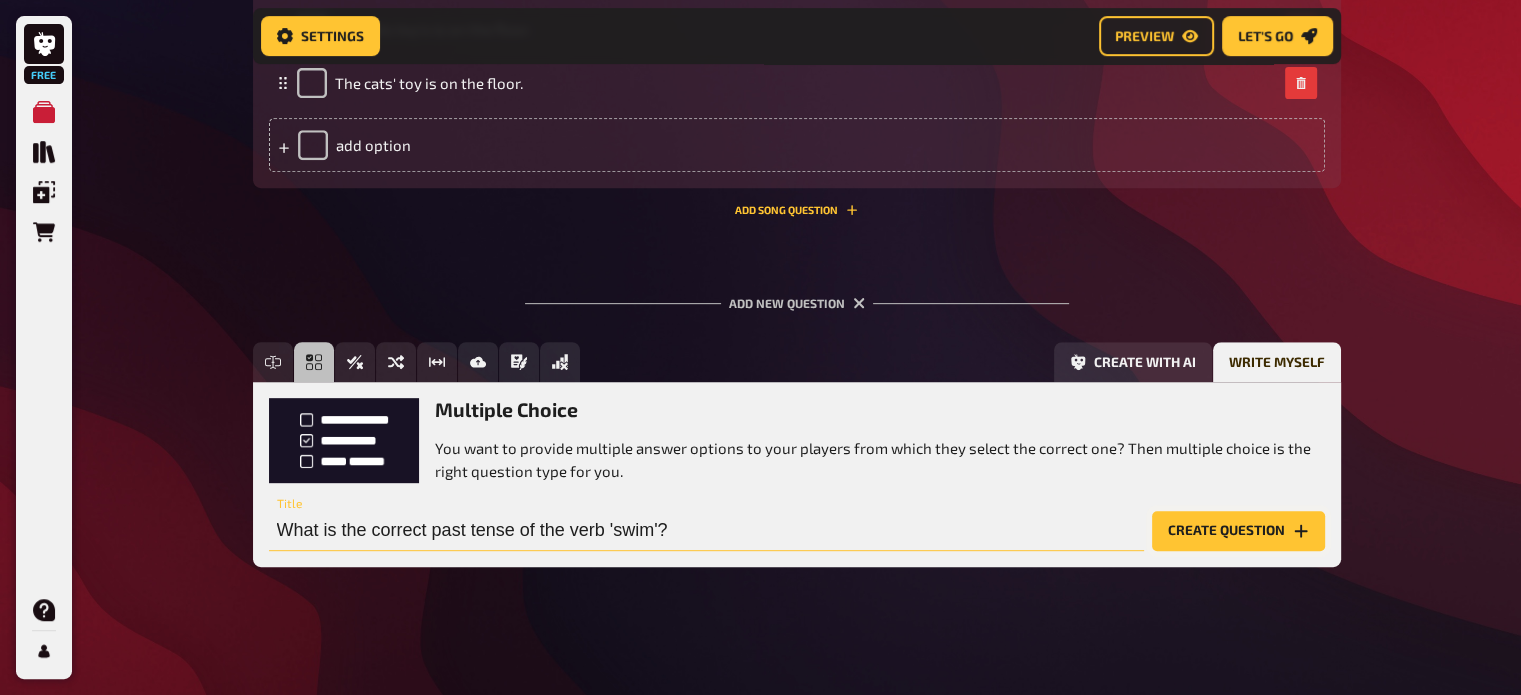 type on "What is the correct past tense of the verb 'swim'?" 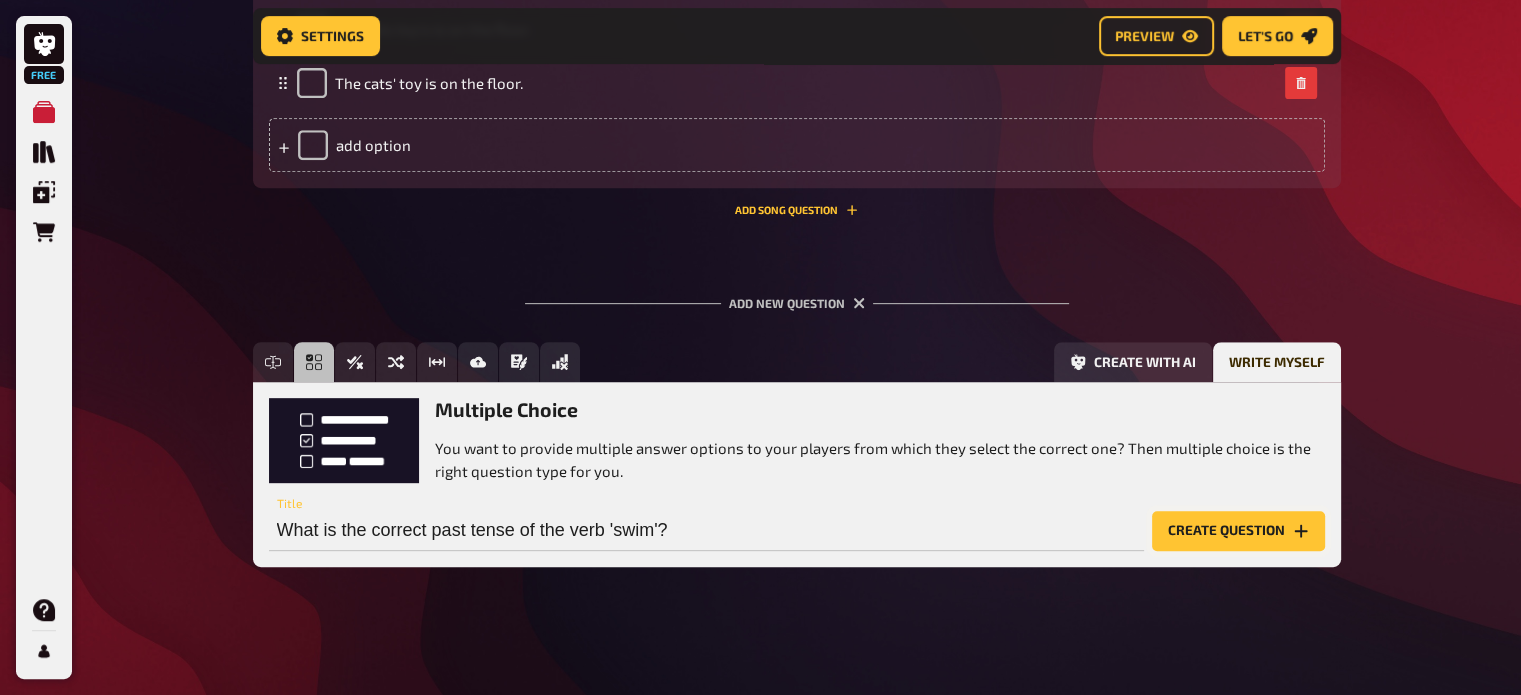 click on "Create question" at bounding box center (1238, 531) 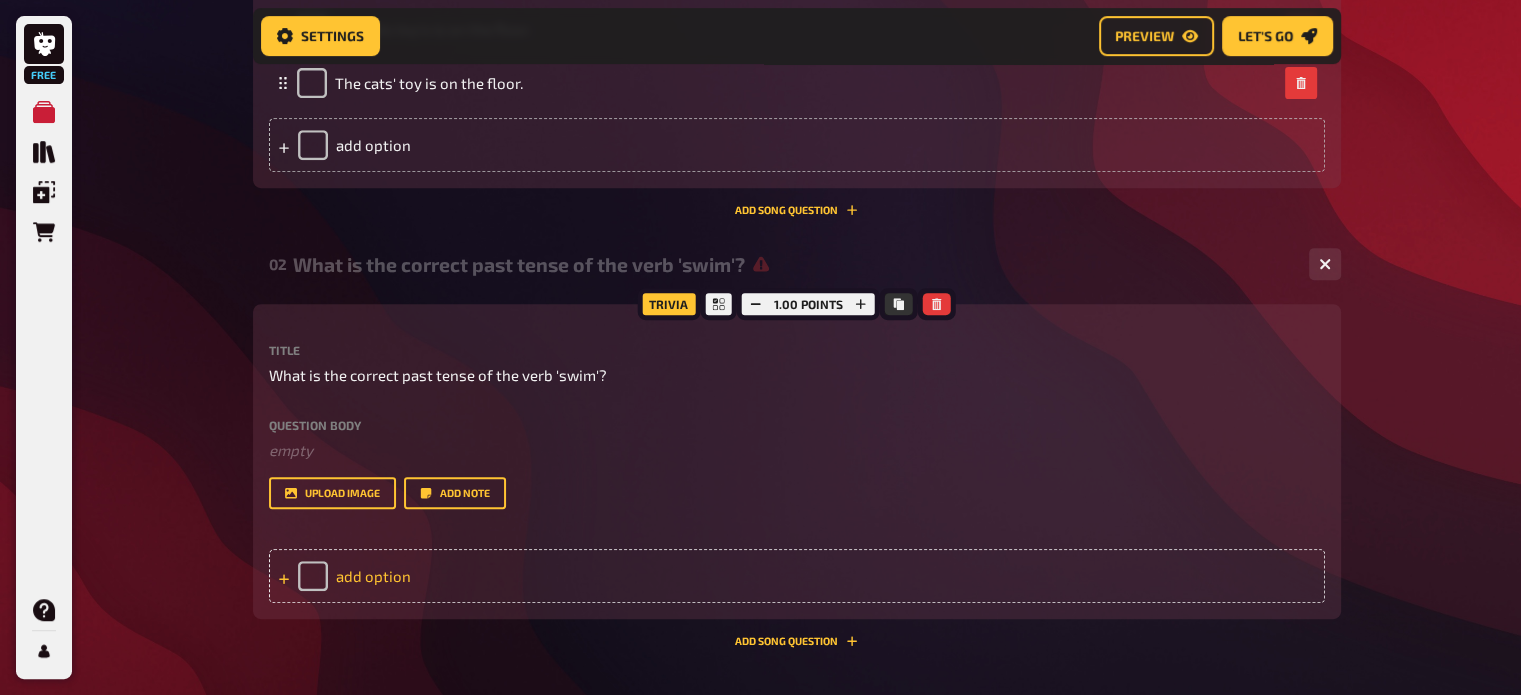 click on "add option" at bounding box center [797, 576] 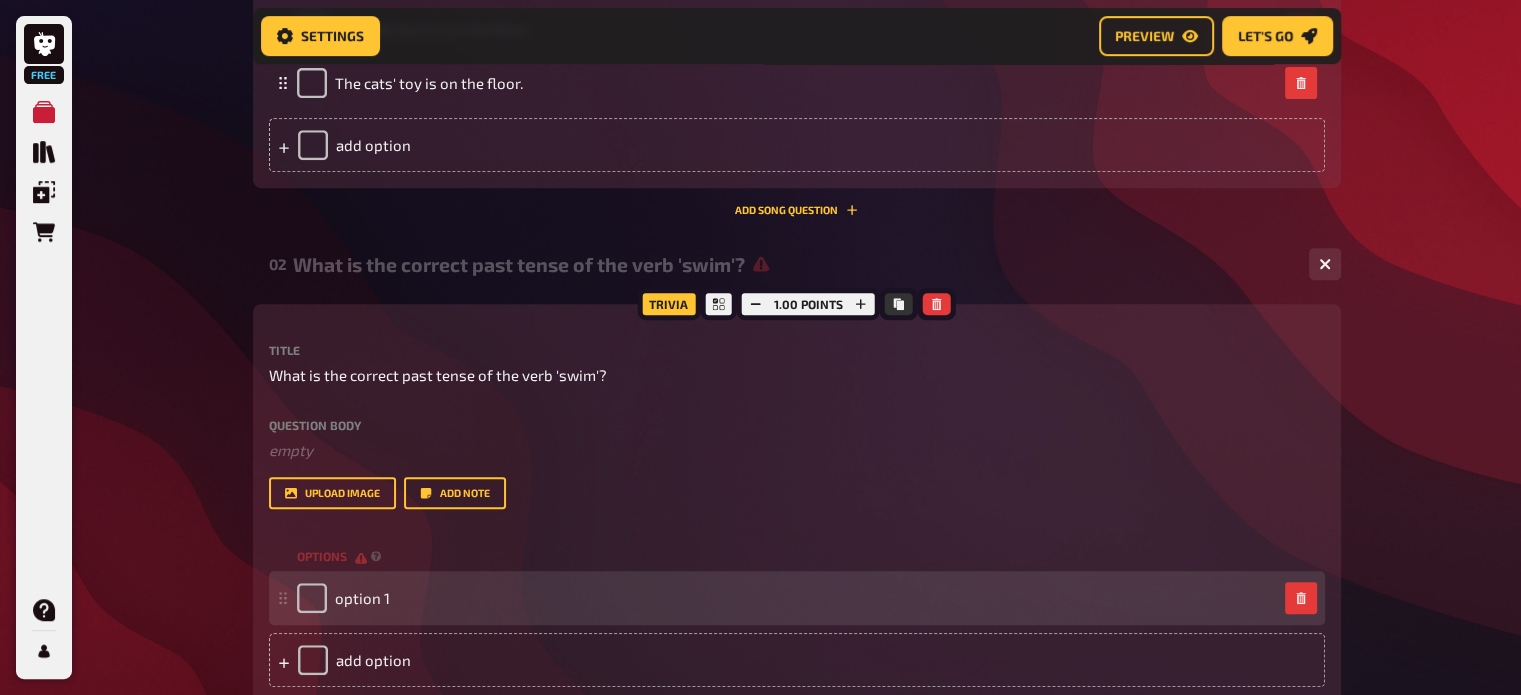 type 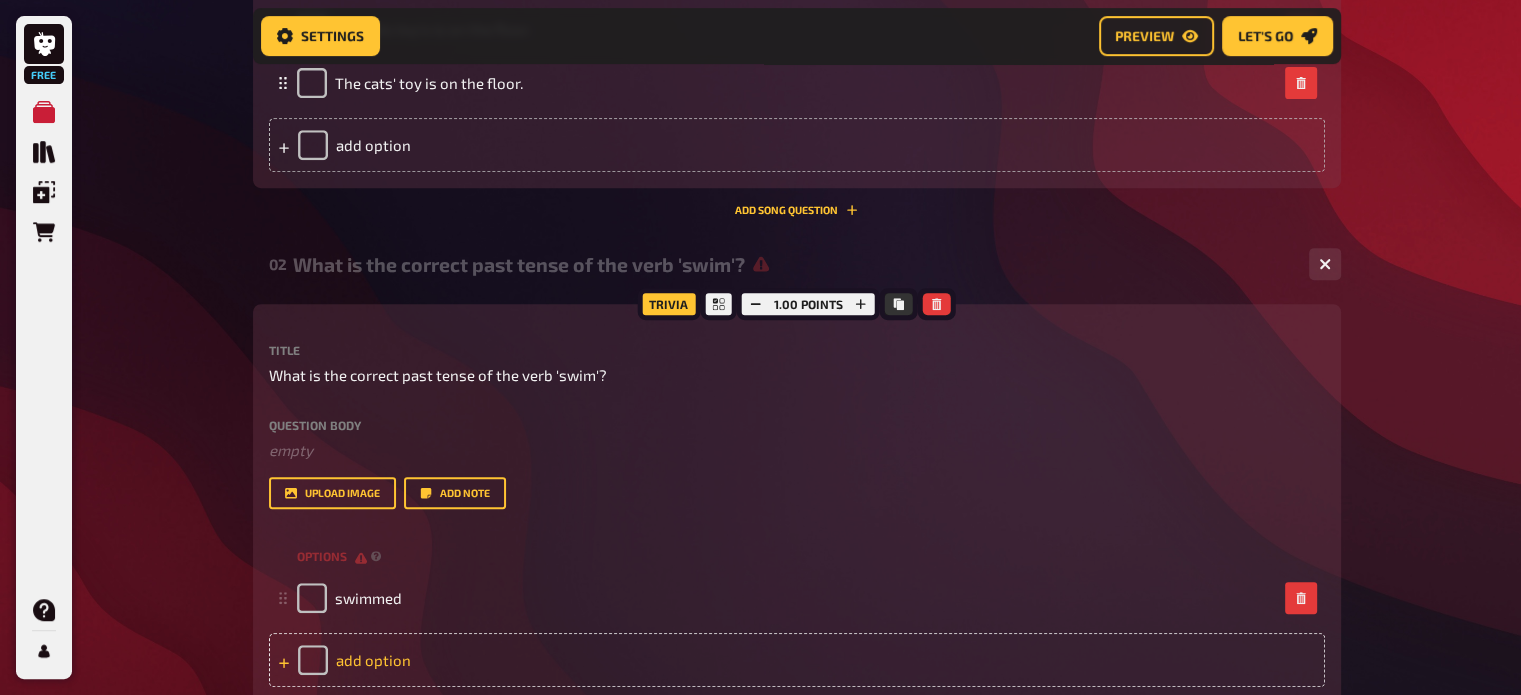 click on "add option" at bounding box center (797, 660) 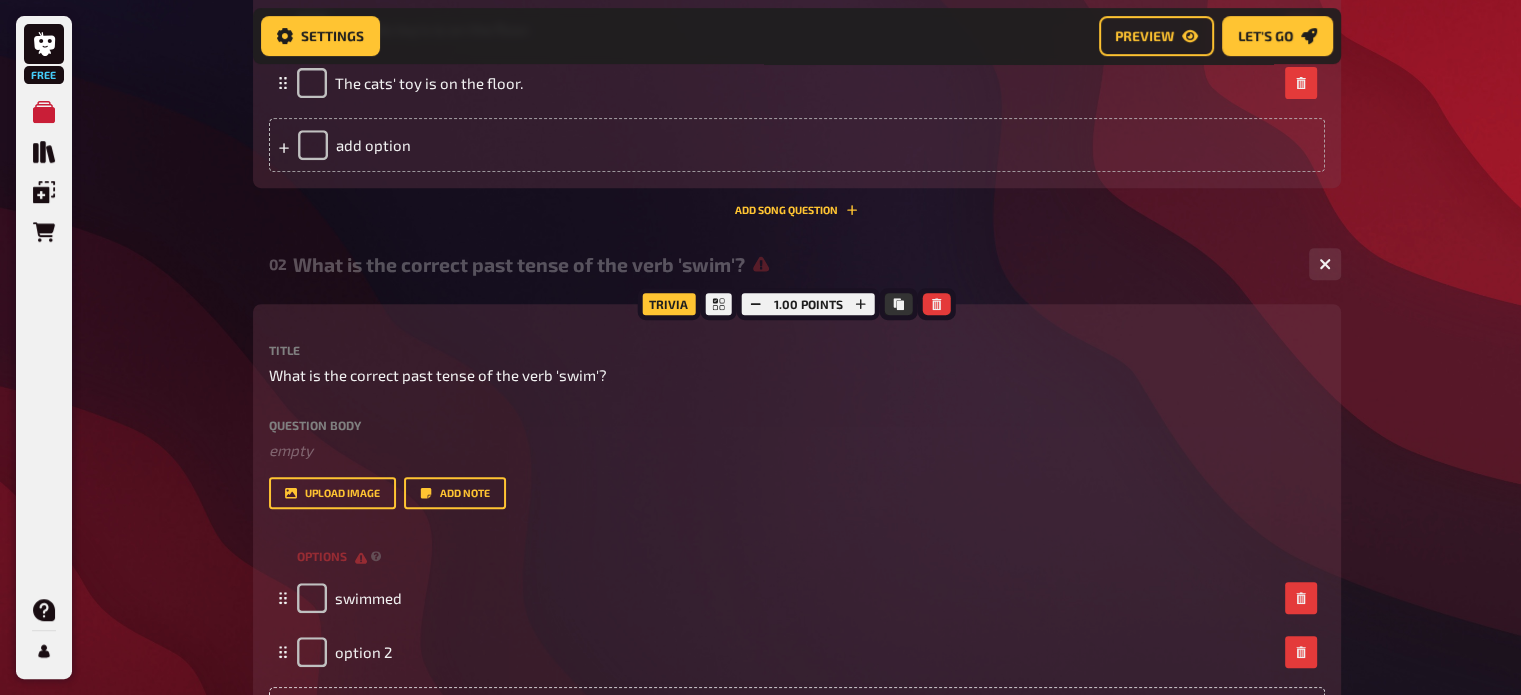 type 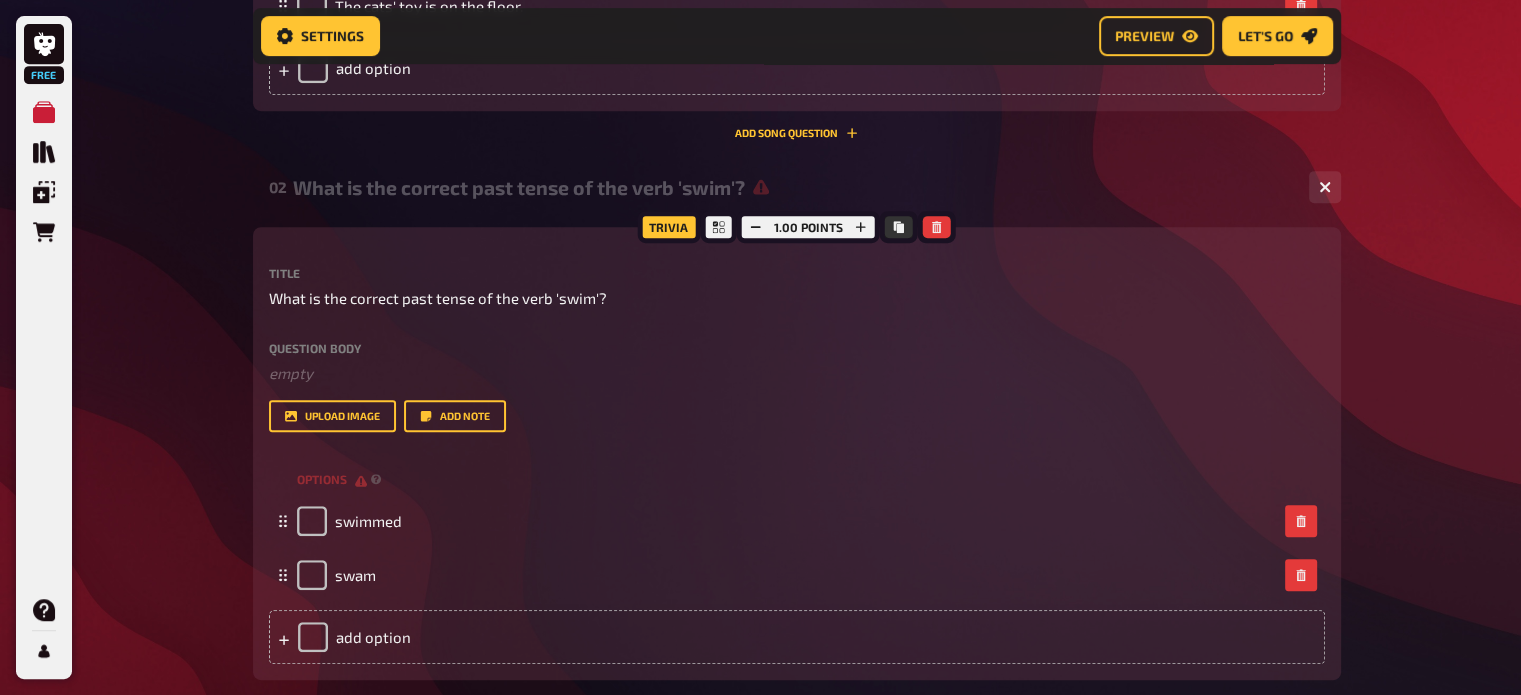 scroll, scrollTop: 1044, scrollLeft: 0, axis: vertical 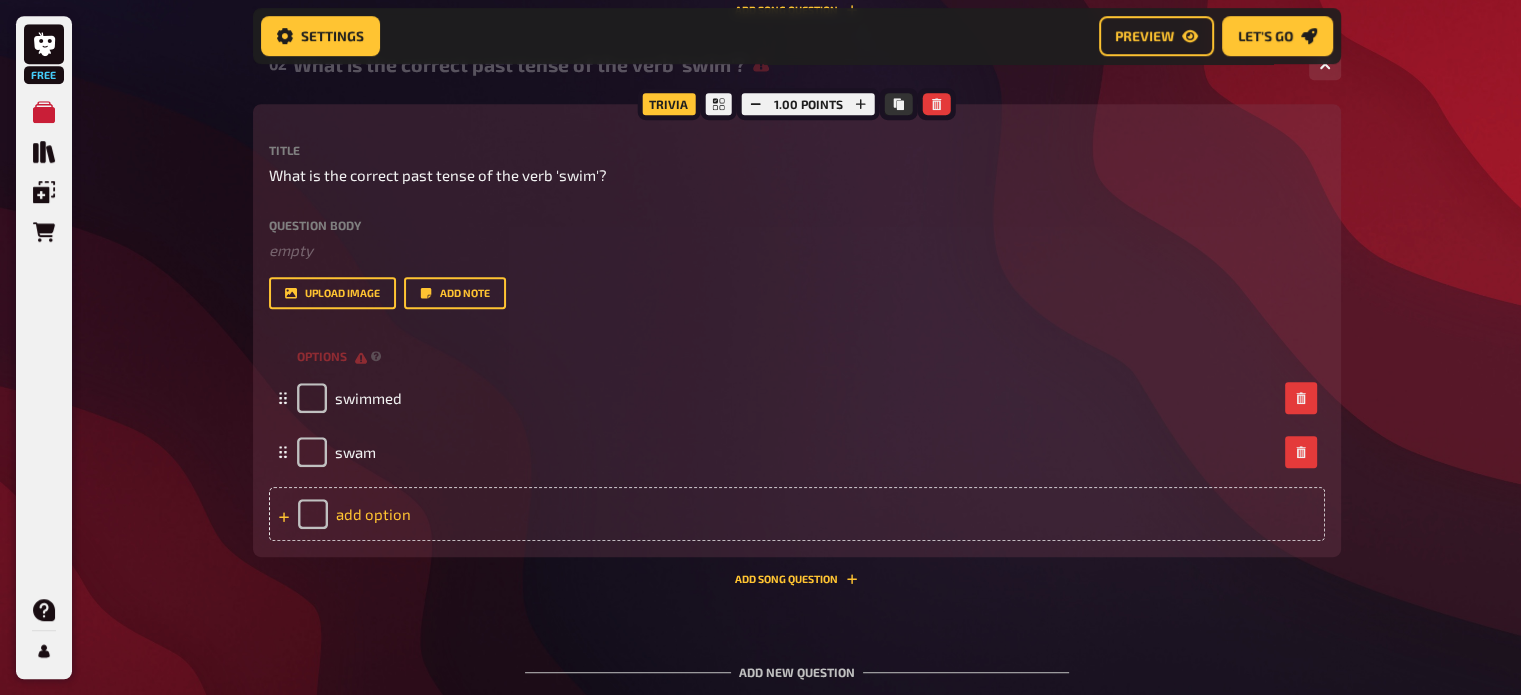 click on "add option" at bounding box center (797, 514) 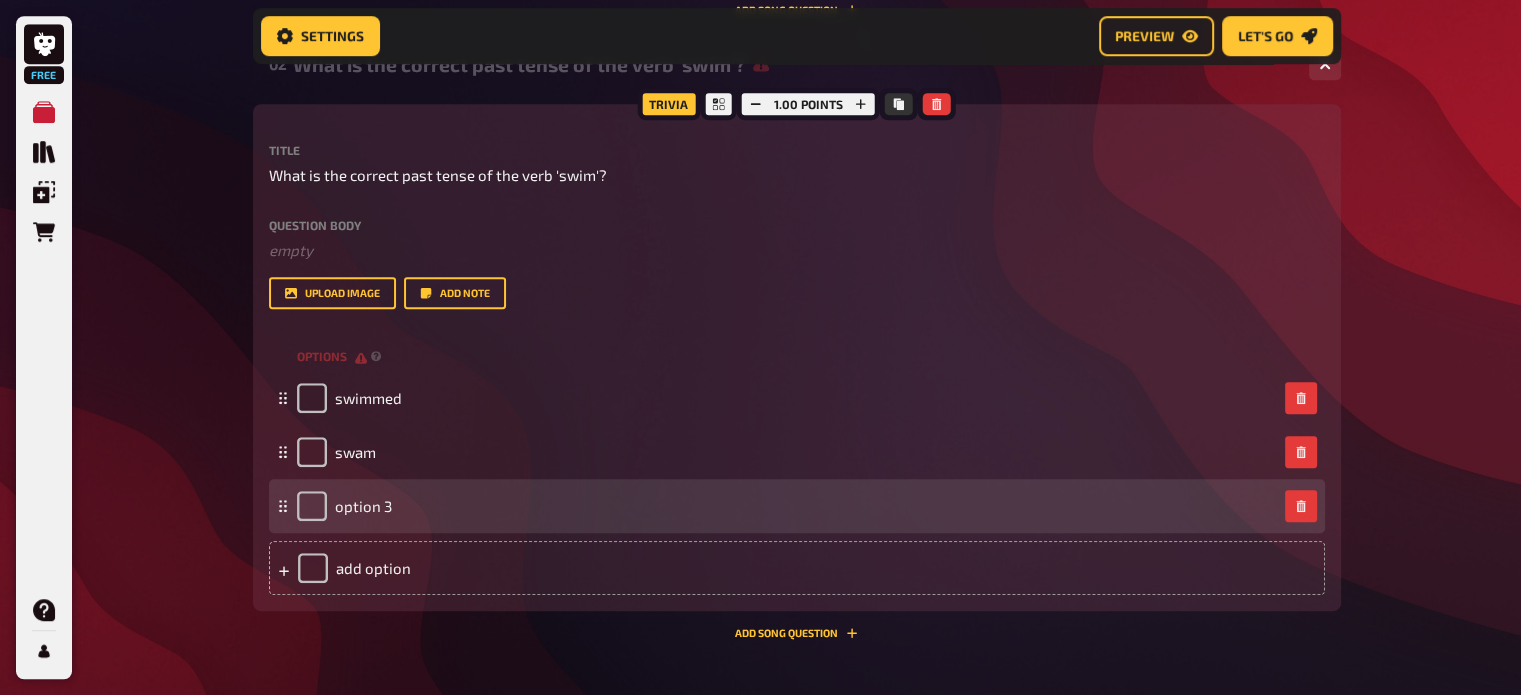 type 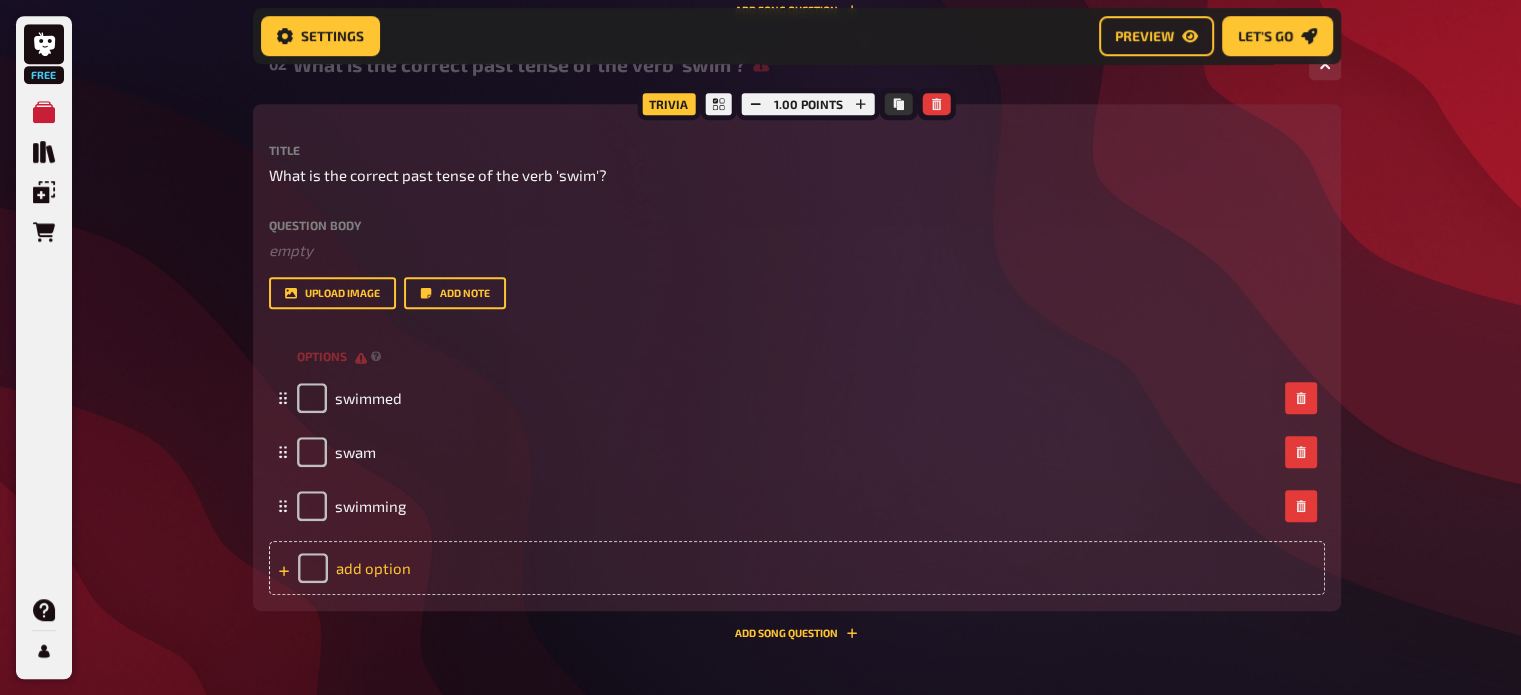 click on "add option" at bounding box center (797, 568) 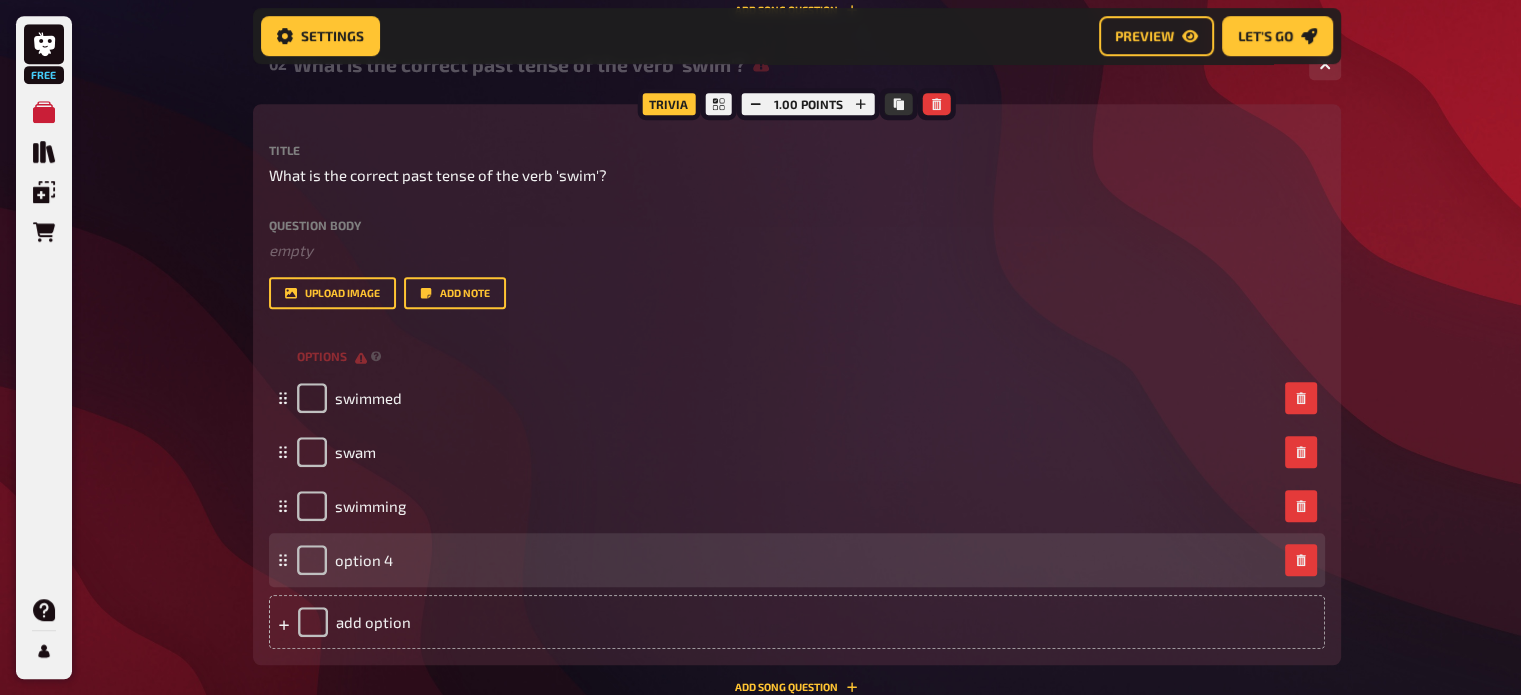 type 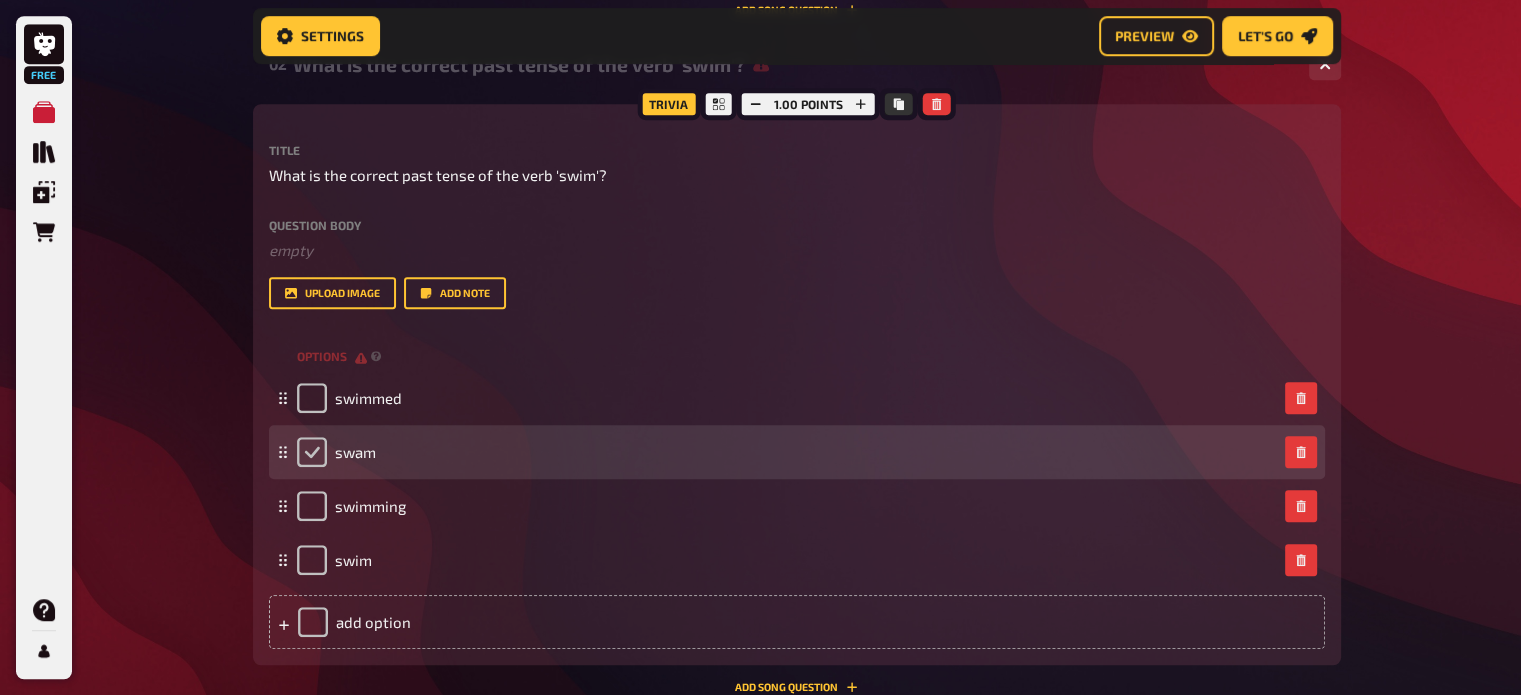click at bounding box center [312, 452] 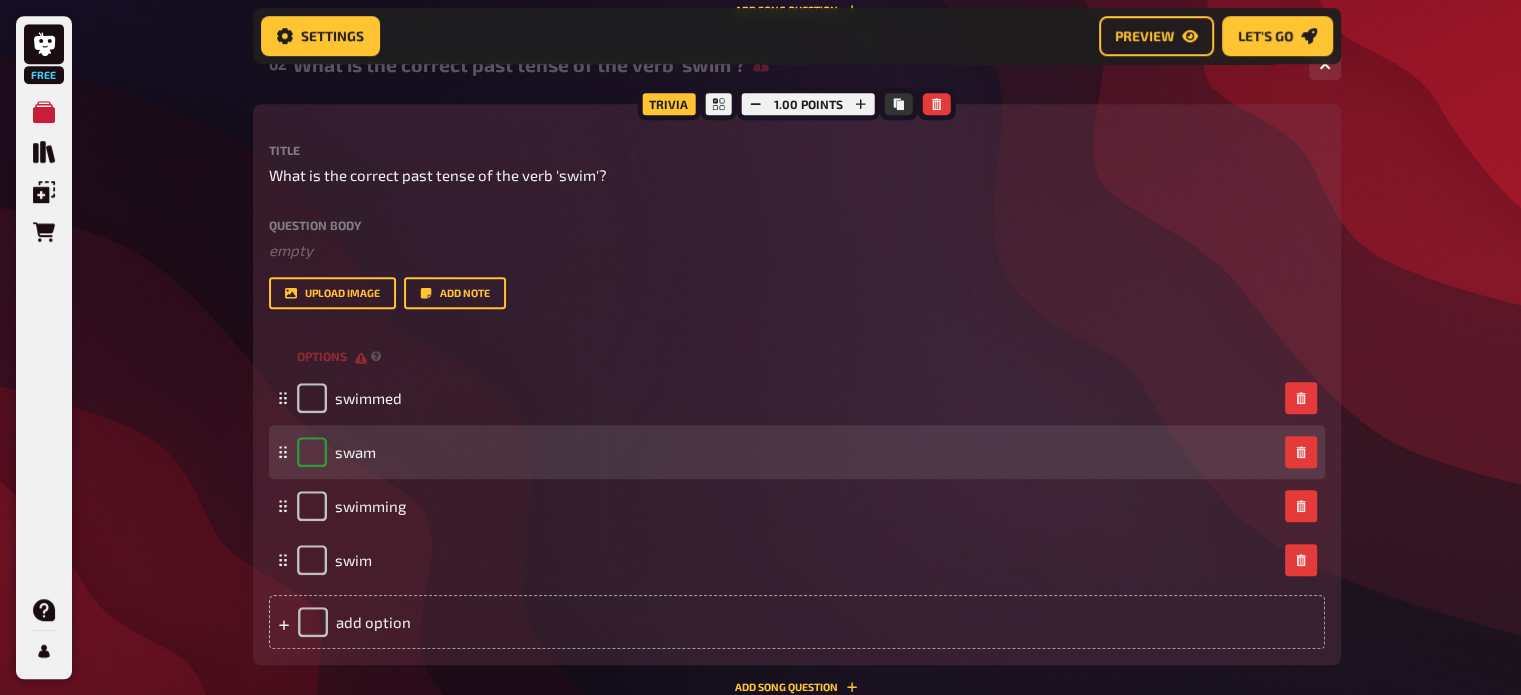 checkbox on "true" 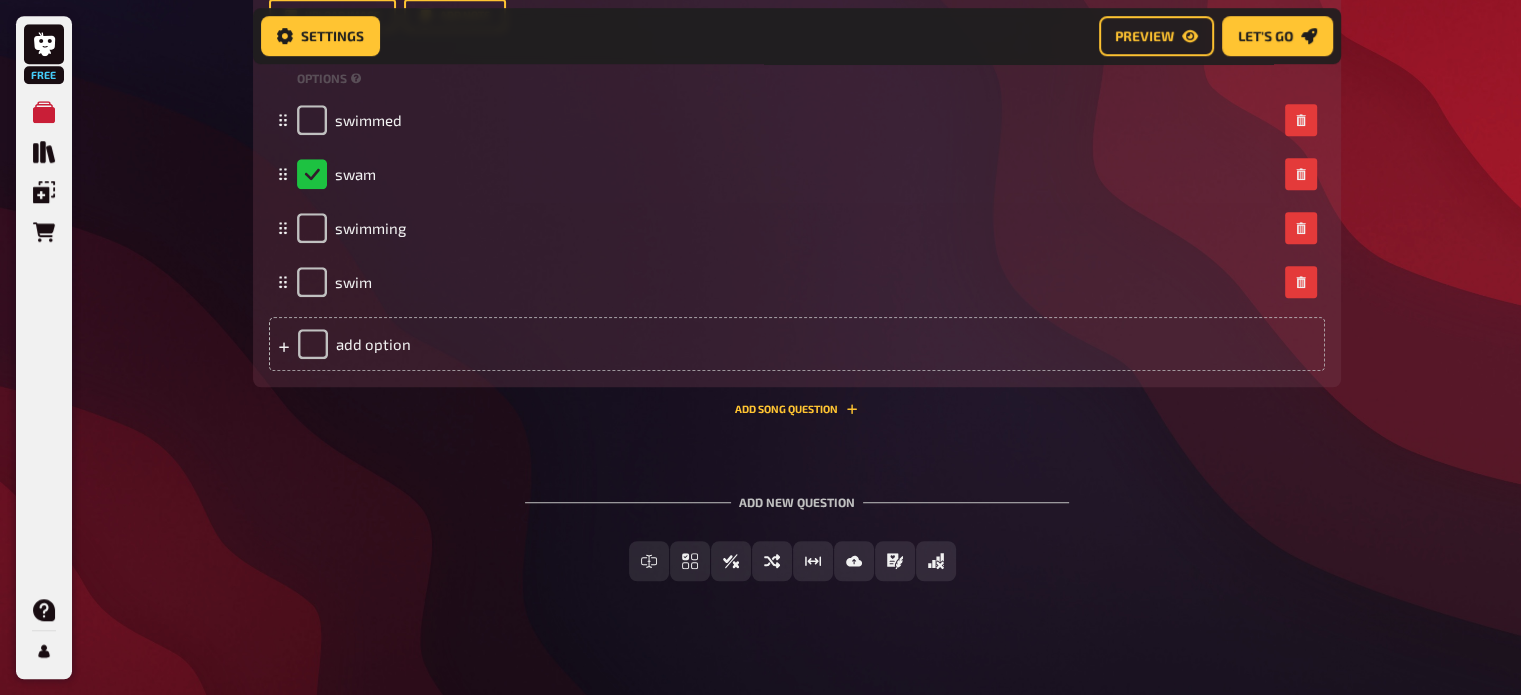 scroll, scrollTop: 1336, scrollLeft: 0, axis: vertical 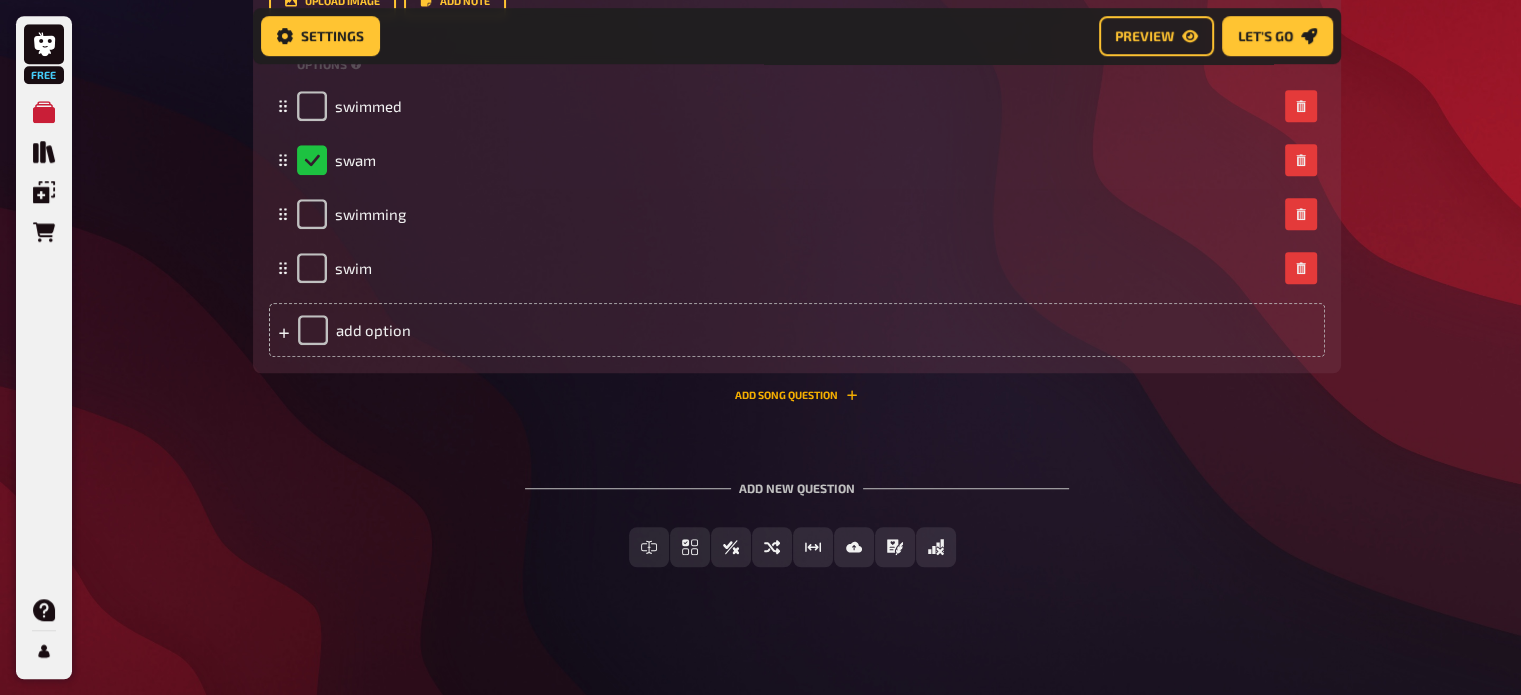 click on "Add Song question" at bounding box center [796, 395] 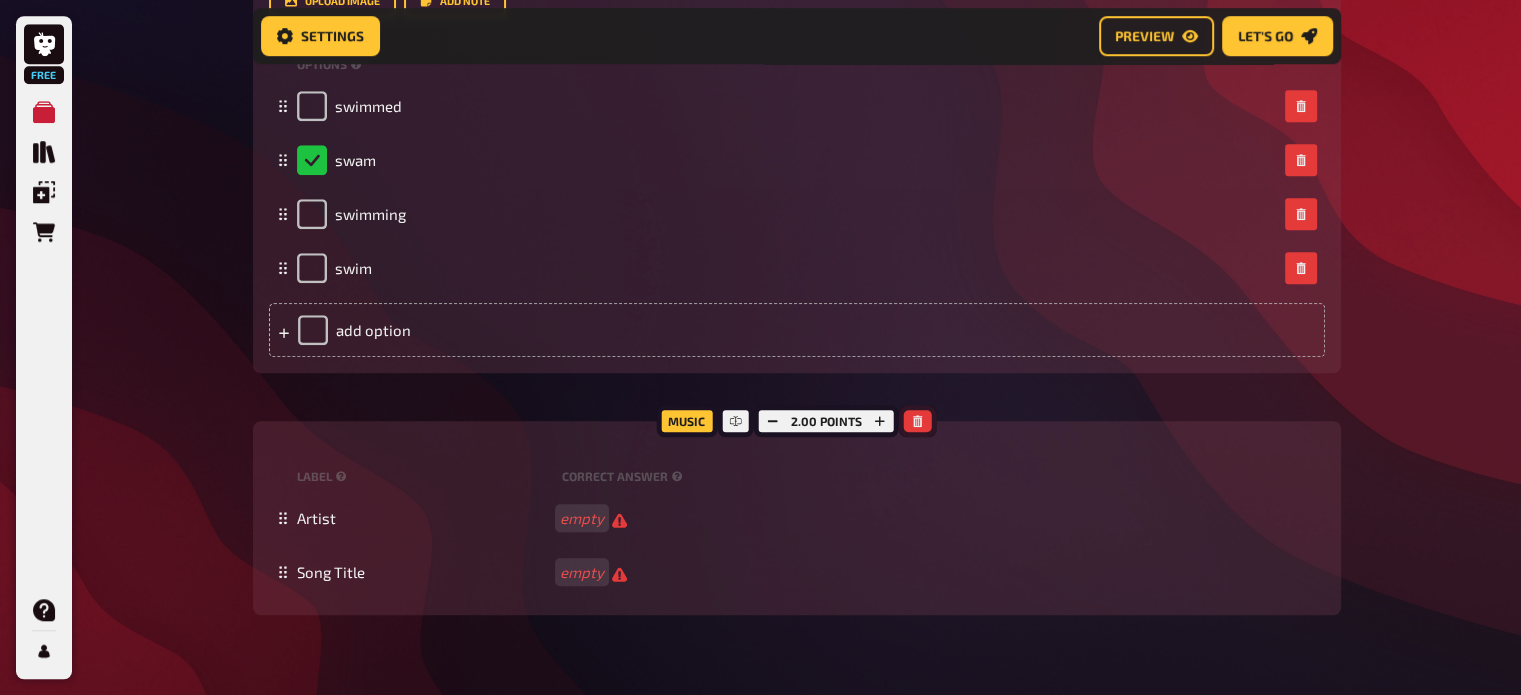 click 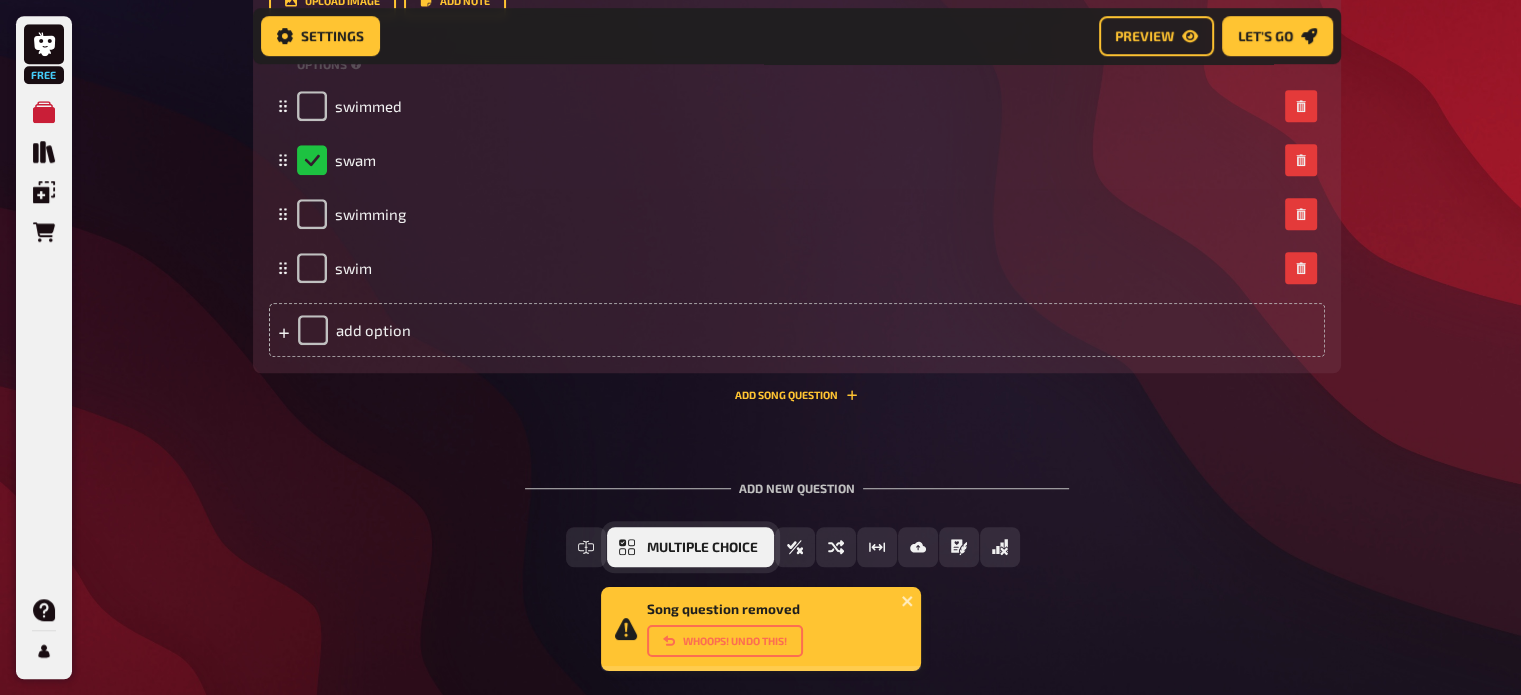 click on "Multiple Choice" at bounding box center (690, 547) 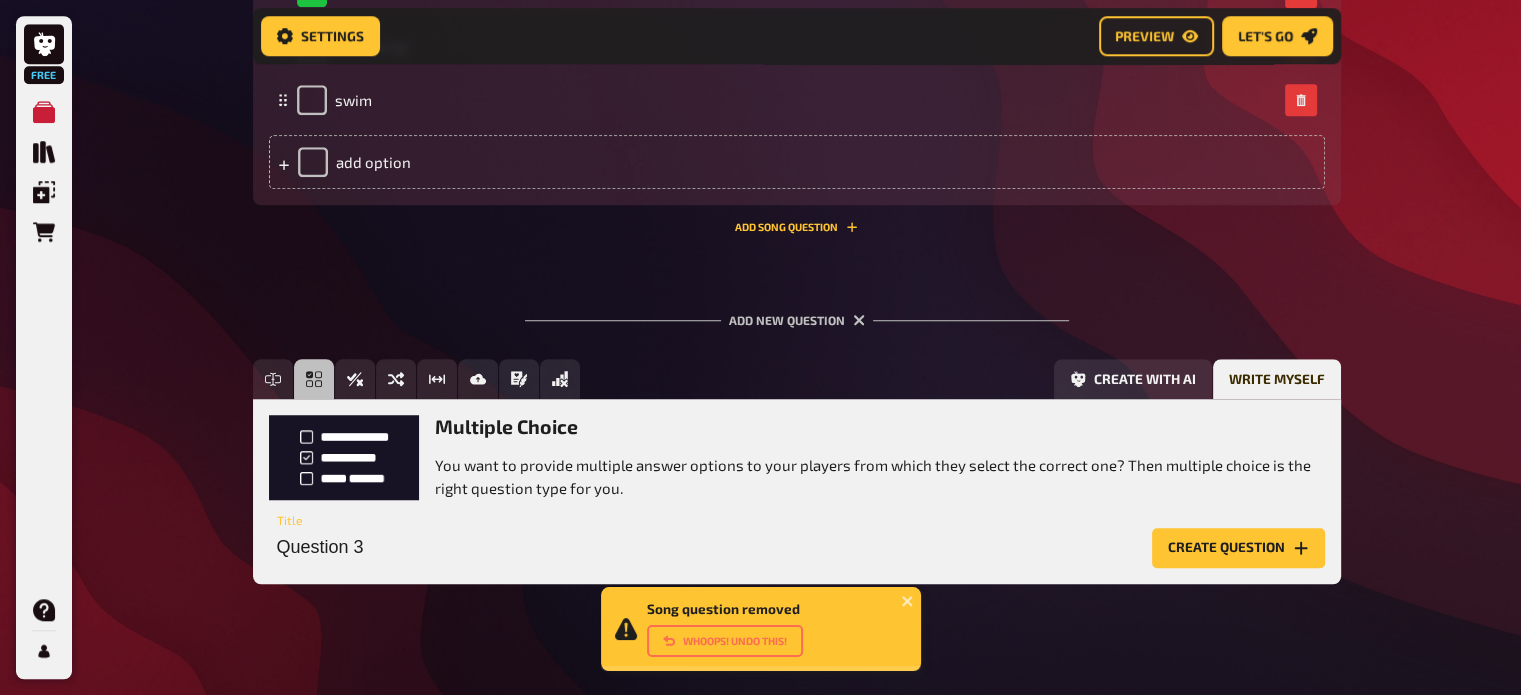scroll, scrollTop: 1521, scrollLeft: 0, axis: vertical 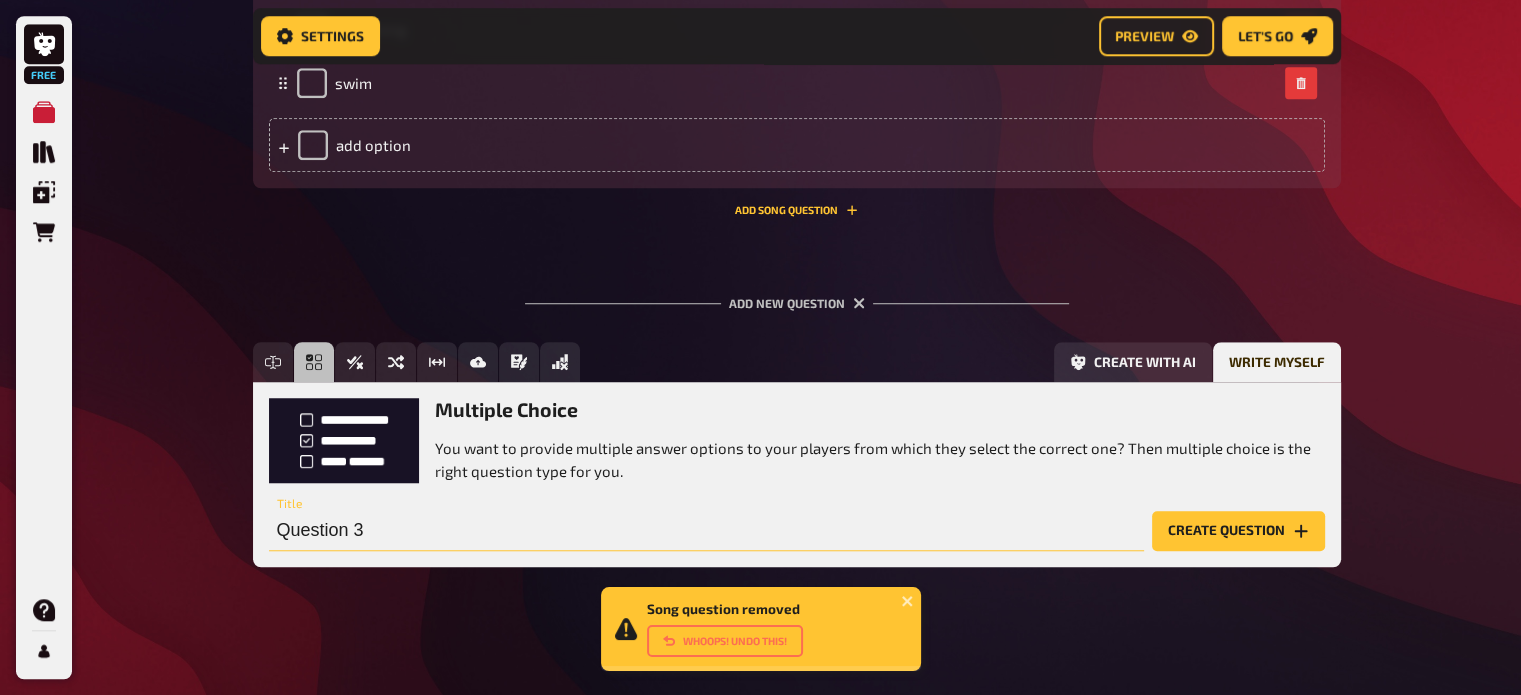 click on "Question 3" at bounding box center (706, 531) 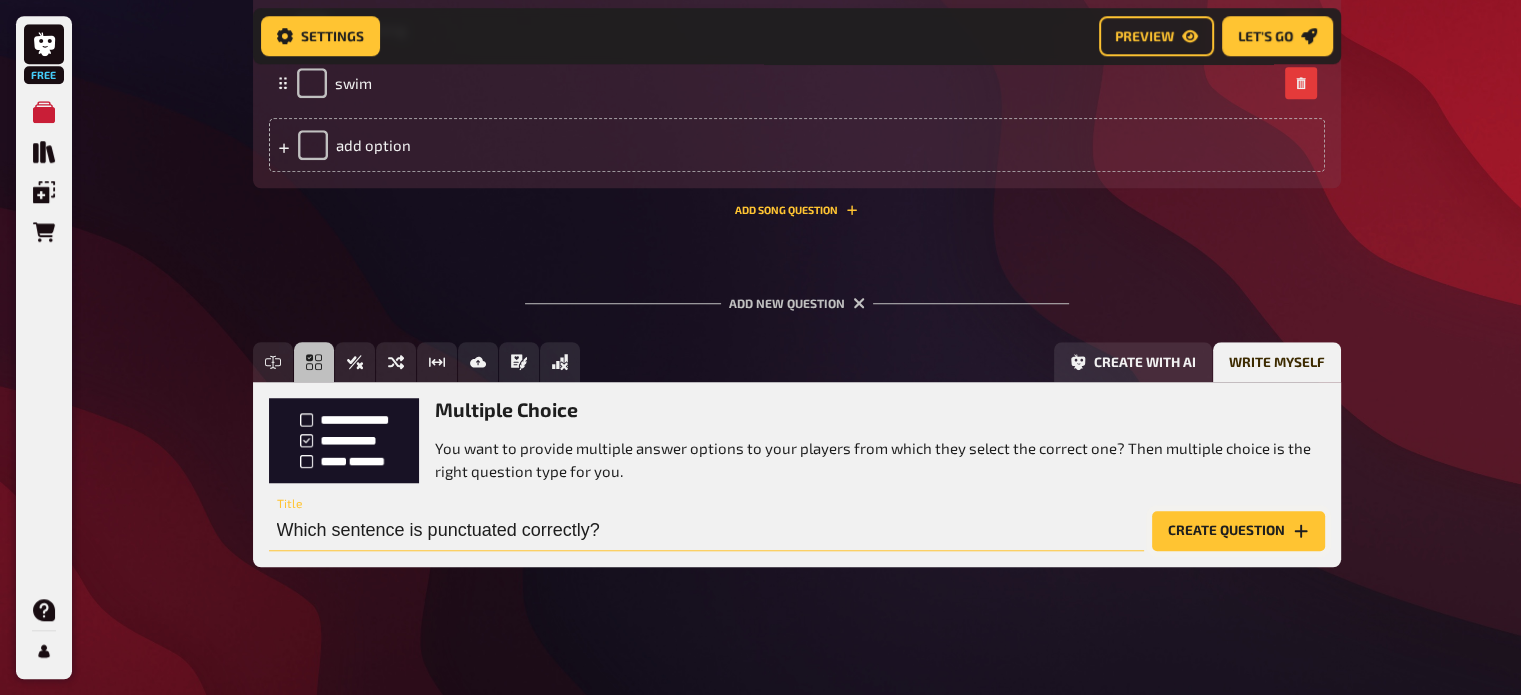 type on "Which sentence is punctuated correctly?" 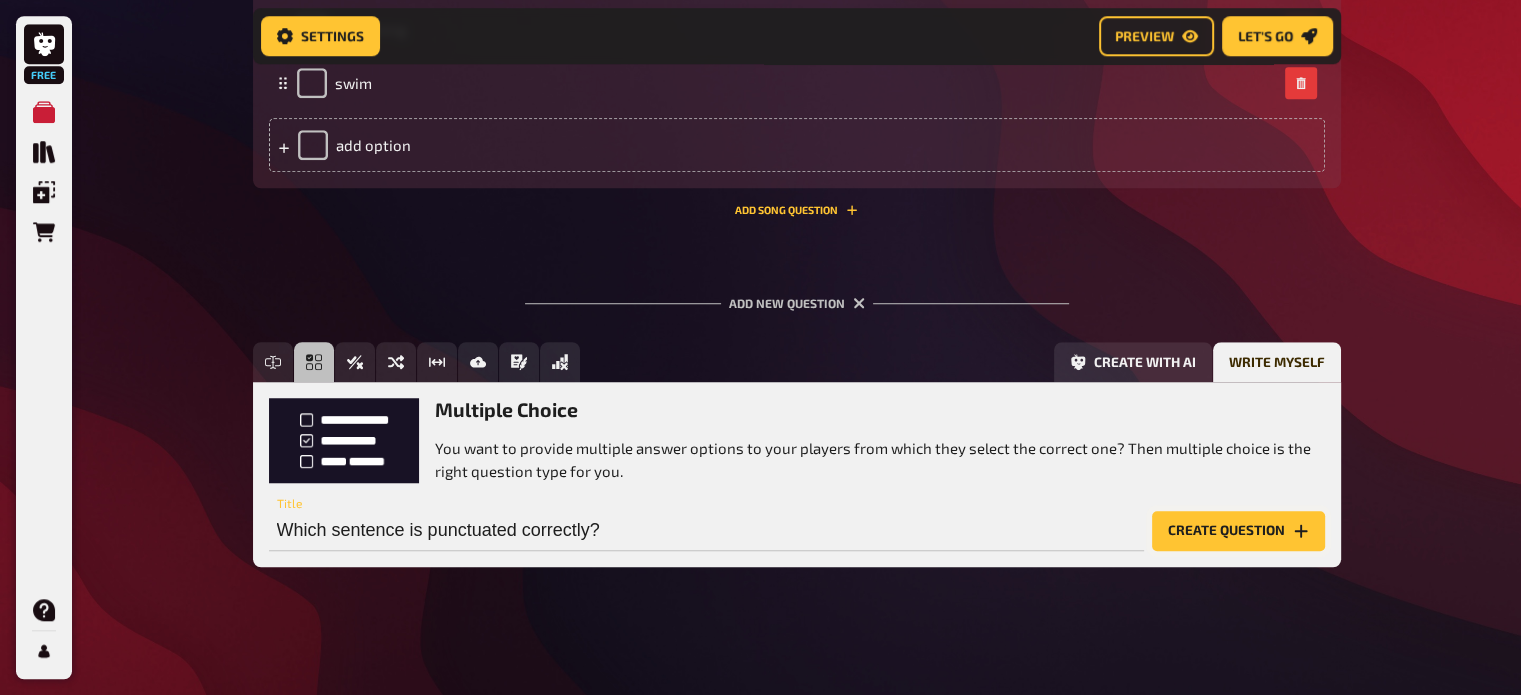 click on "Create question" at bounding box center (1238, 531) 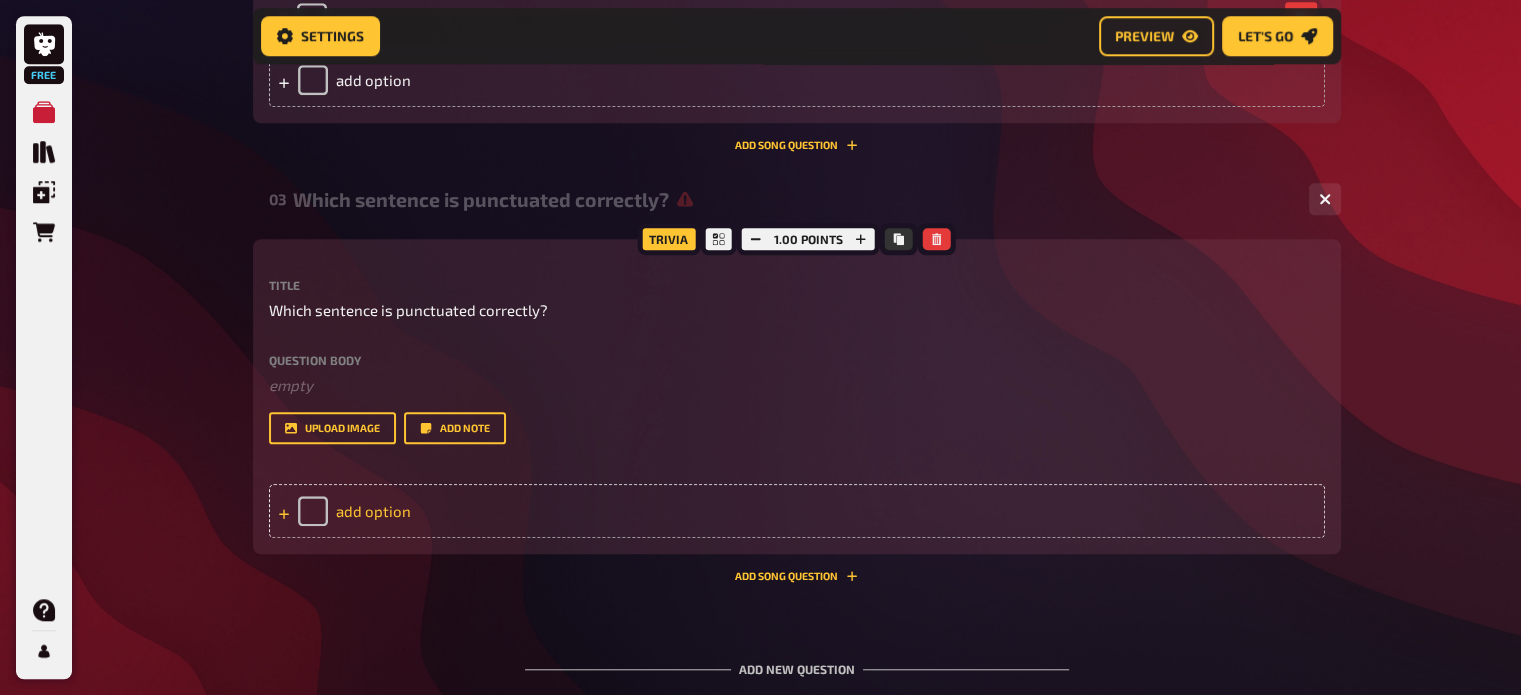 scroll, scrollTop: 1621, scrollLeft: 0, axis: vertical 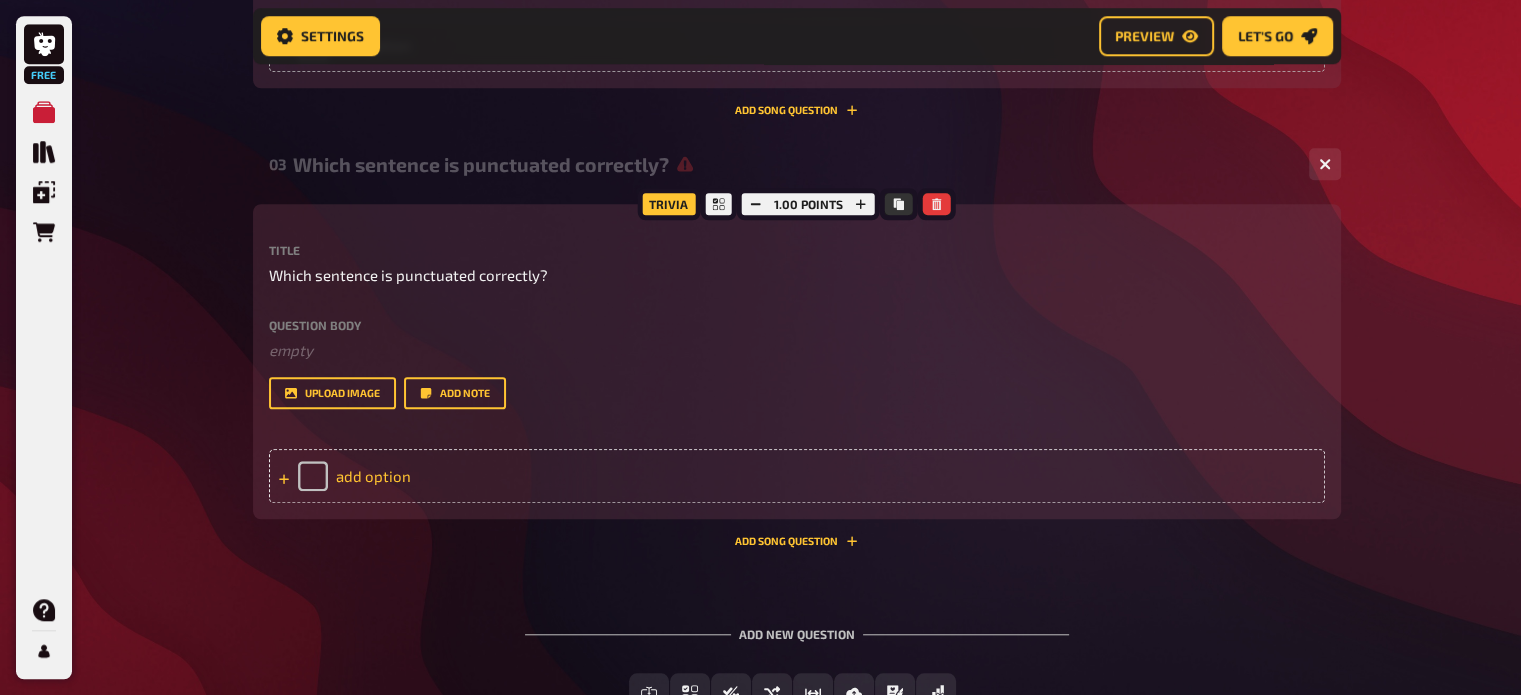 click on "add option" at bounding box center (797, 476) 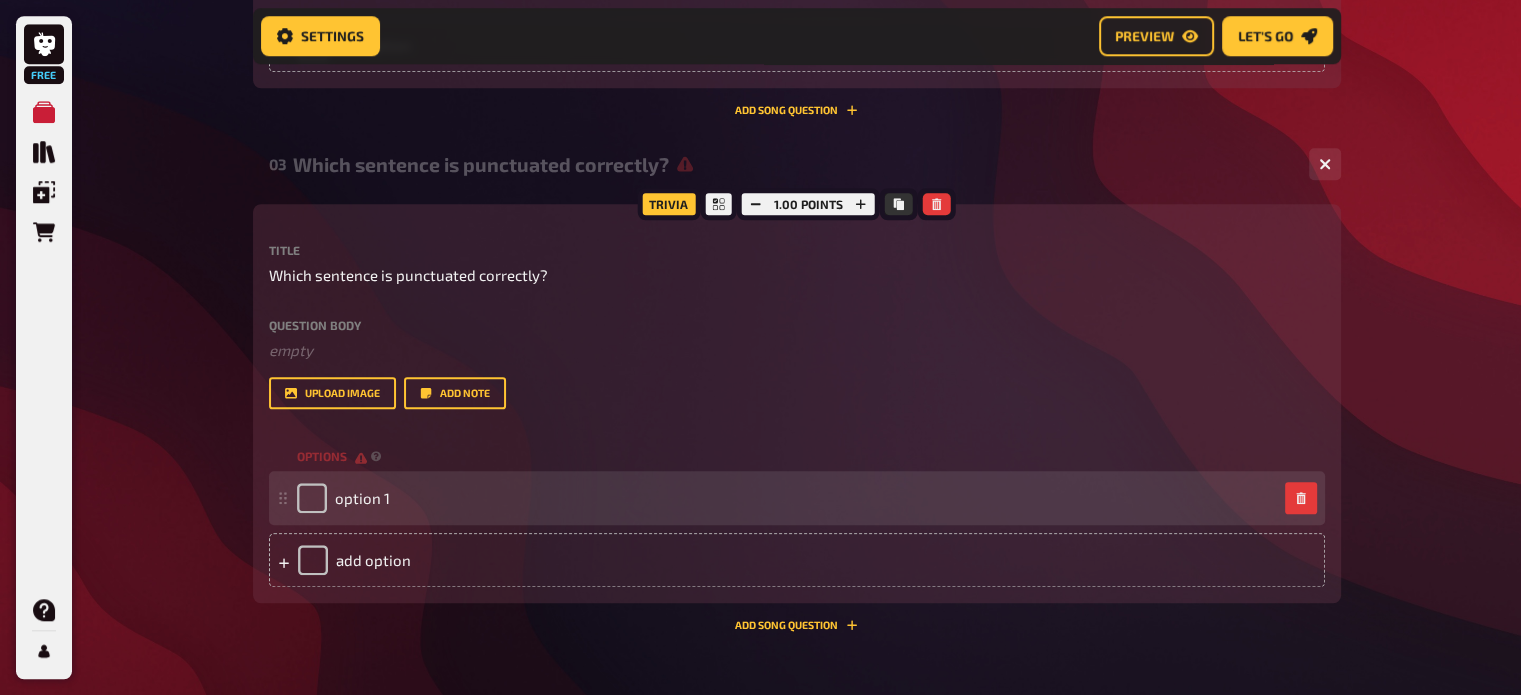 type 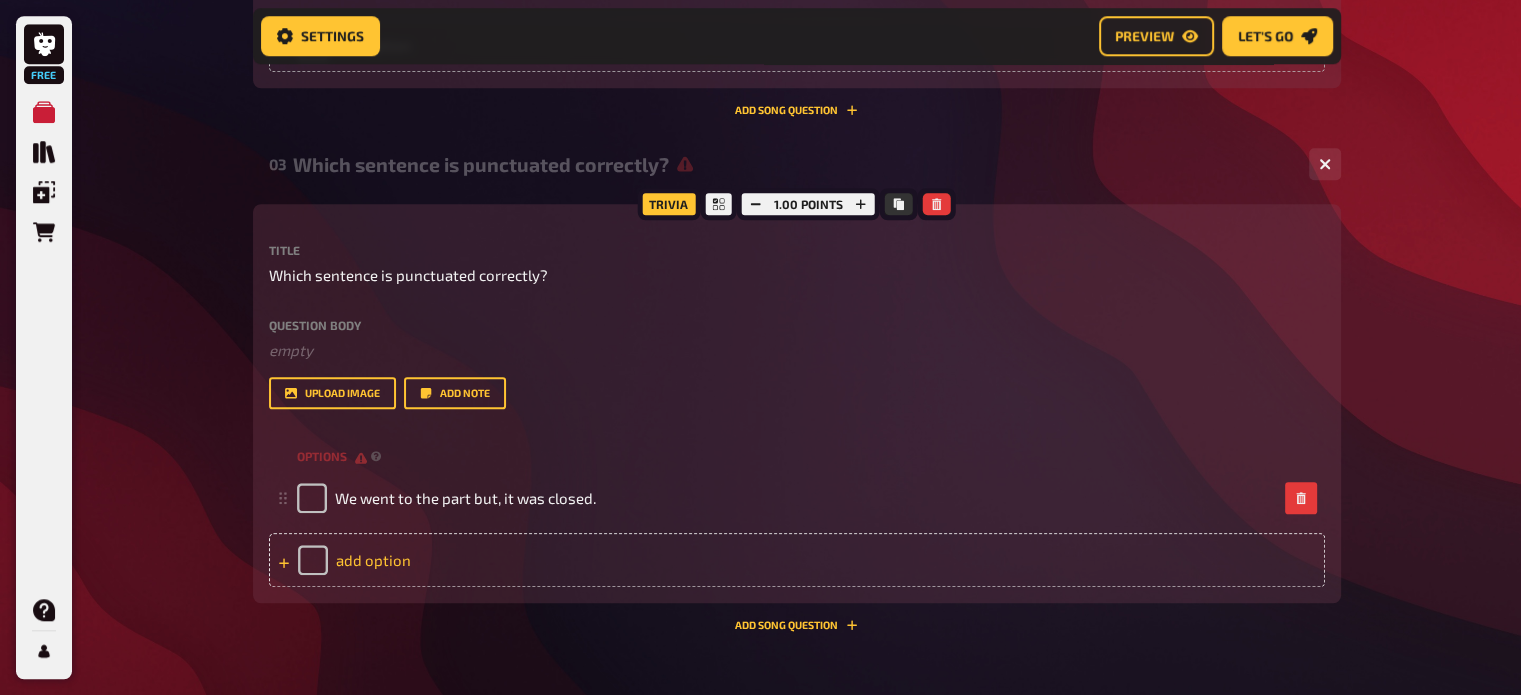 click on "add option" at bounding box center (797, 560) 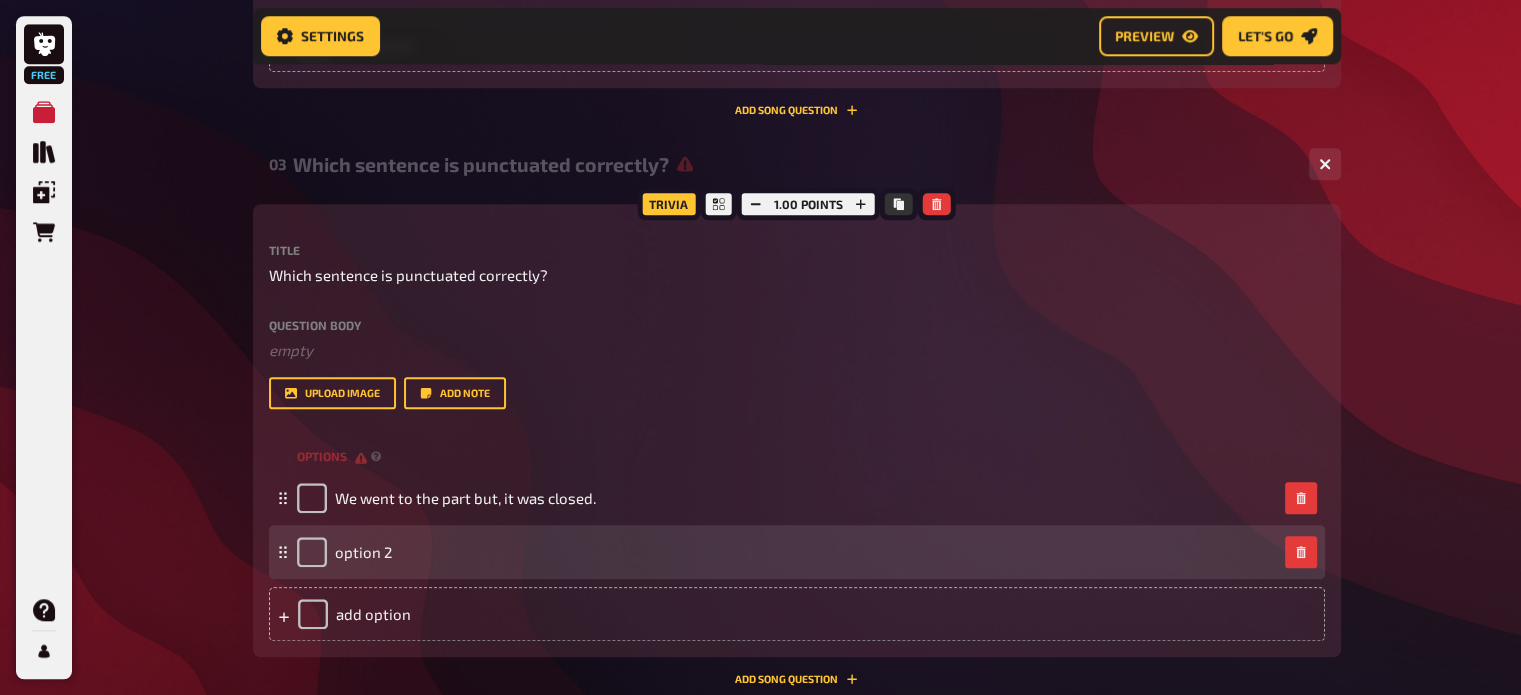 type 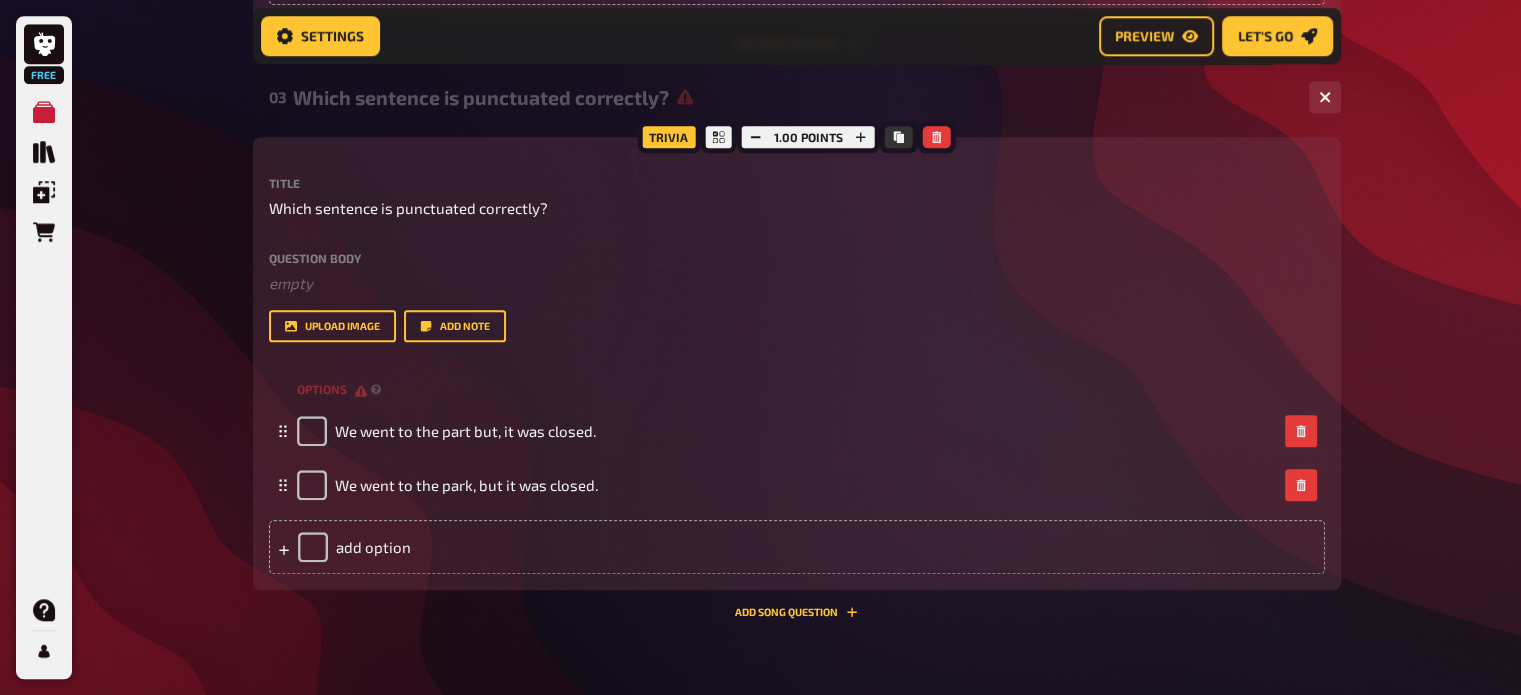 scroll, scrollTop: 1721, scrollLeft: 0, axis: vertical 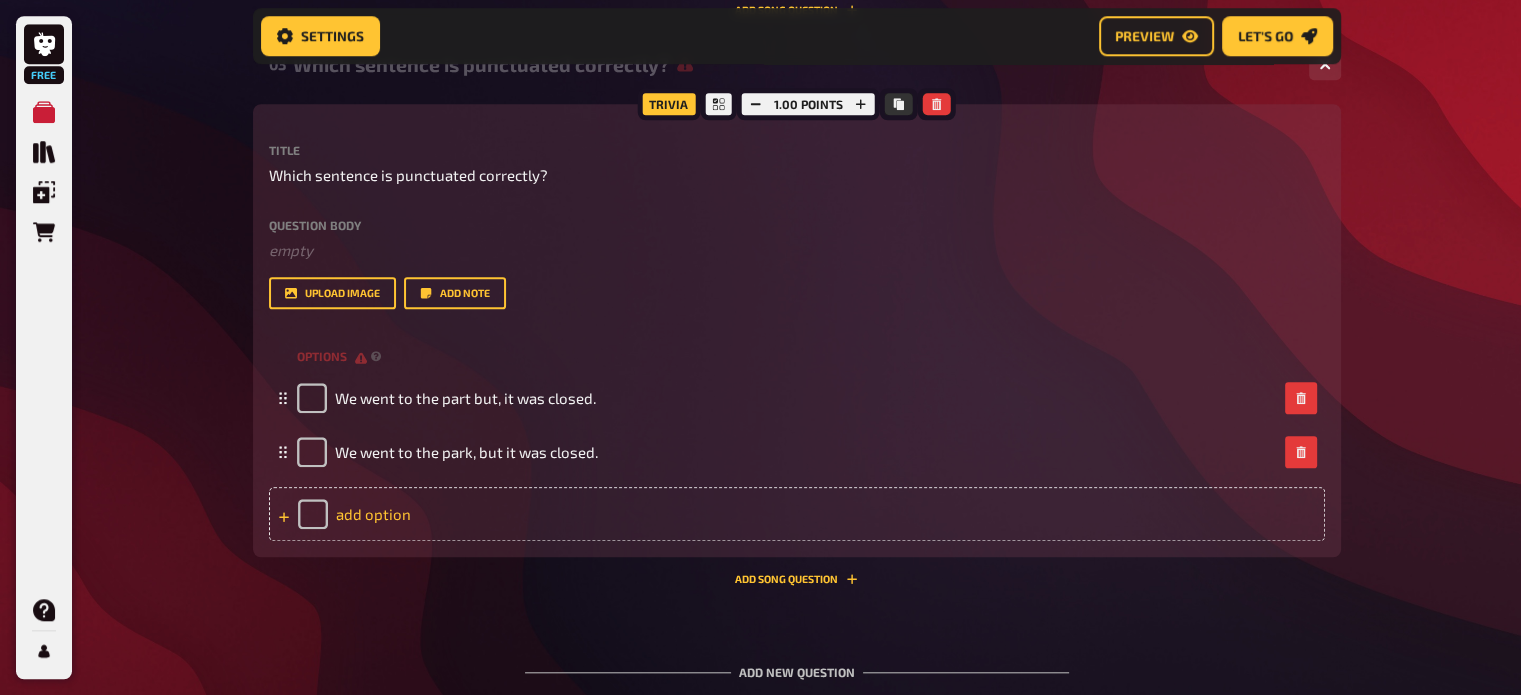 click on "add option" at bounding box center (797, 514) 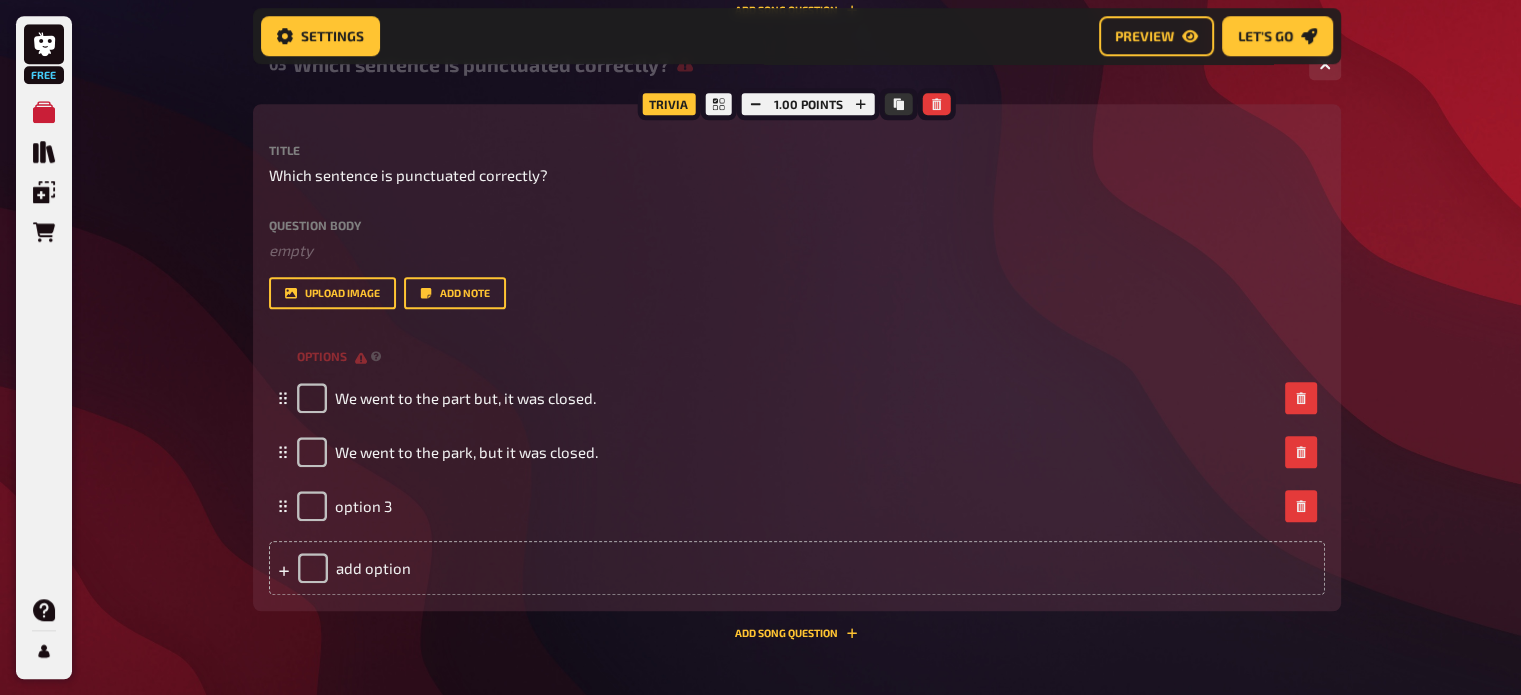type 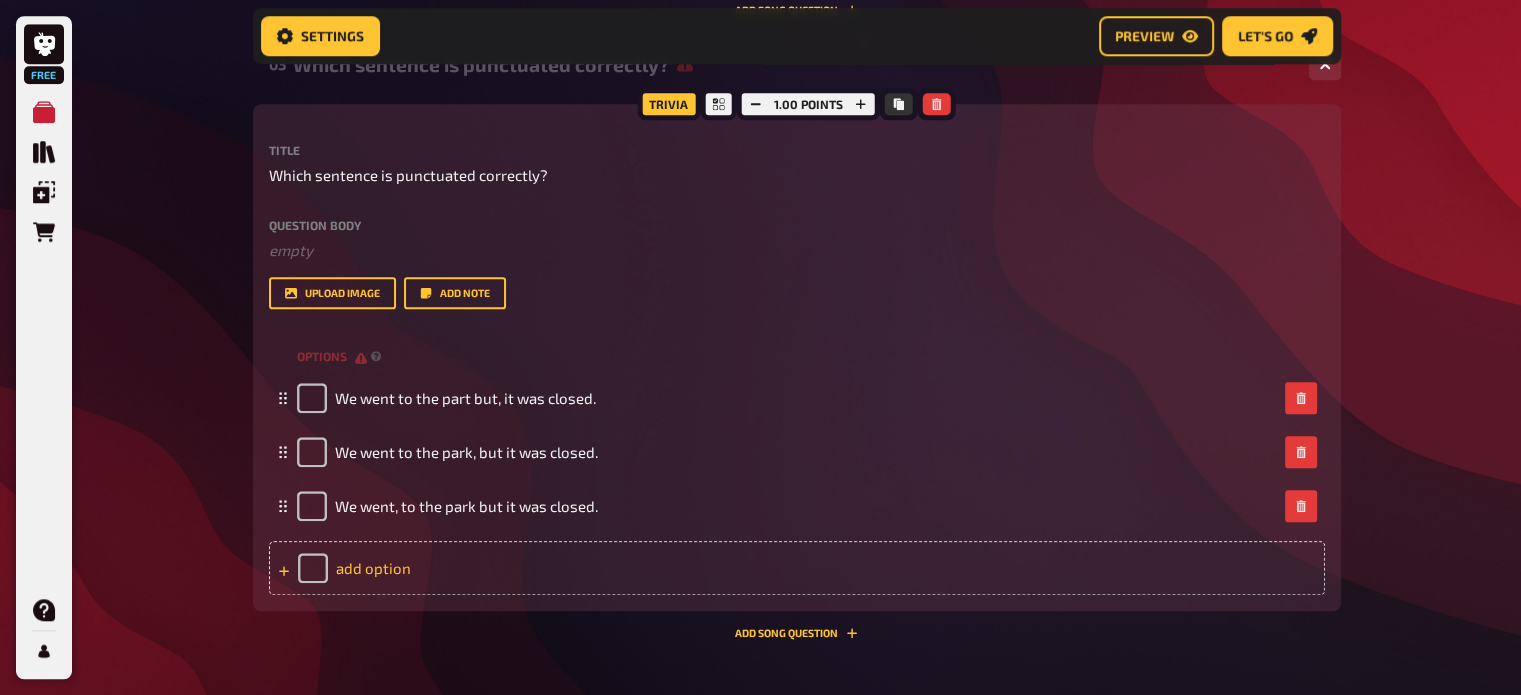 click on "add option" at bounding box center [797, 568] 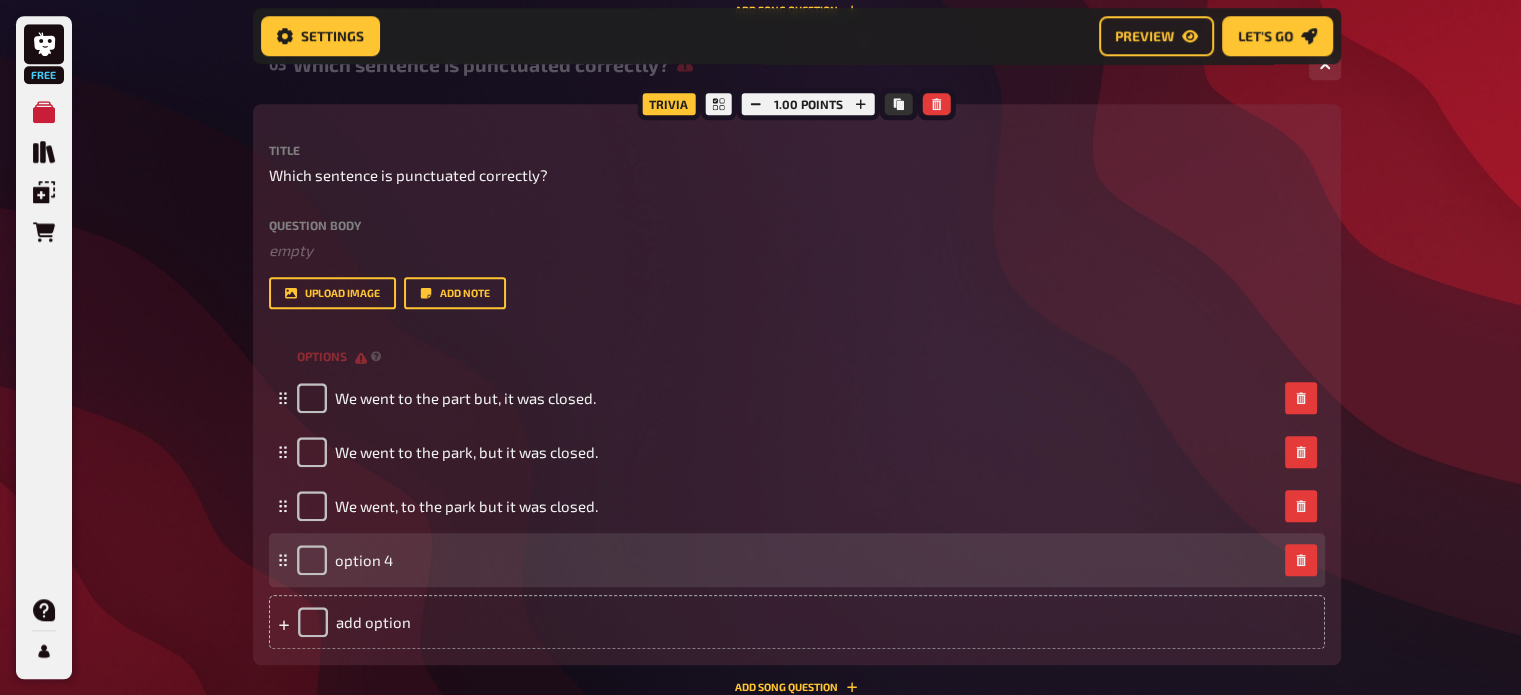 type 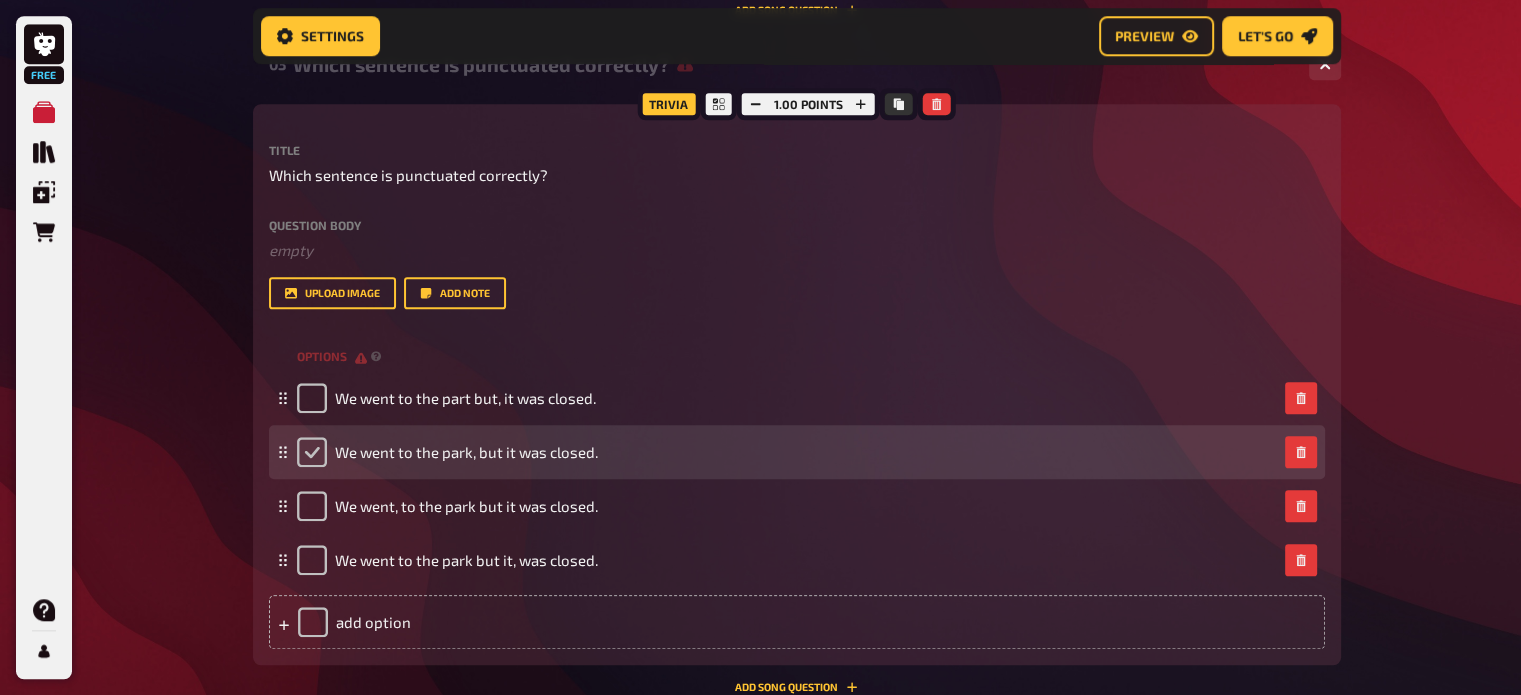 click at bounding box center (312, 452) 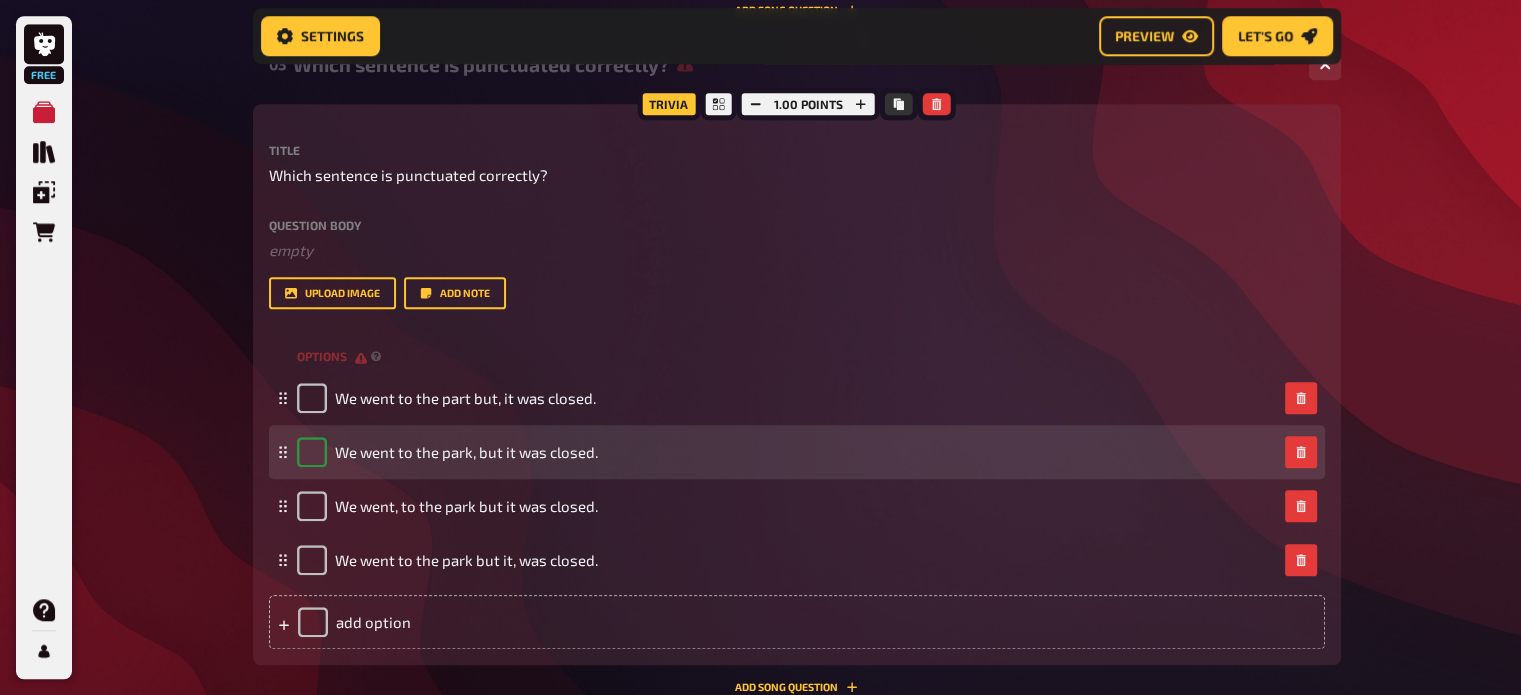 checkbox on "true" 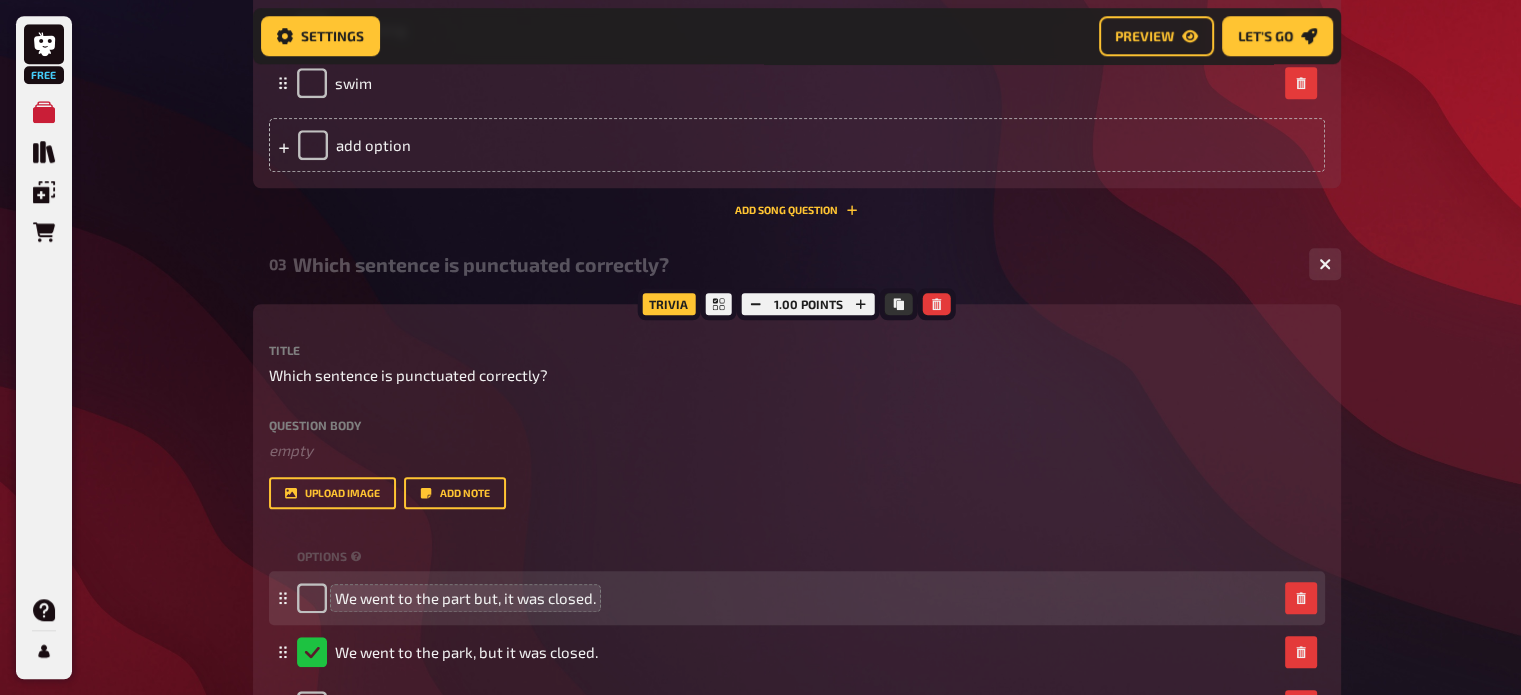 scroll, scrollTop: 1921, scrollLeft: 0, axis: vertical 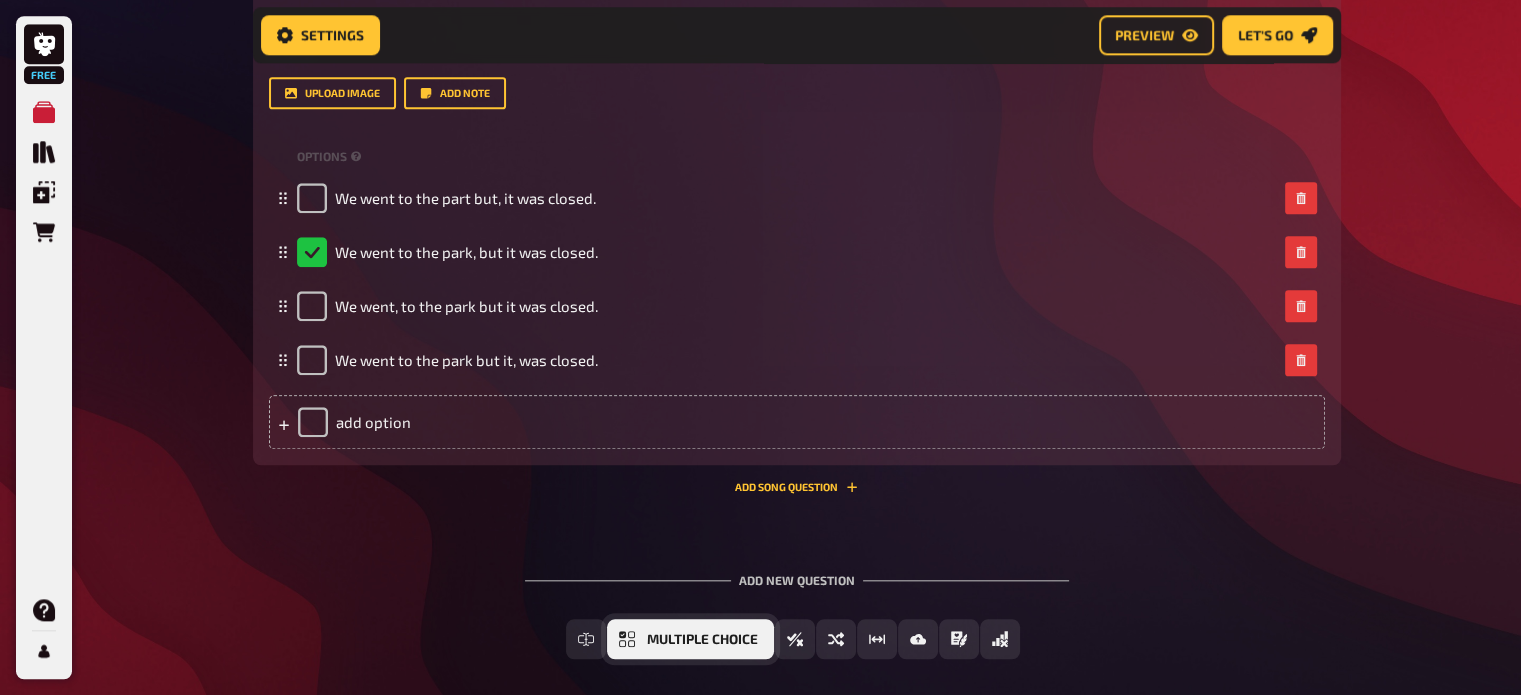 click on "Multiple Choice" at bounding box center [690, 639] 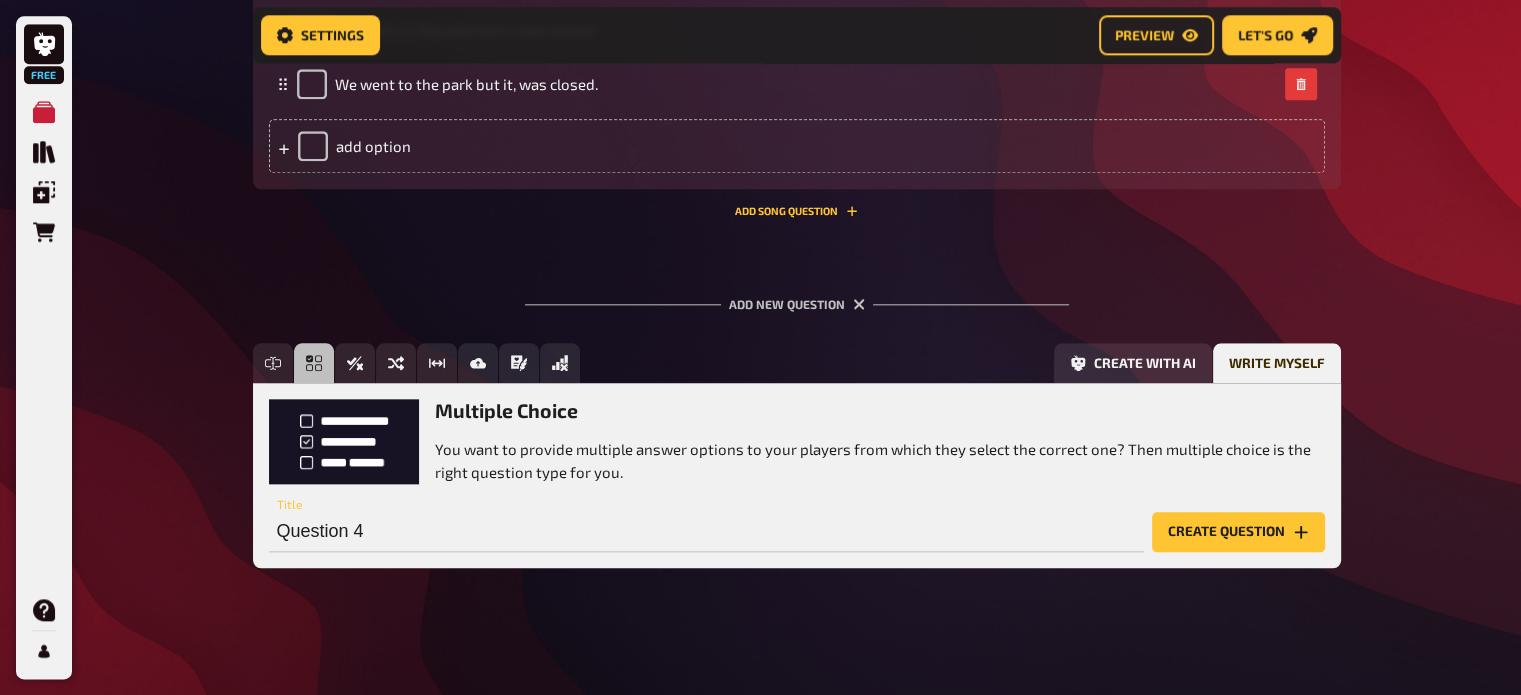 scroll, scrollTop: 2198, scrollLeft: 0, axis: vertical 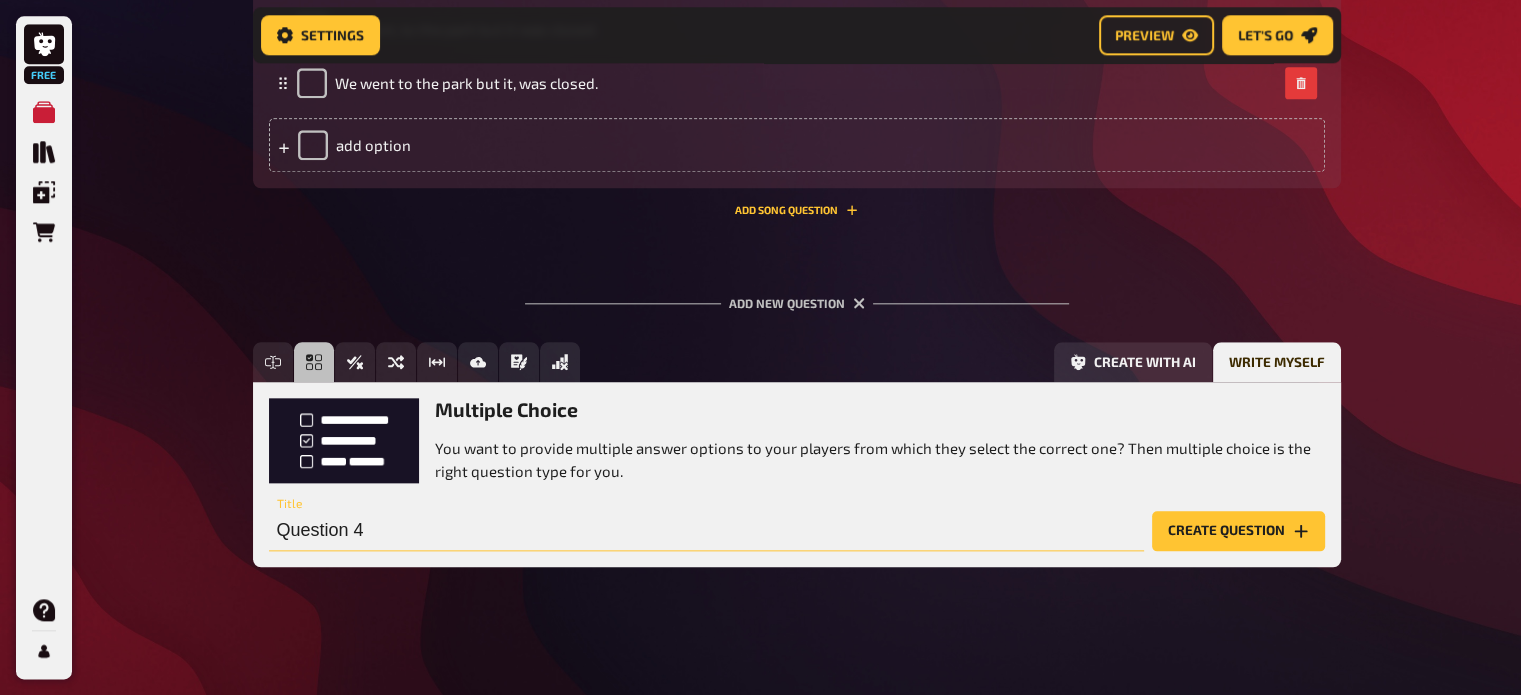 click on "Question 4" at bounding box center [706, 531] 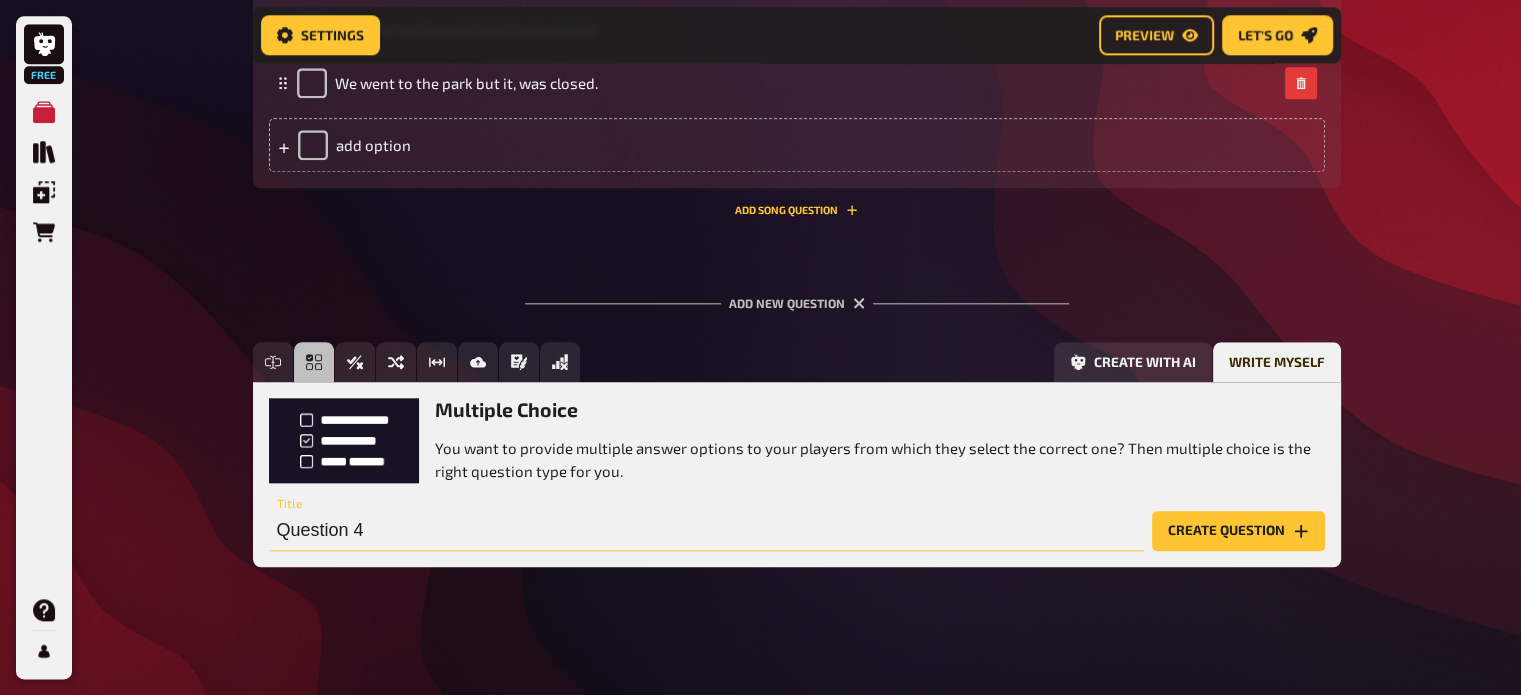 click on "Question 4" at bounding box center [706, 531] 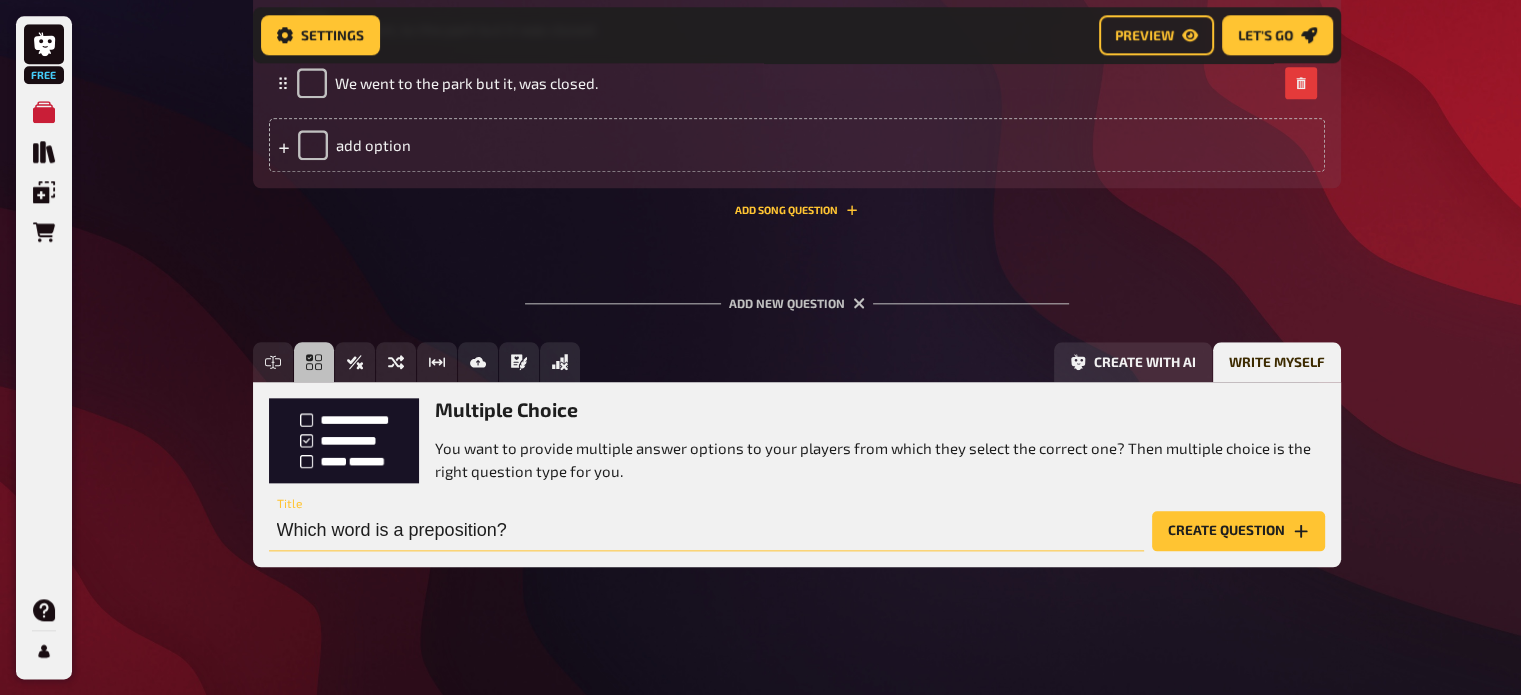 type on "Which word is a preposition?" 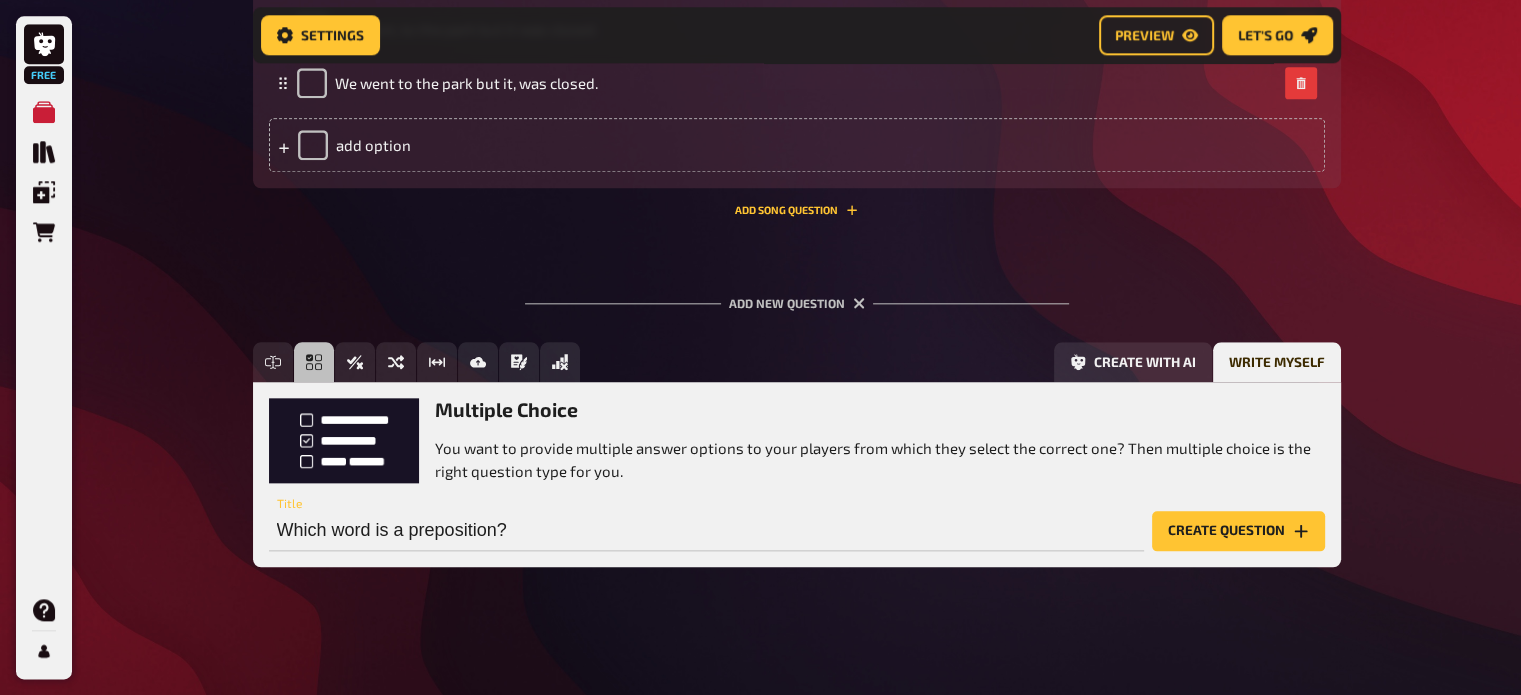 click on "Multiple Choice You want to provide multiple answer options to your players from which they select the correct one? Then multiple choice is the right question type for you. Which word is a preposition? Title Create question" at bounding box center (797, 474) 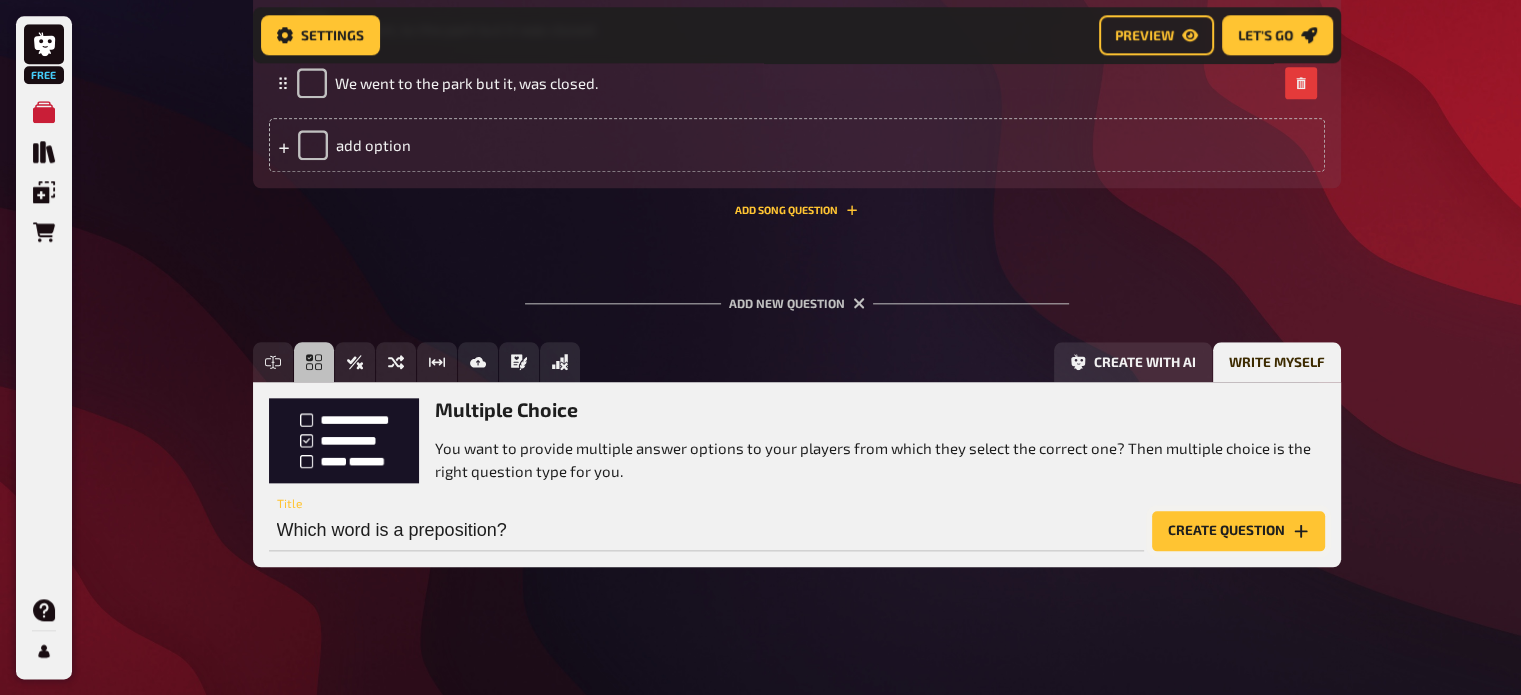 click on "Create question" at bounding box center [1238, 531] 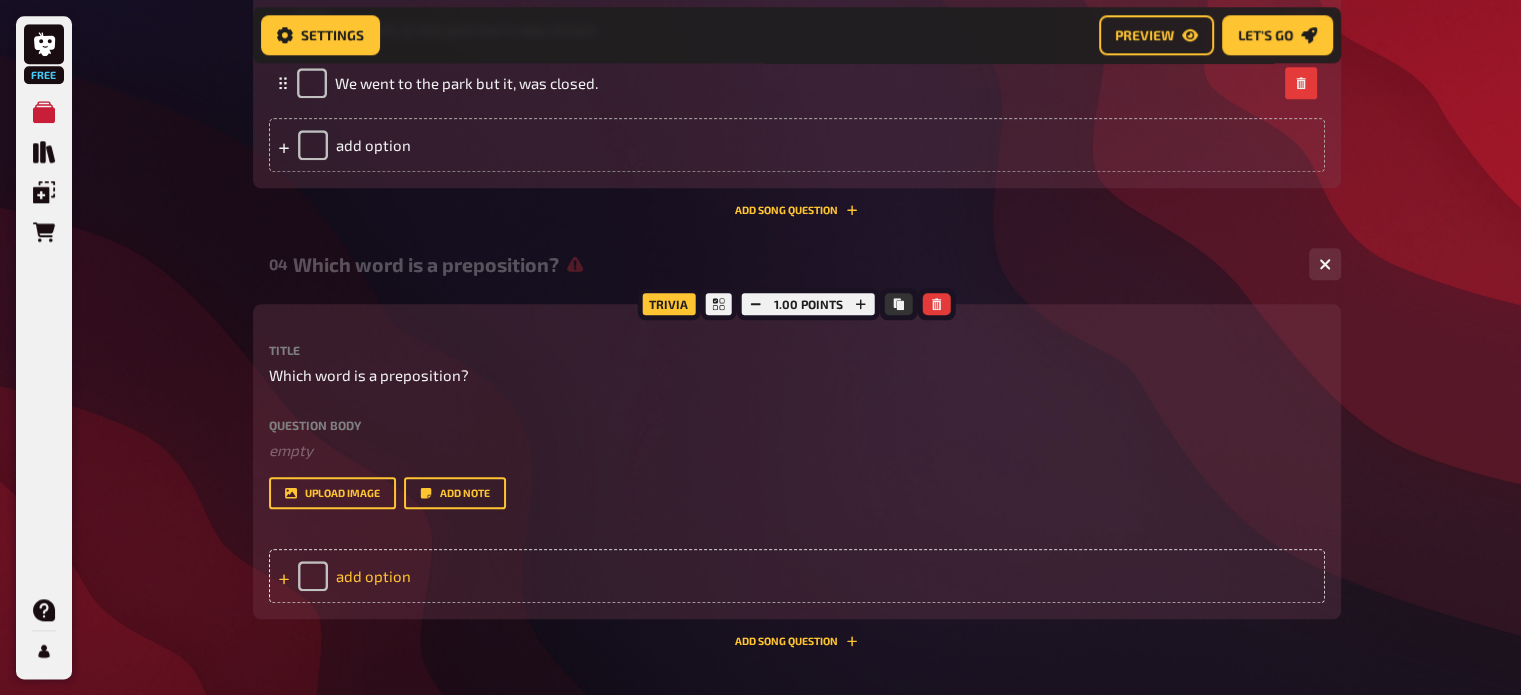 click on "add option" at bounding box center (797, 576) 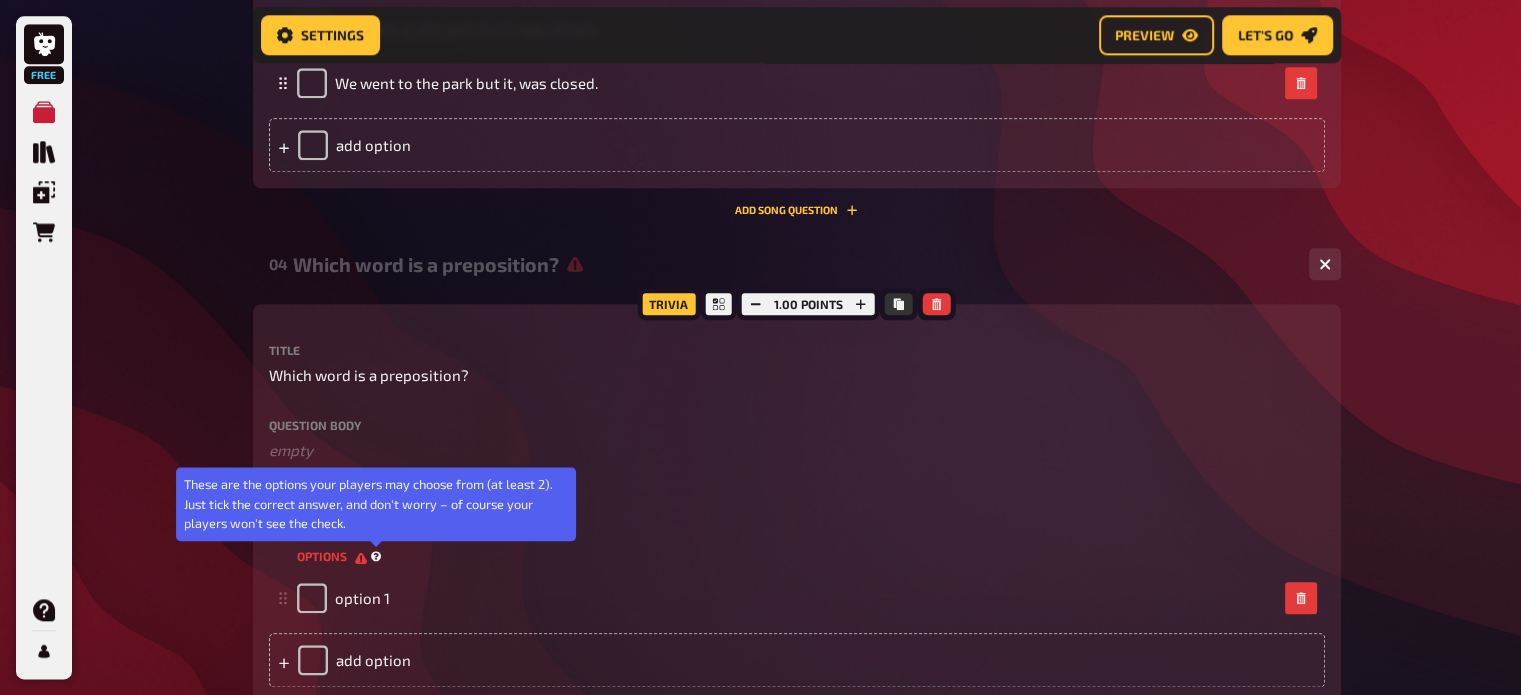 type 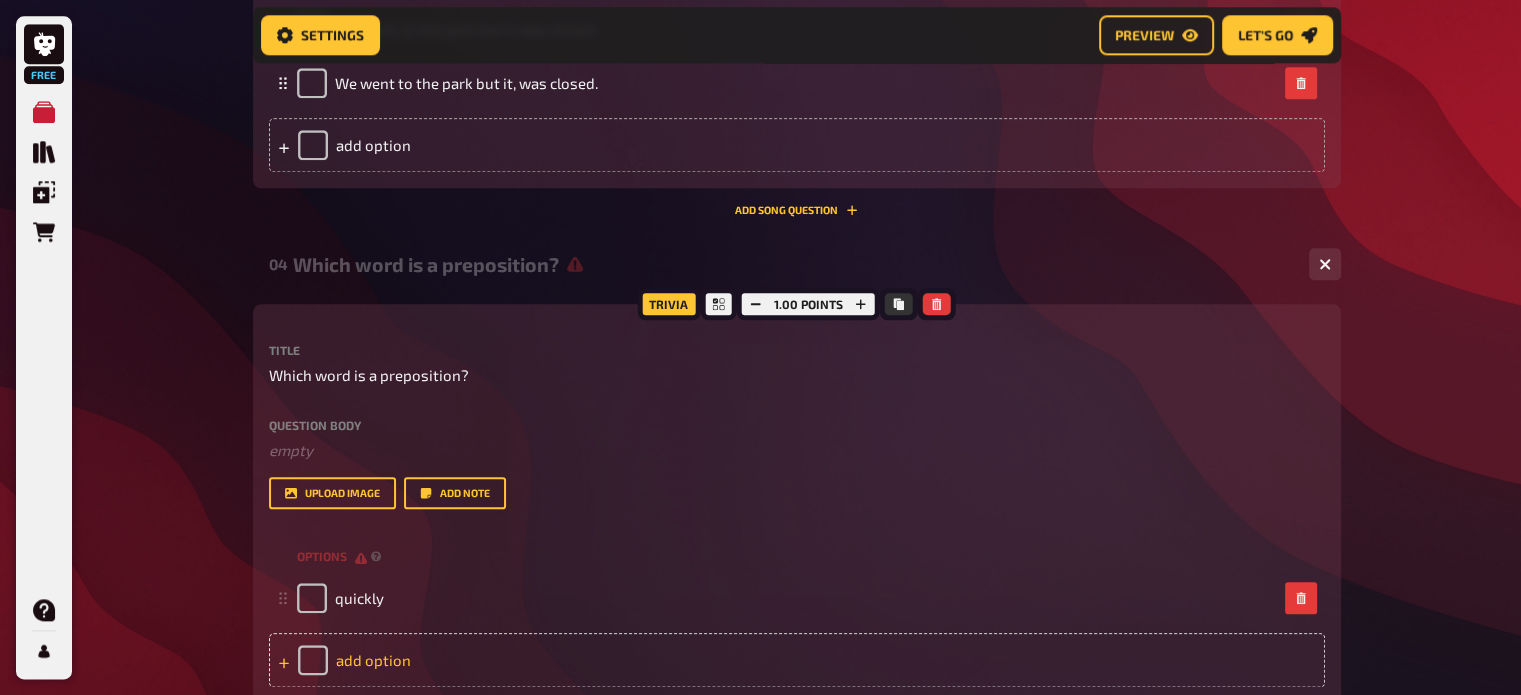 click on "add option" at bounding box center (797, 660) 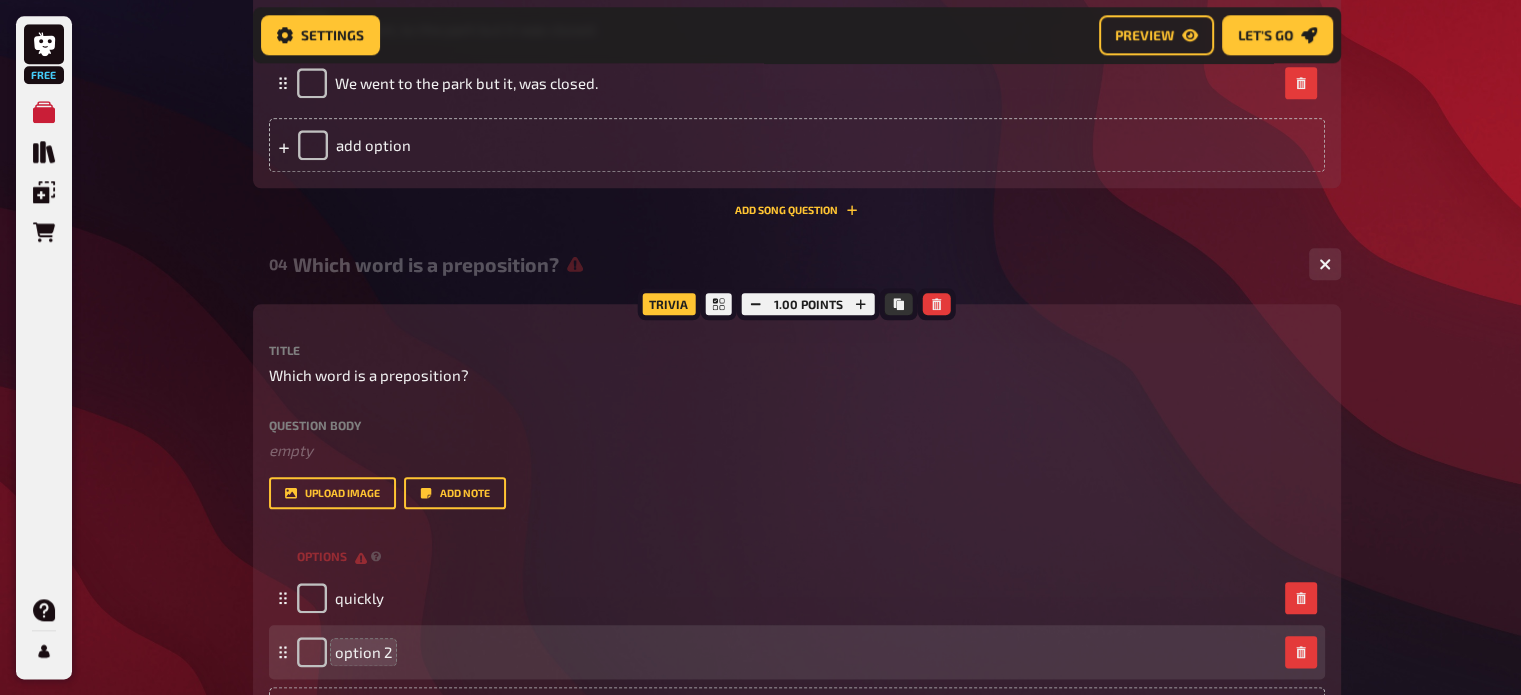 type 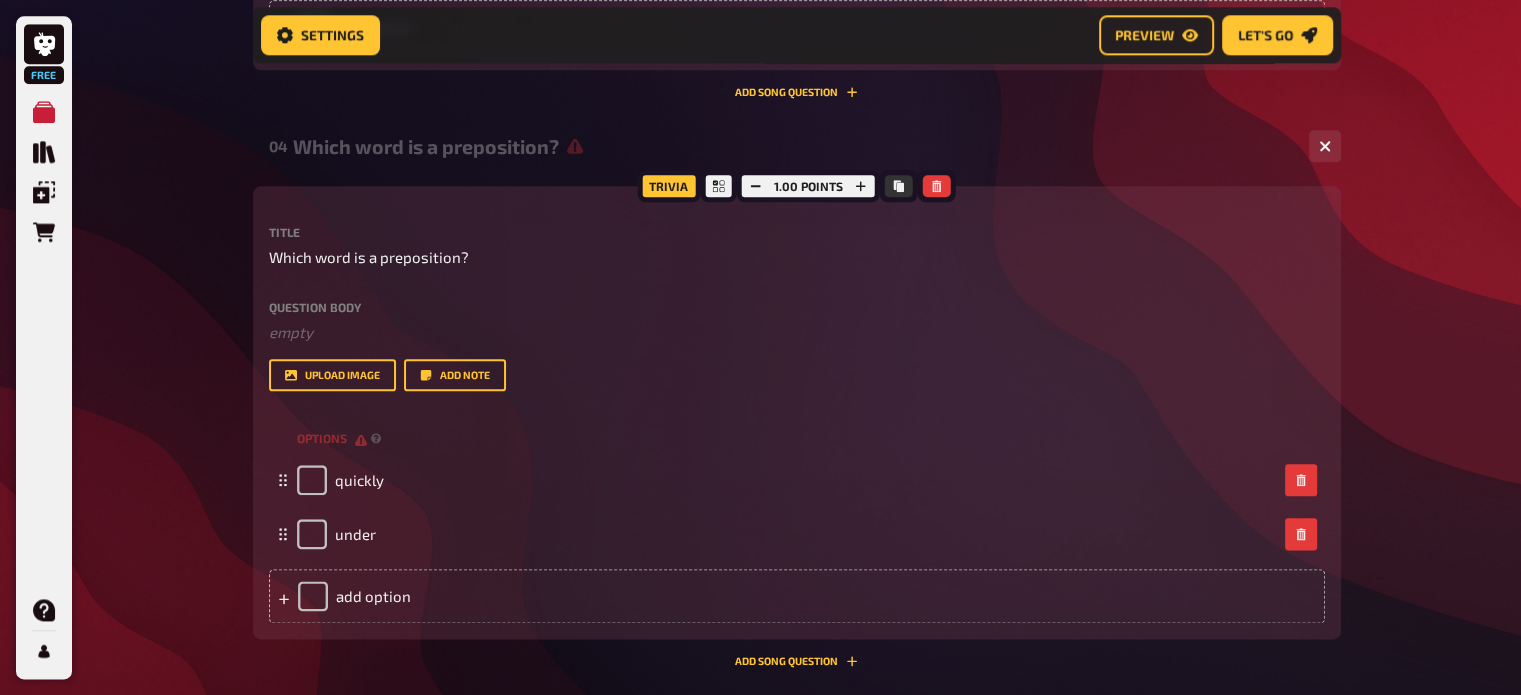 scroll, scrollTop: 2498, scrollLeft: 0, axis: vertical 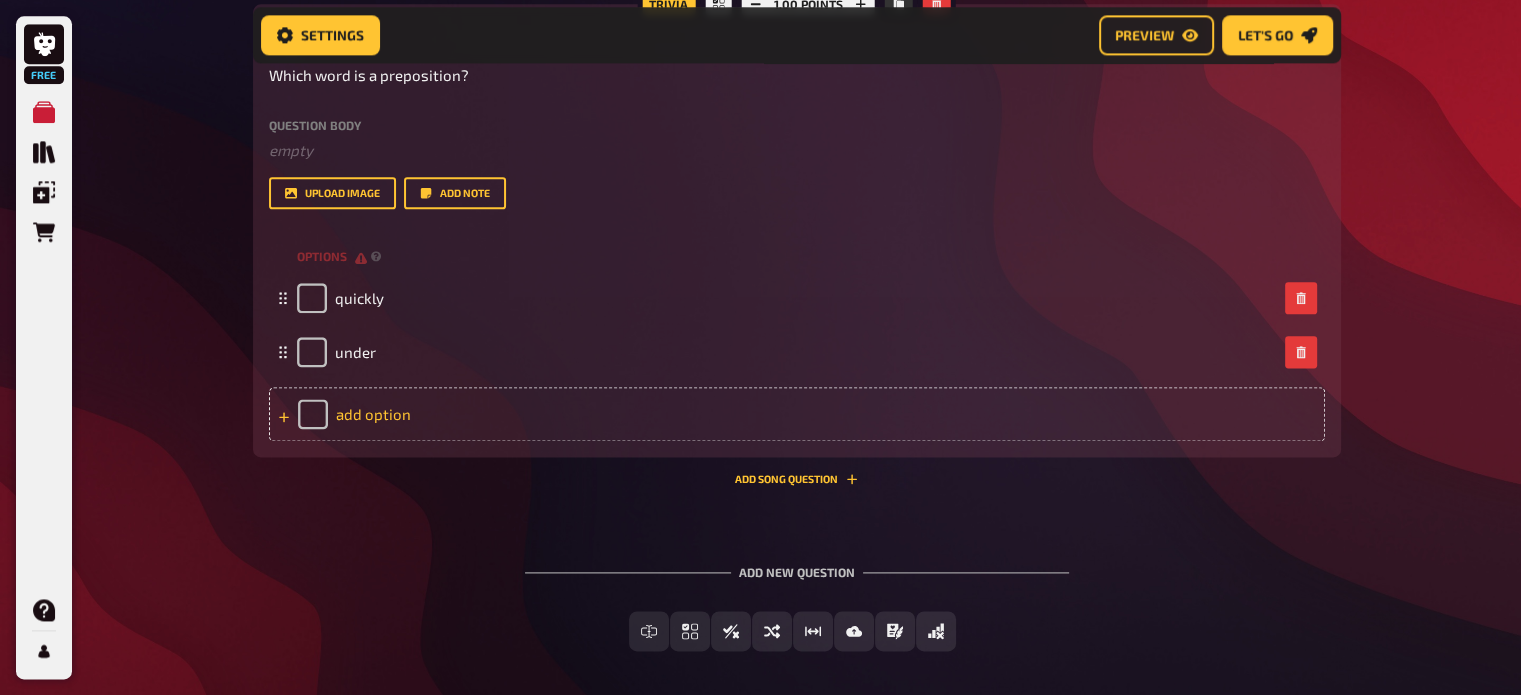 click on "add option" at bounding box center [797, 414] 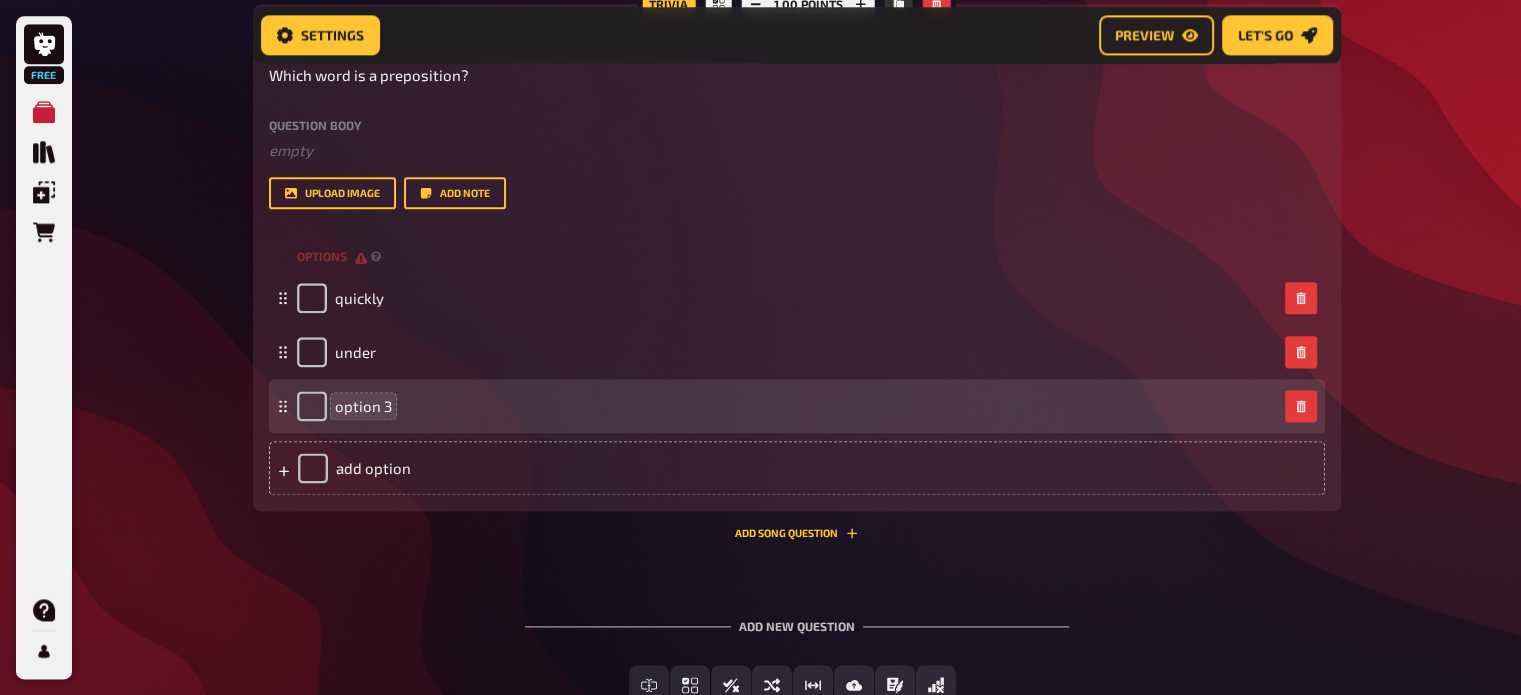 type 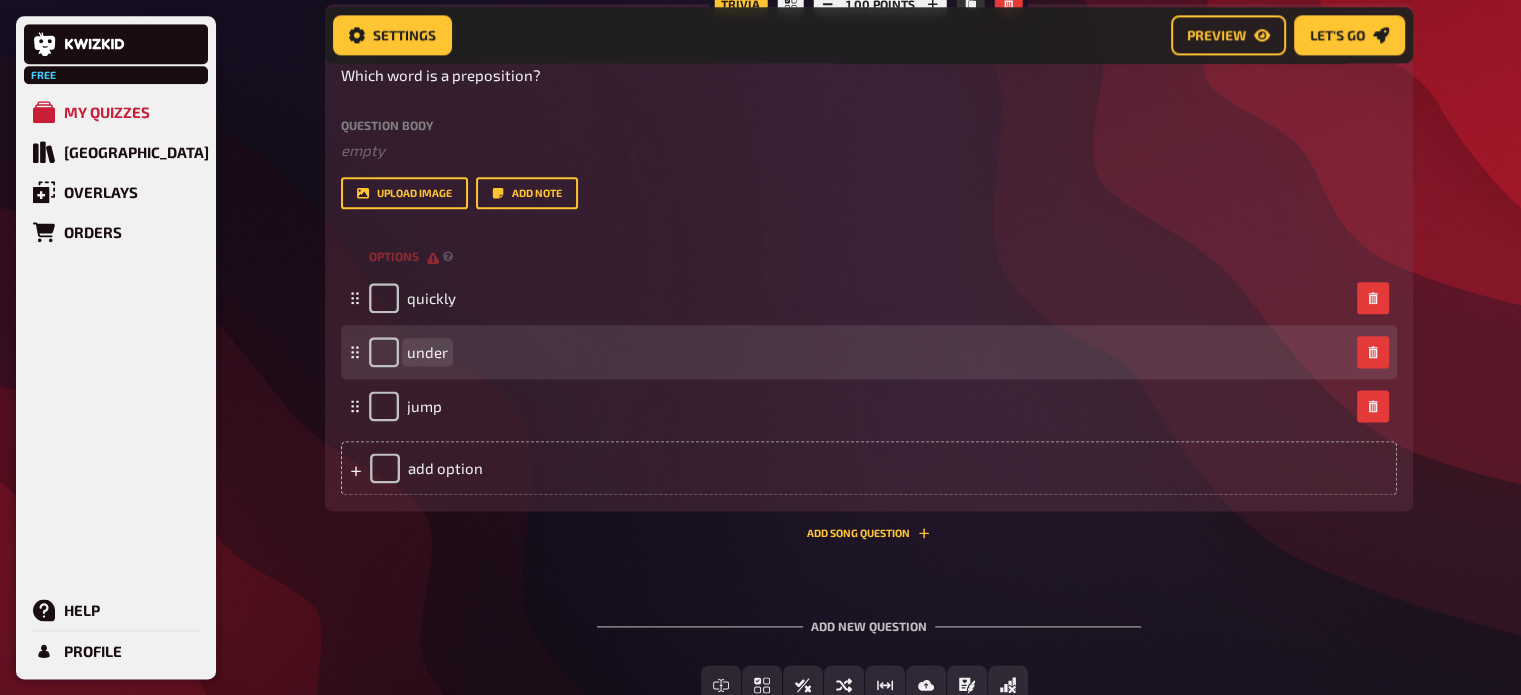 click on "under" at bounding box center (427, 352) 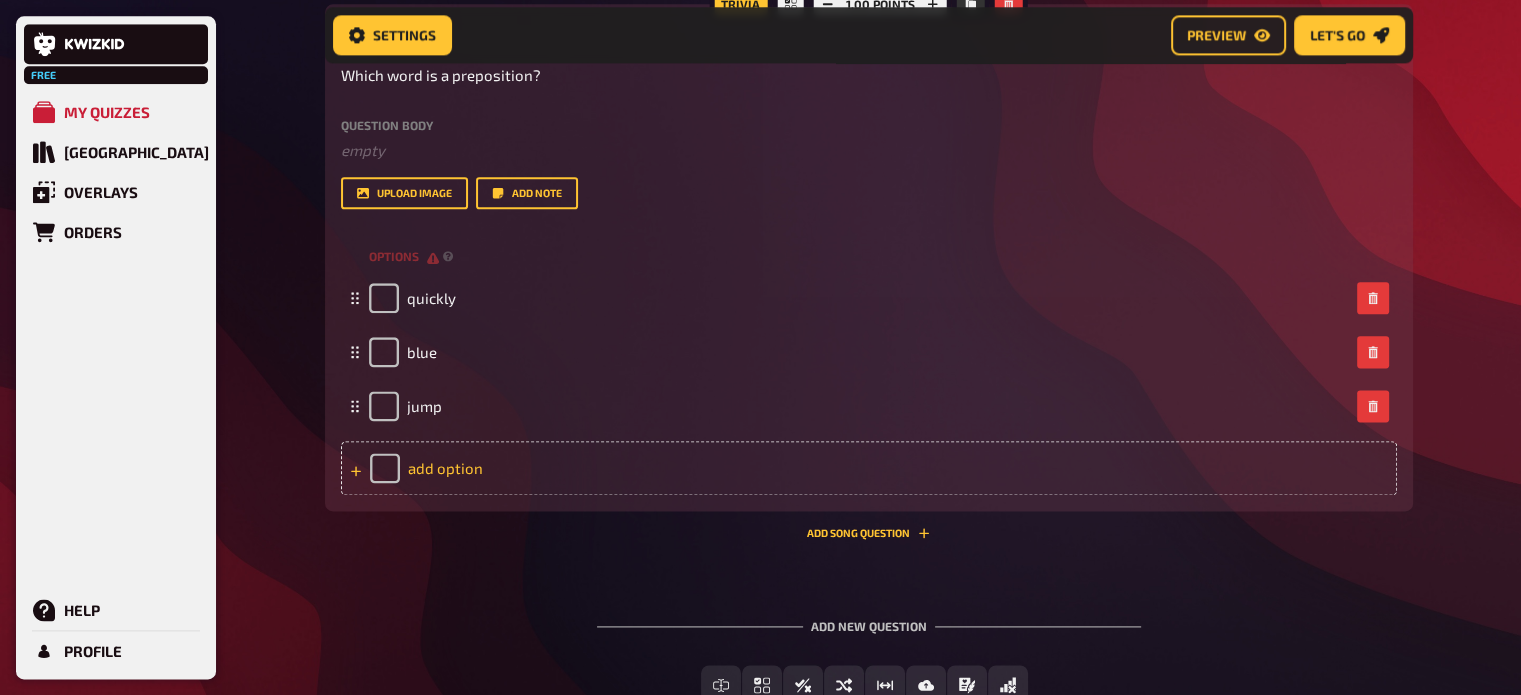 click on "add option" at bounding box center [869, 468] 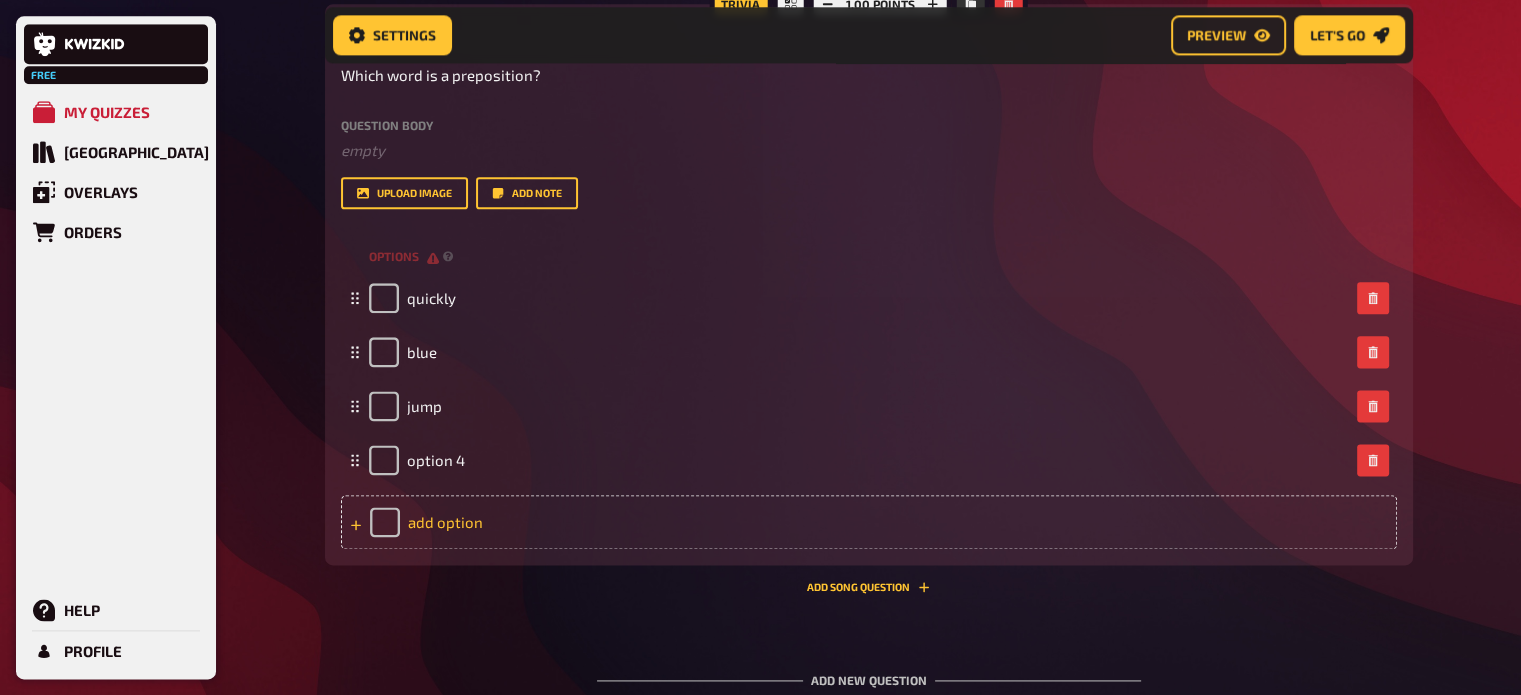 type 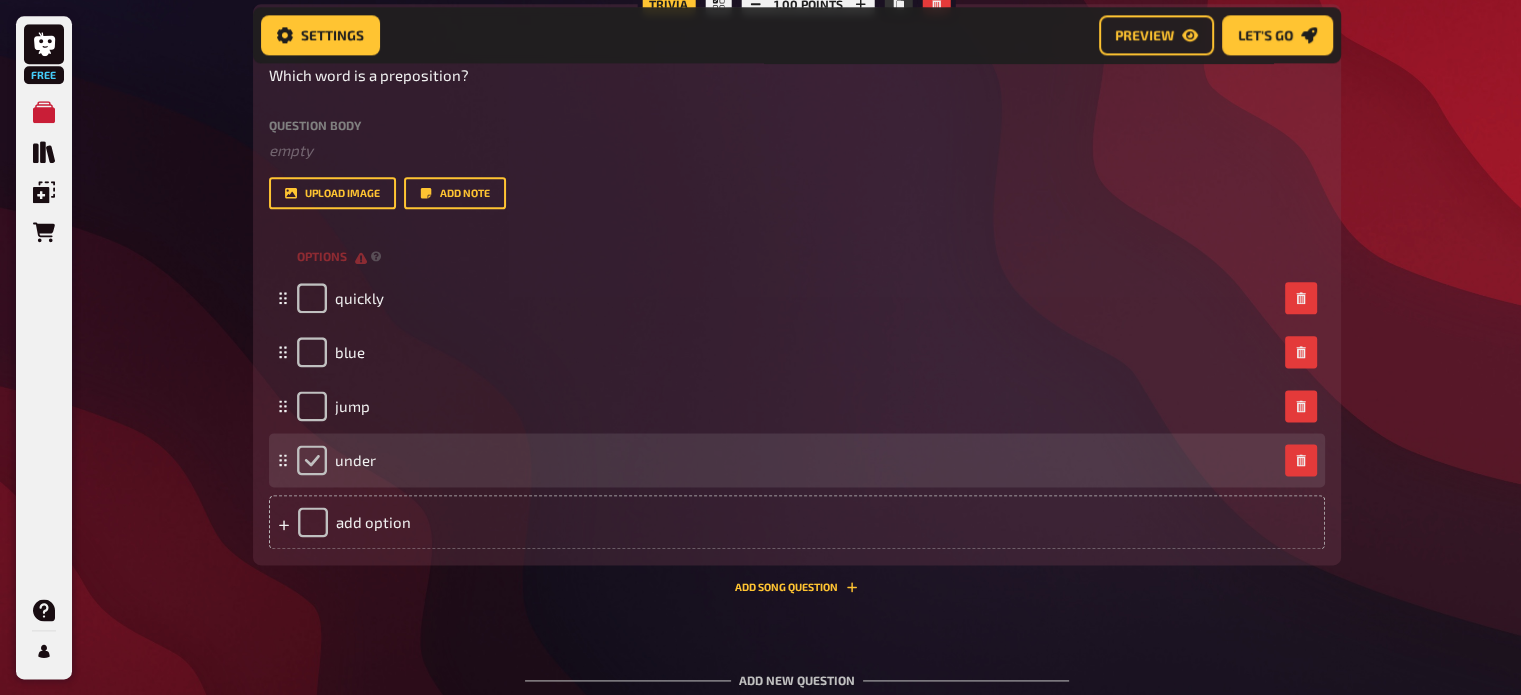 click at bounding box center (312, 460) 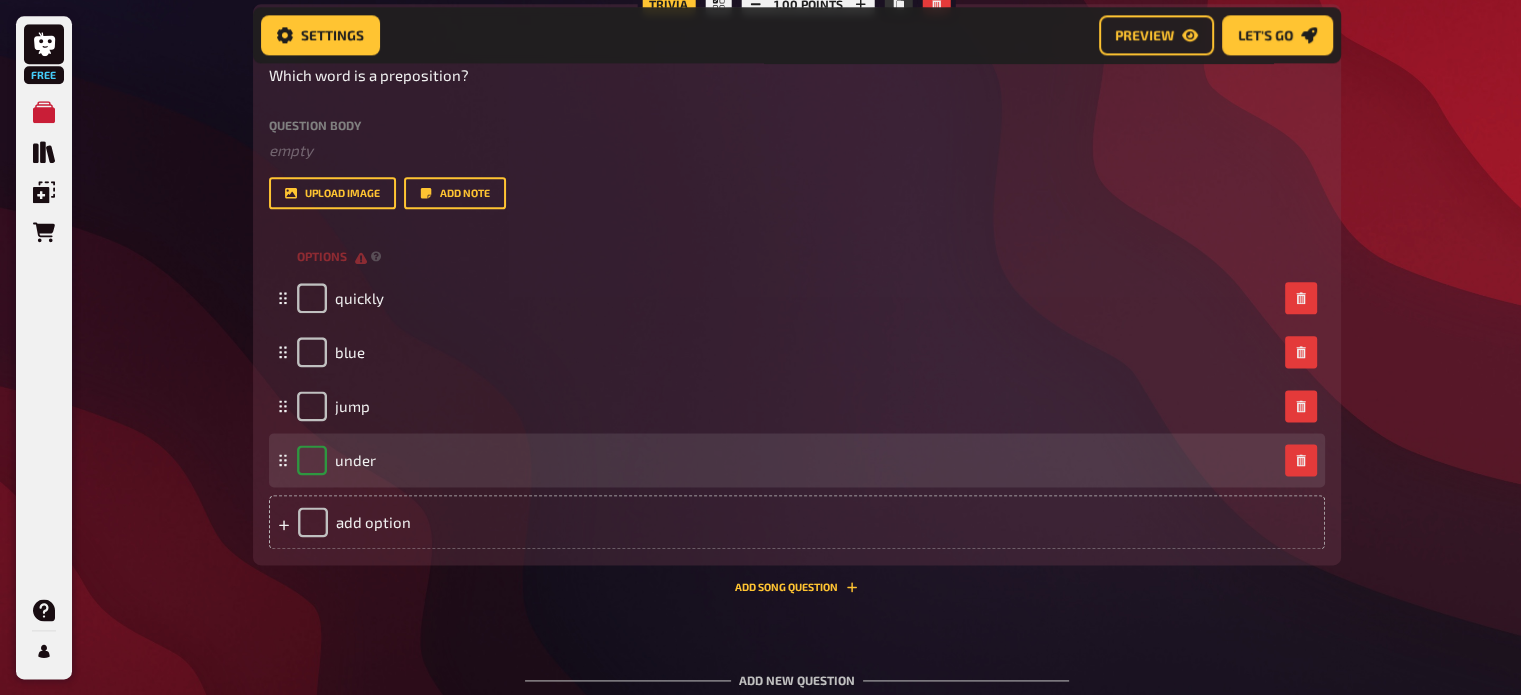 checkbox on "true" 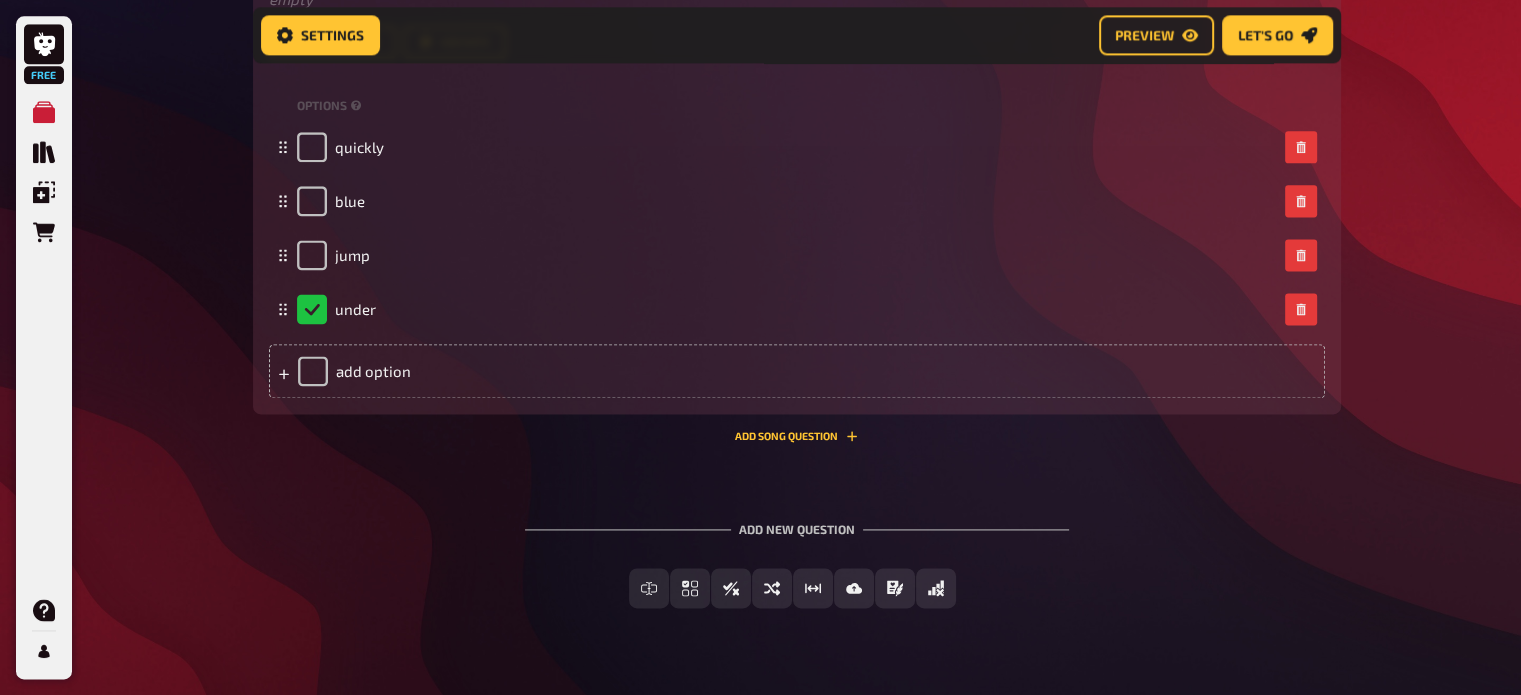 scroll, scrollTop: 2691, scrollLeft: 0, axis: vertical 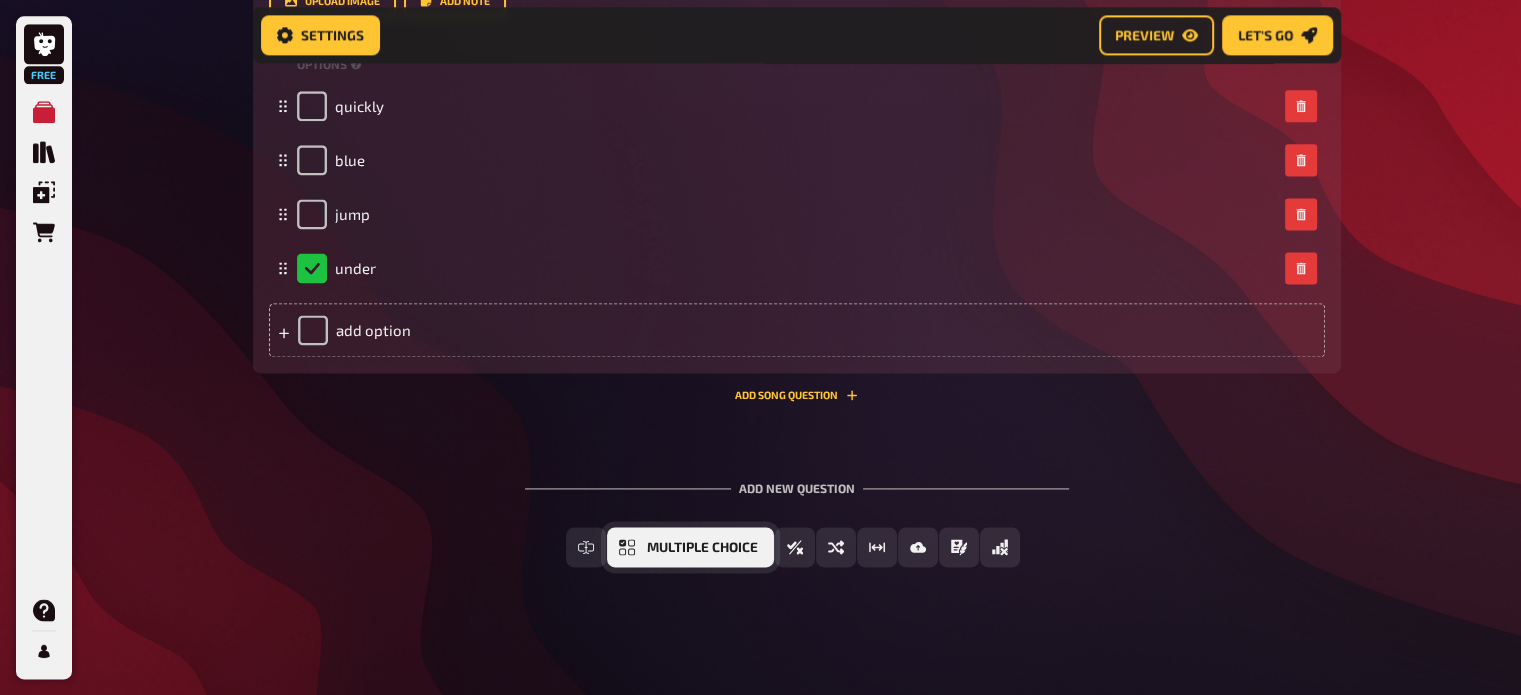 click on "Multiple Choice" at bounding box center (702, 548) 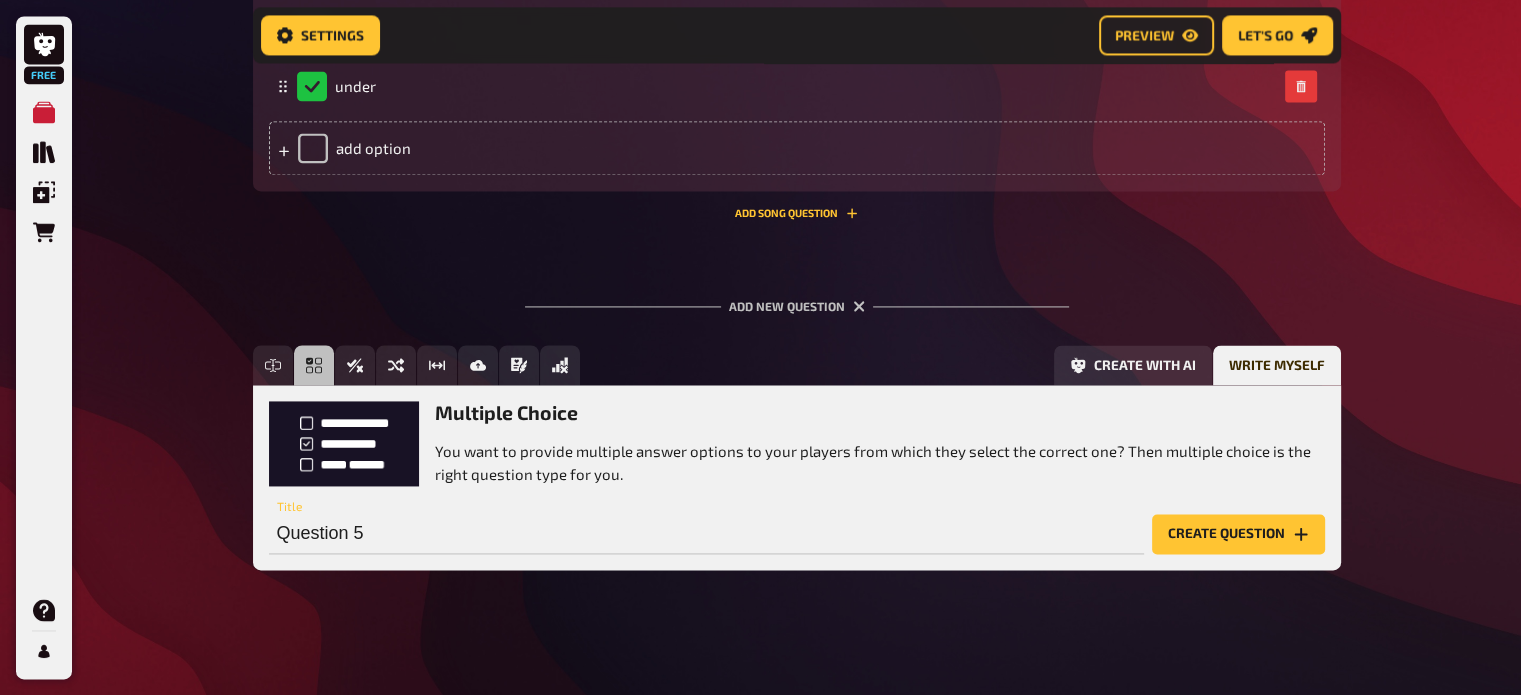 scroll, scrollTop: 2875, scrollLeft: 0, axis: vertical 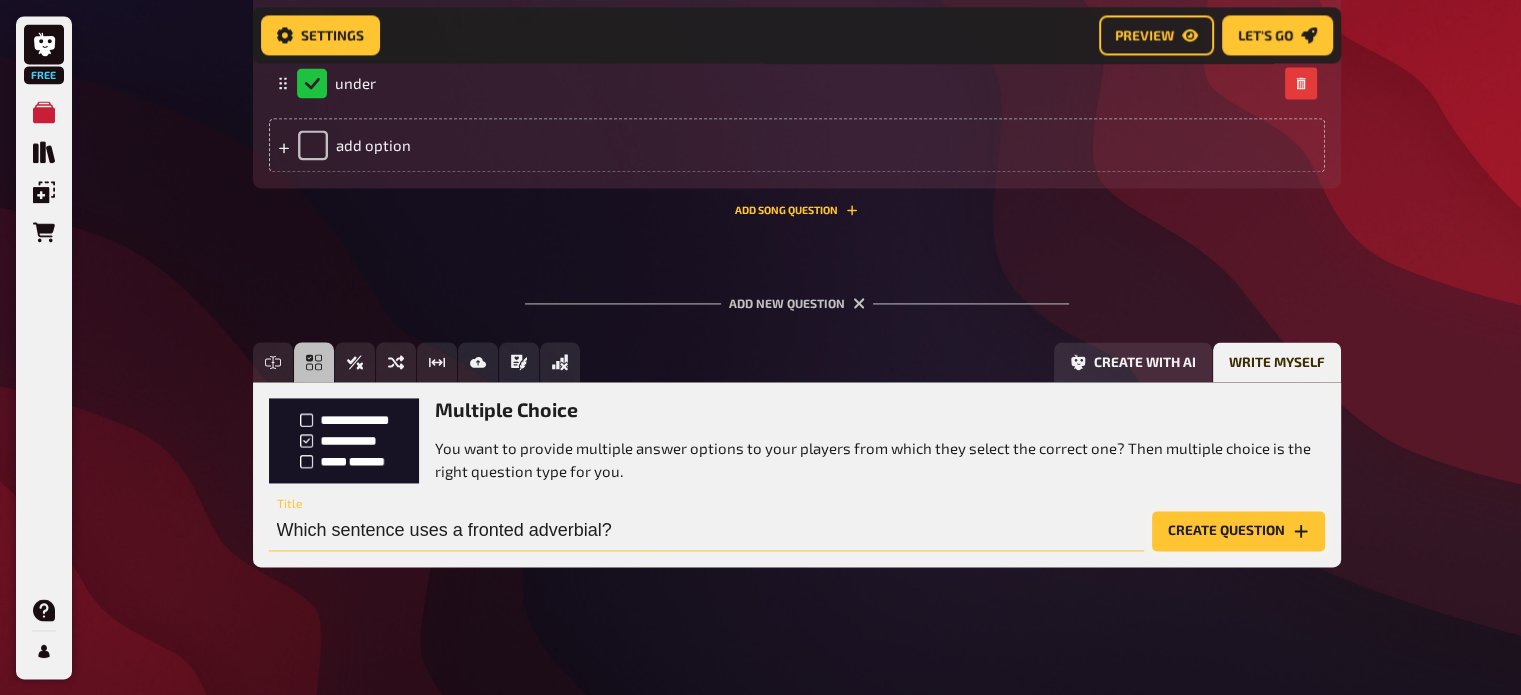 type on "Which sentence uses a fronted adverbial?" 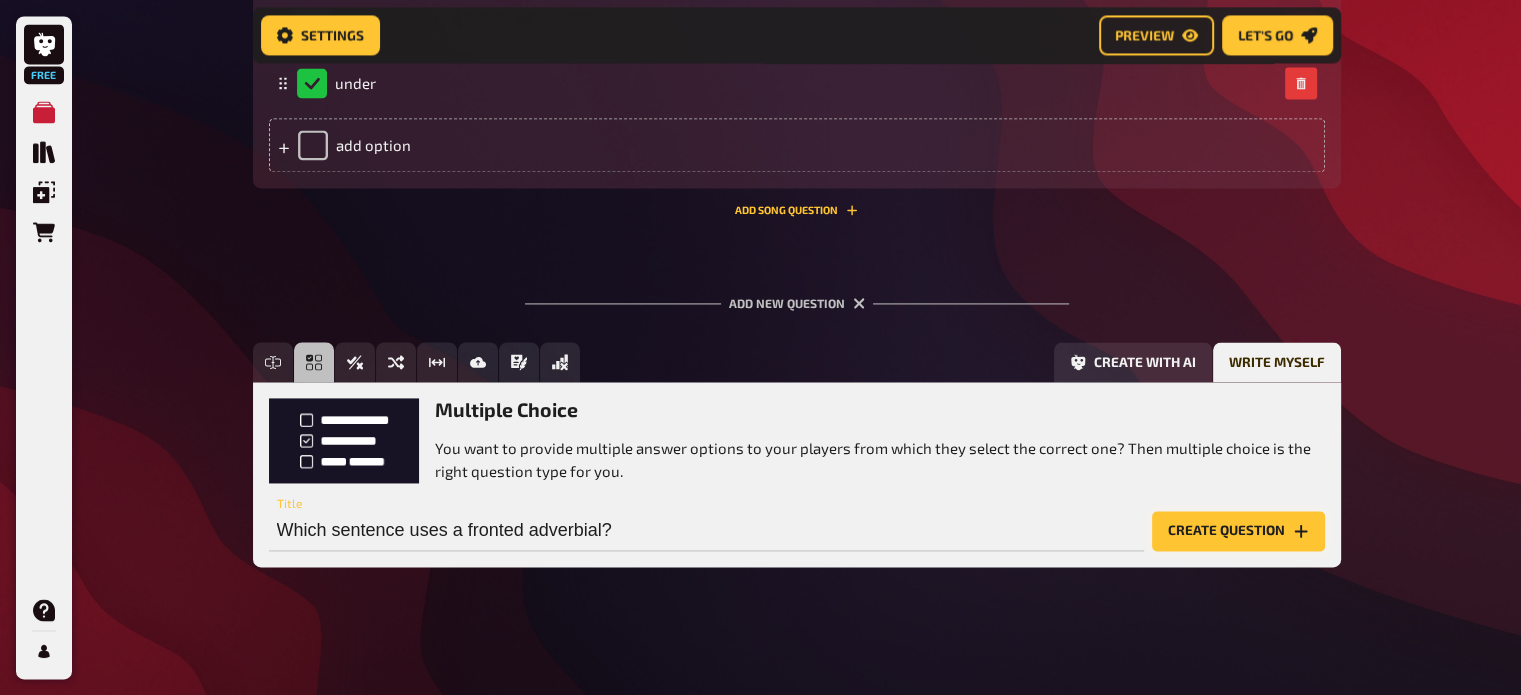 click on "Create question" at bounding box center [1238, 531] 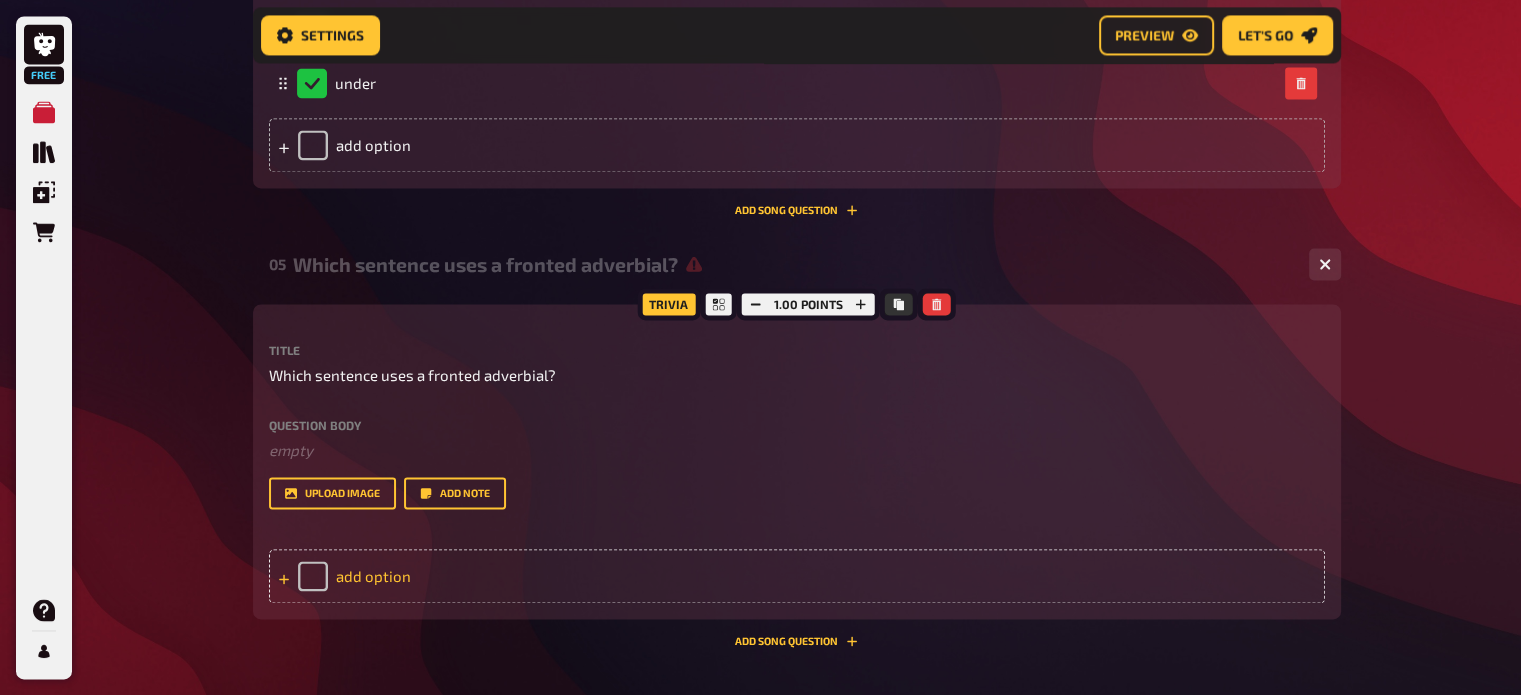 click on "add option" at bounding box center (797, 576) 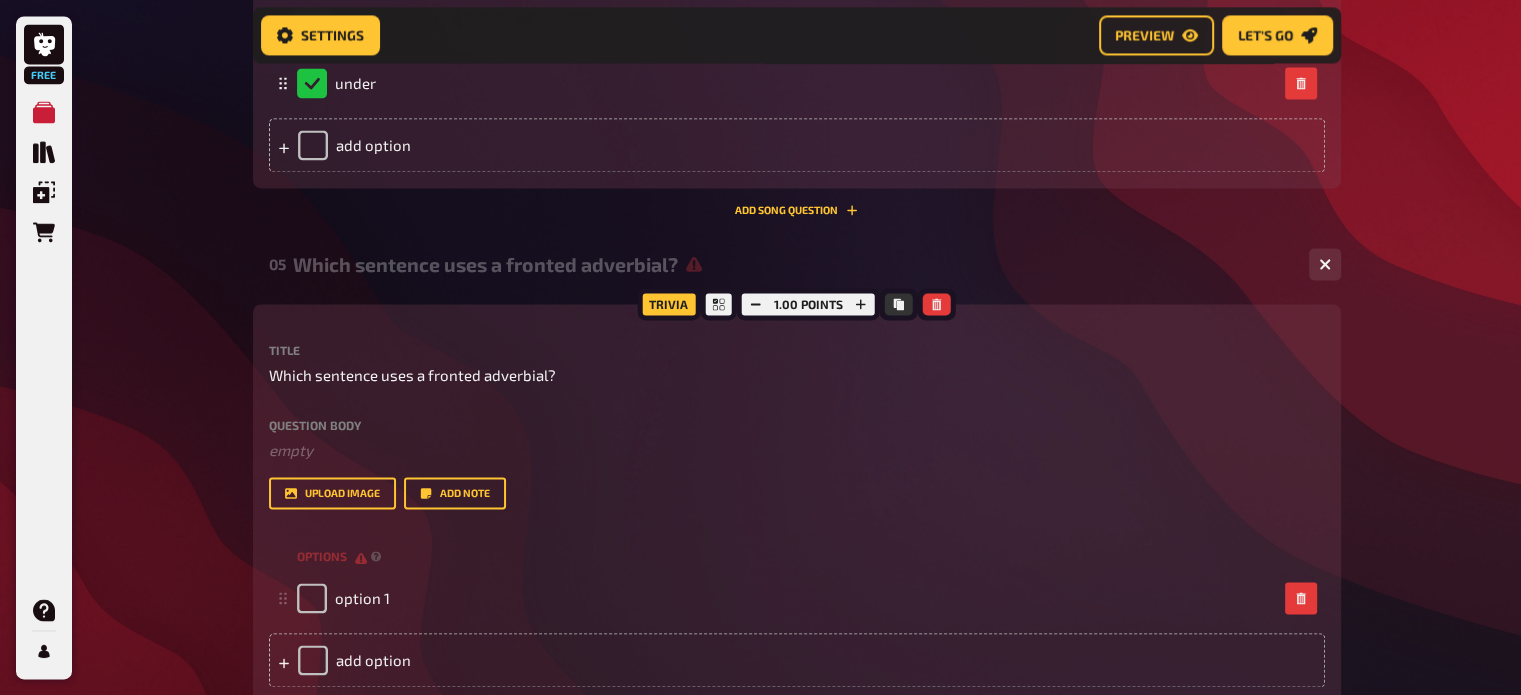 type 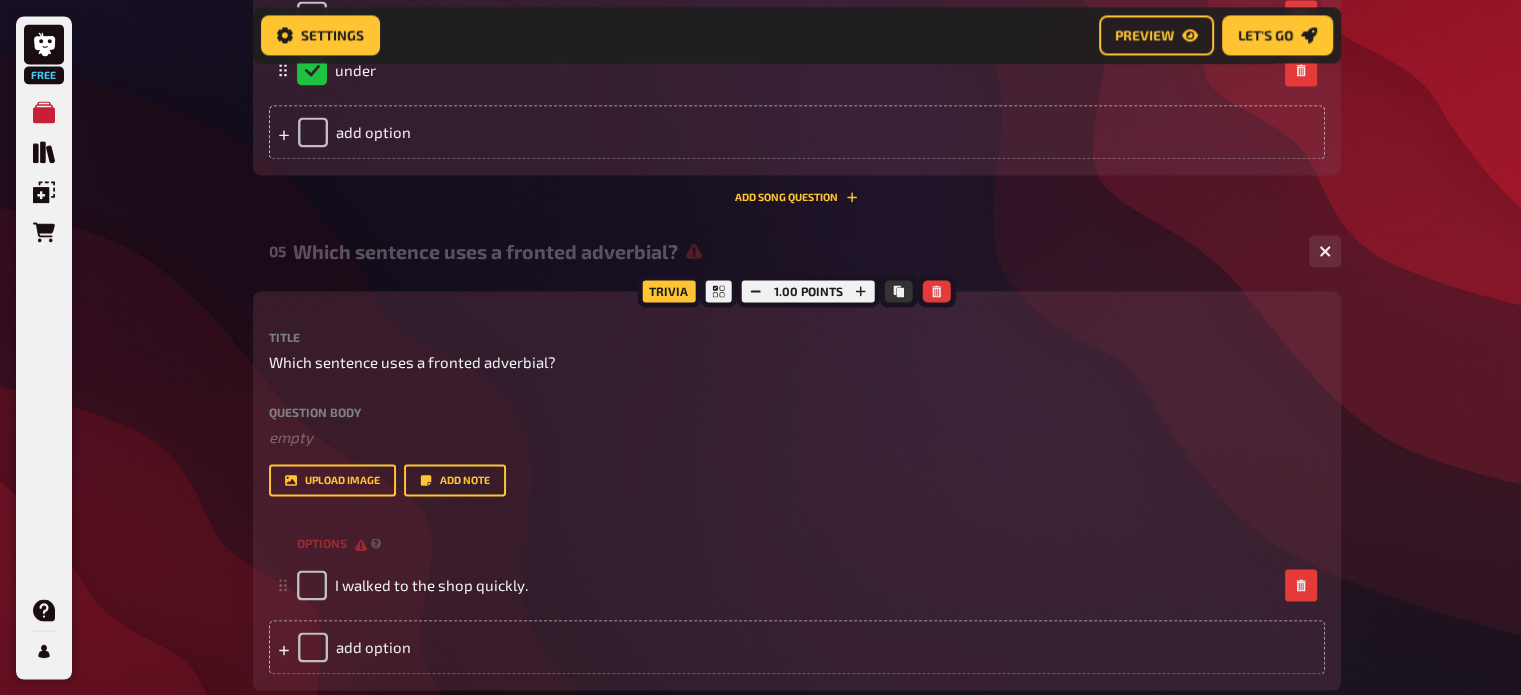 scroll, scrollTop: 3075, scrollLeft: 0, axis: vertical 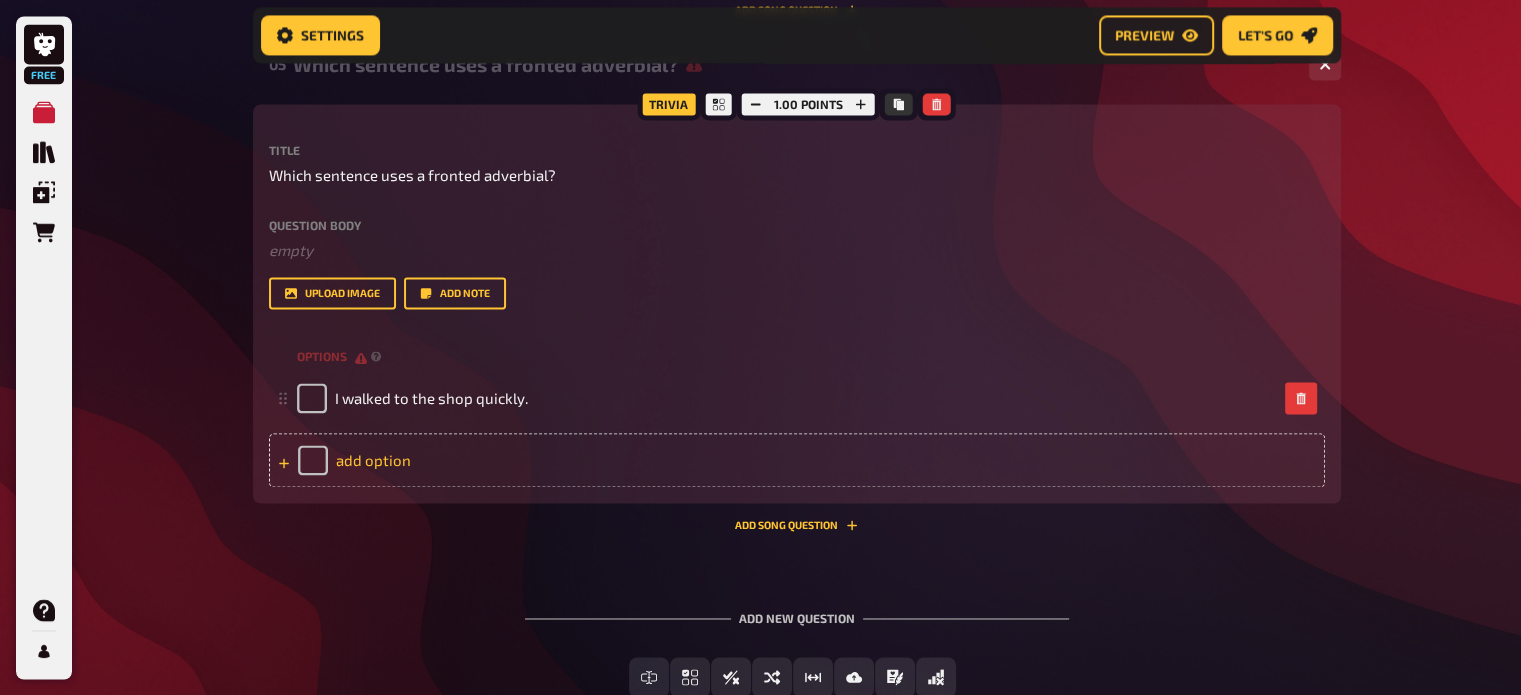 click on "add option" at bounding box center [797, 460] 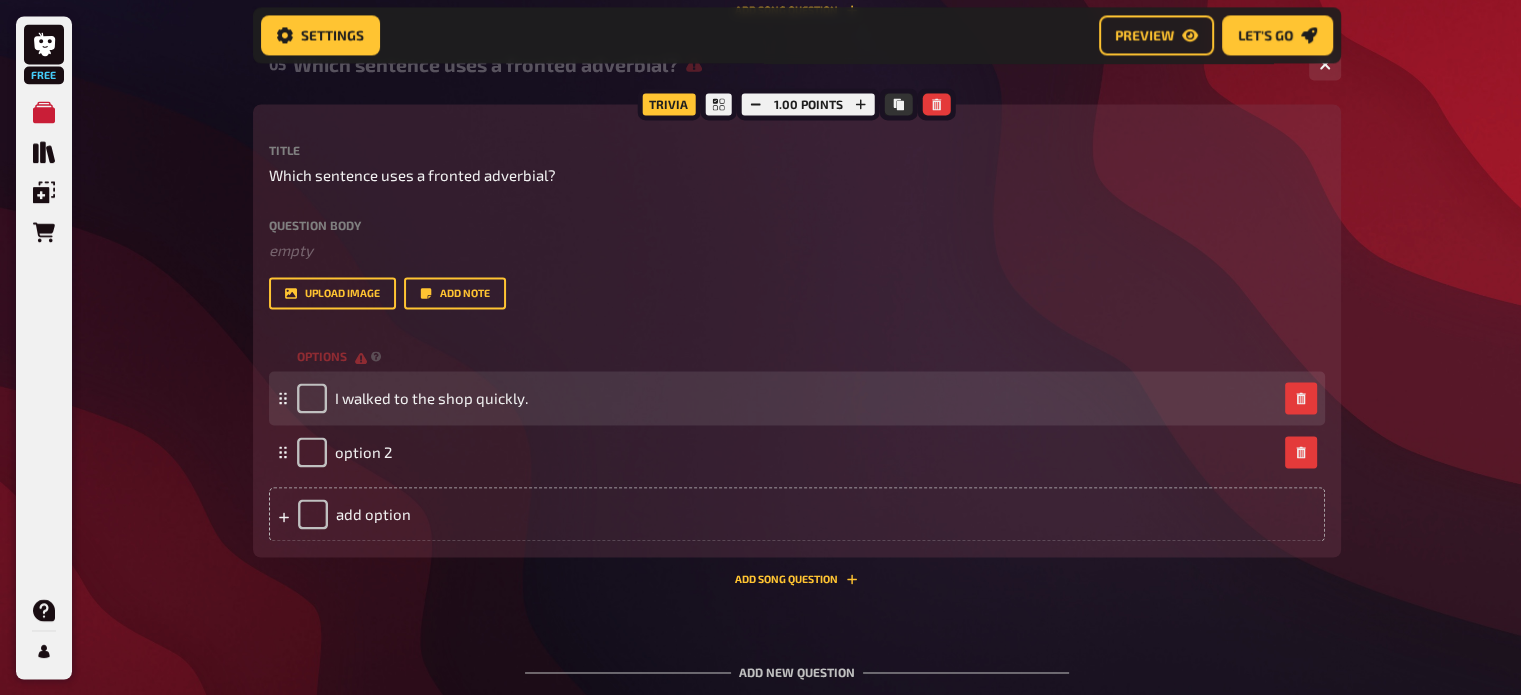 type 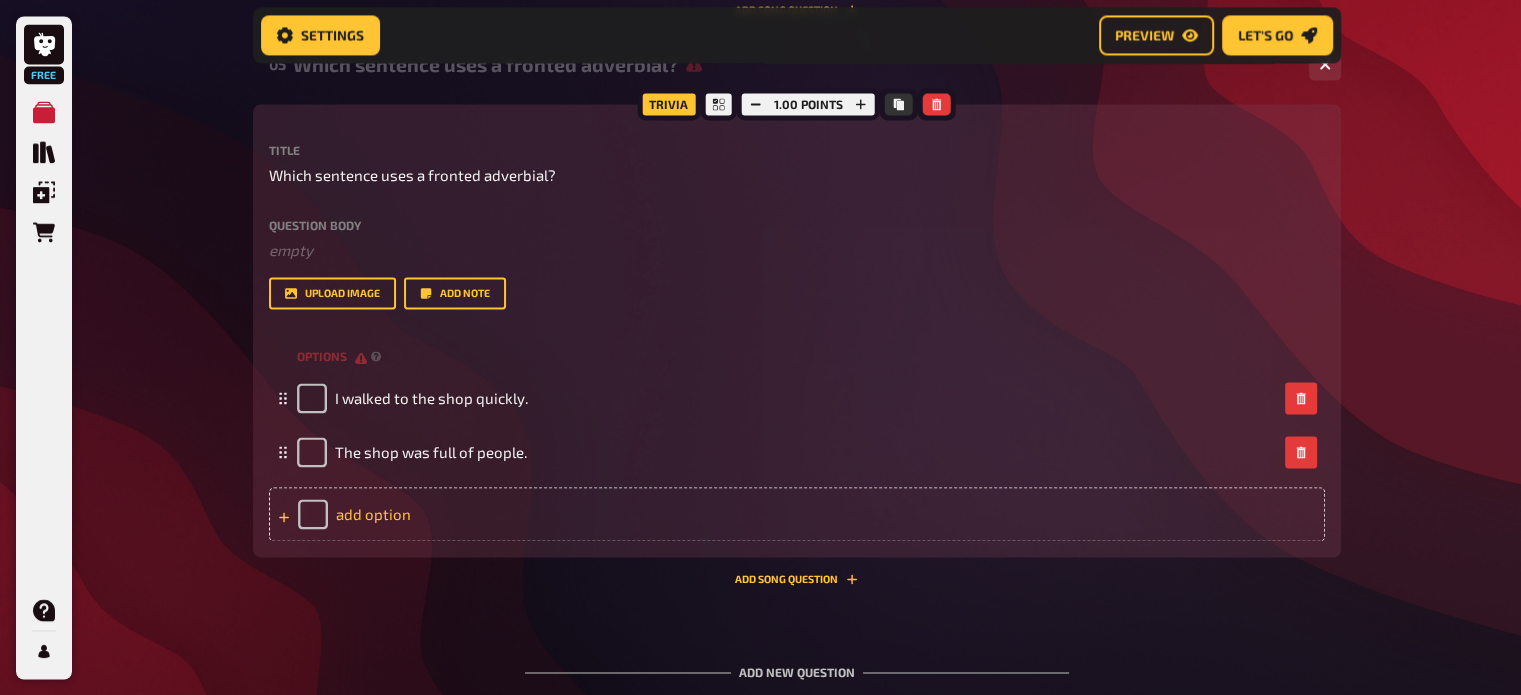 click on "add option" at bounding box center [797, 514] 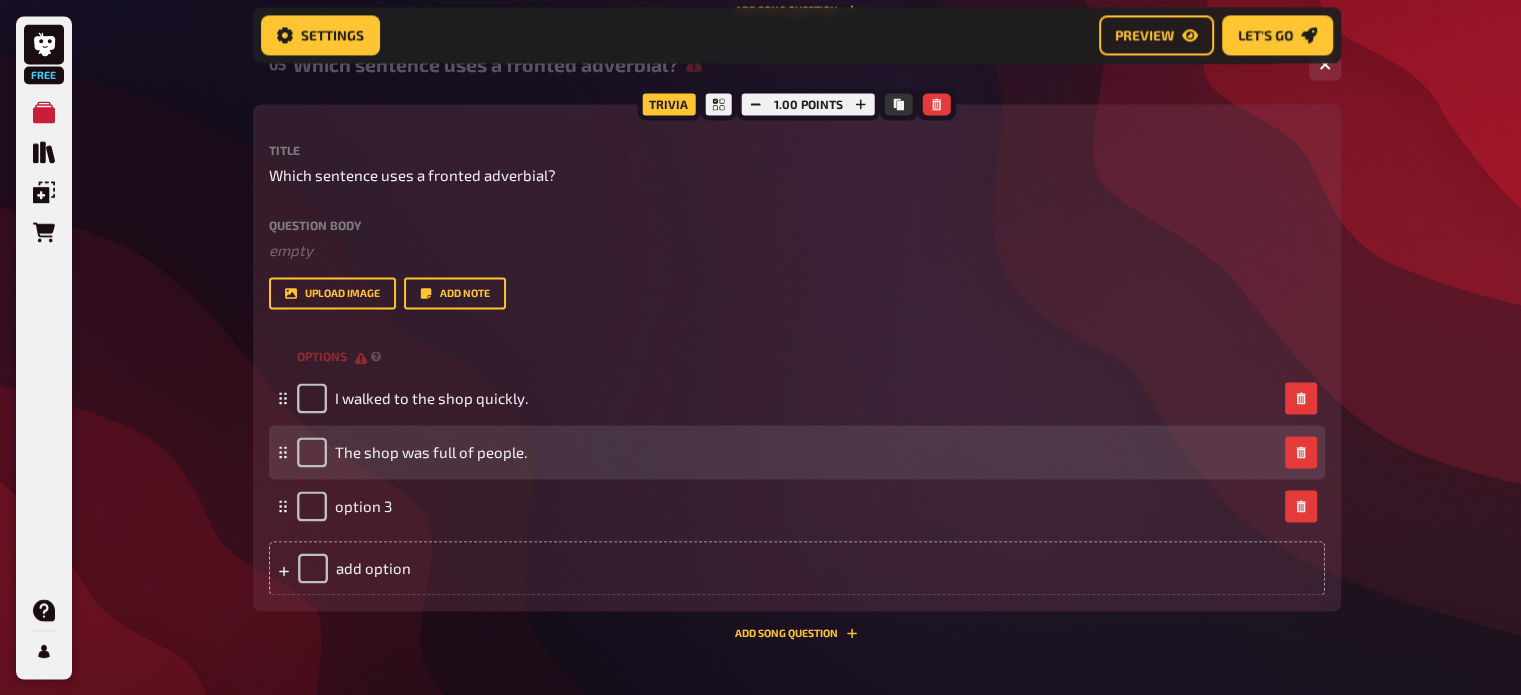 type 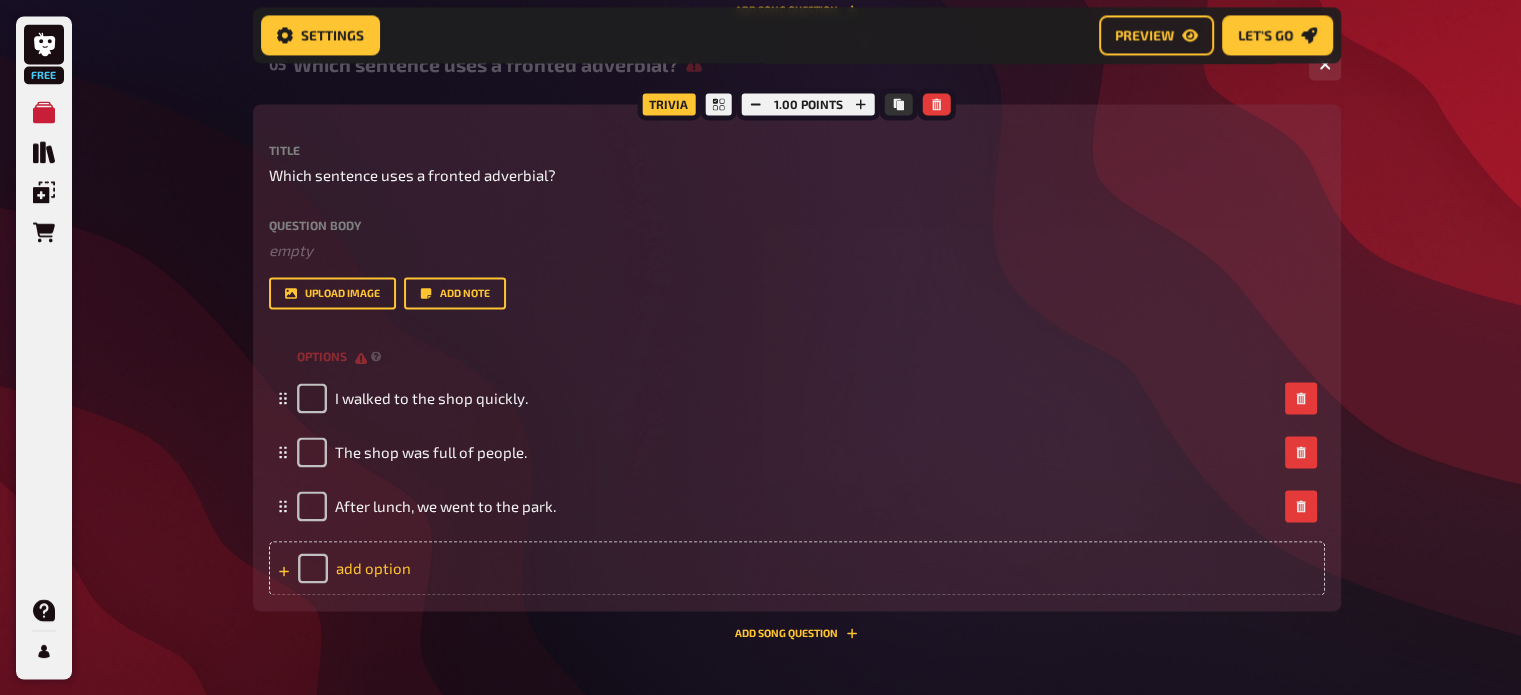 click on "add option" at bounding box center (797, 568) 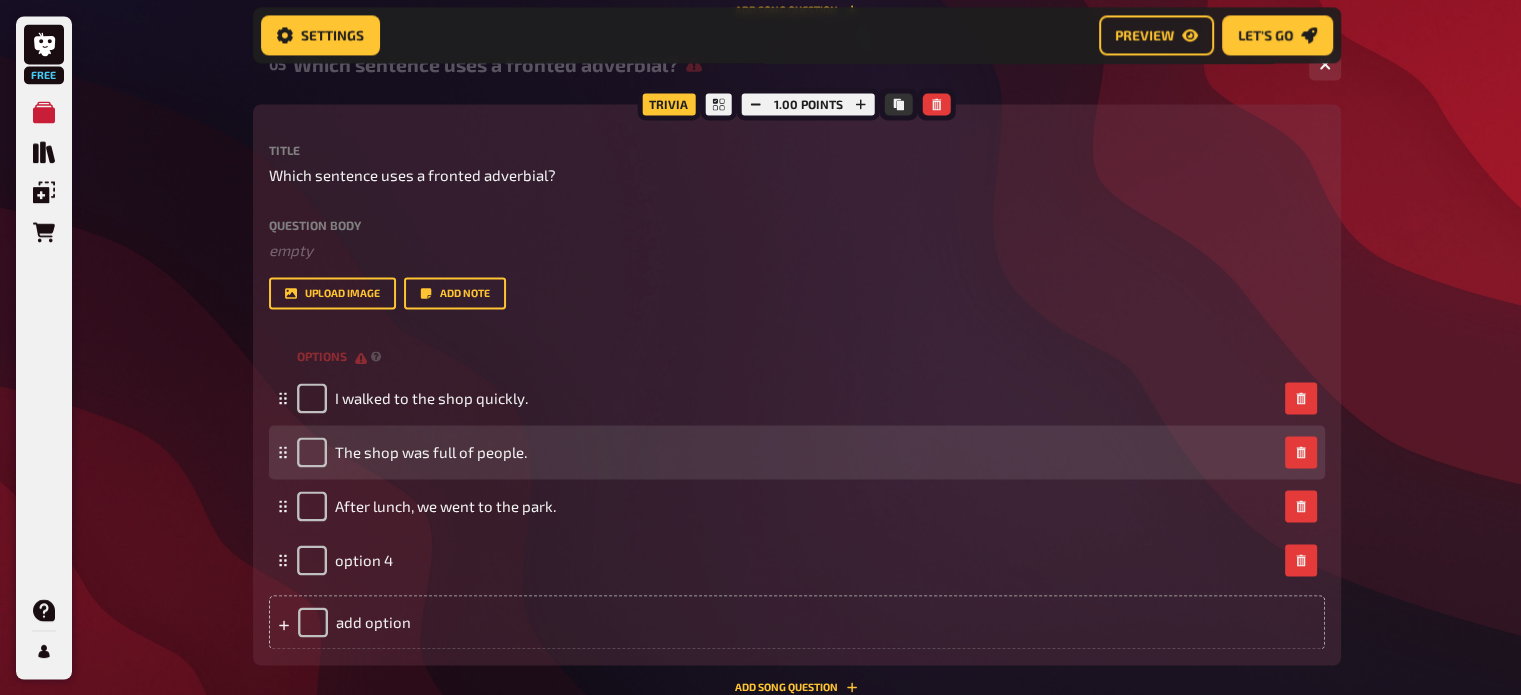 type 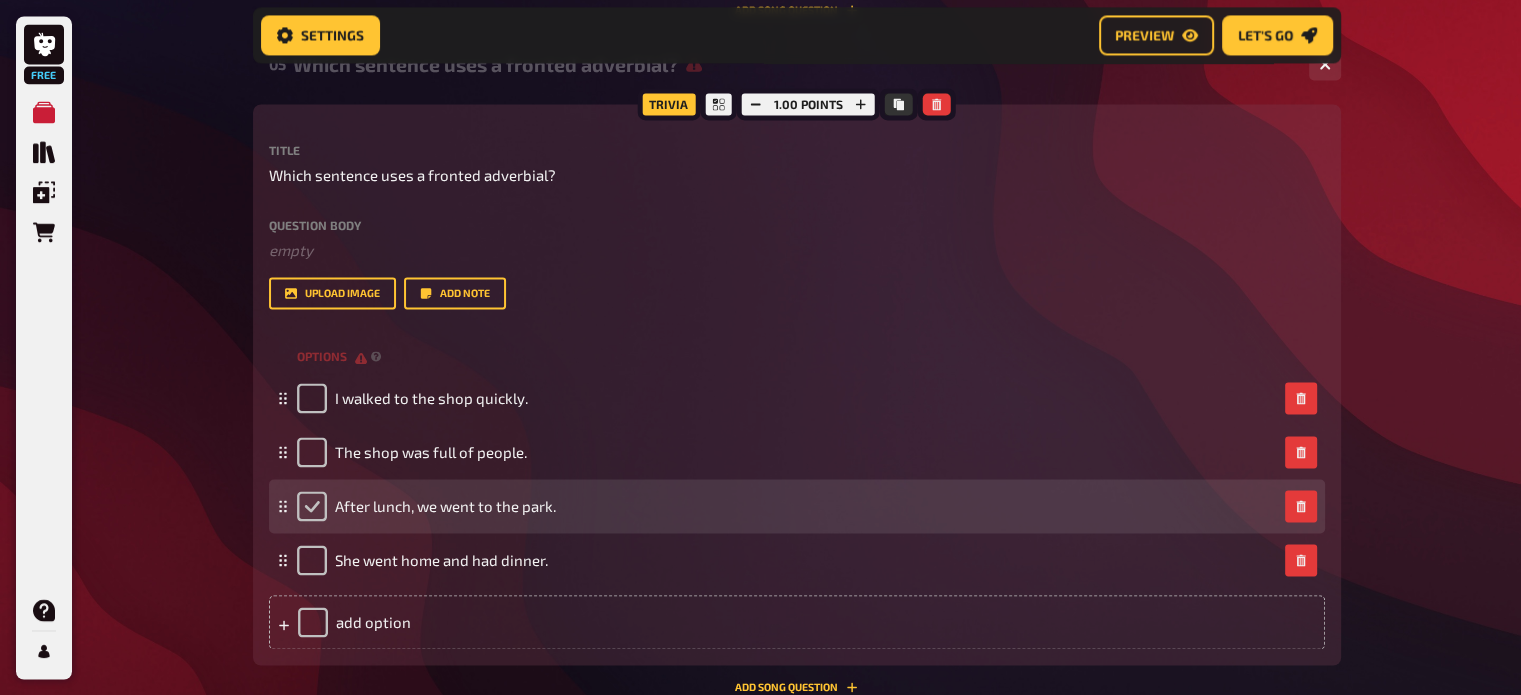 click at bounding box center [312, 506] 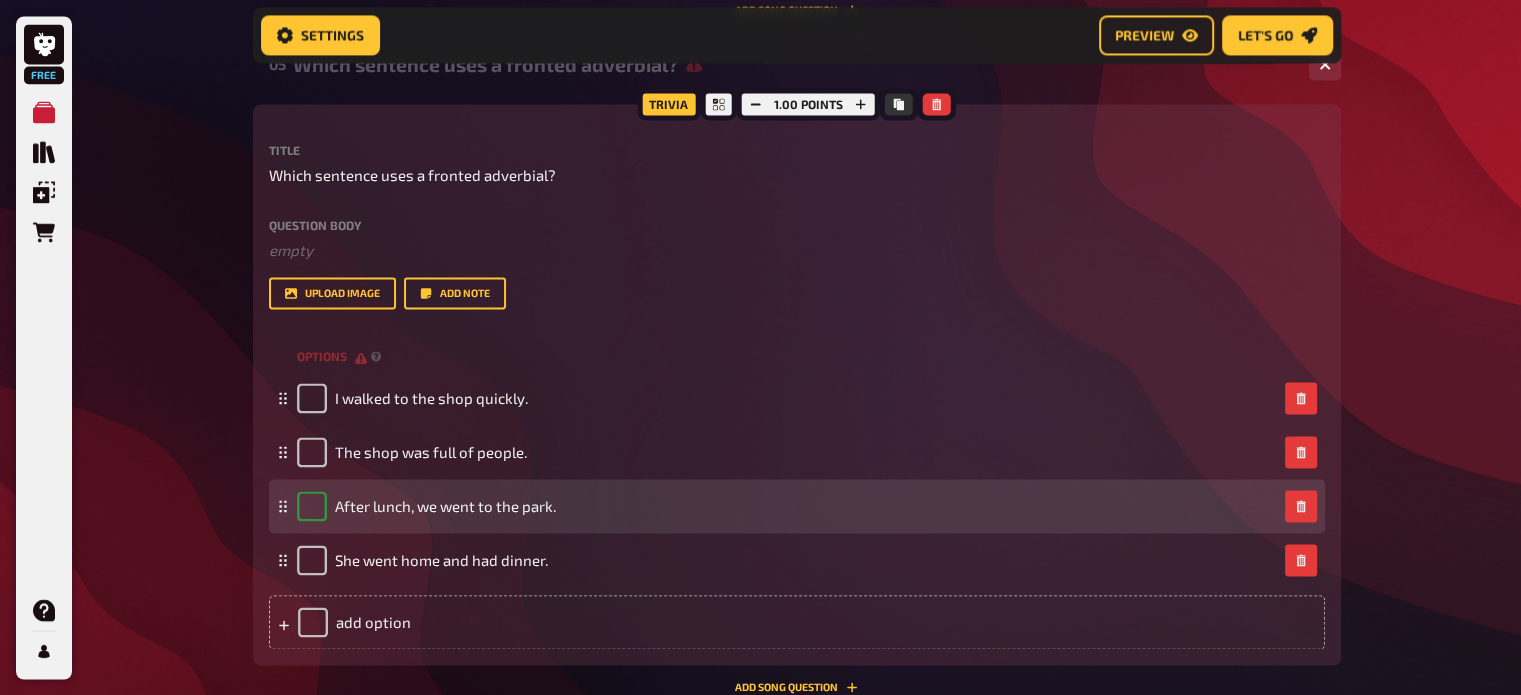 checkbox on "true" 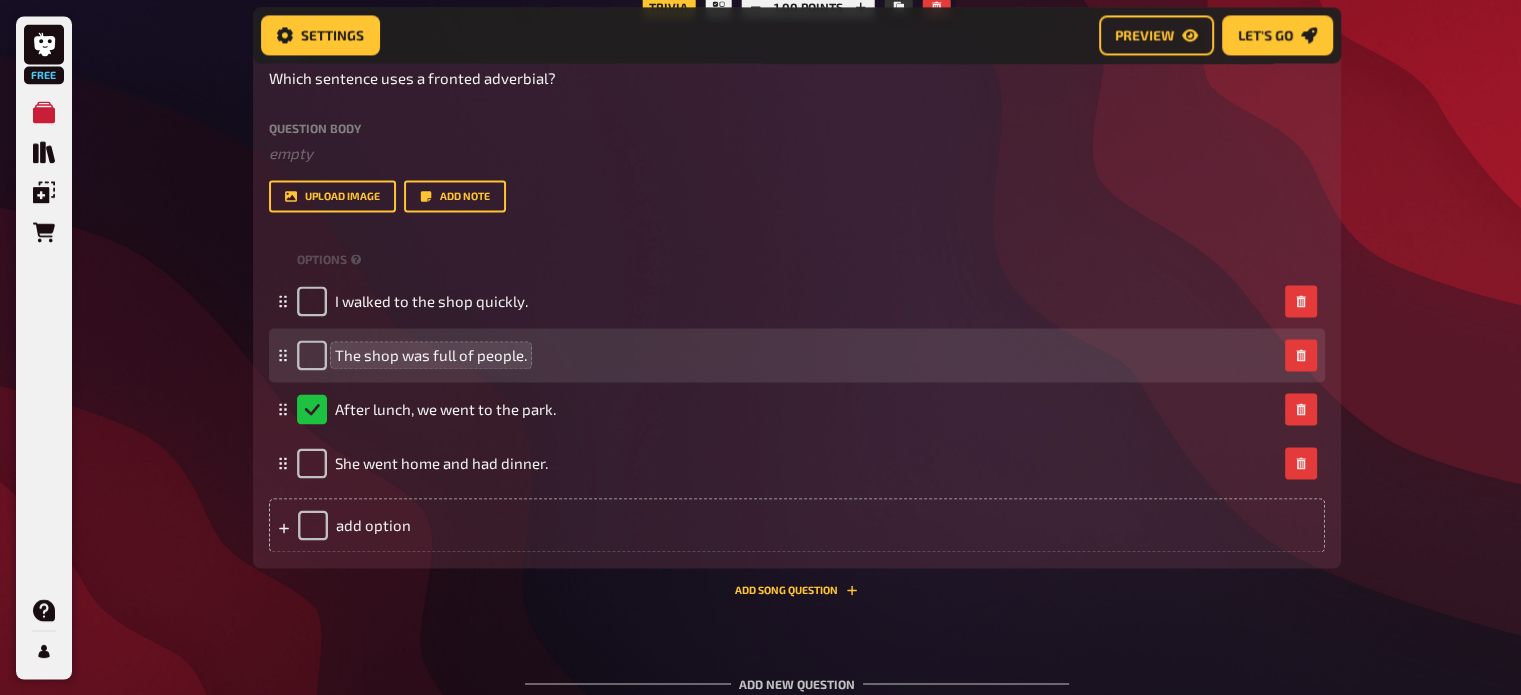 scroll, scrollTop: 3275, scrollLeft: 0, axis: vertical 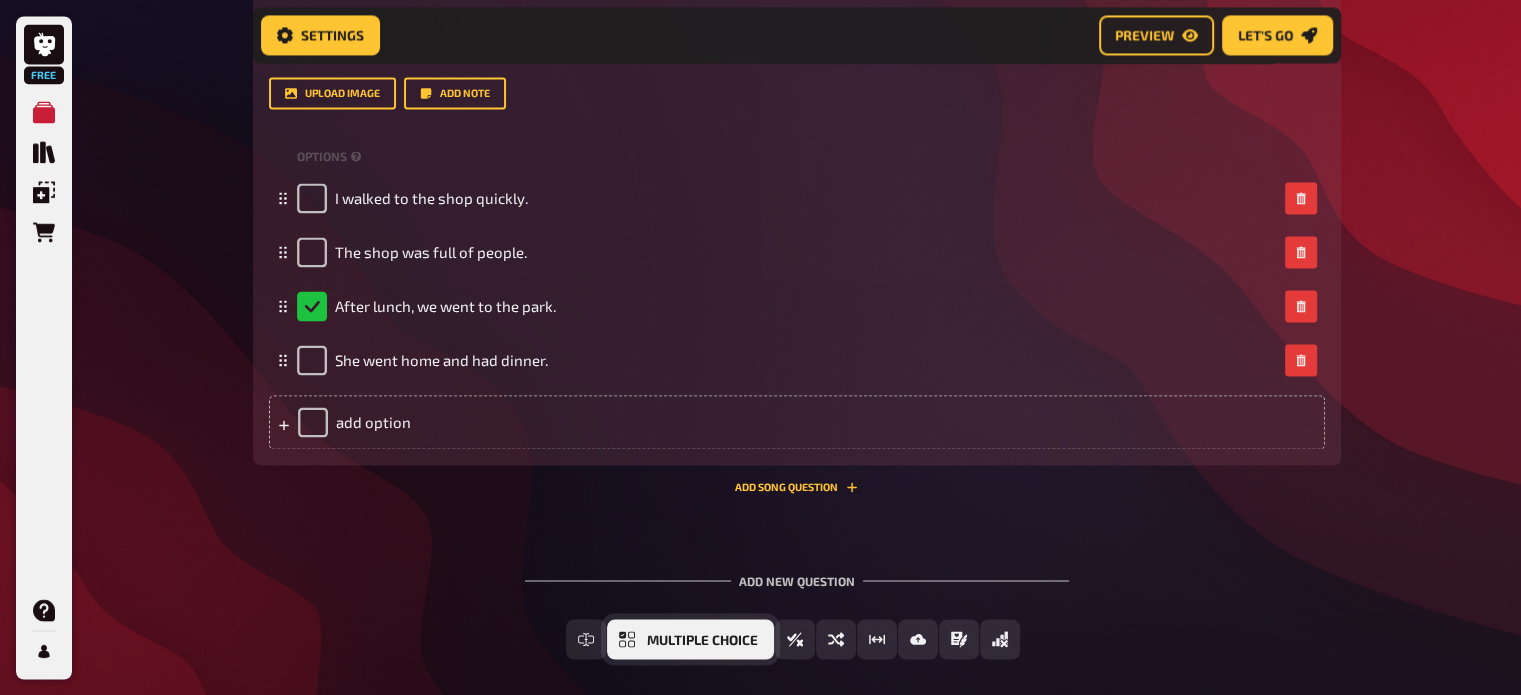 click on "Multiple Choice" at bounding box center (690, 639) 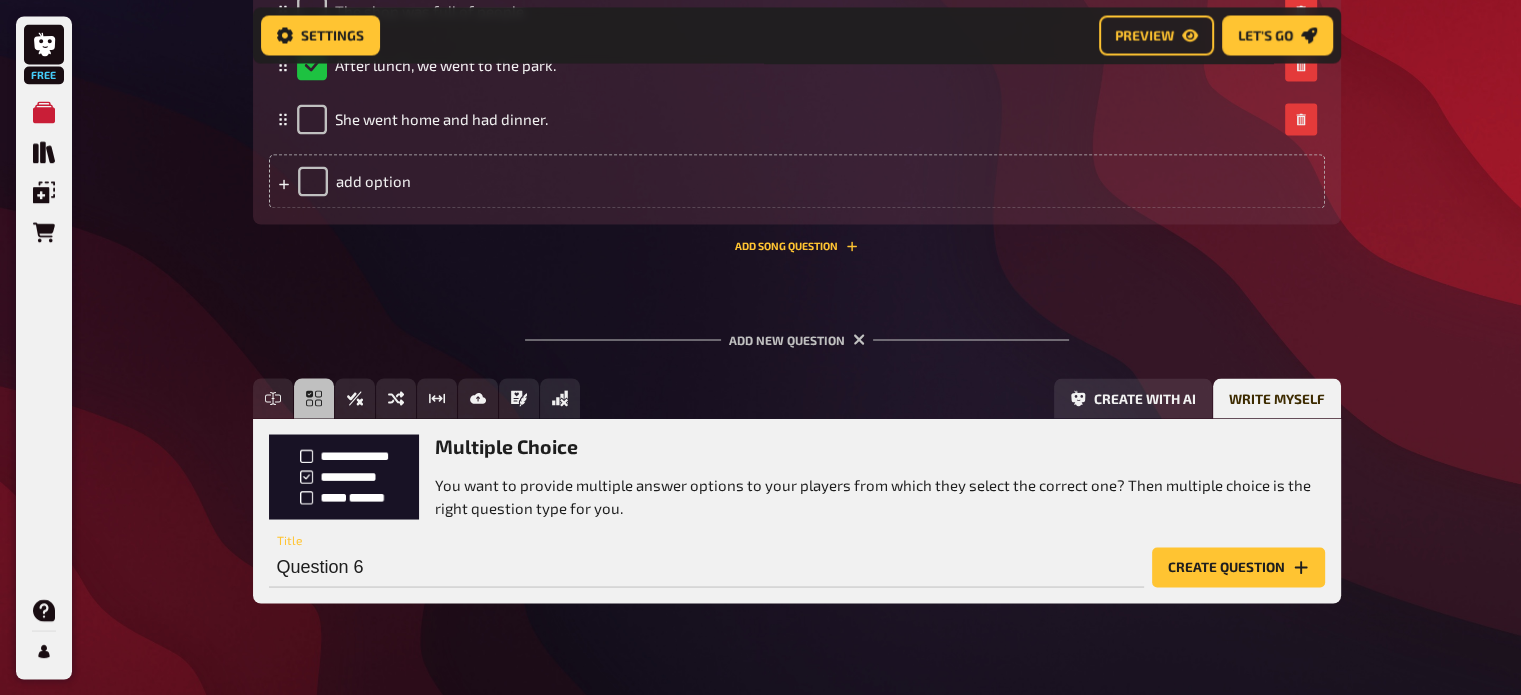 scroll, scrollTop: 3552, scrollLeft: 0, axis: vertical 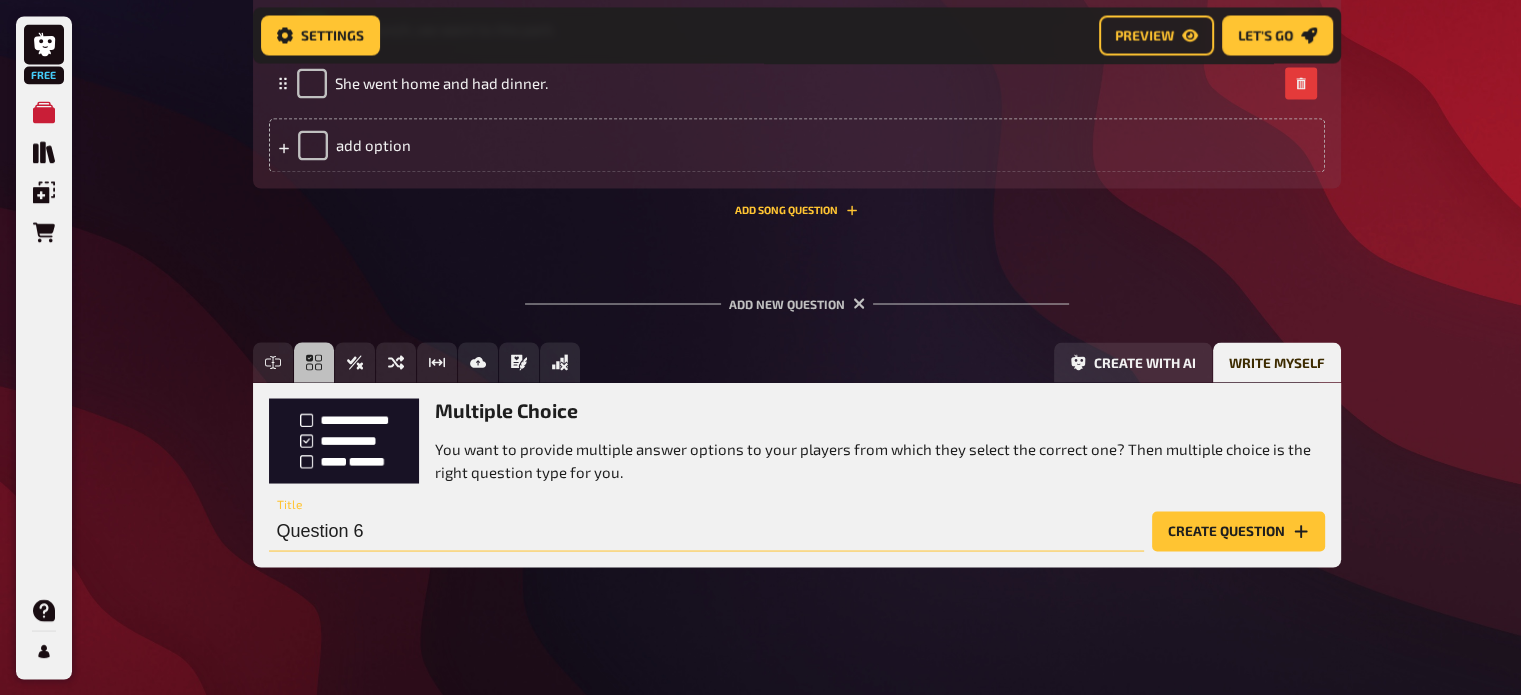 click on "Question 6" at bounding box center (706, 531) 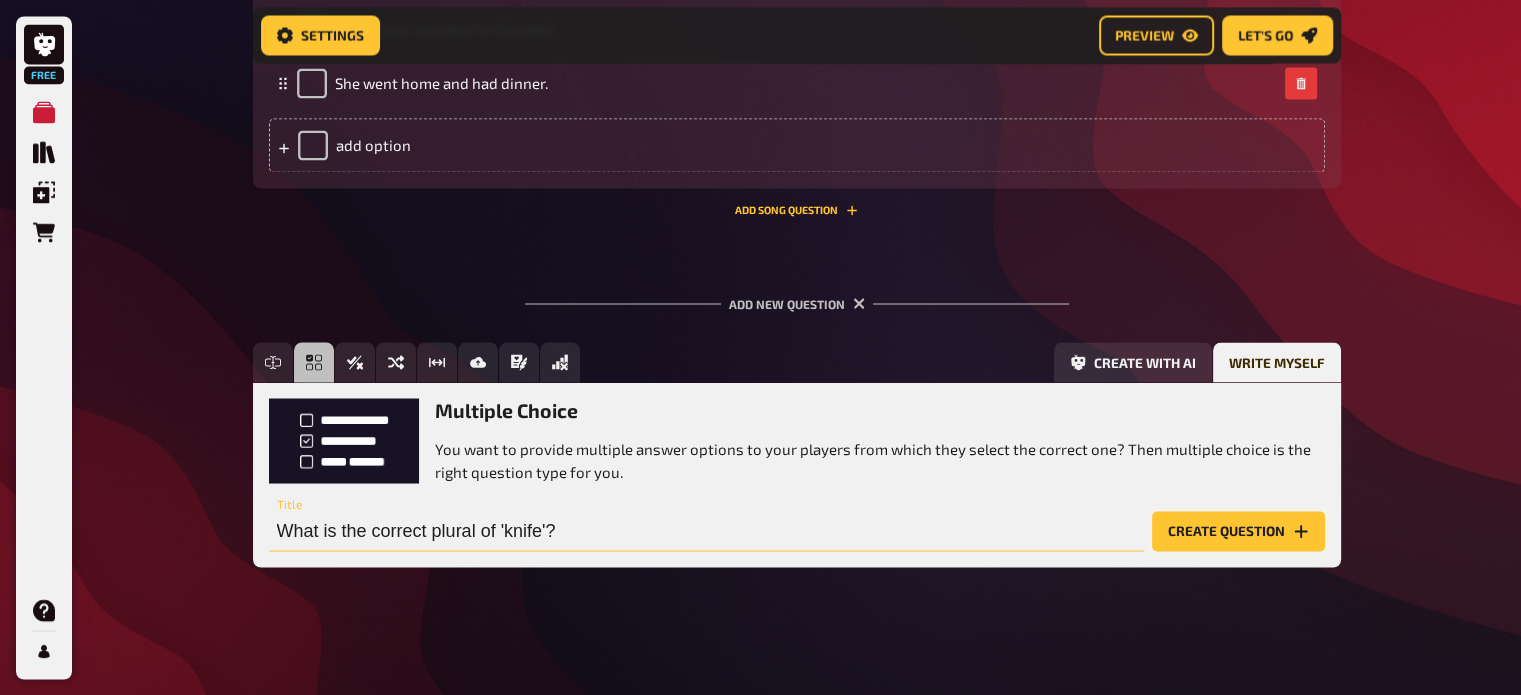 type on "What is the correct plural of 'knife'?" 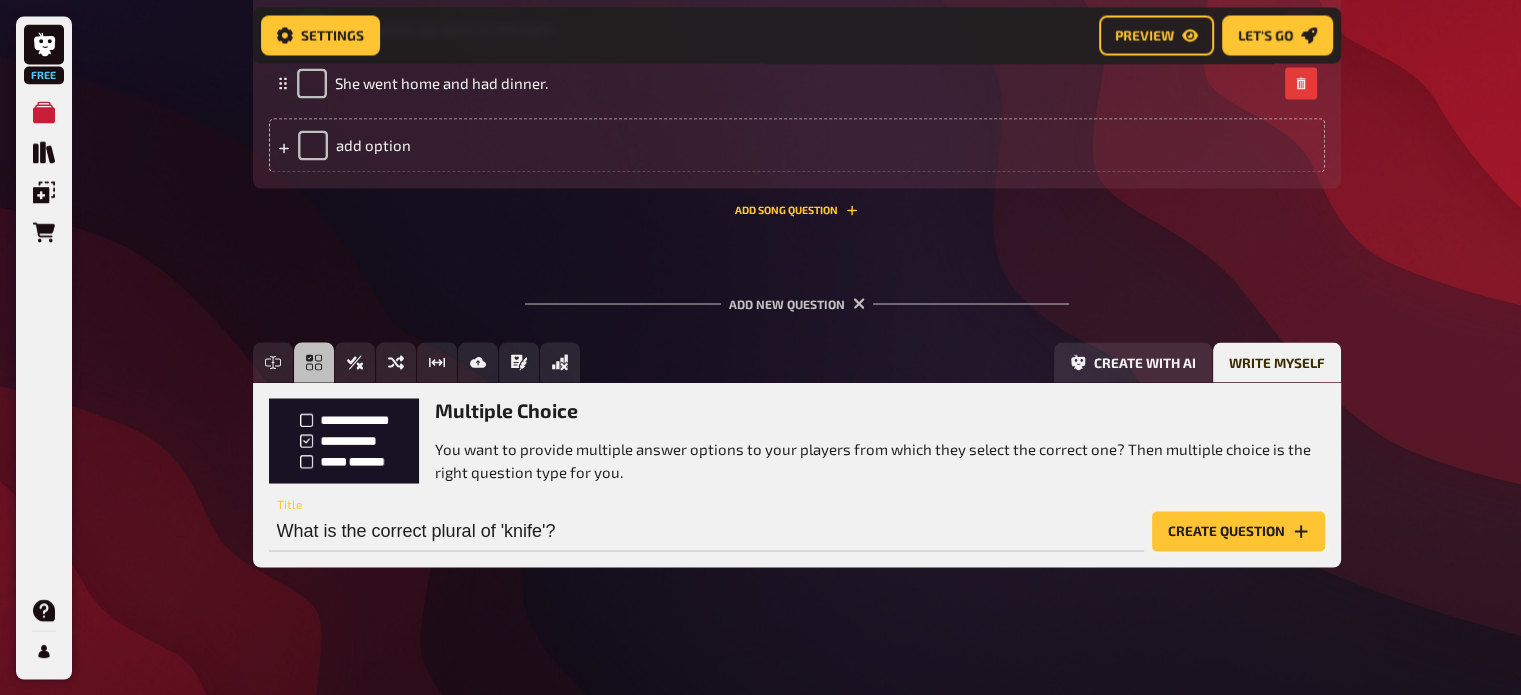 click on "Create question" at bounding box center (1238, 531) 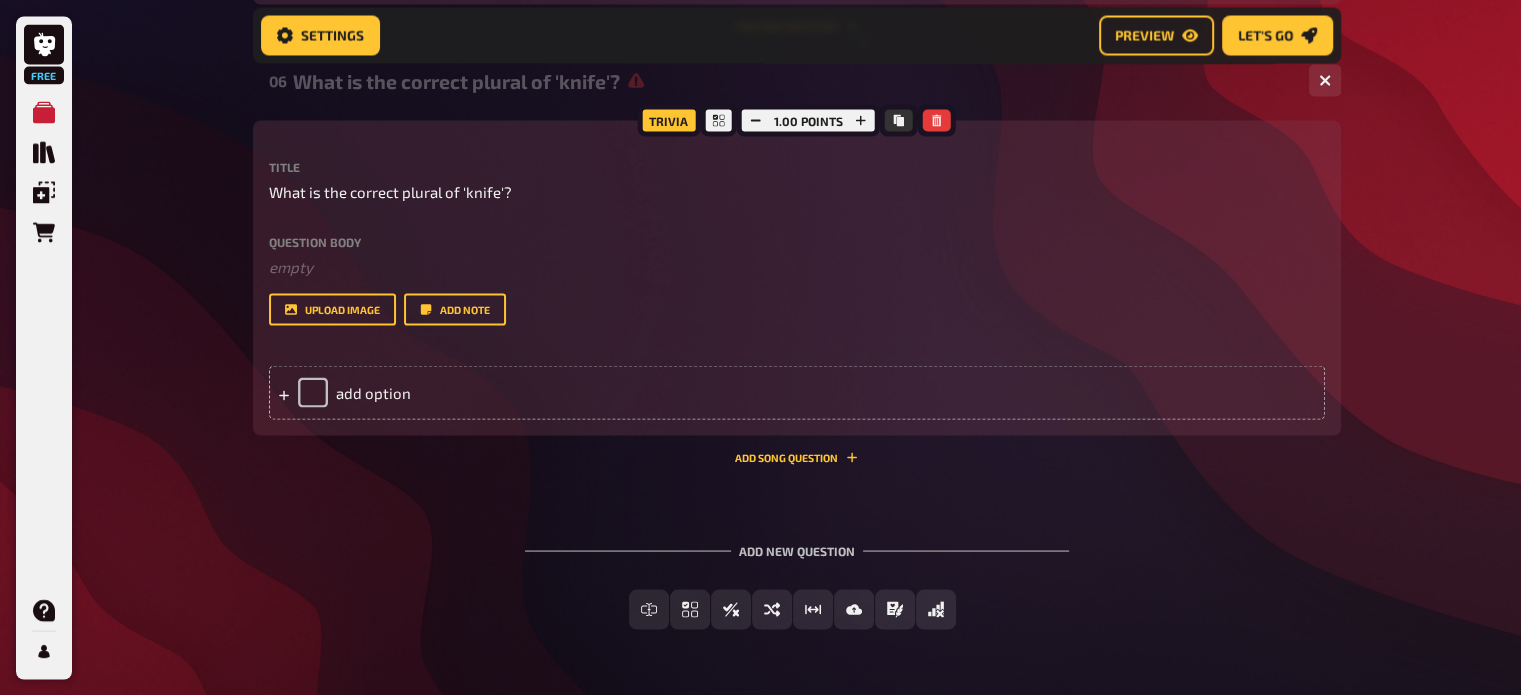 scroll, scrollTop: 3752, scrollLeft: 0, axis: vertical 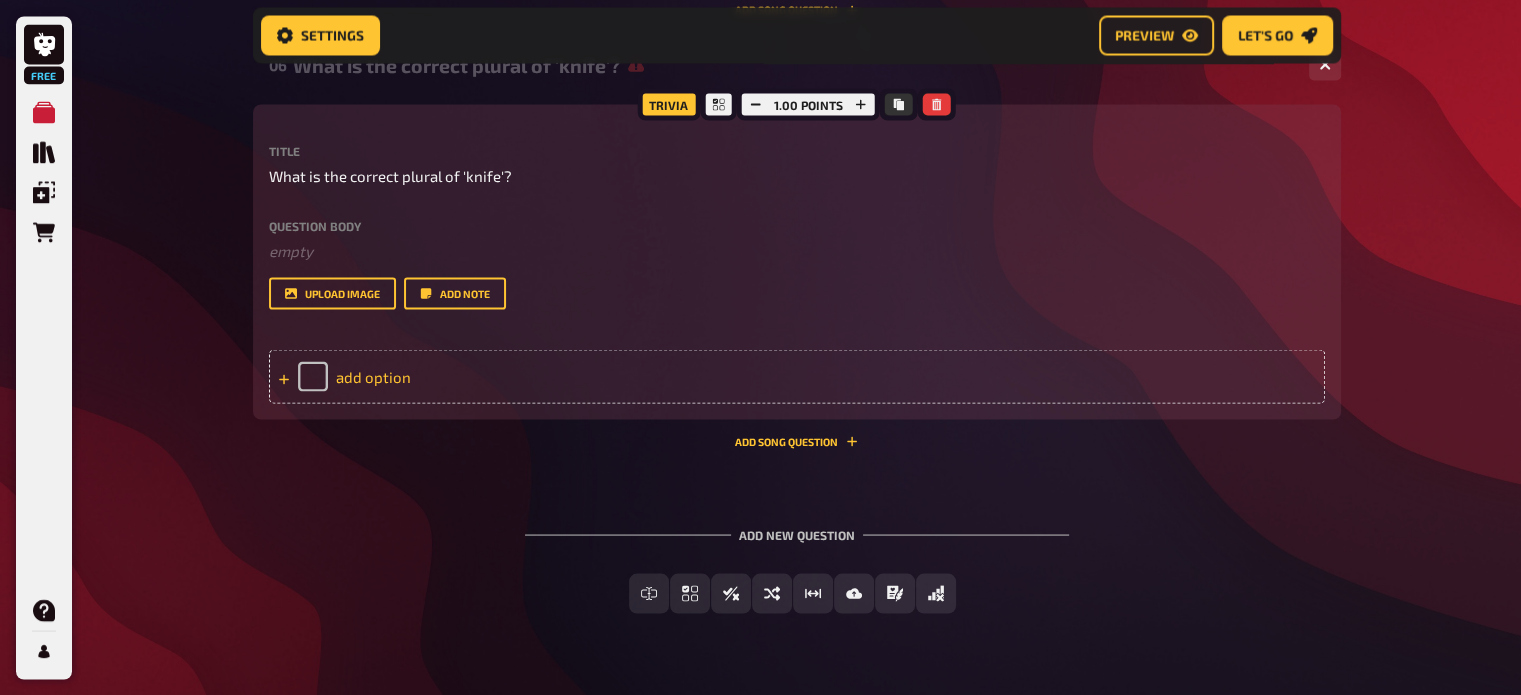 click on "add option" at bounding box center (797, 376) 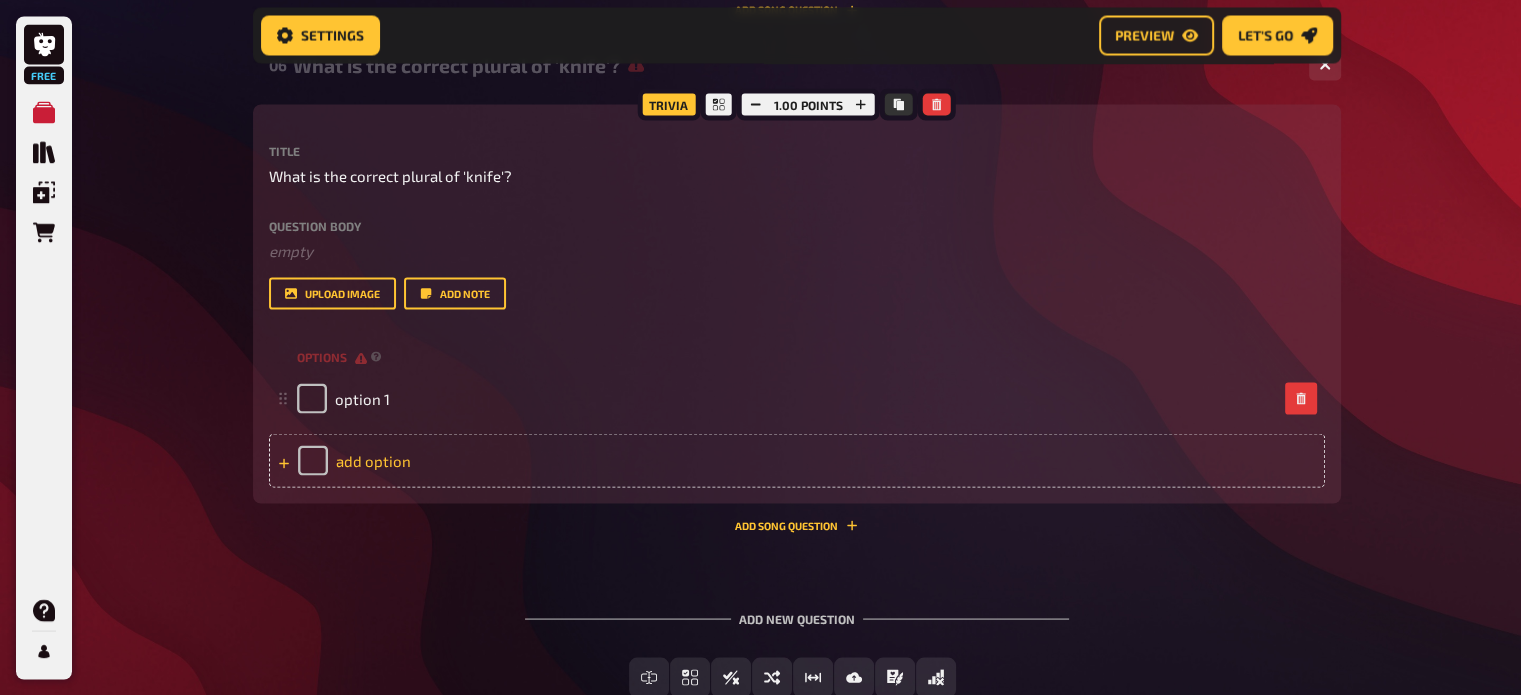 type 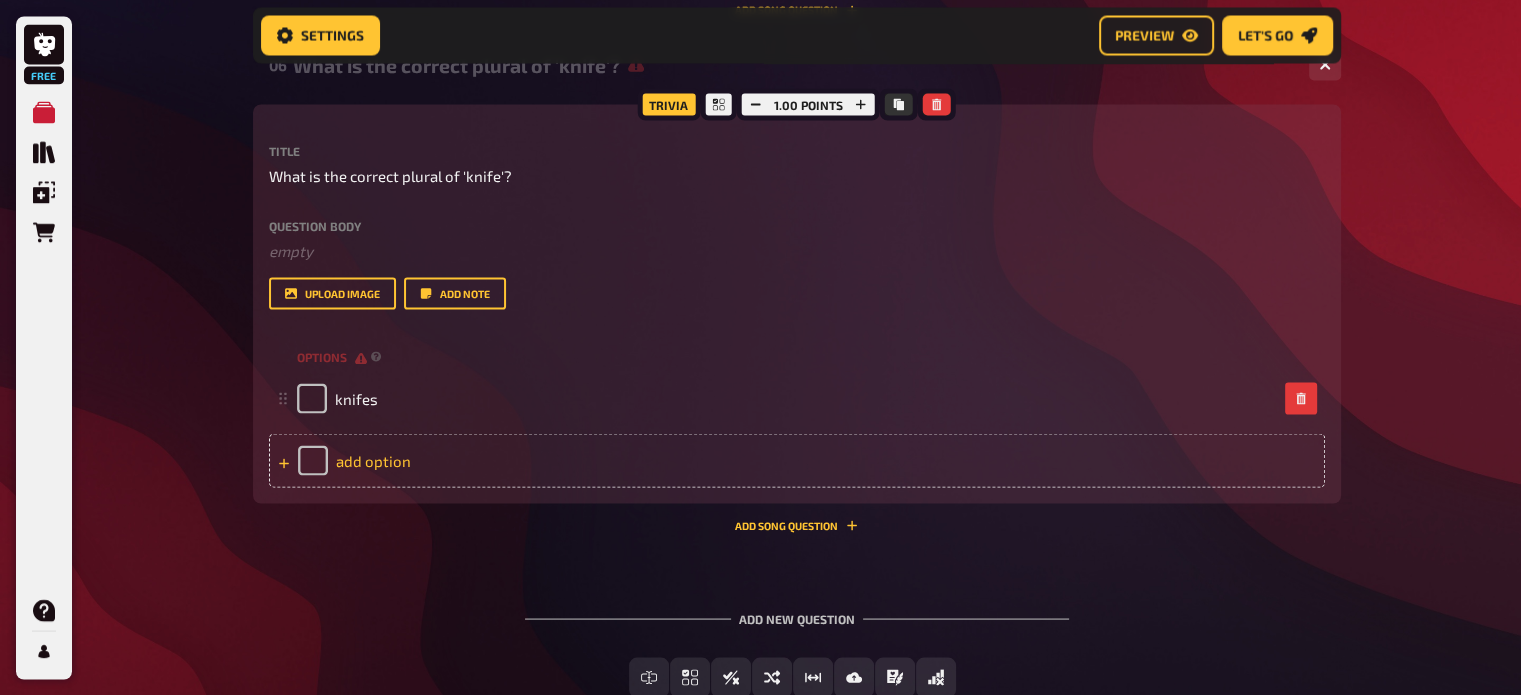 click on "add option" at bounding box center [797, 460] 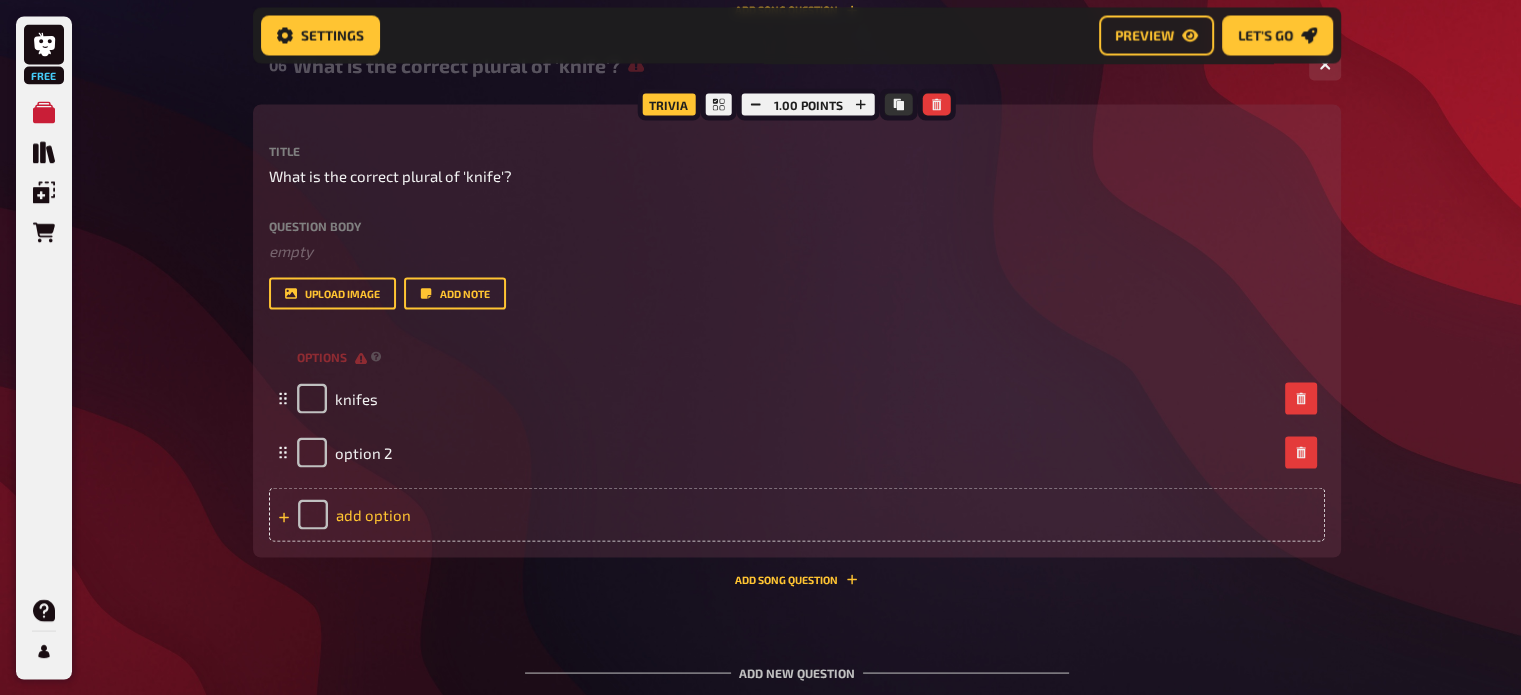type 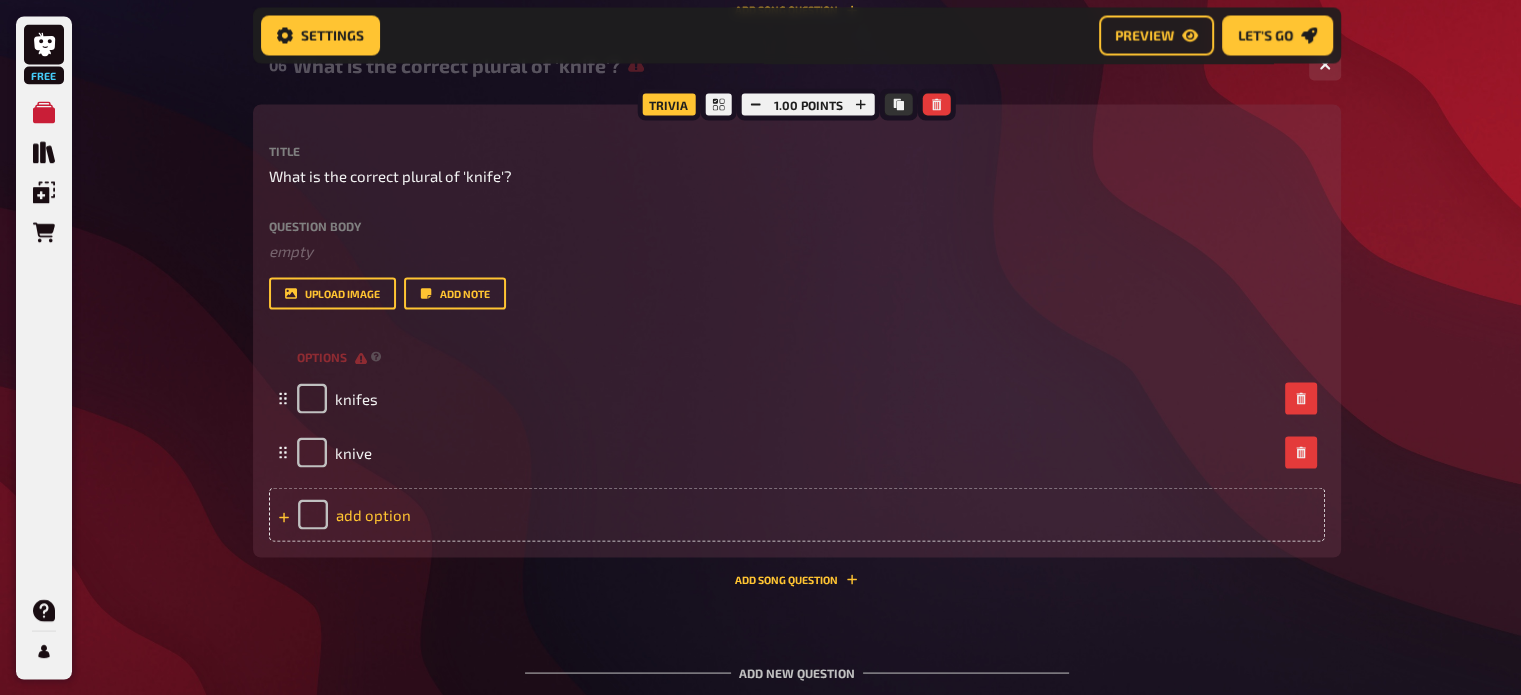 click on "add option" at bounding box center (797, 514) 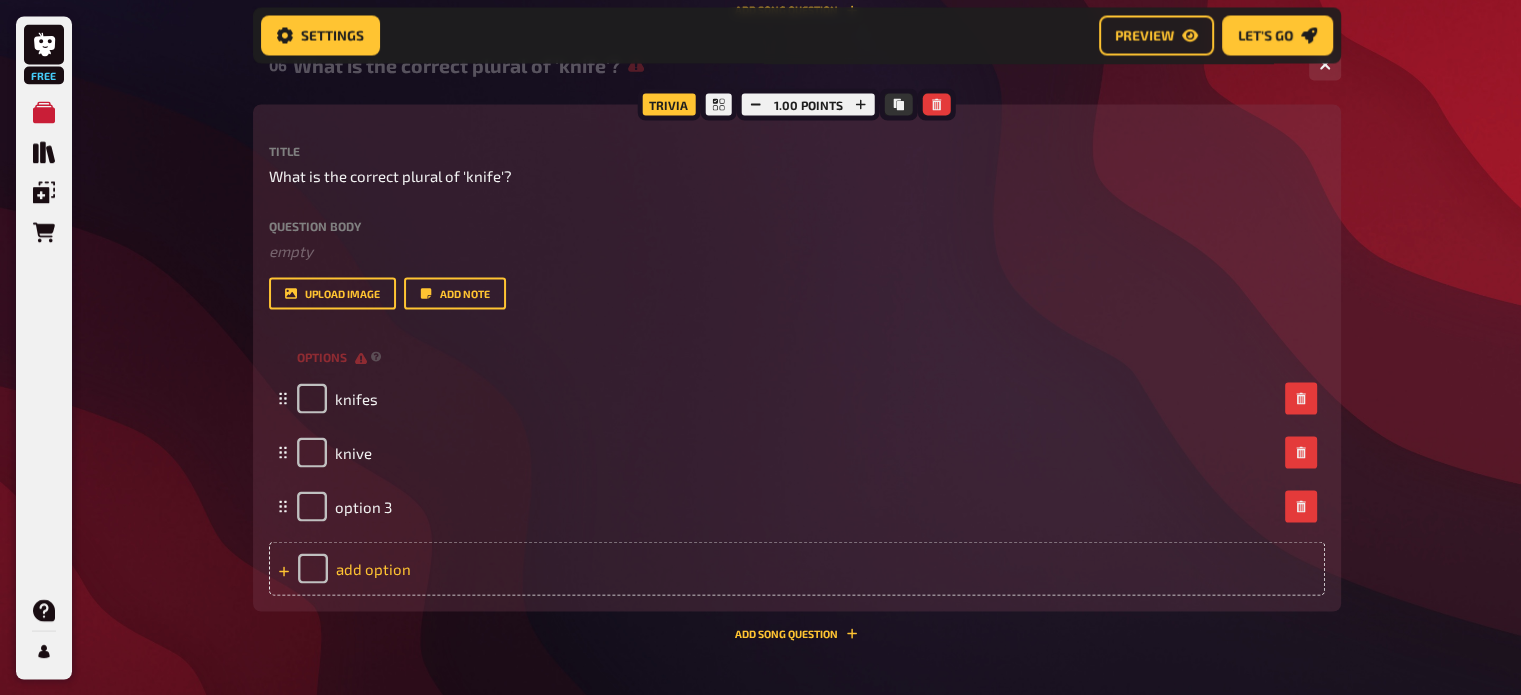 type 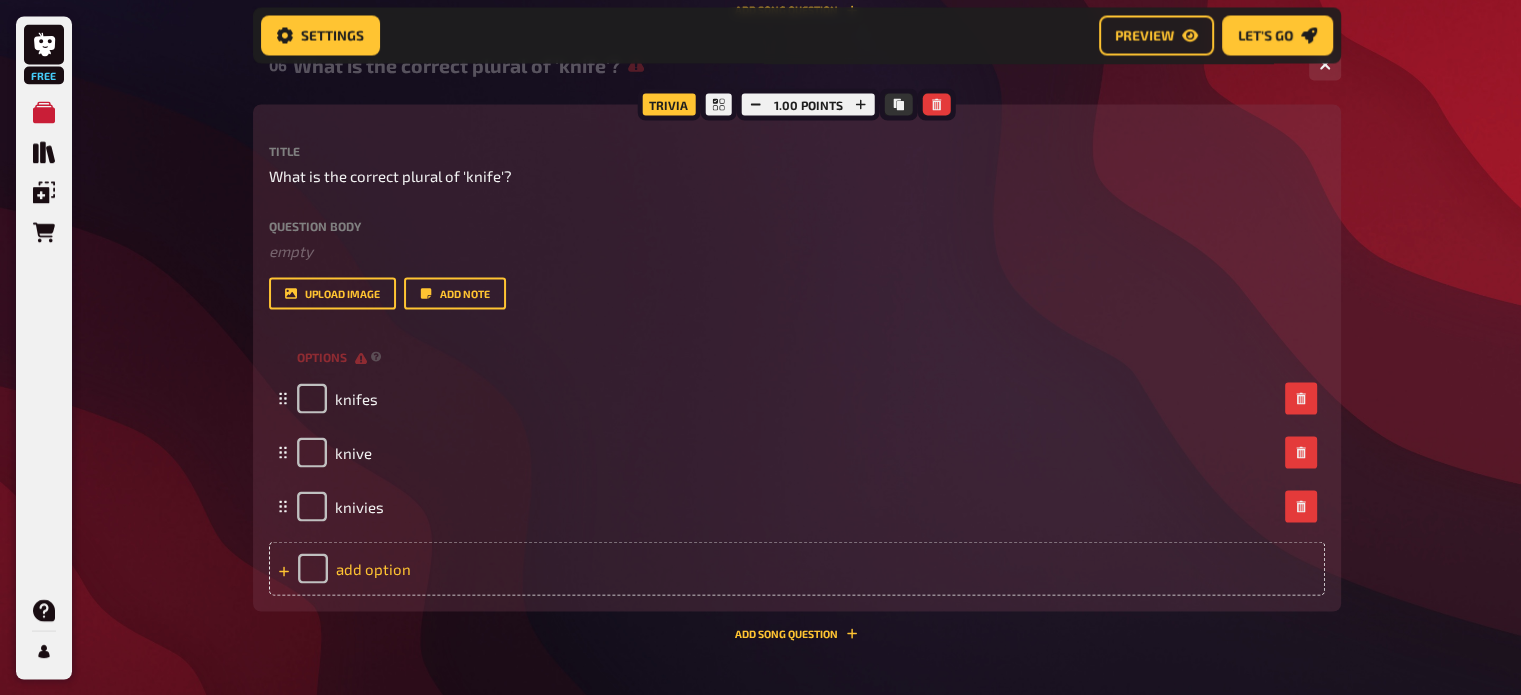 click on "add option" at bounding box center (797, 568) 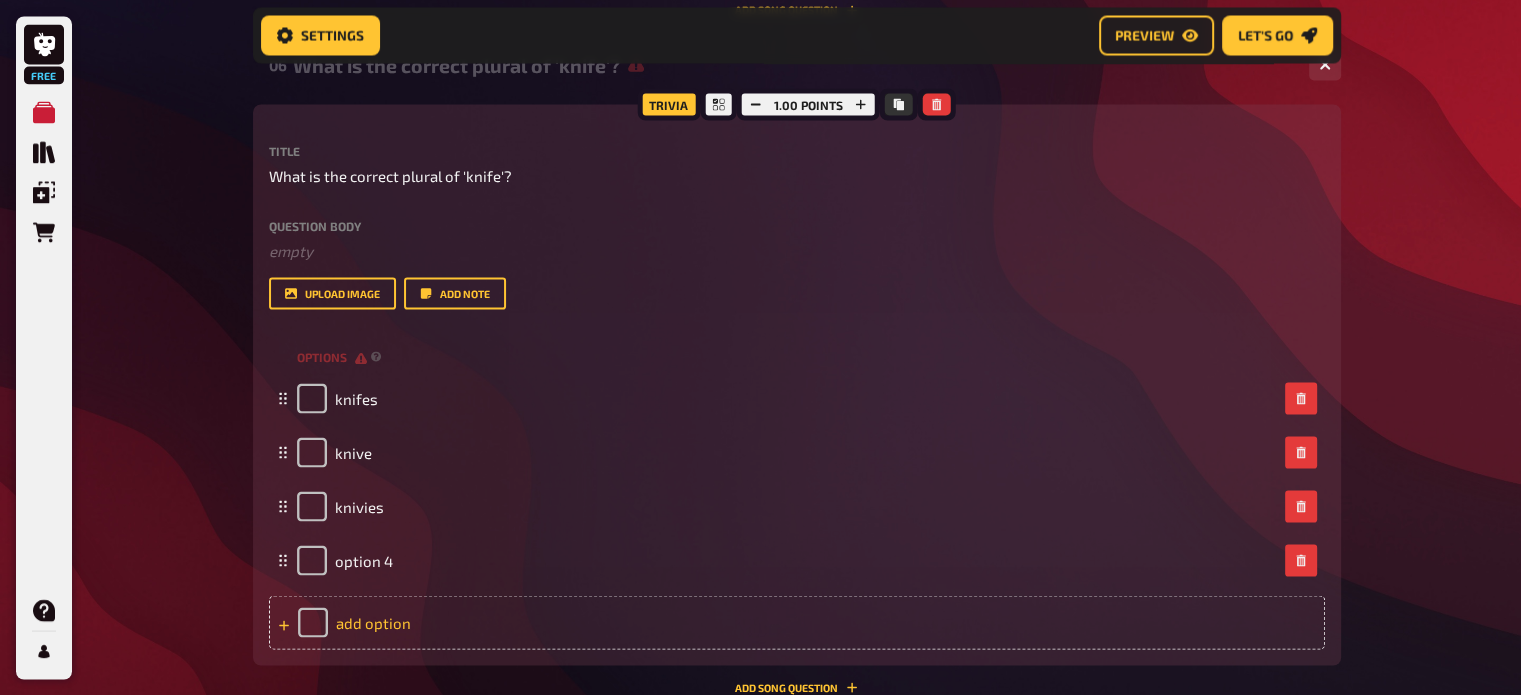 type 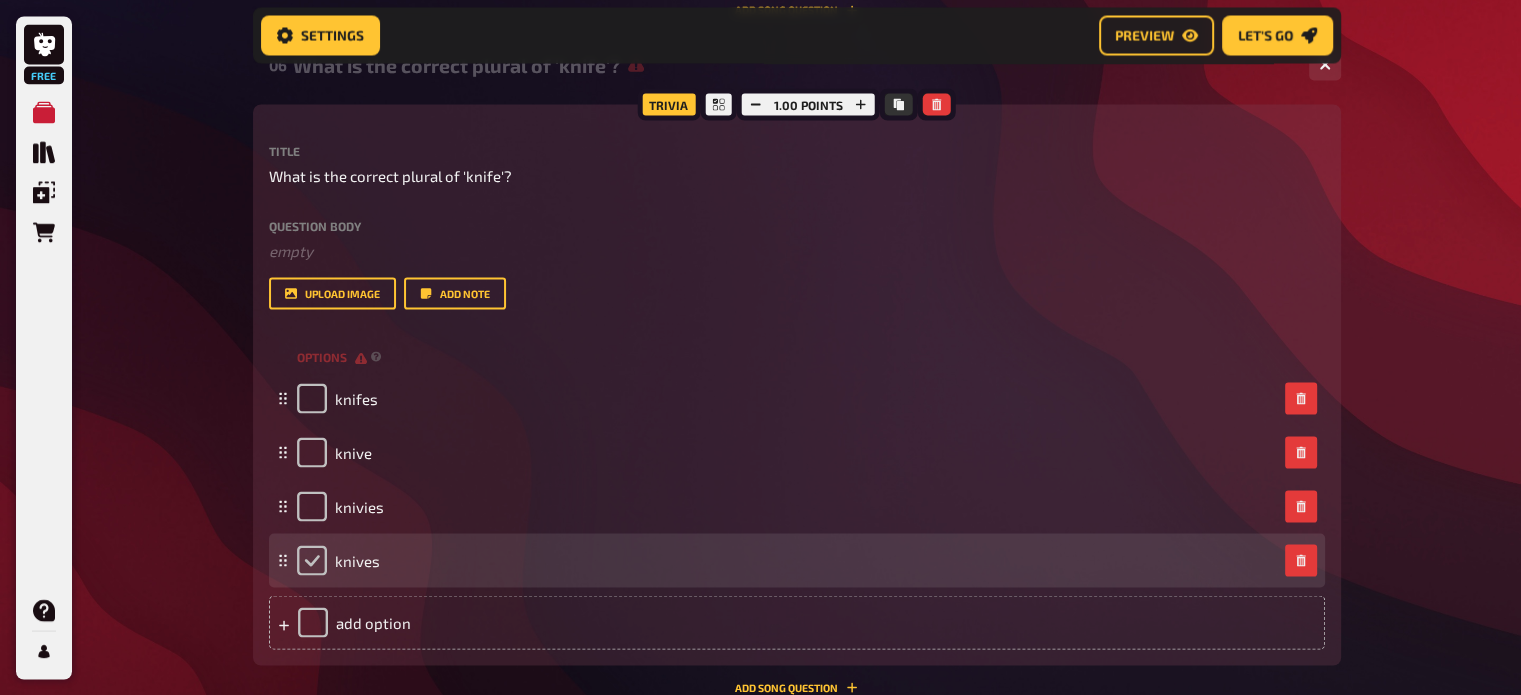 click at bounding box center [312, 560] 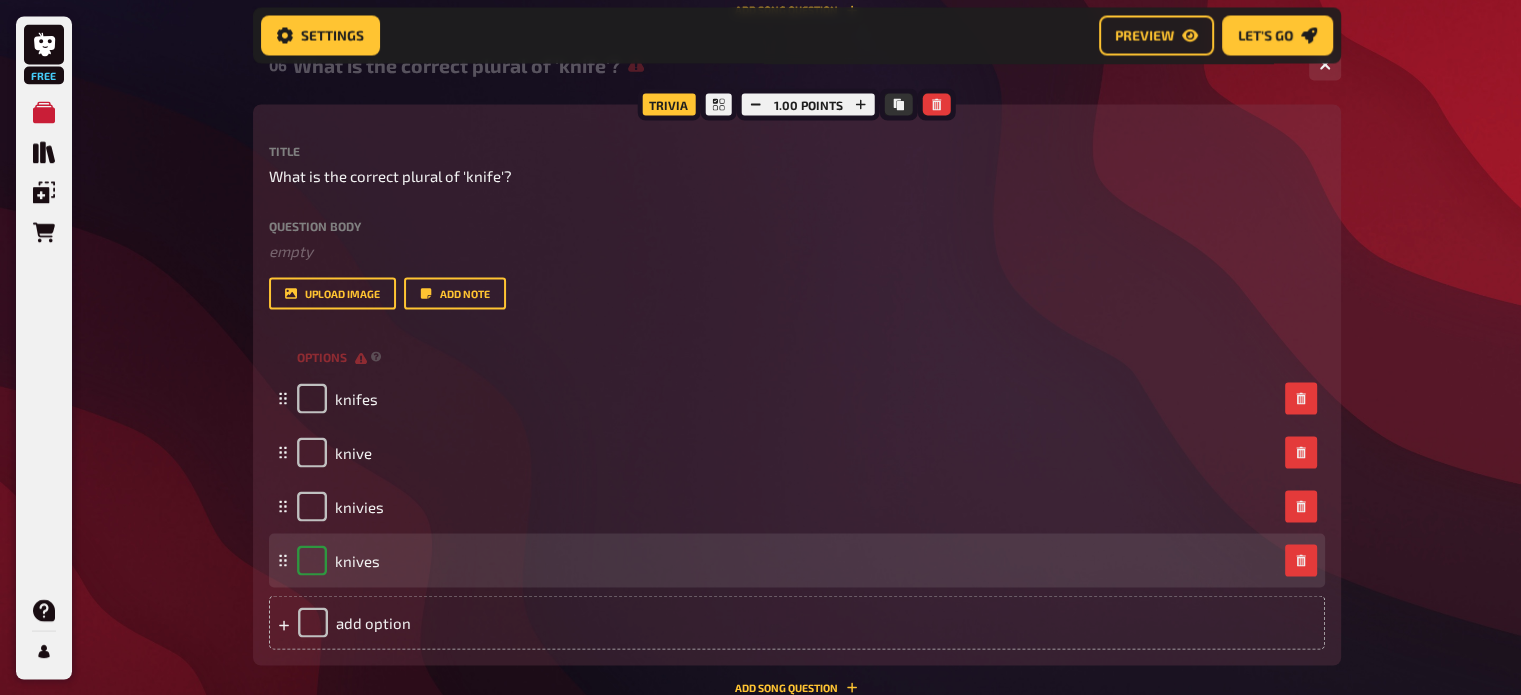 checkbox on "true" 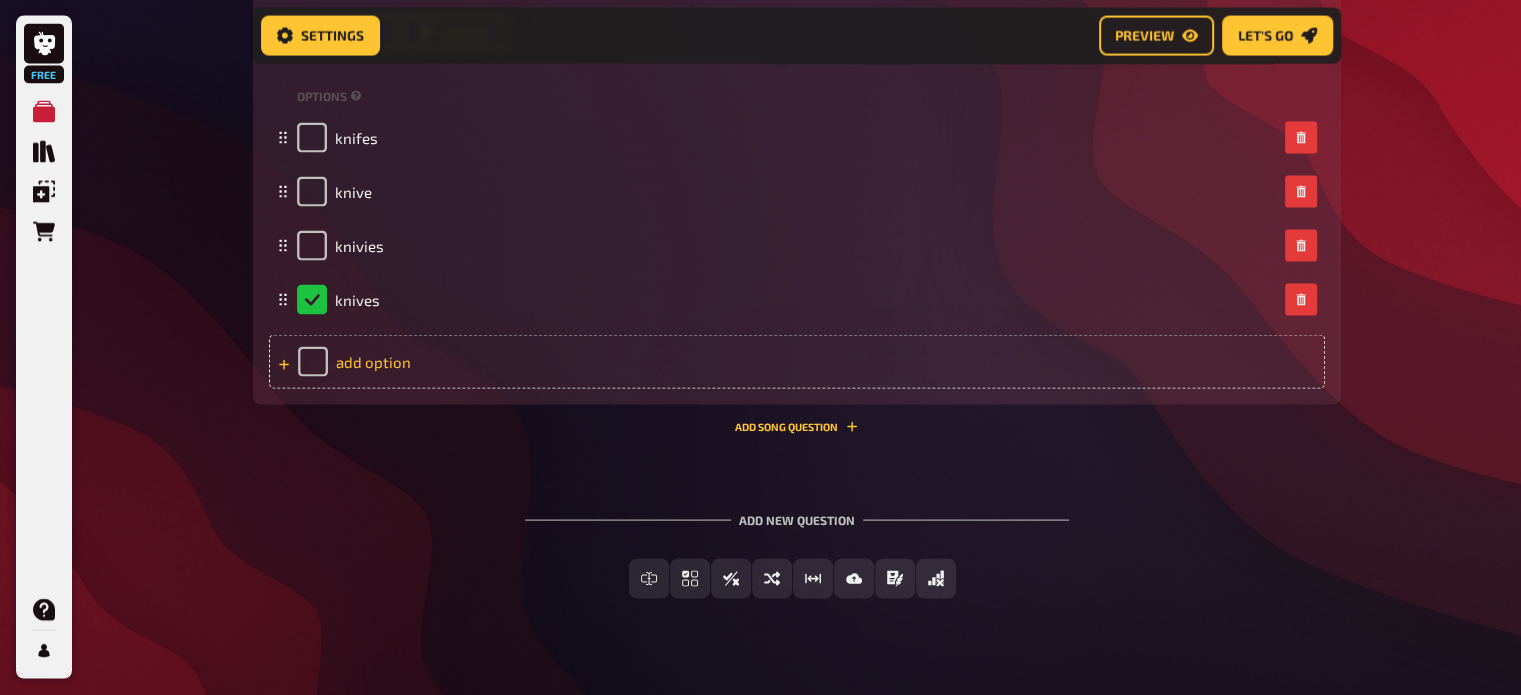 scroll, scrollTop: 4044, scrollLeft: 0, axis: vertical 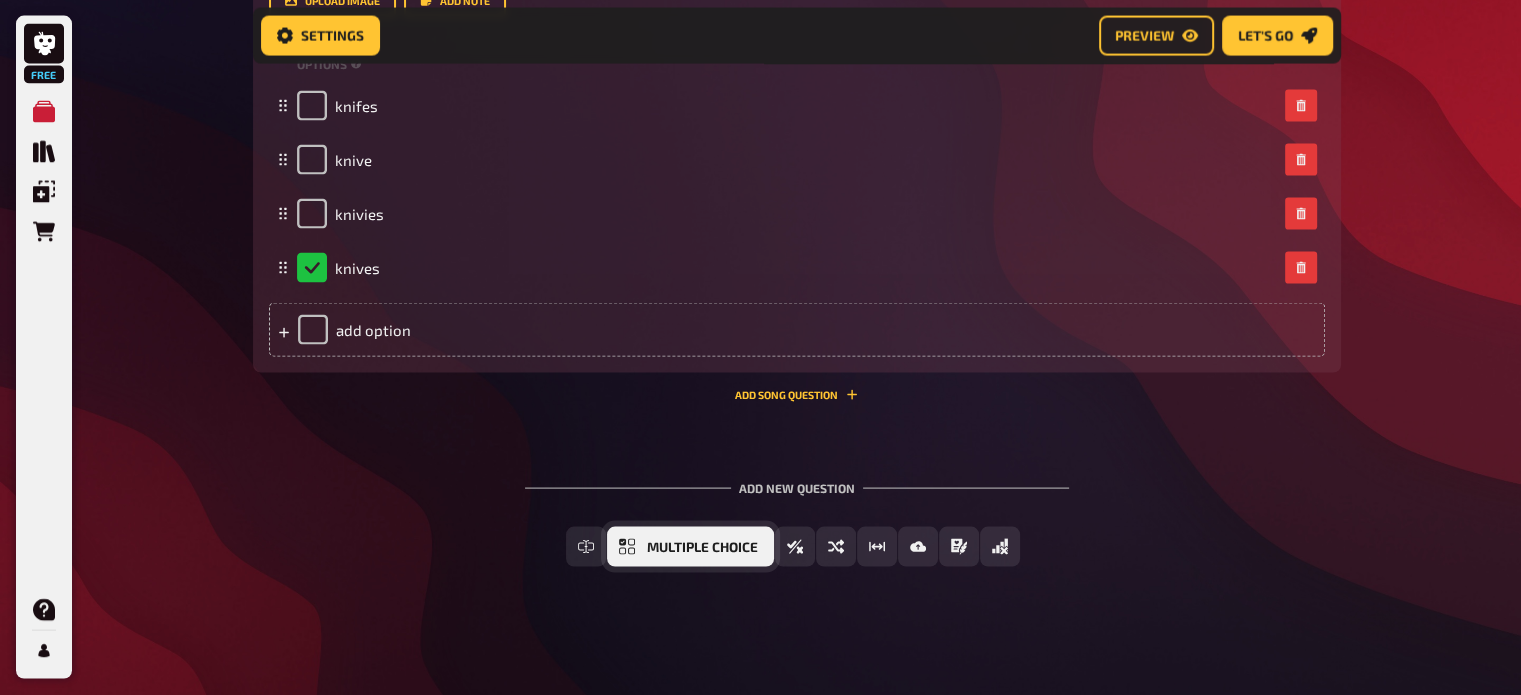 click on "Multiple Choice" at bounding box center (690, 547) 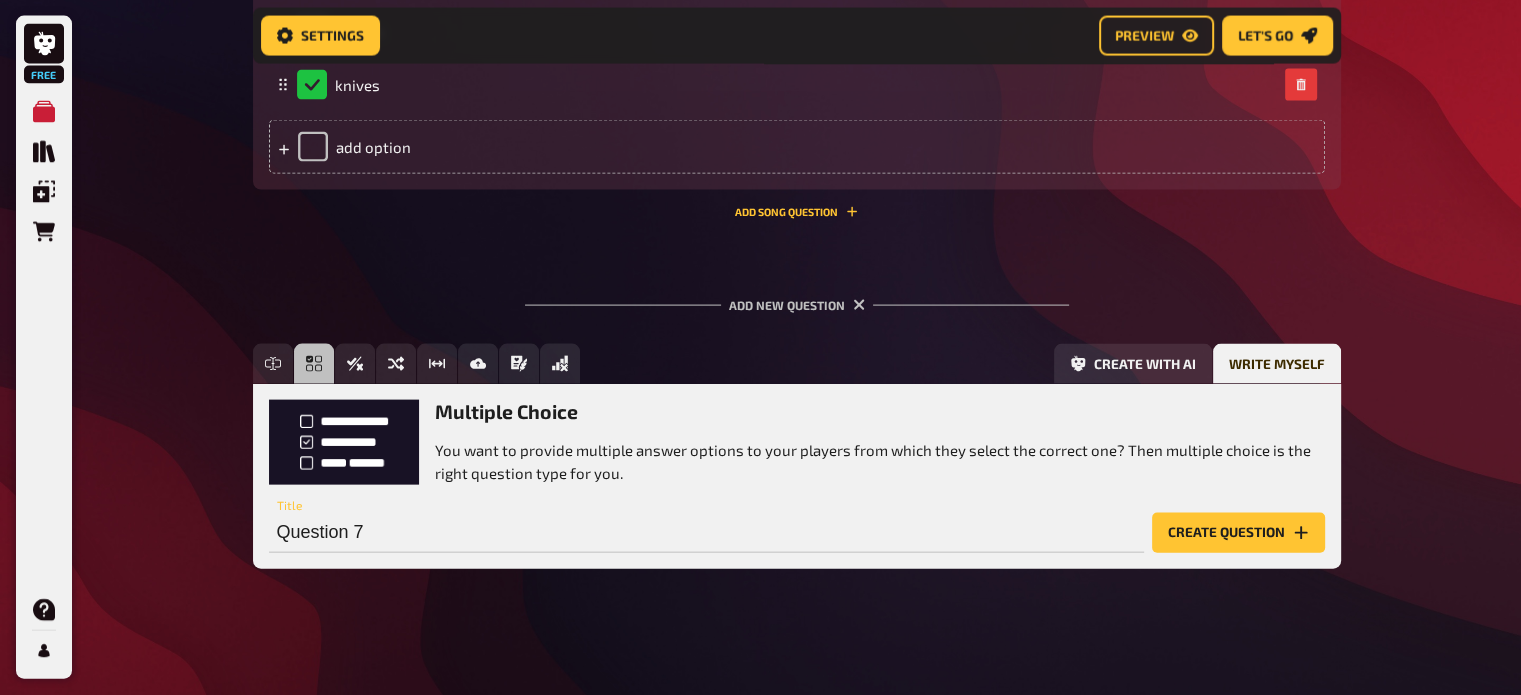 scroll, scrollTop: 4229, scrollLeft: 0, axis: vertical 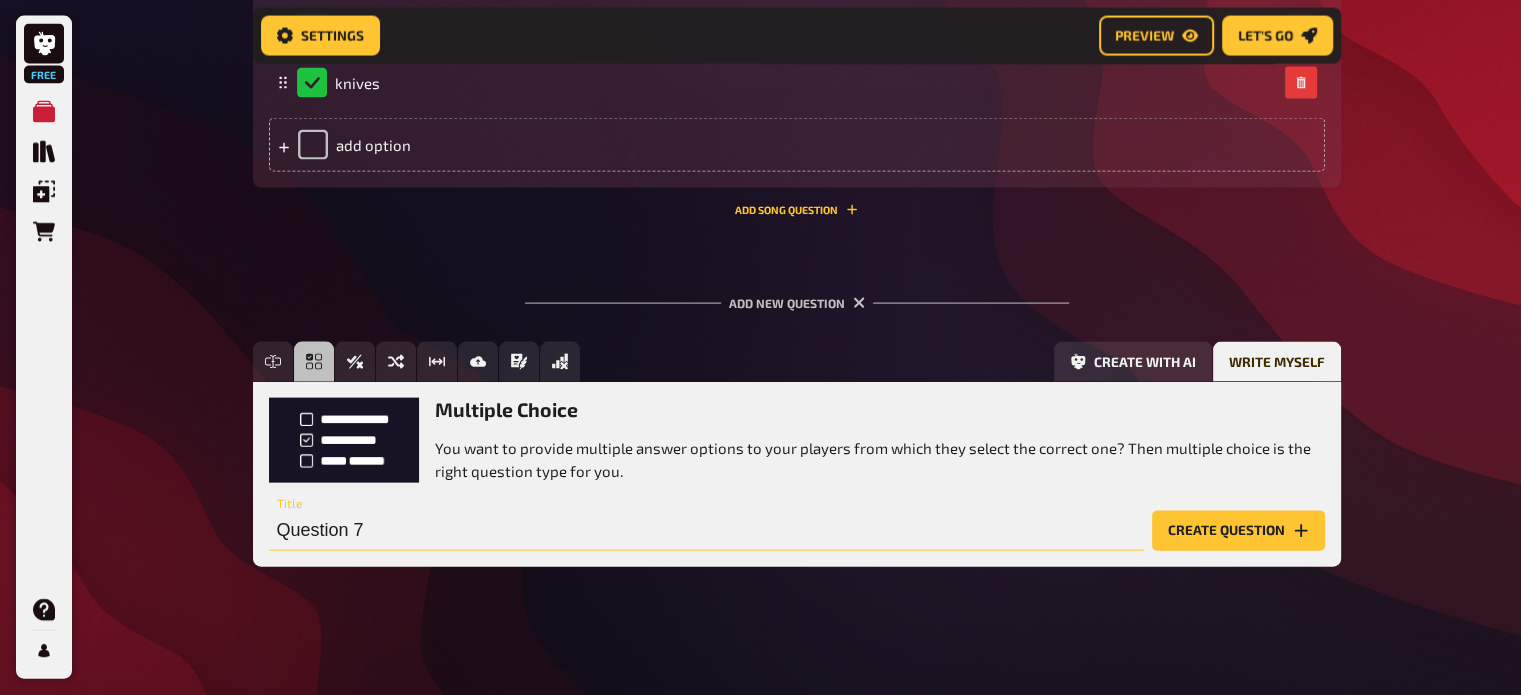 click on "Question 7" at bounding box center (706, 531) 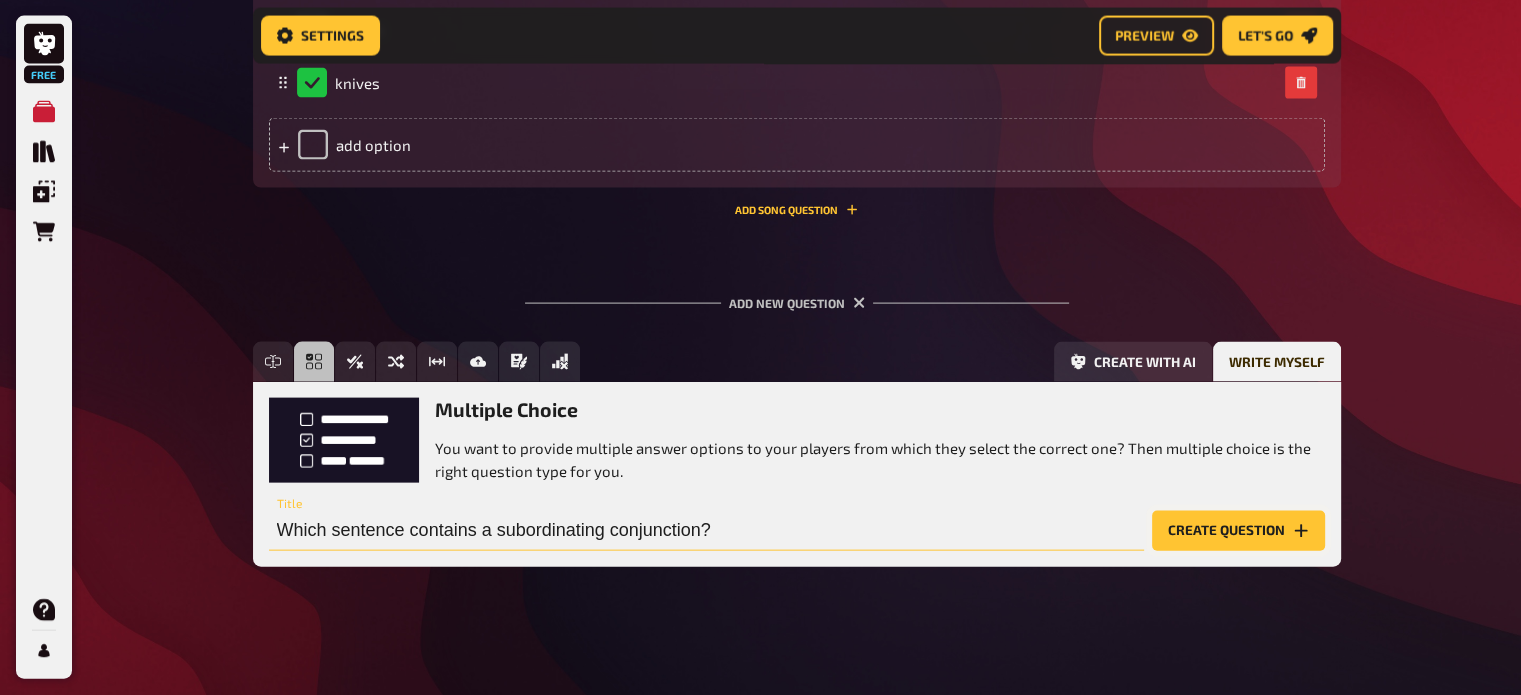 type on "Which sentence contains a subordinating conjunction?" 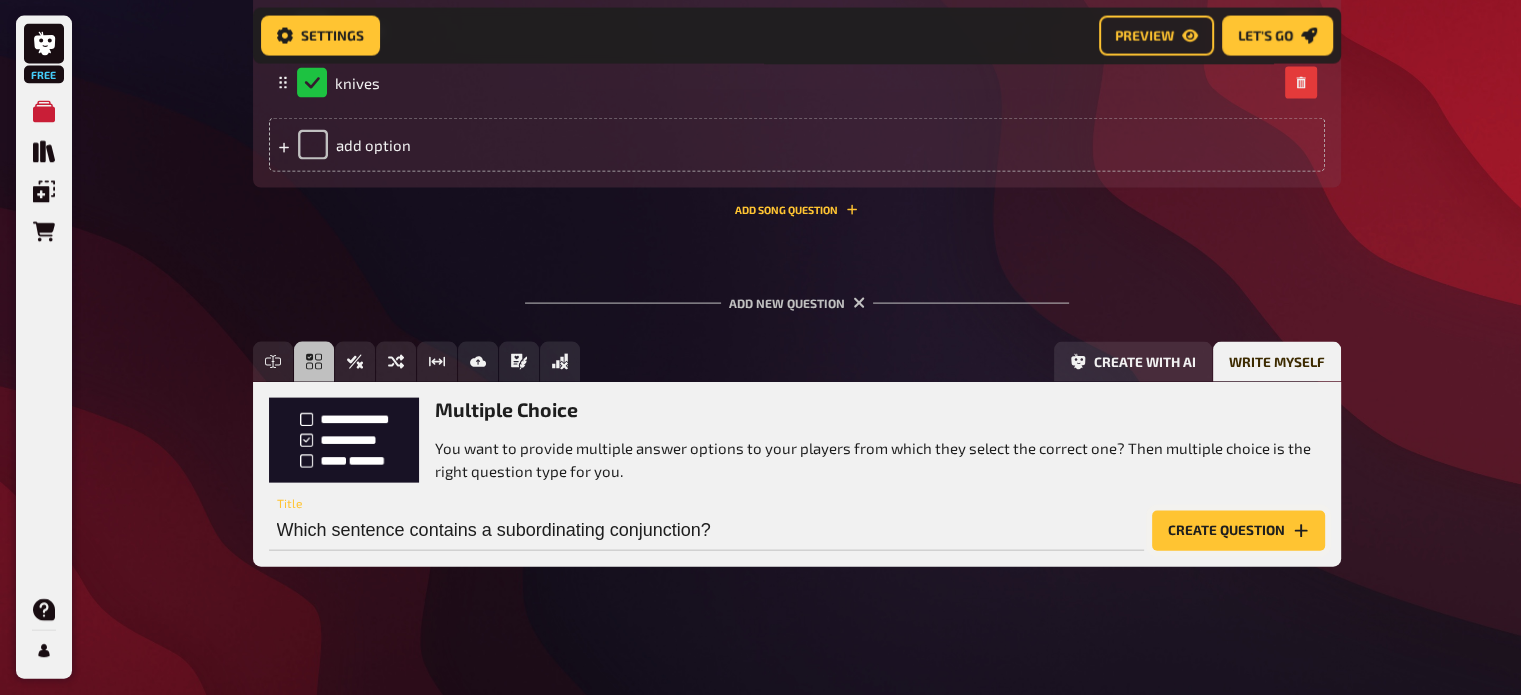 click on "Create question" at bounding box center (1238, 531) 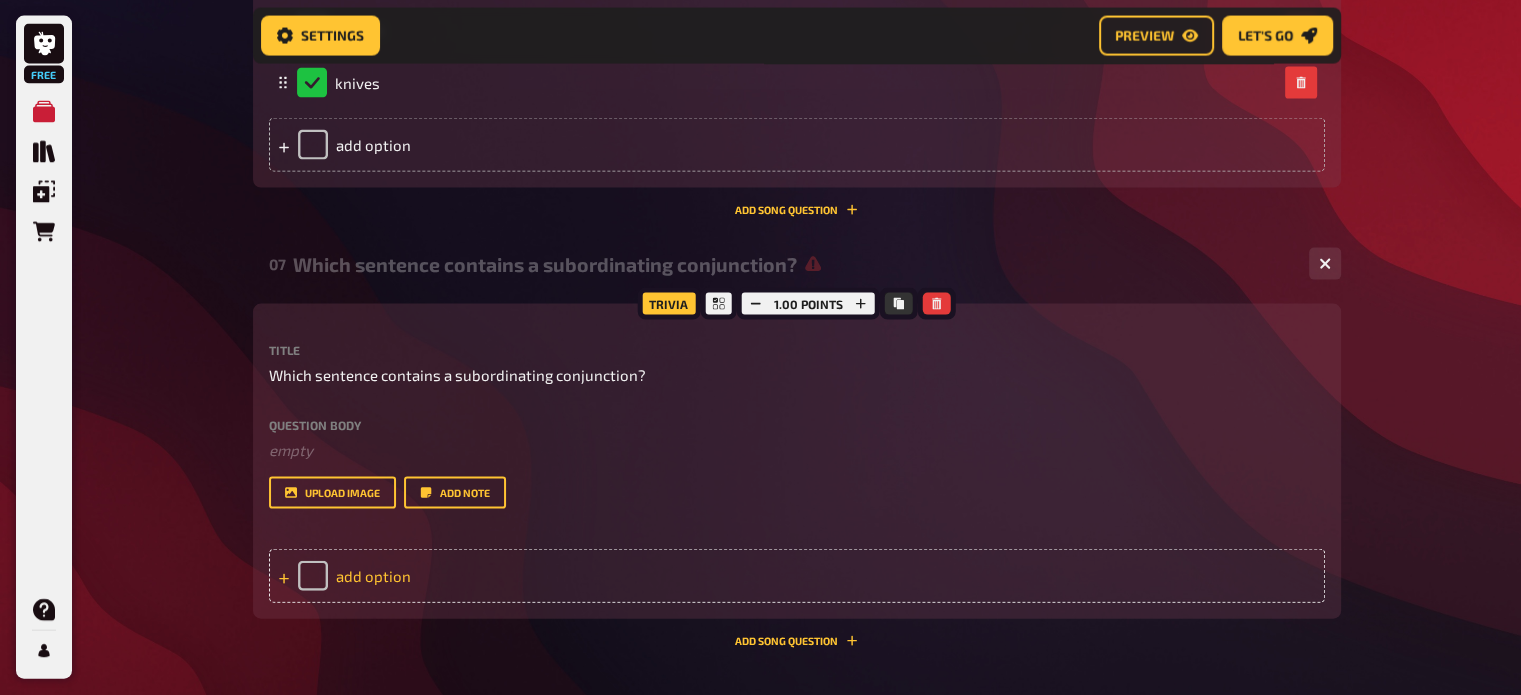 click on "add option" at bounding box center (797, 576) 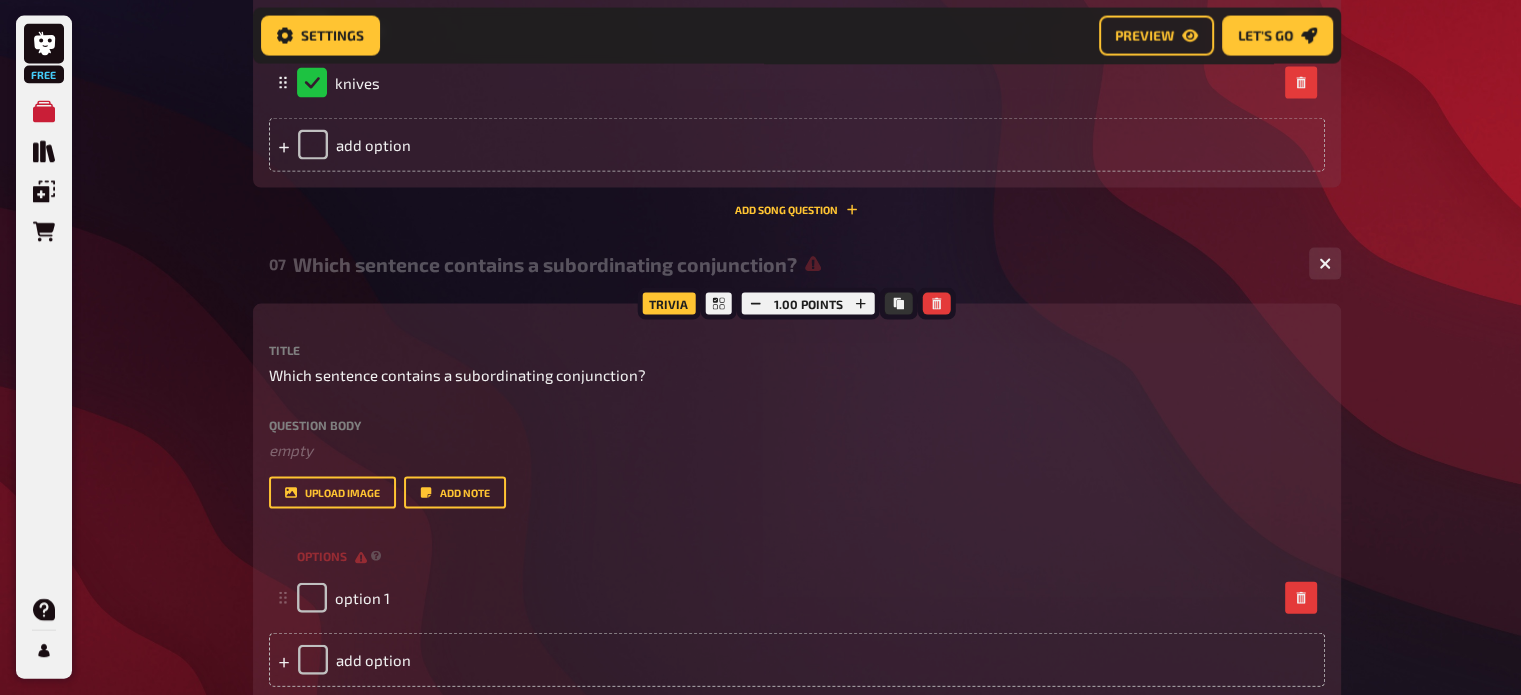 type 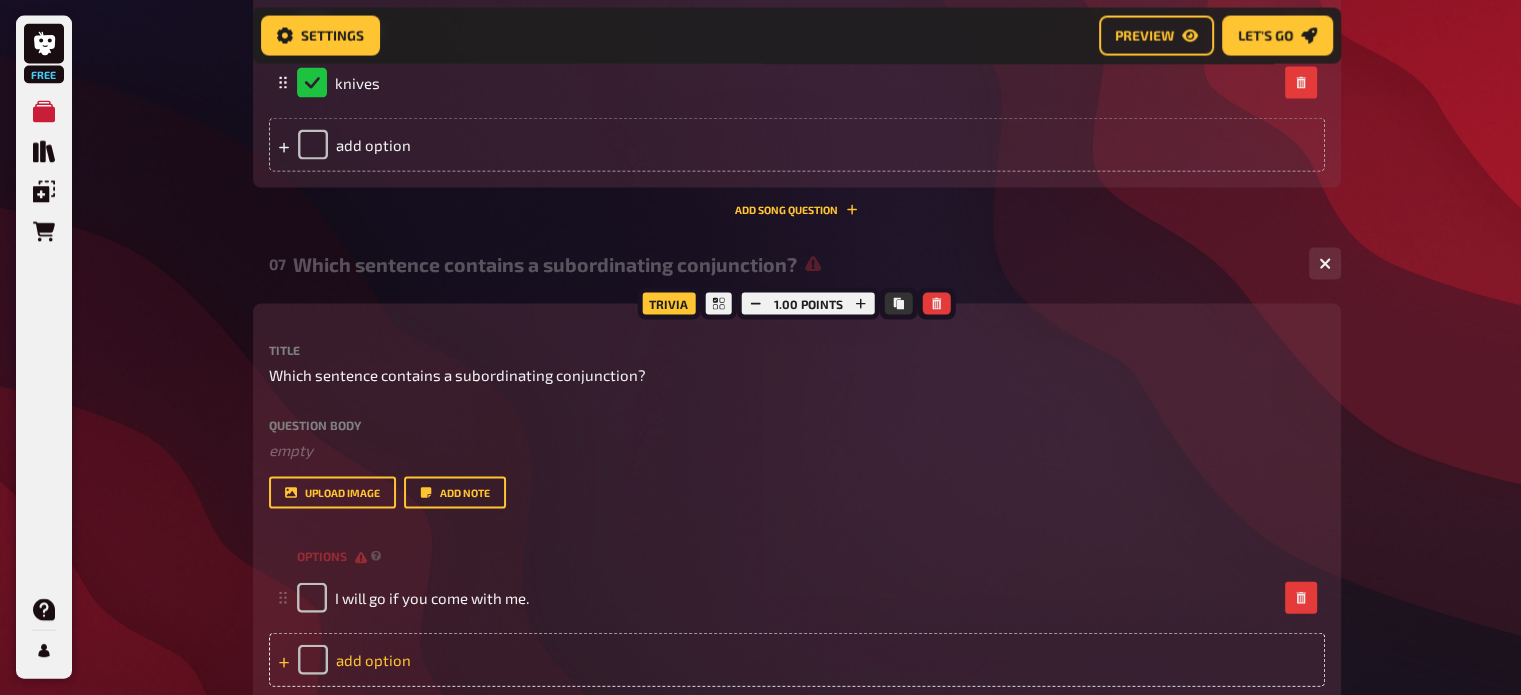 click on "add option" at bounding box center (797, 660) 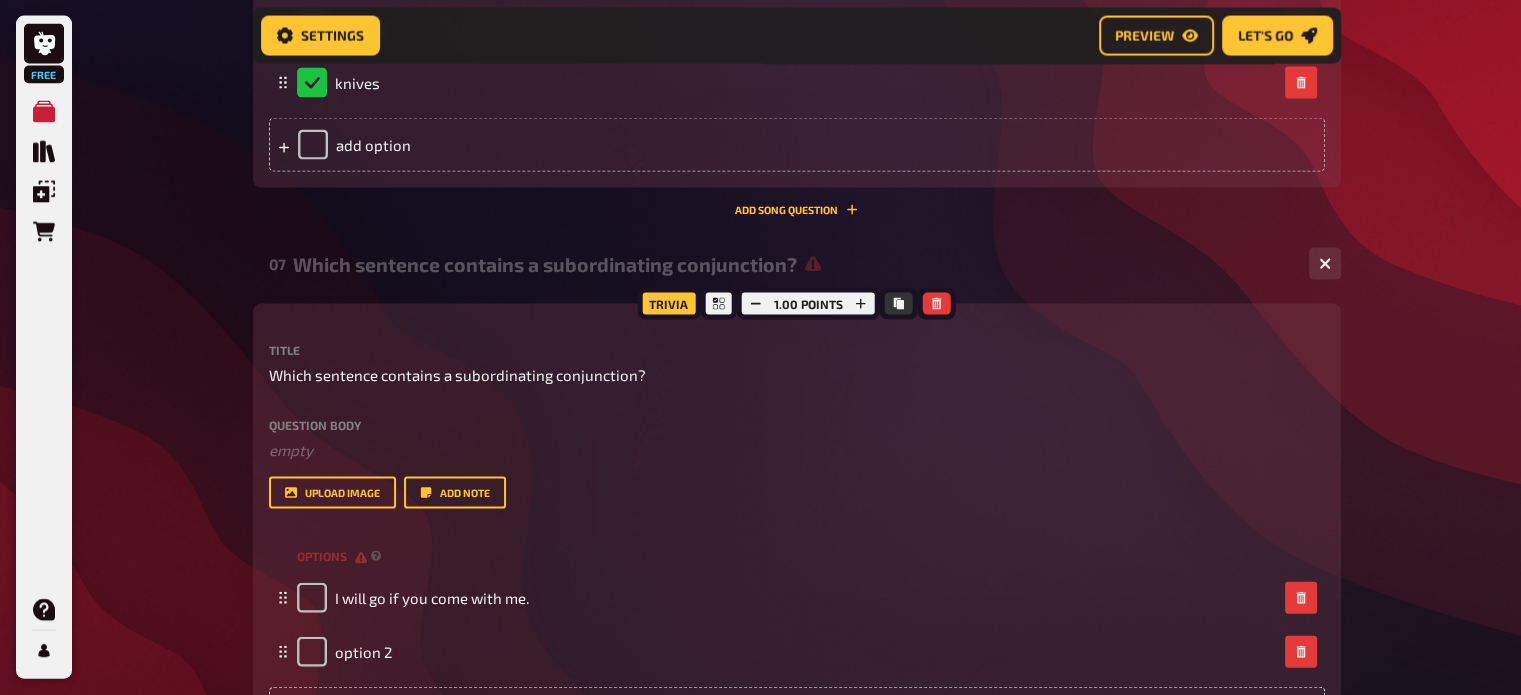 type 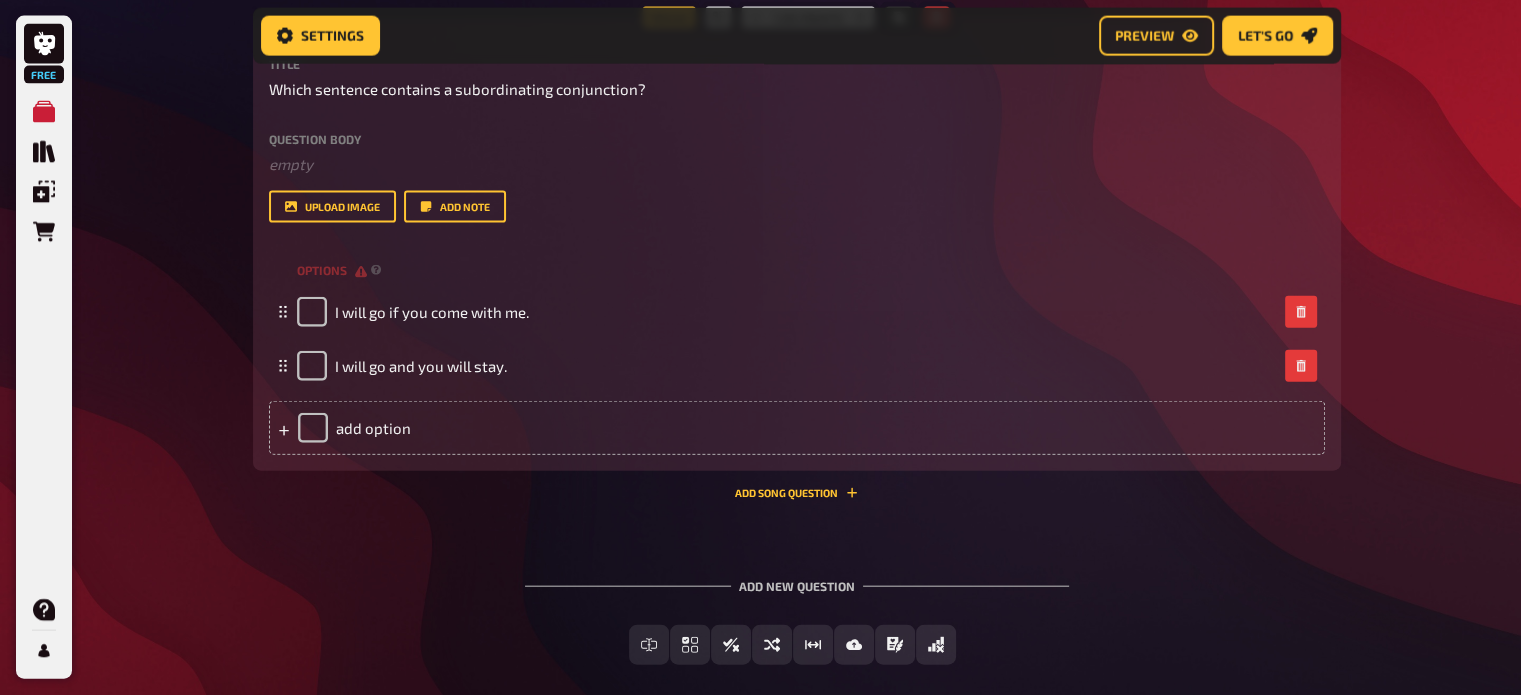 scroll, scrollTop: 4529, scrollLeft: 0, axis: vertical 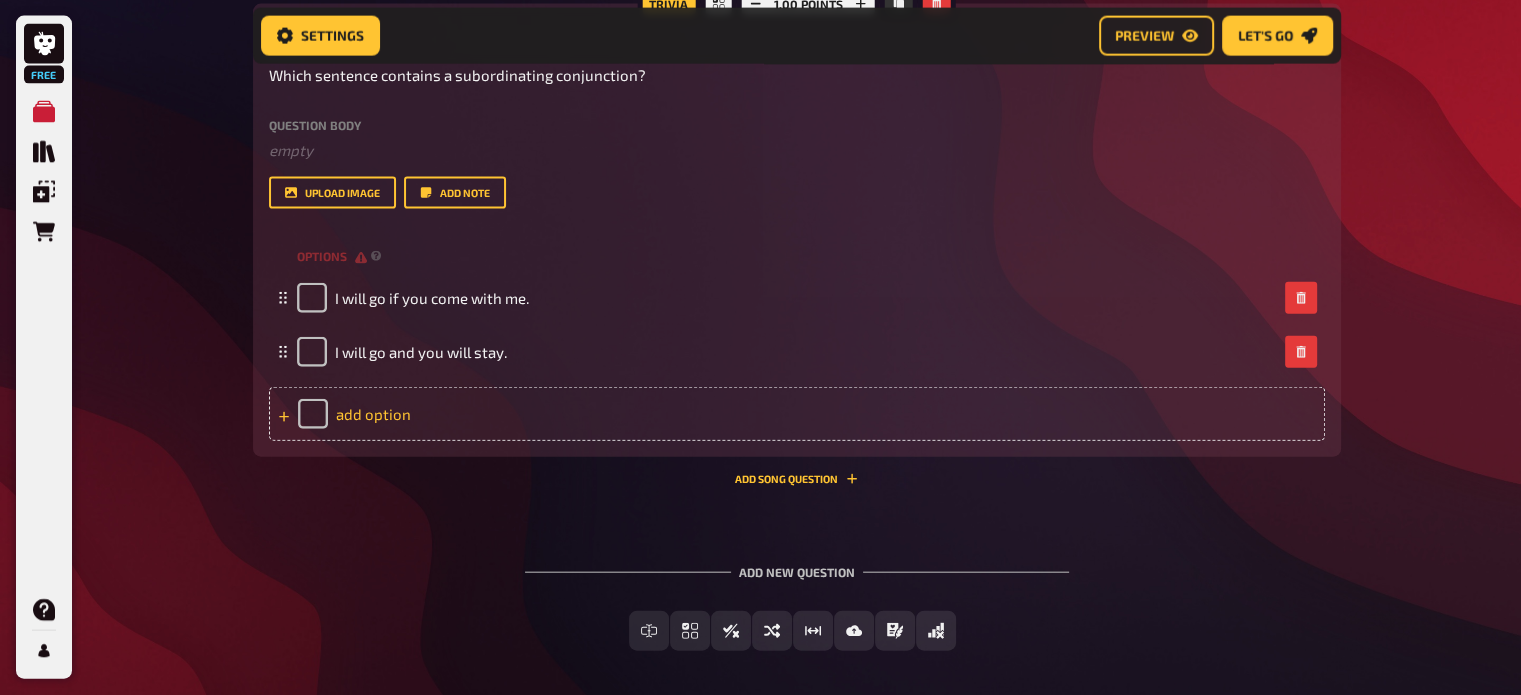 click on "add option" at bounding box center [797, 414] 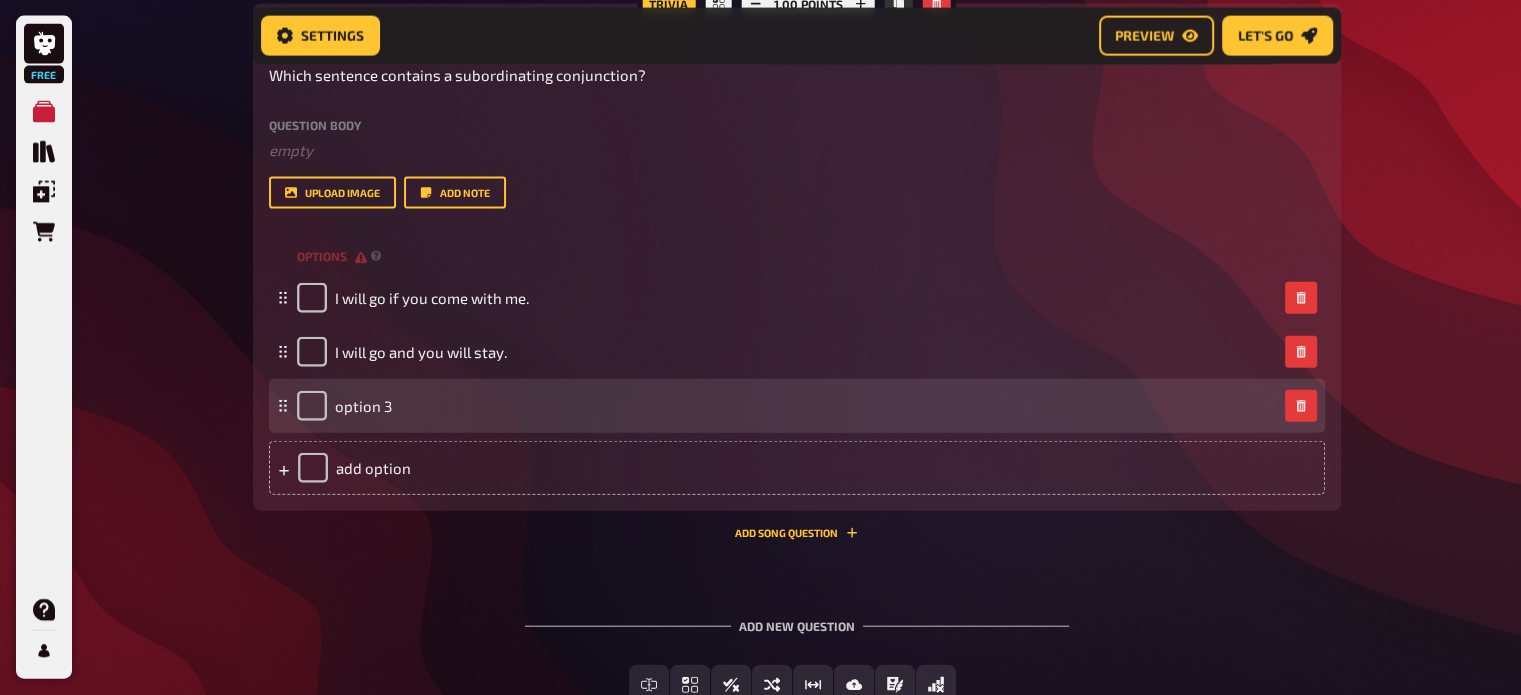 type 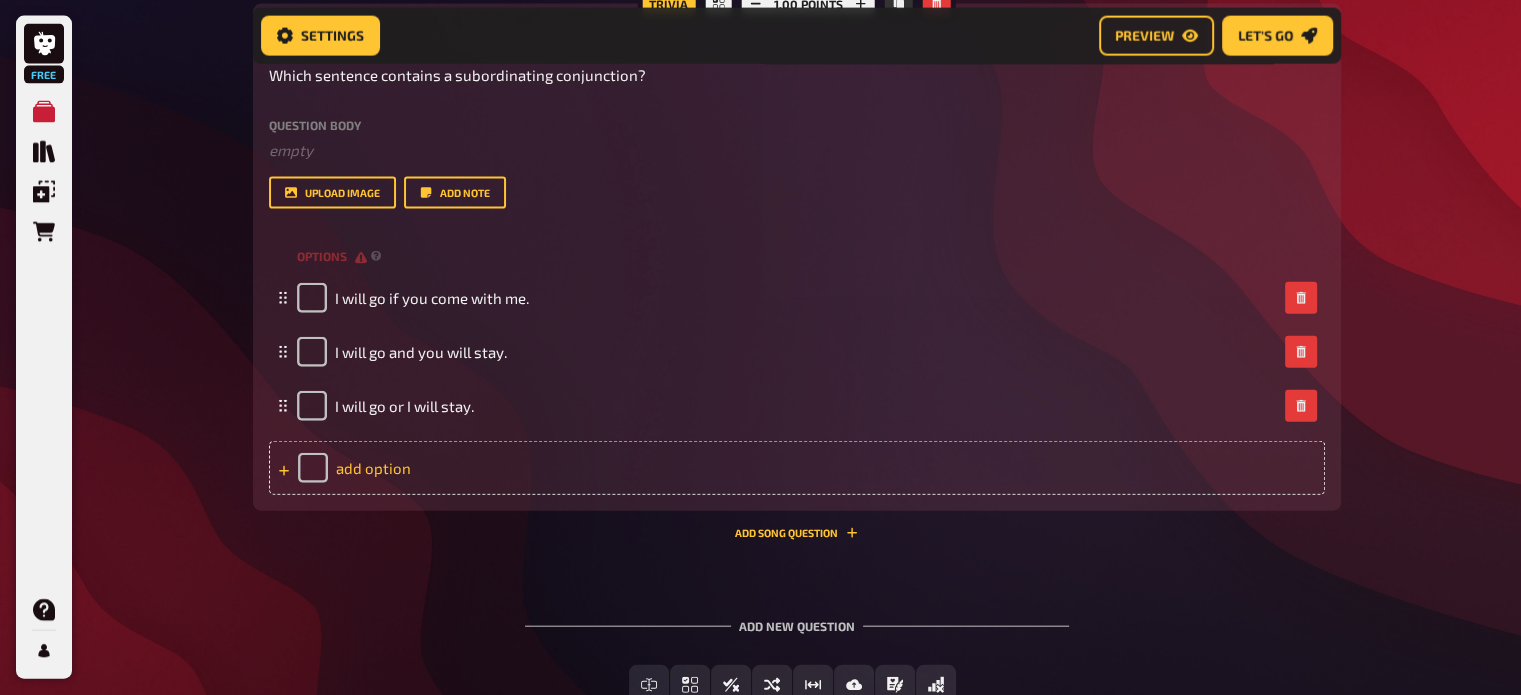 click on "add option" at bounding box center [797, 468] 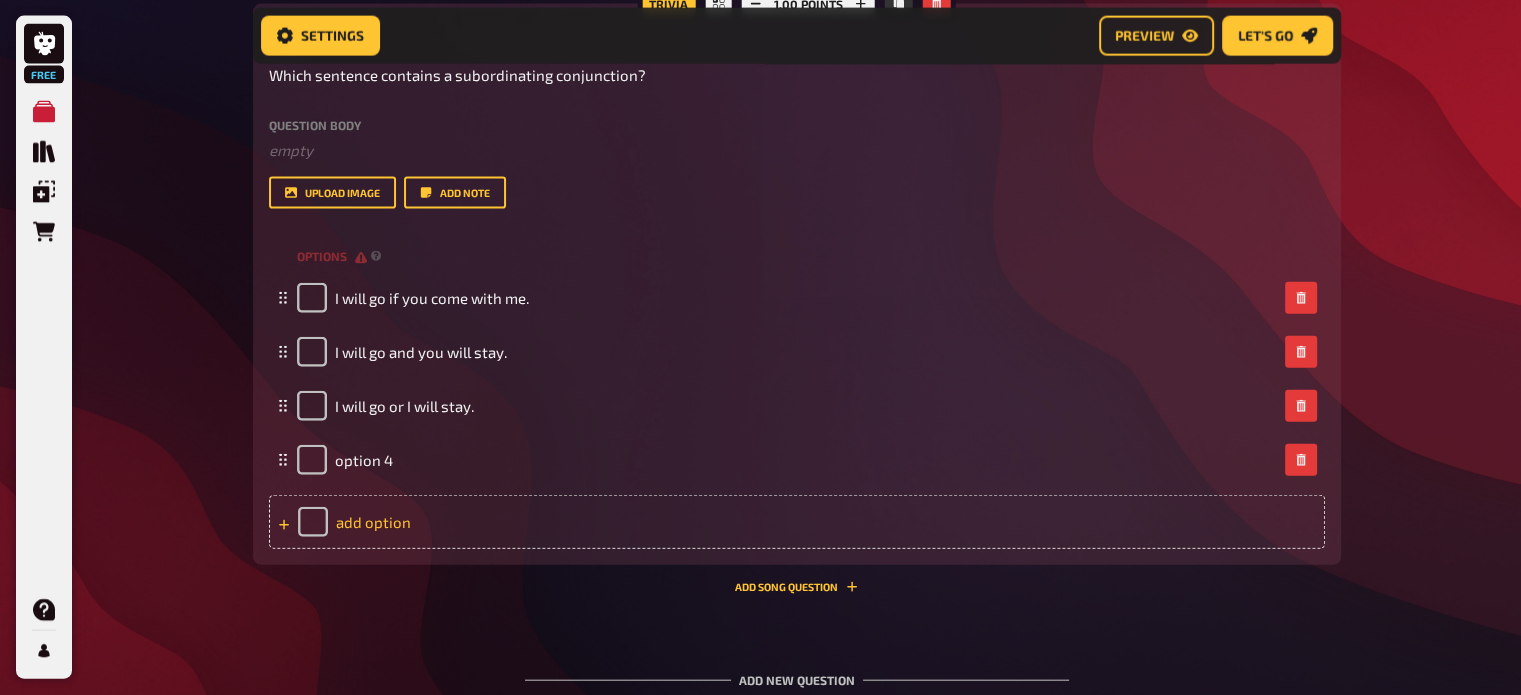 type 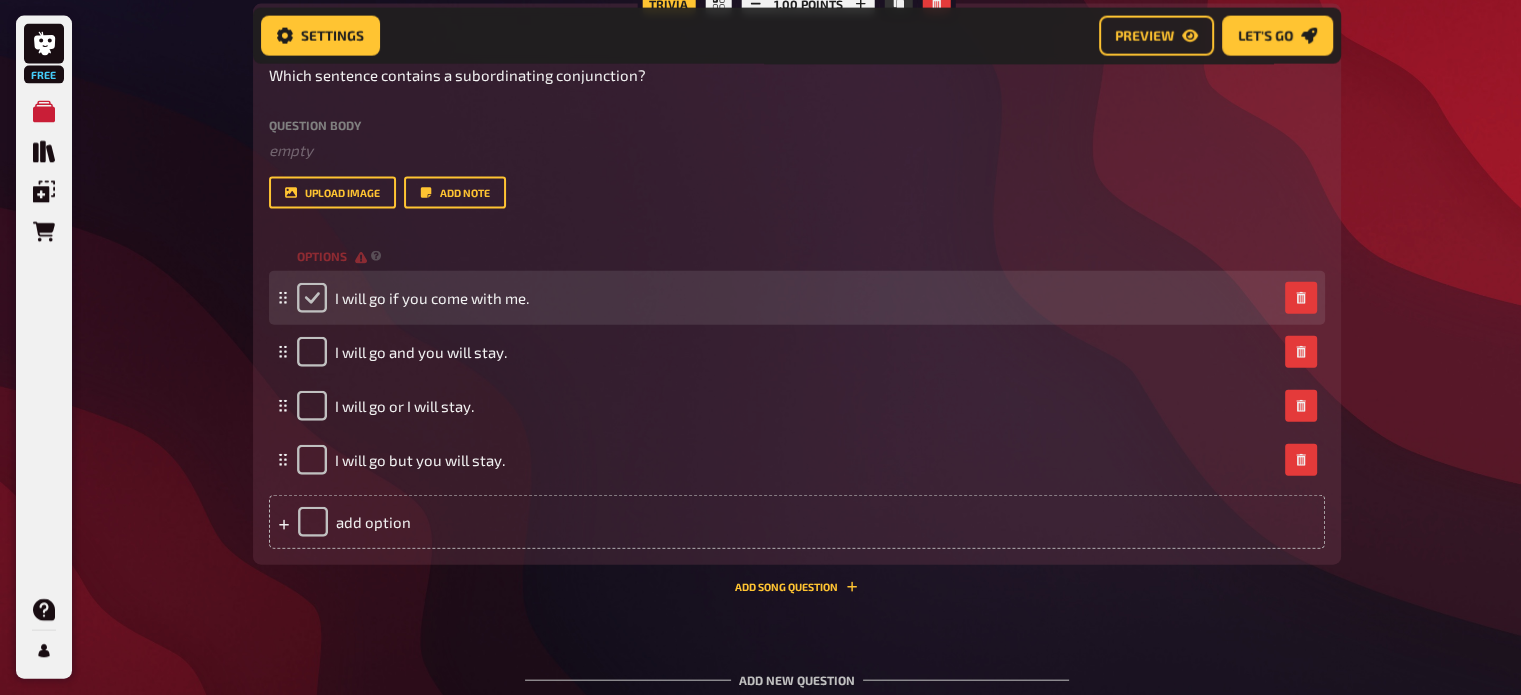 click at bounding box center [312, 298] 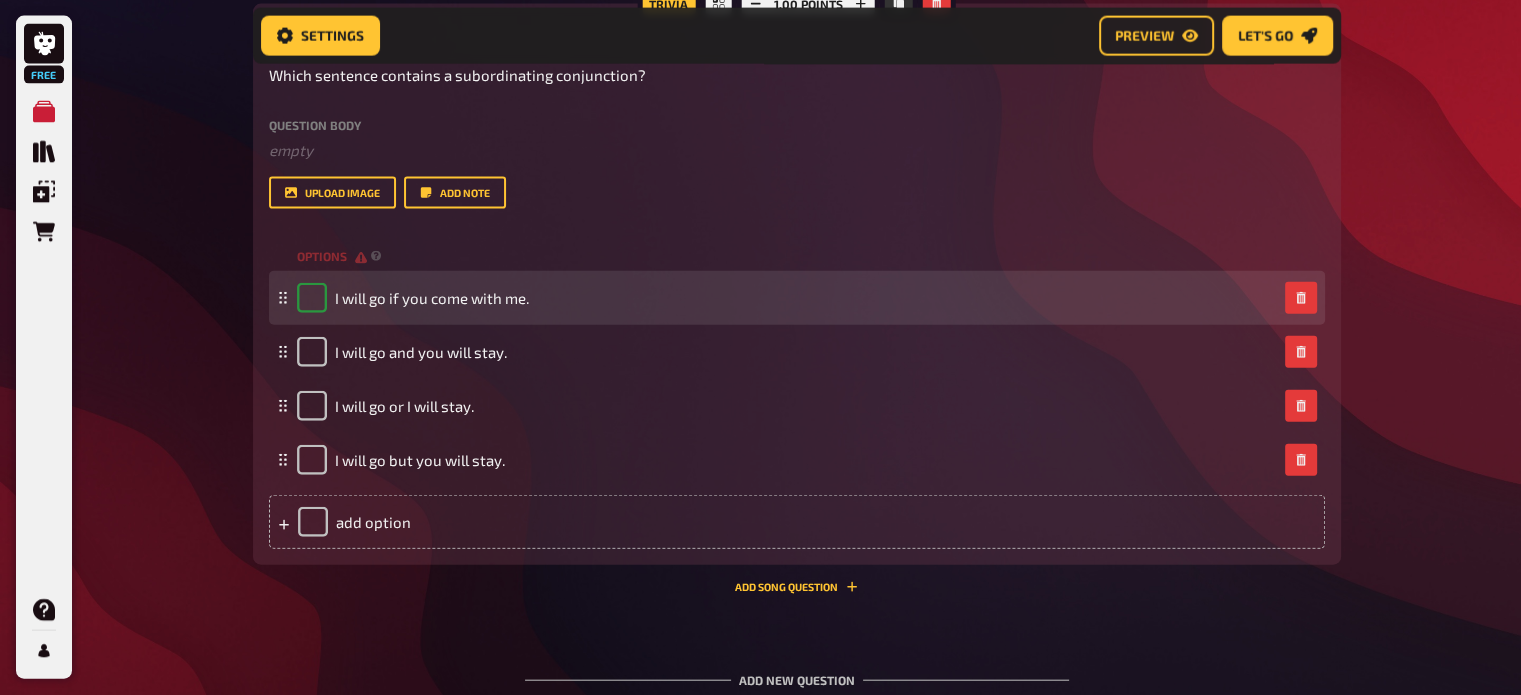 checkbox on "true" 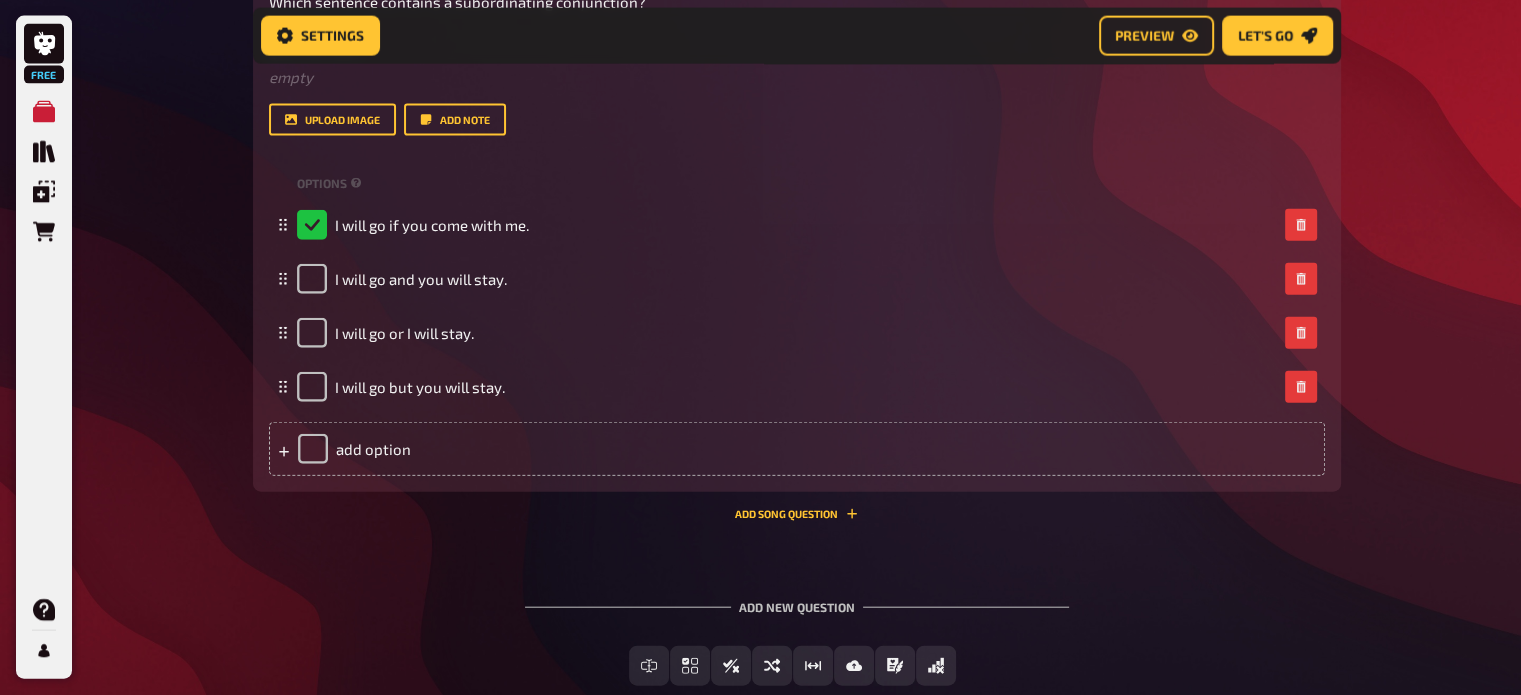 scroll, scrollTop: 4722, scrollLeft: 0, axis: vertical 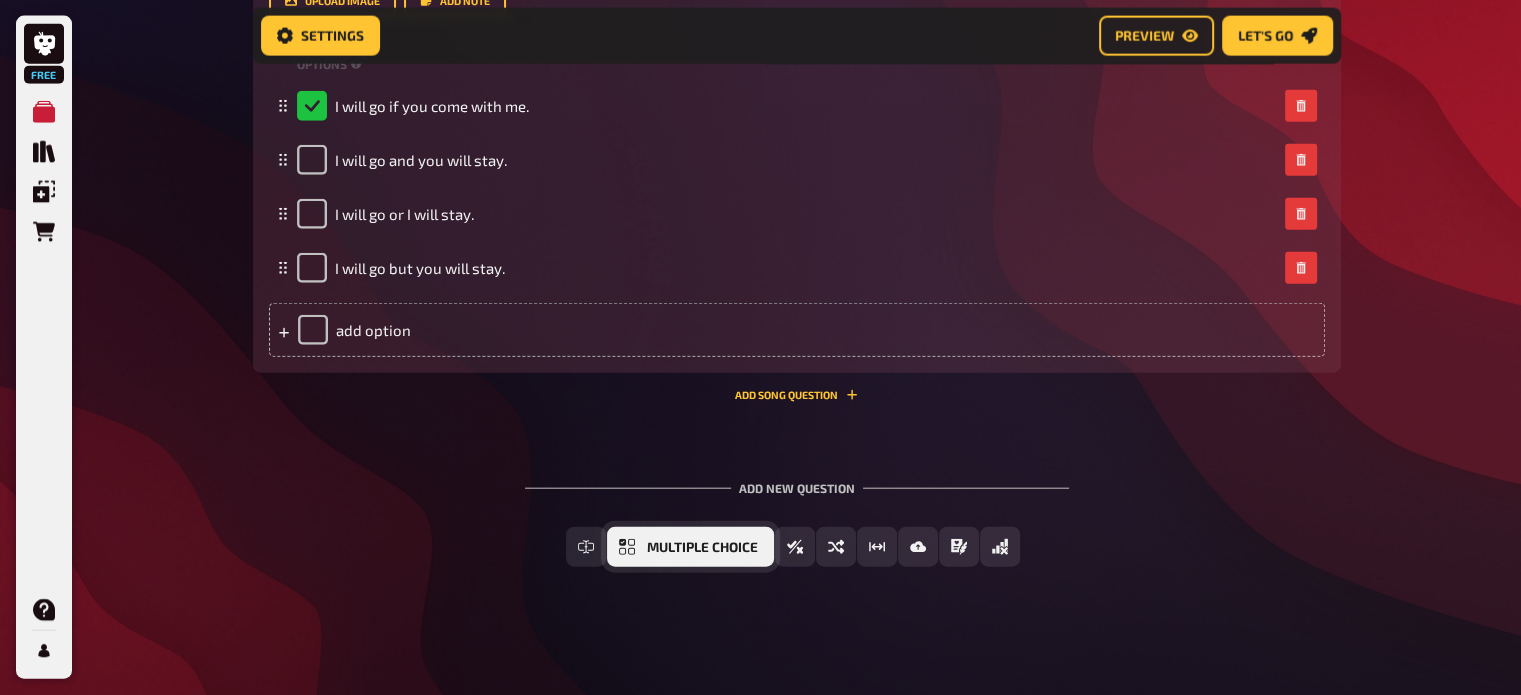 click on "Multiple Choice" at bounding box center (702, 548) 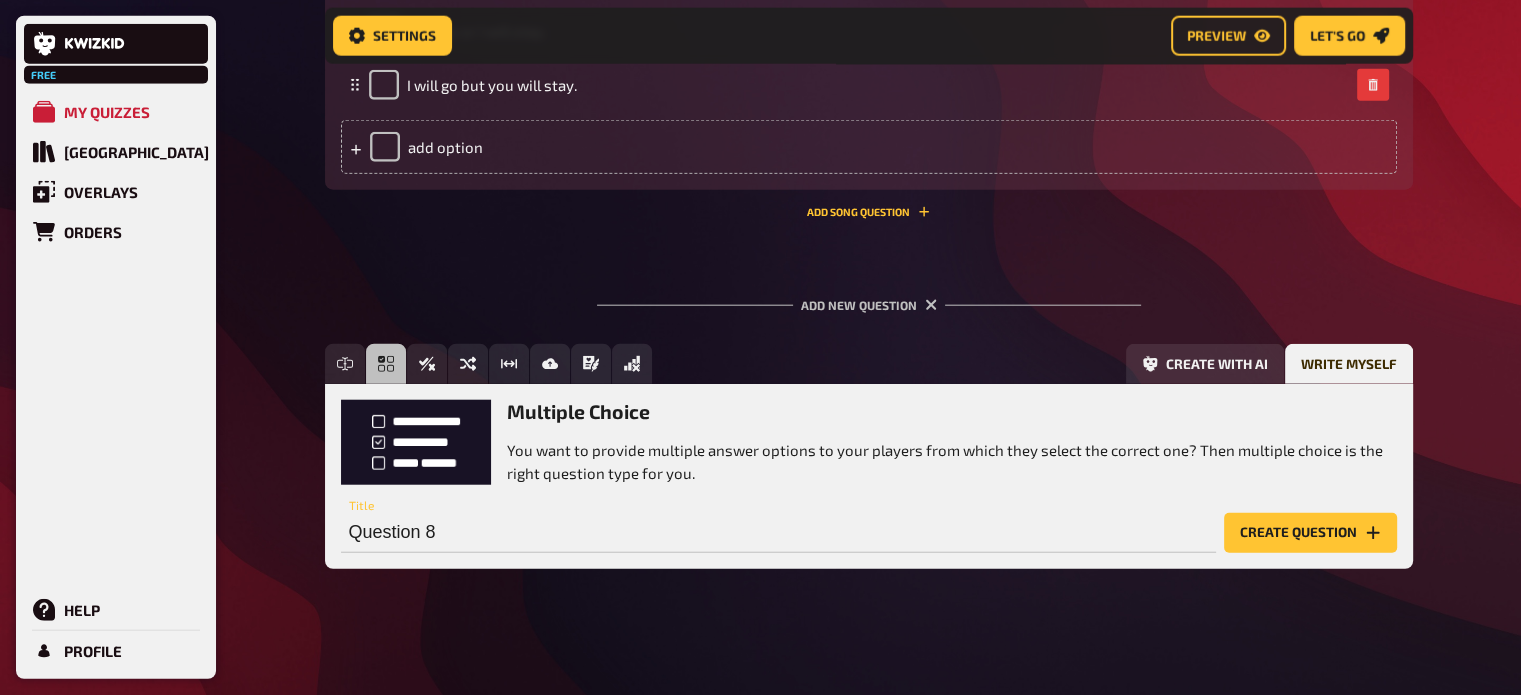 scroll, scrollTop: 4906, scrollLeft: 0, axis: vertical 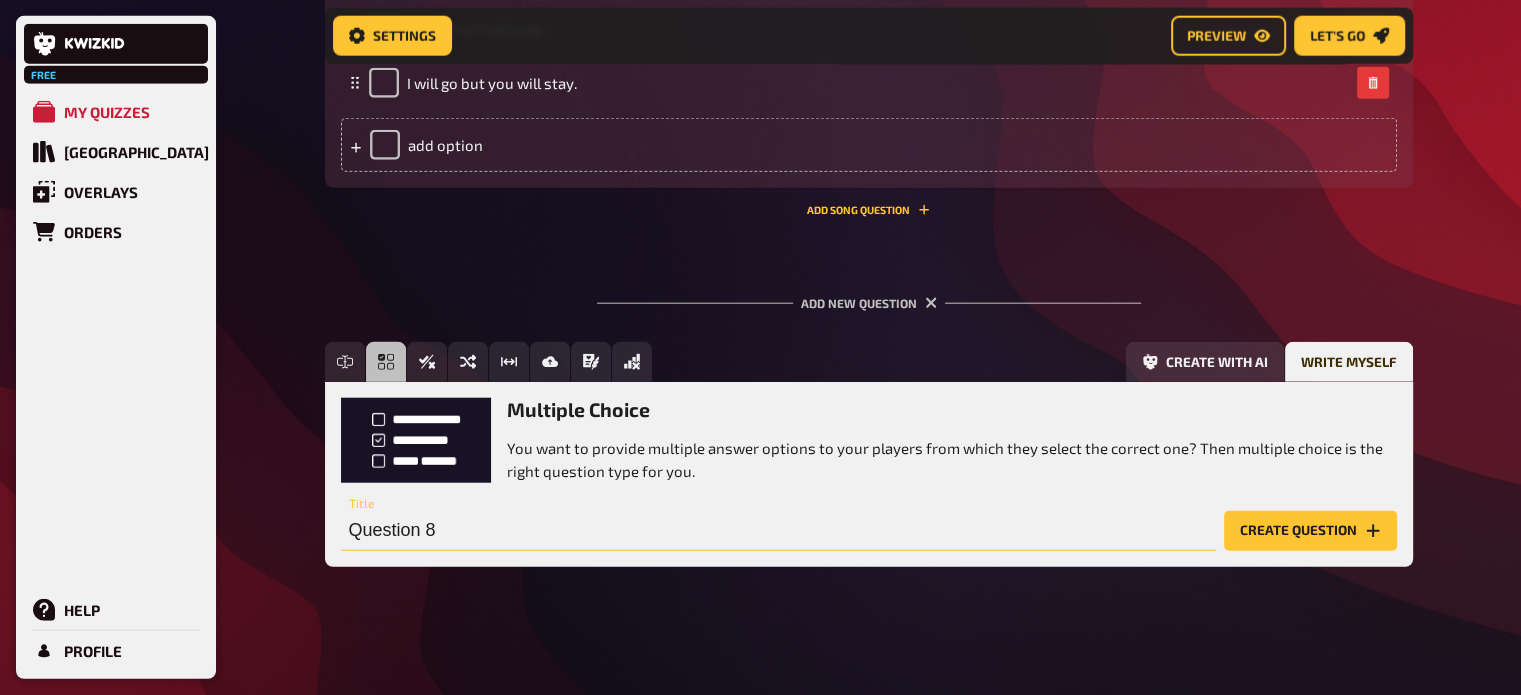 click on "Question 8" at bounding box center [778, 531] 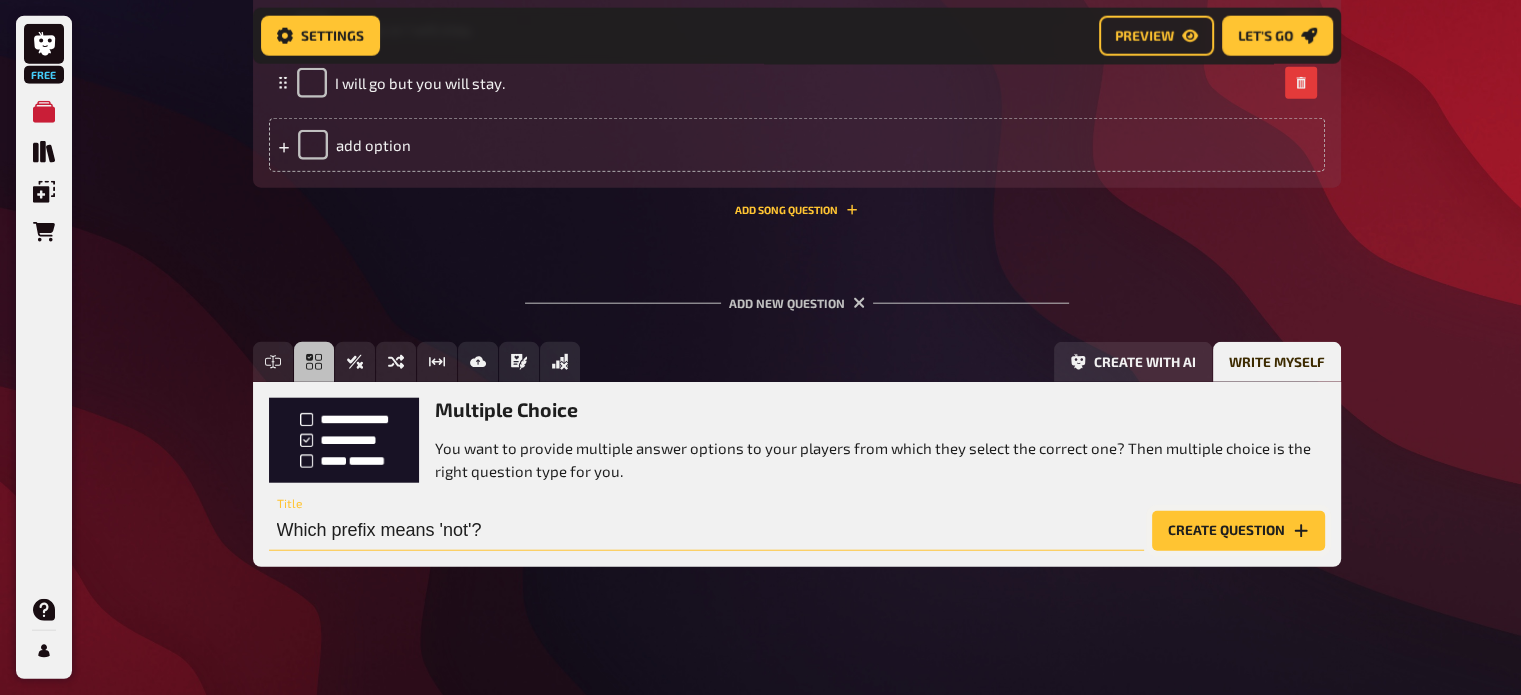 type on "Which prefix means 'not'?" 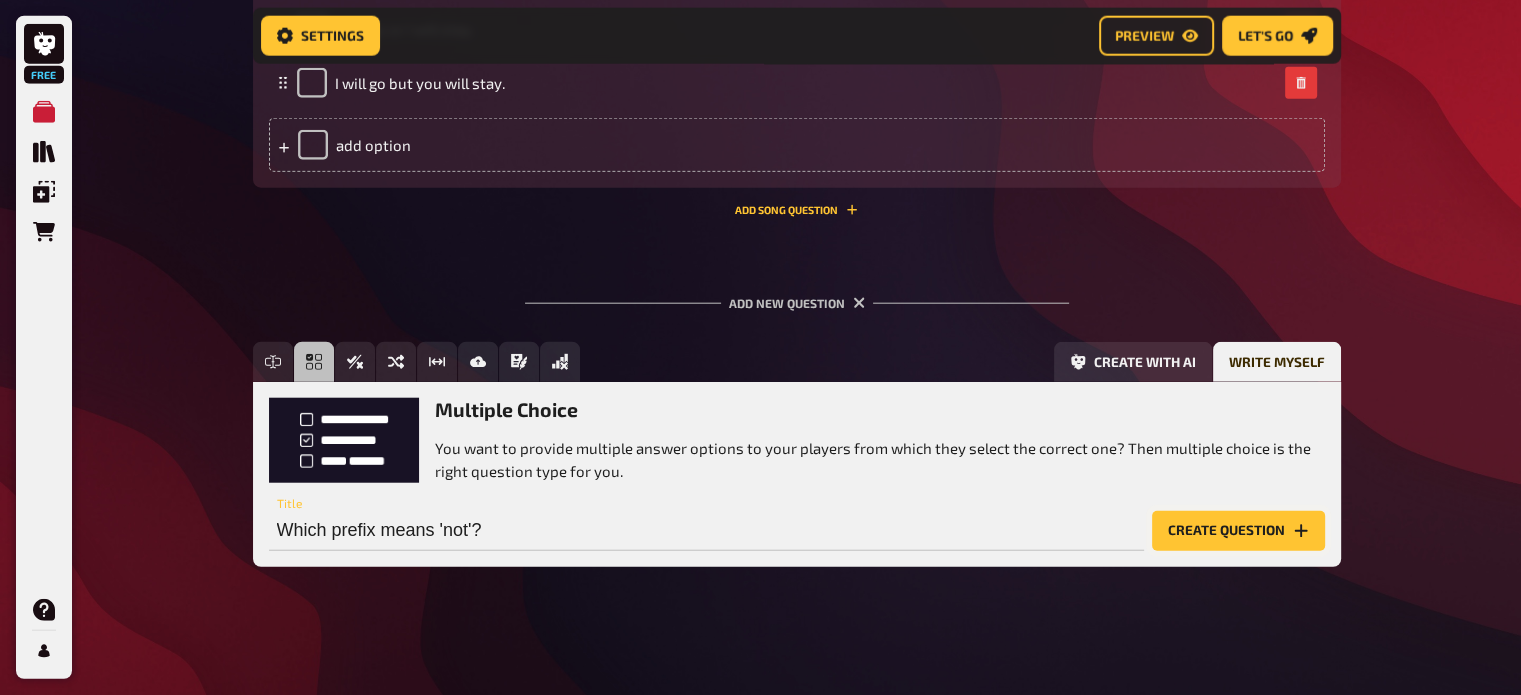 click on "Create question" at bounding box center [1238, 531] 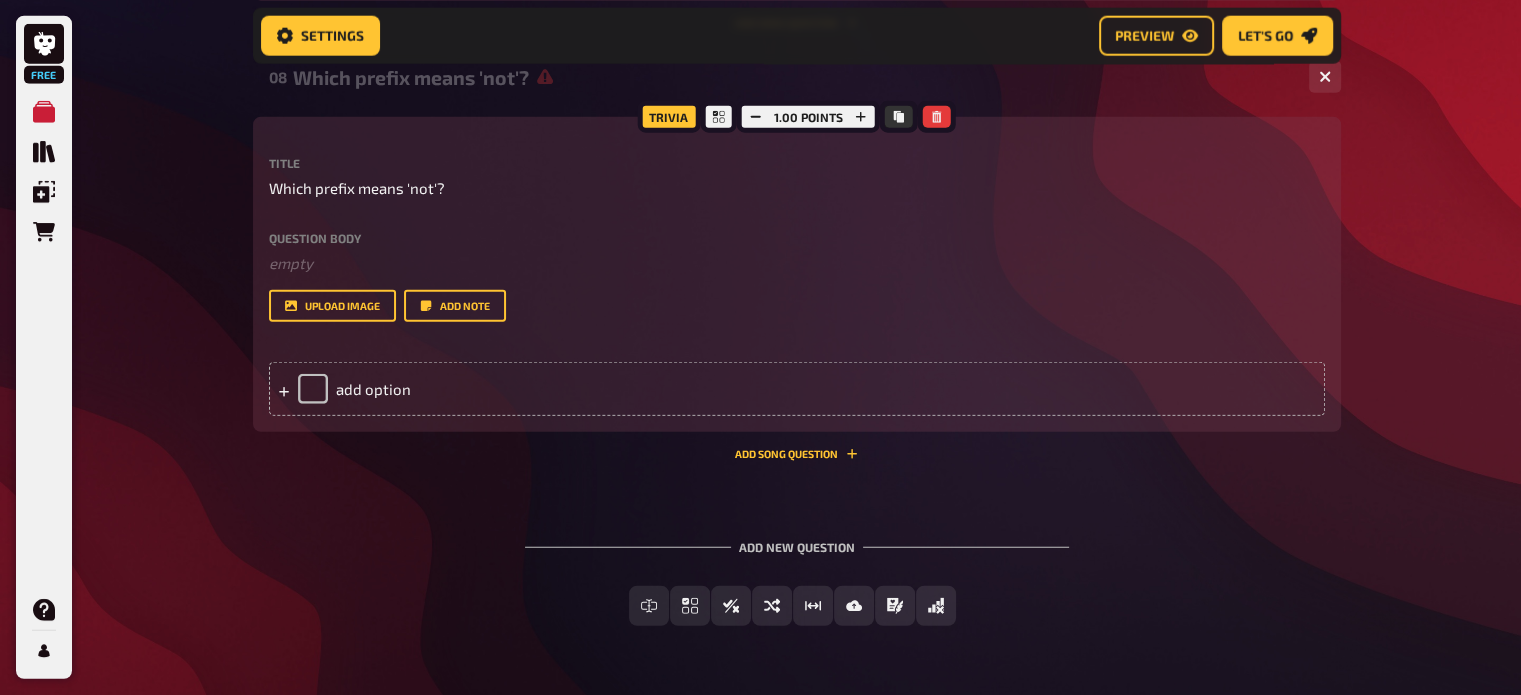 scroll, scrollTop: 5106, scrollLeft: 0, axis: vertical 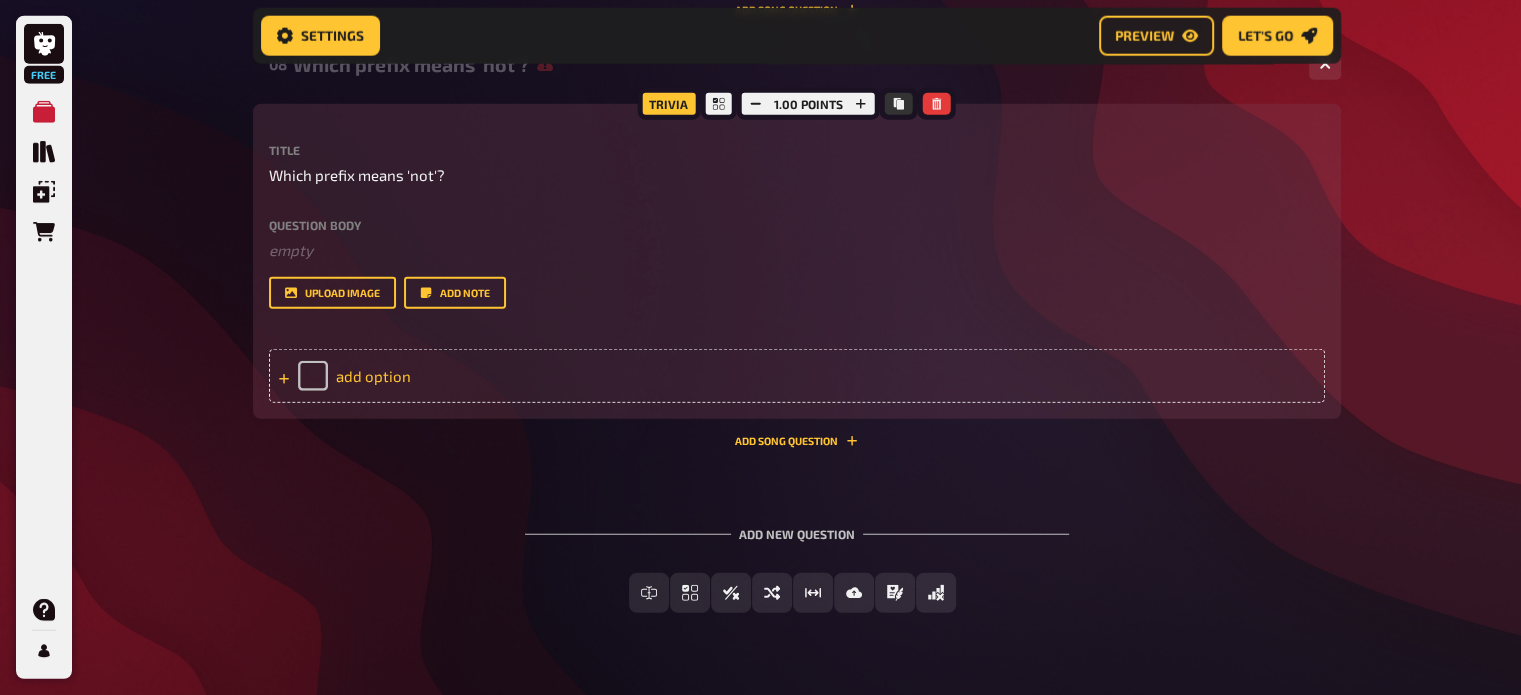 click on "add option" at bounding box center [797, 376] 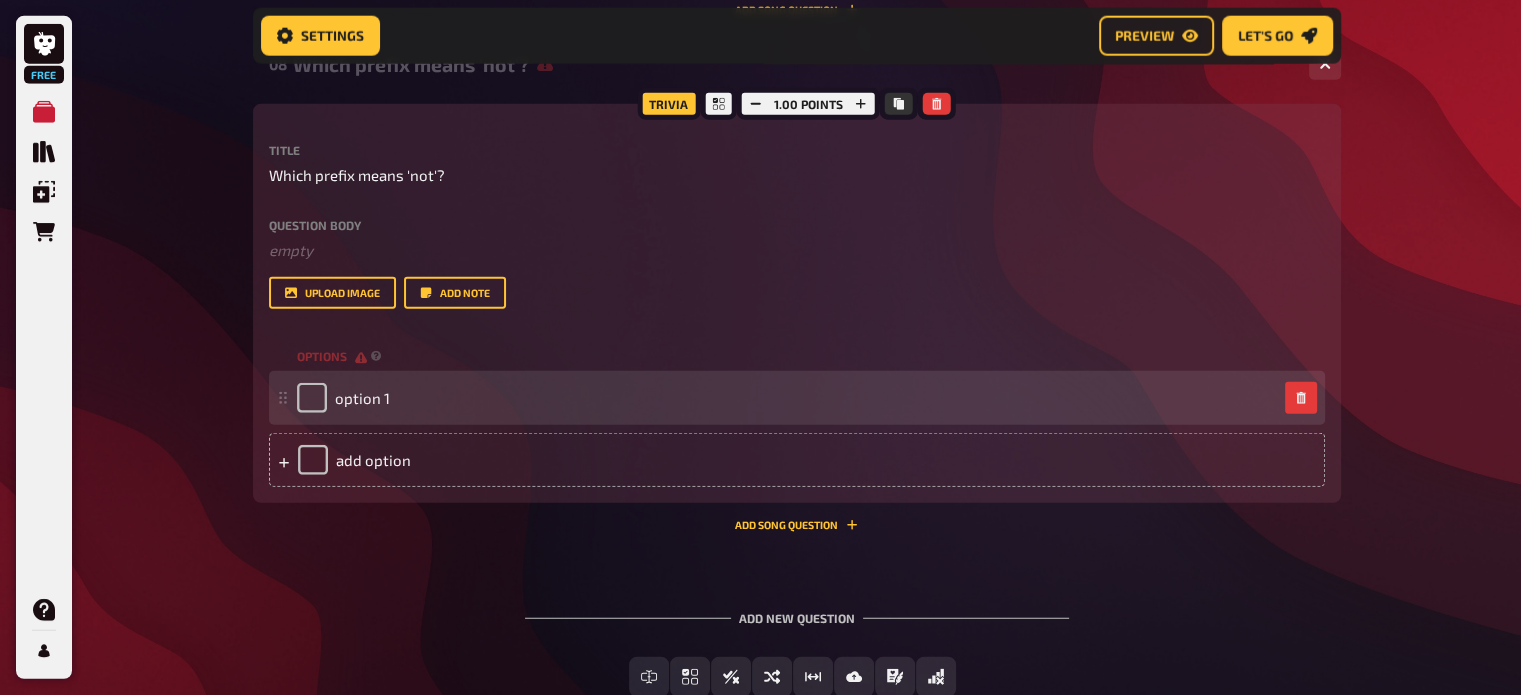 type 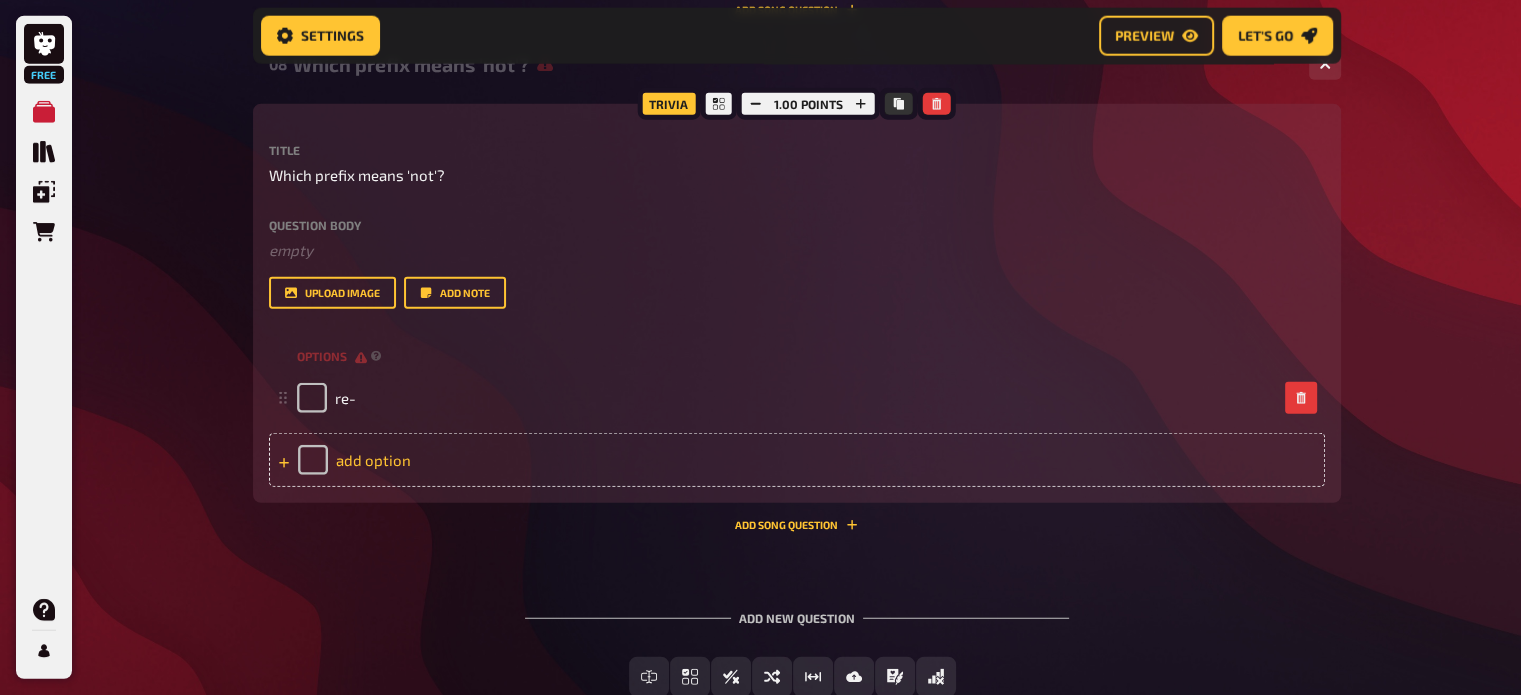 click on "add option" at bounding box center [797, 460] 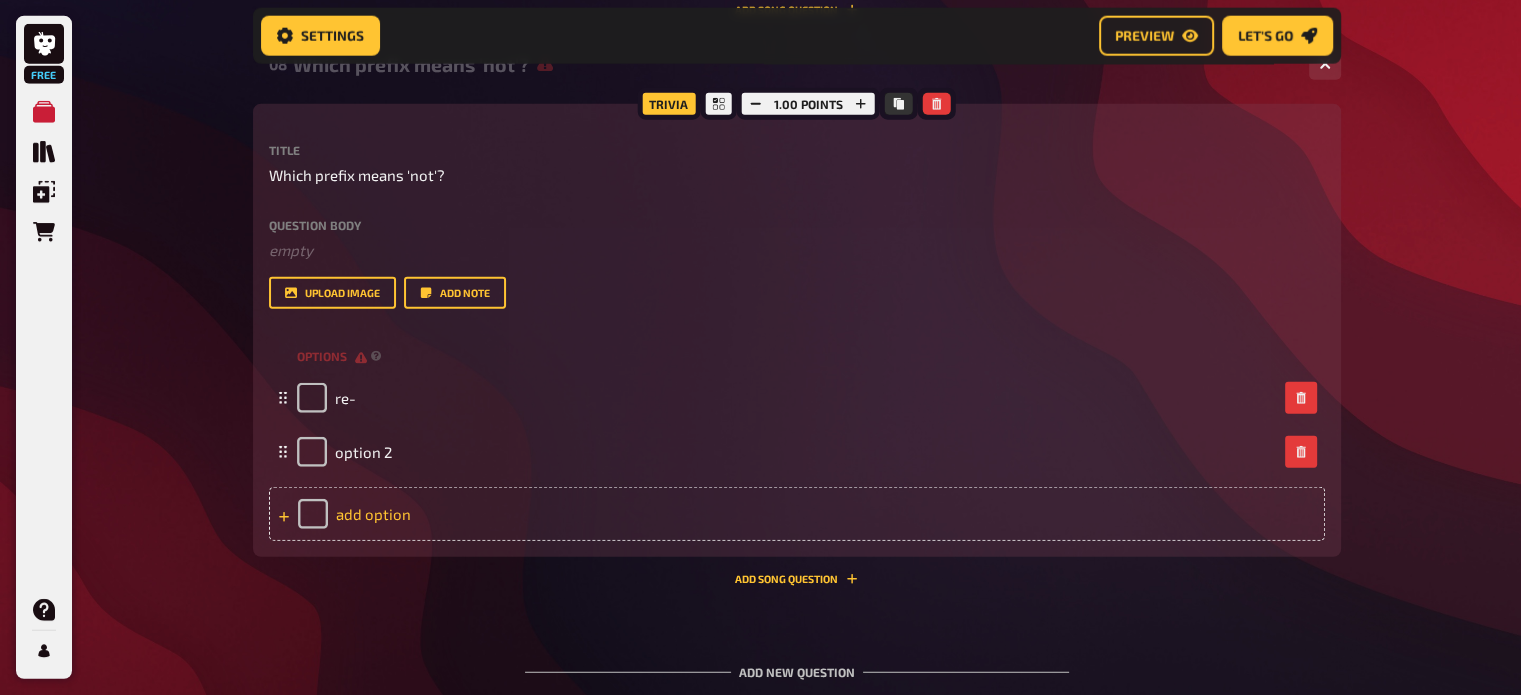 type 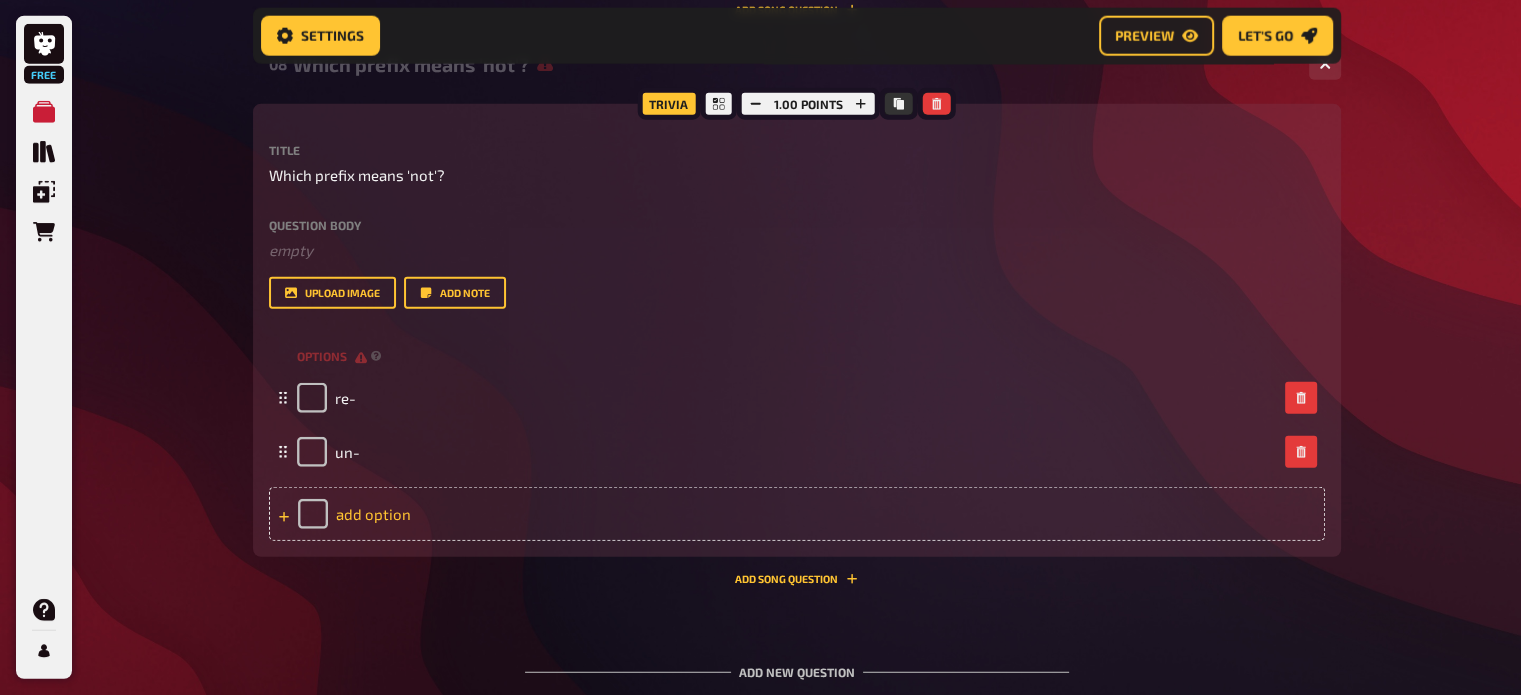 click on "add option" at bounding box center (797, 514) 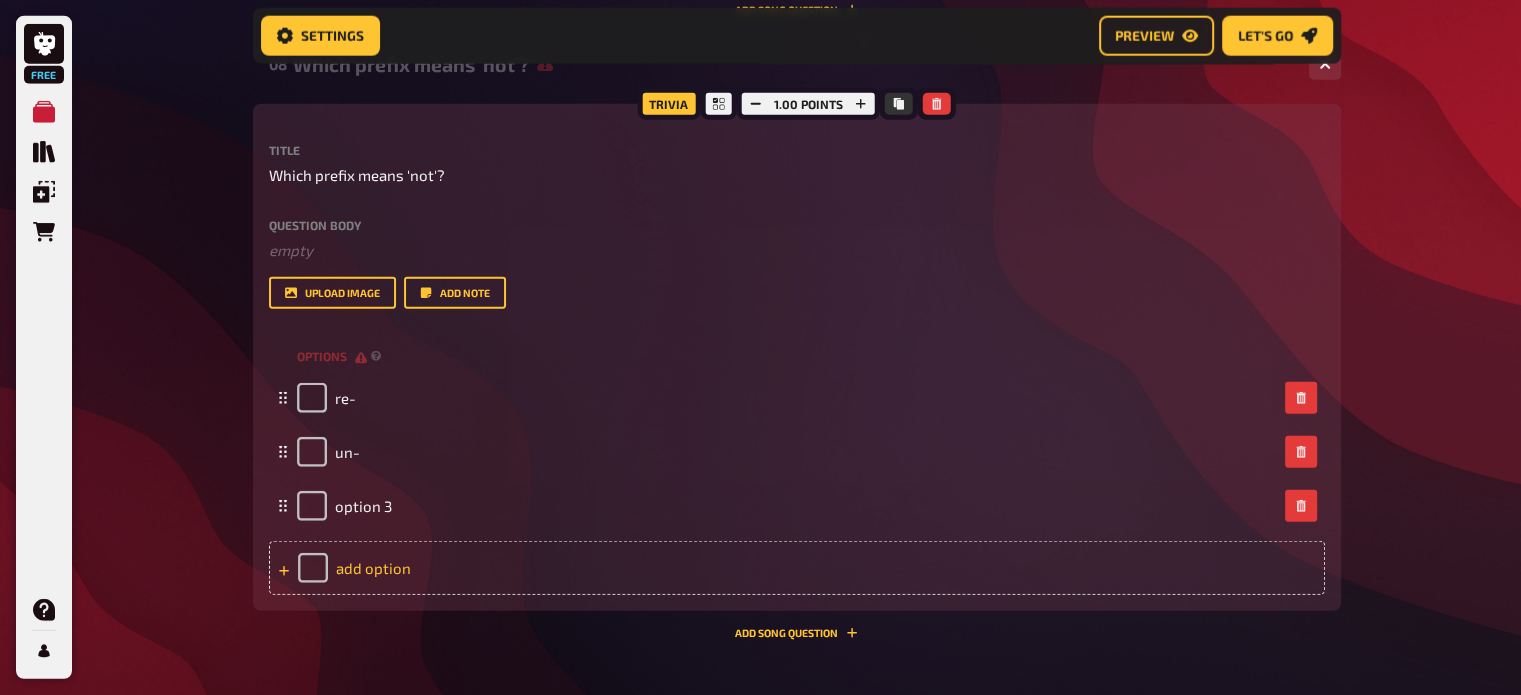 type 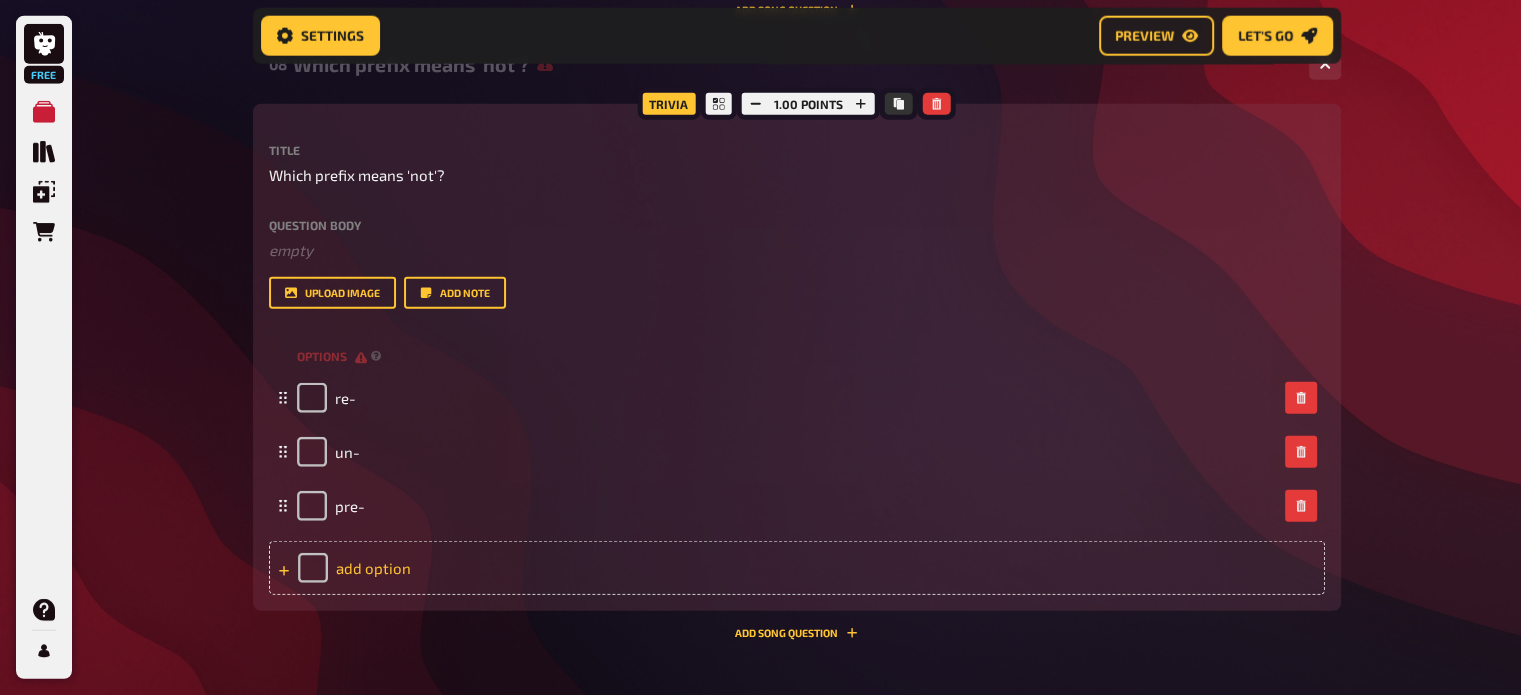 click on "add option" at bounding box center [797, 568] 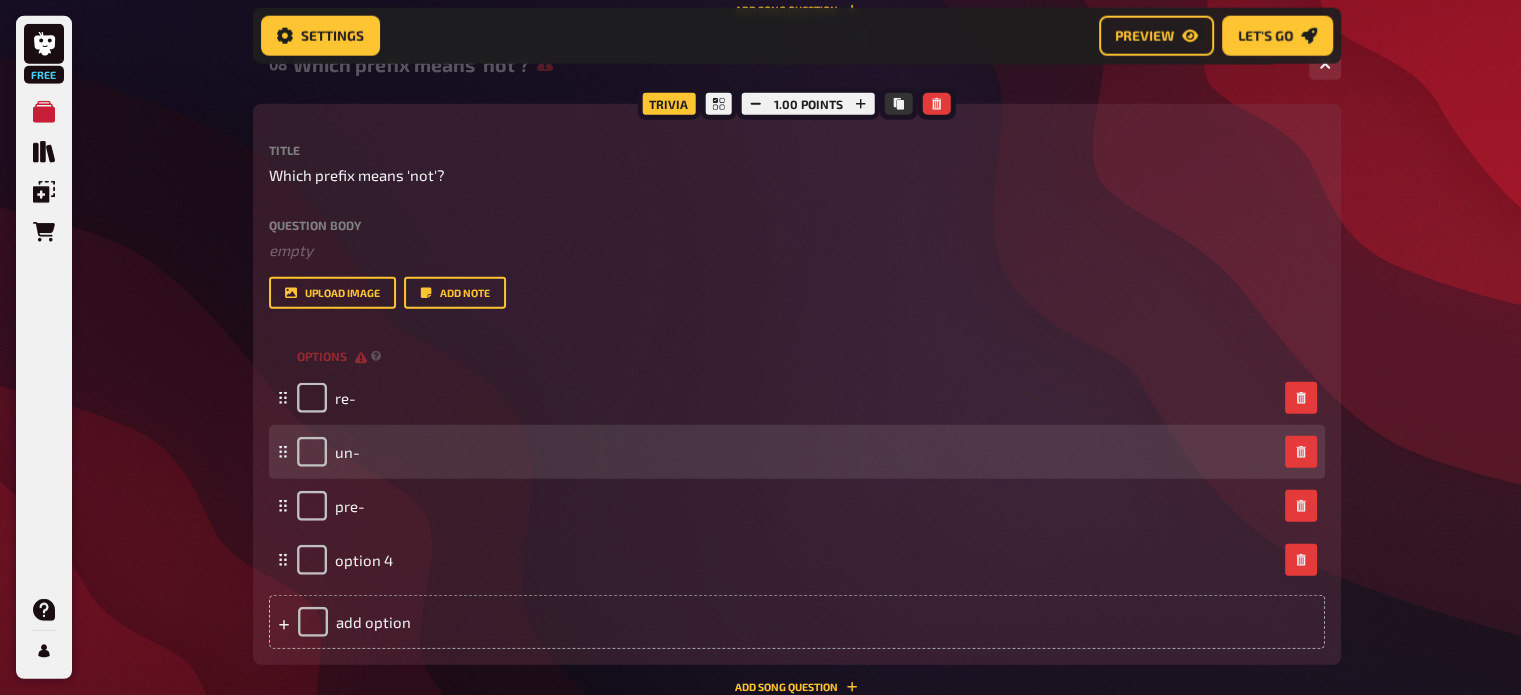 type 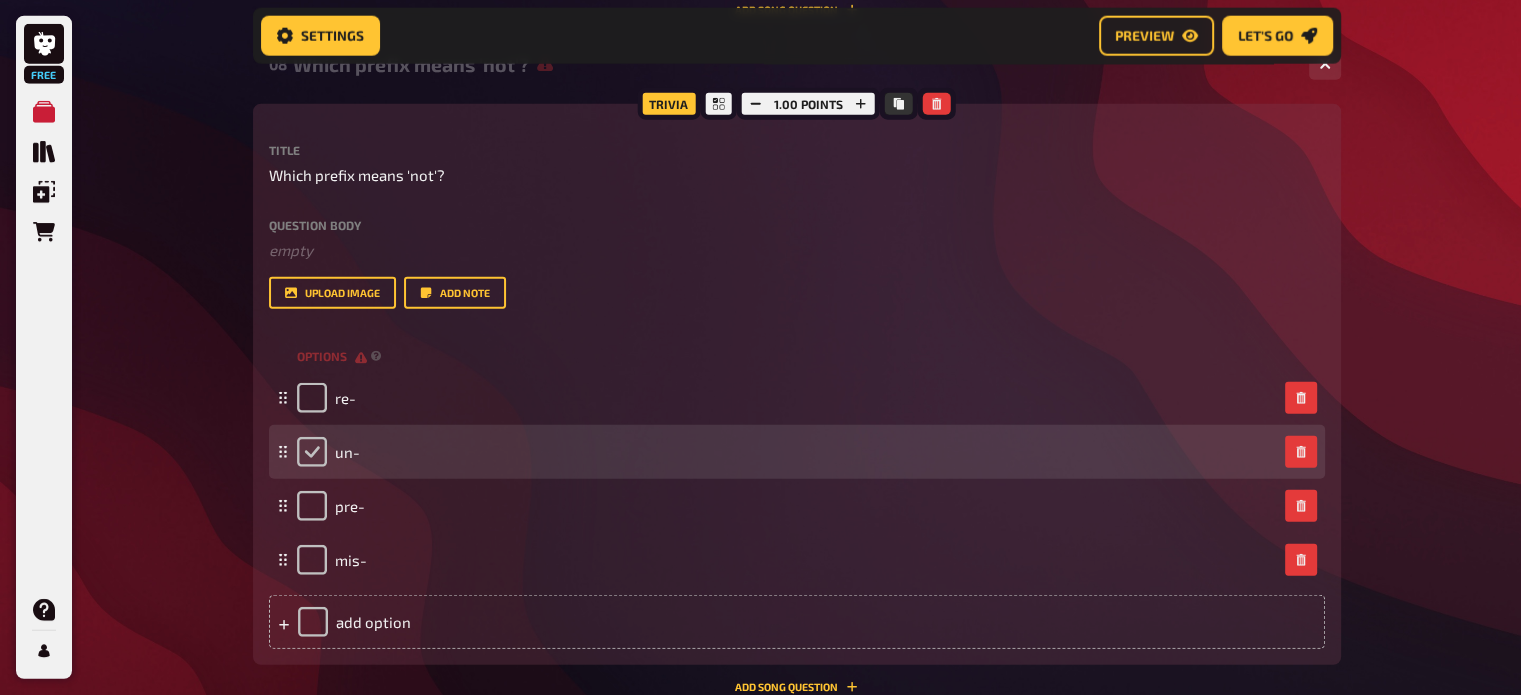 click at bounding box center [312, 452] 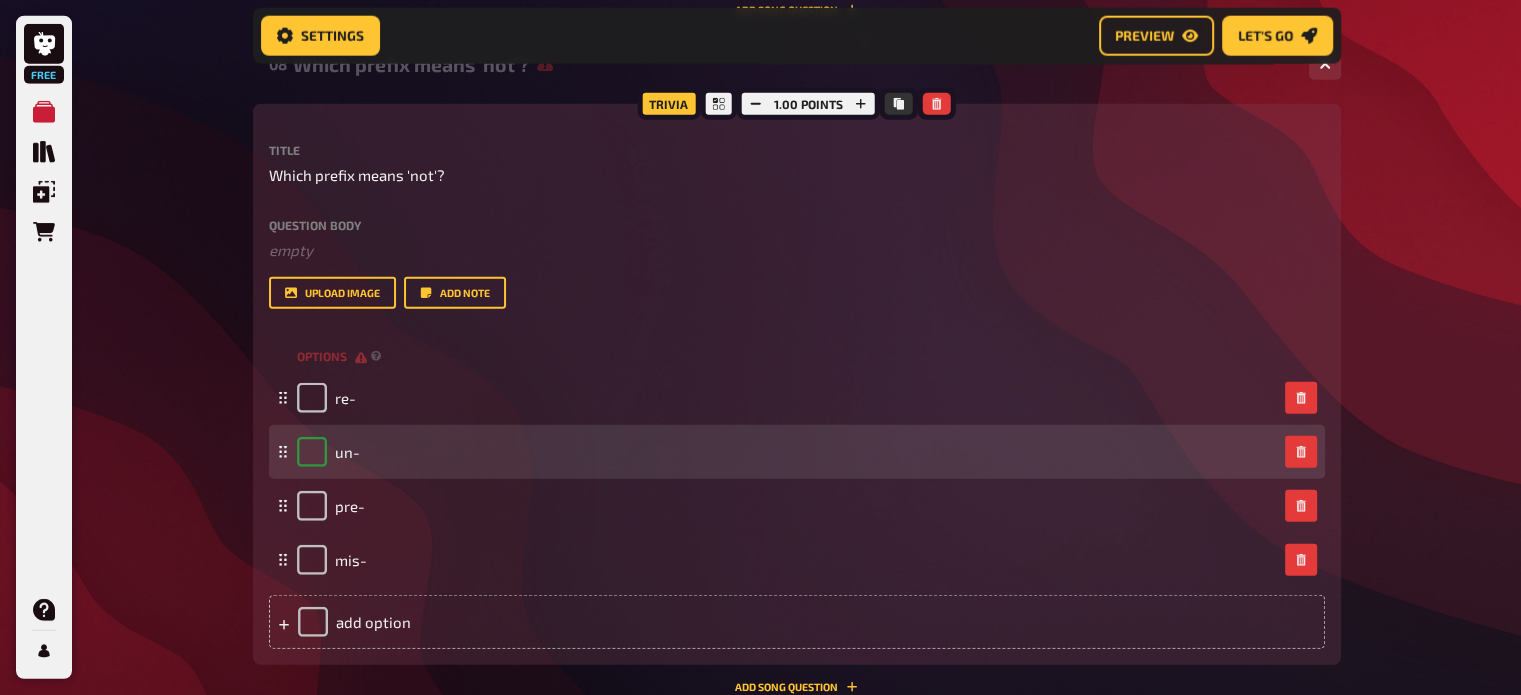 checkbox on "true" 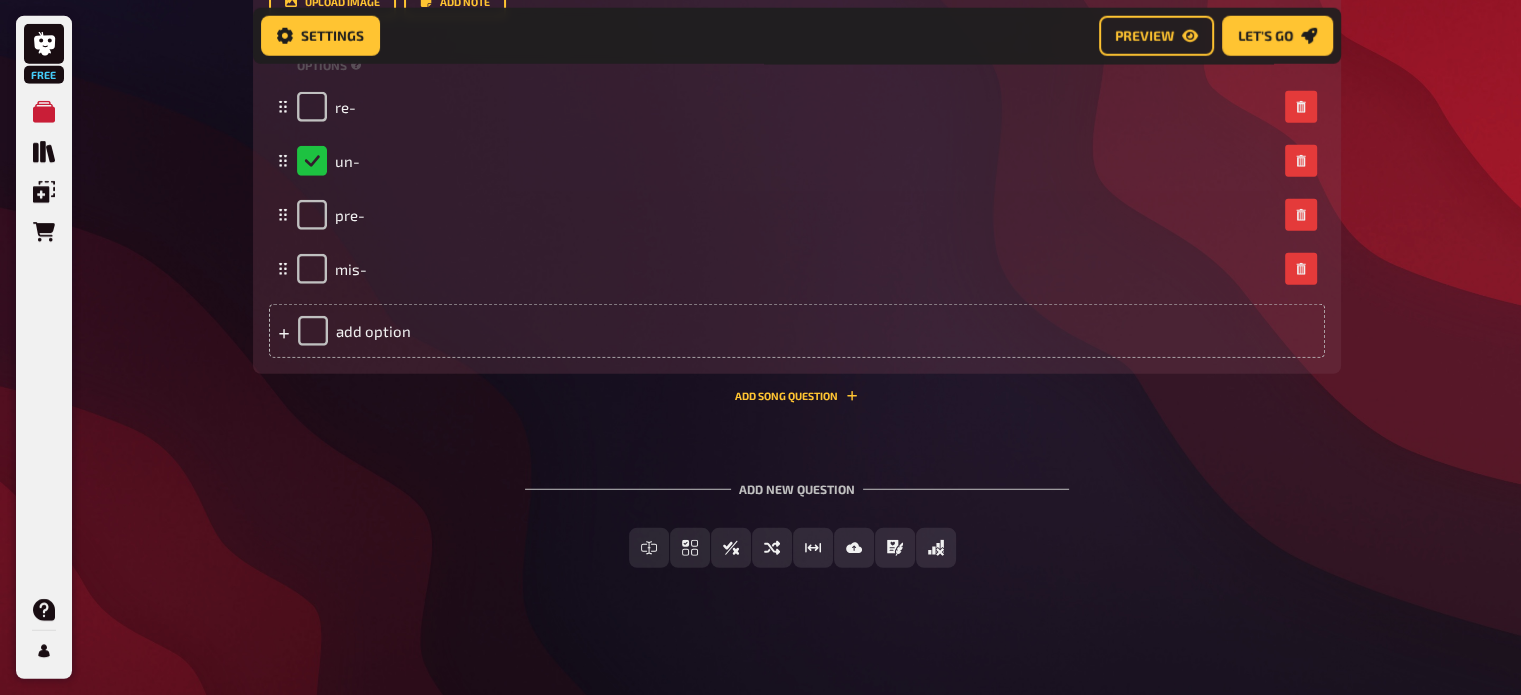 scroll, scrollTop: 5399, scrollLeft: 0, axis: vertical 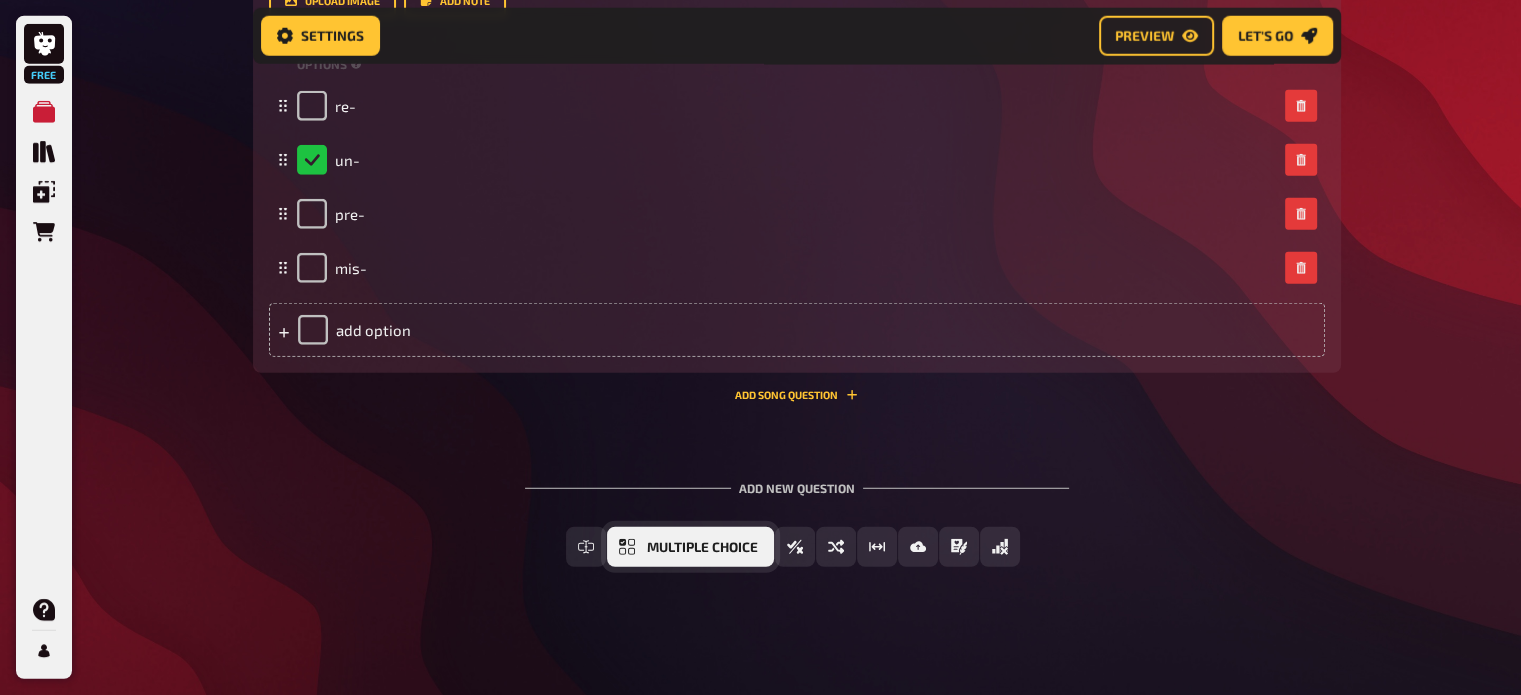click on "Multiple Choice" at bounding box center [702, 548] 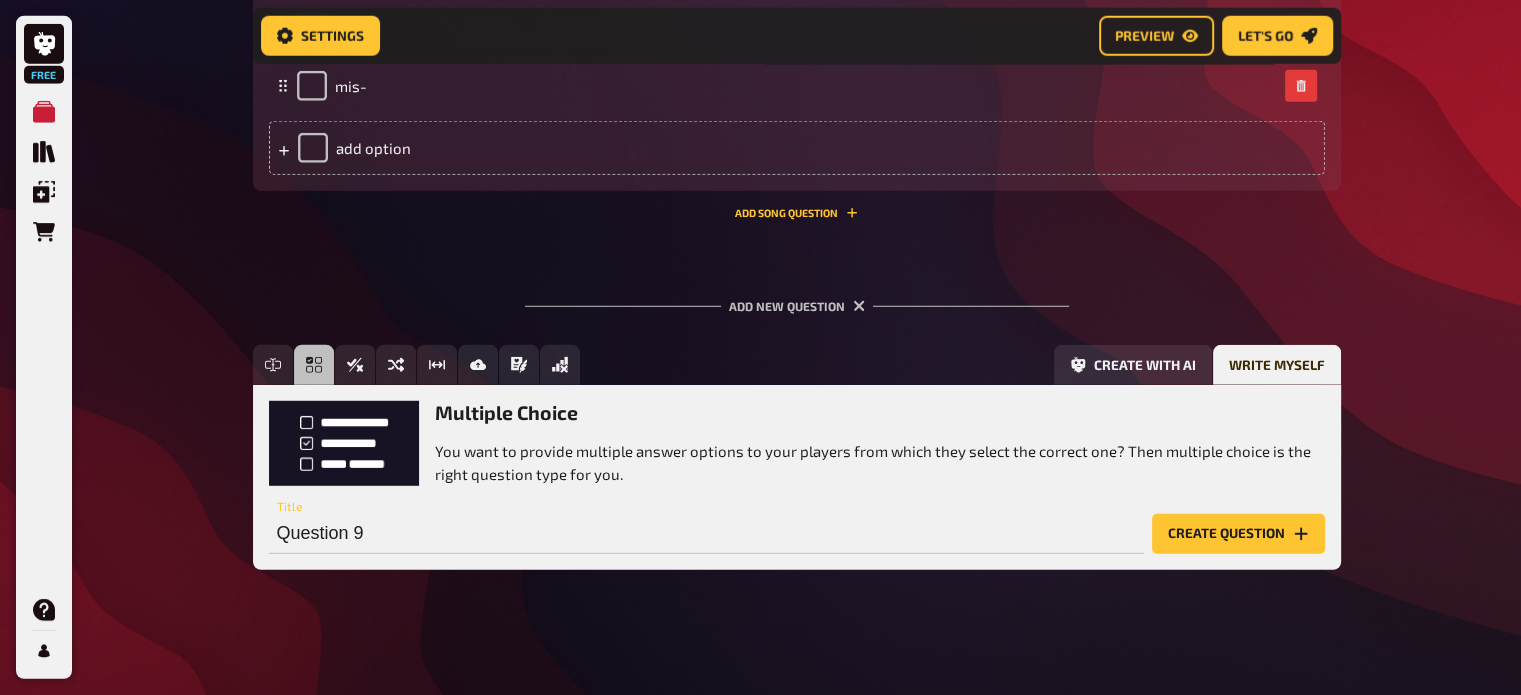 scroll, scrollTop: 5583, scrollLeft: 0, axis: vertical 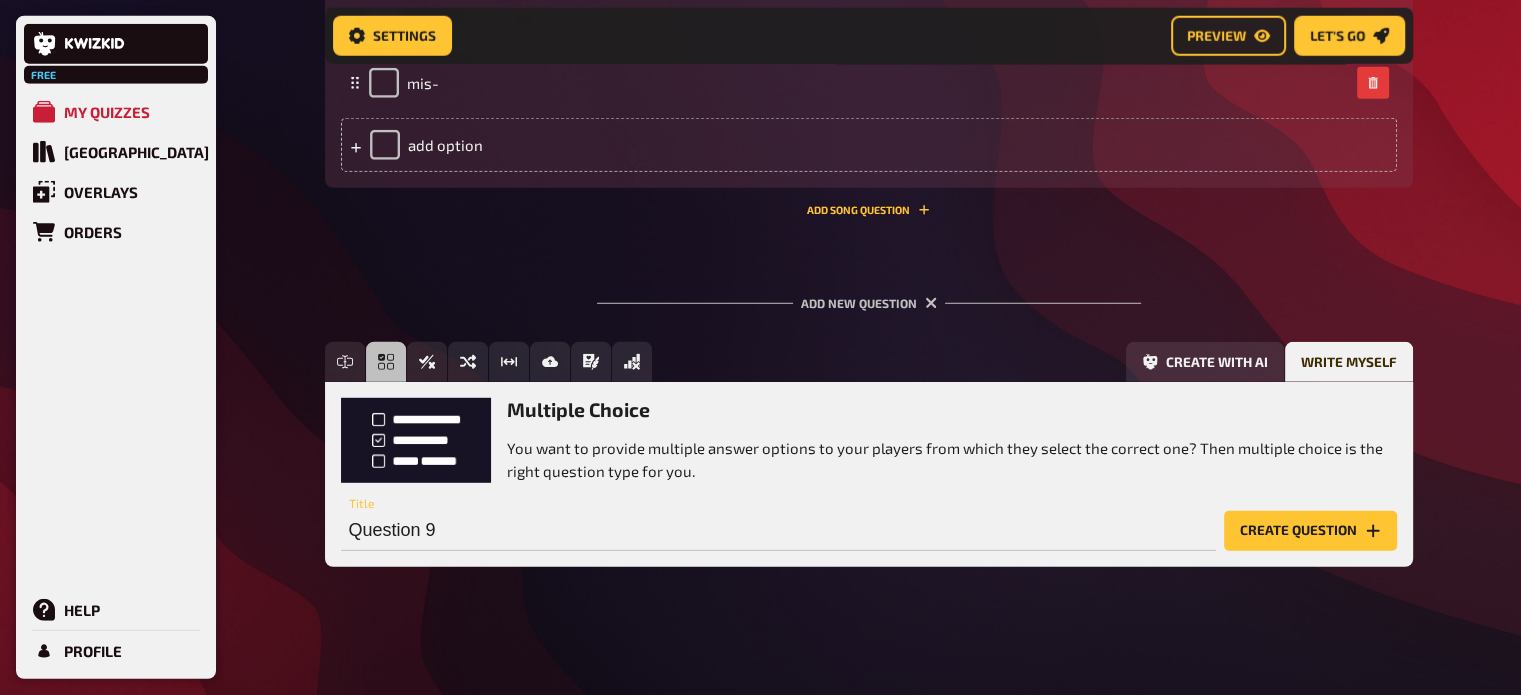 click on "Multiple Choice You want to provide multiple answer options to your players from which they select the correct one? Then multiple choice is the right question type for you. Question 9 Title Create question" at bounding box center [869, 474] 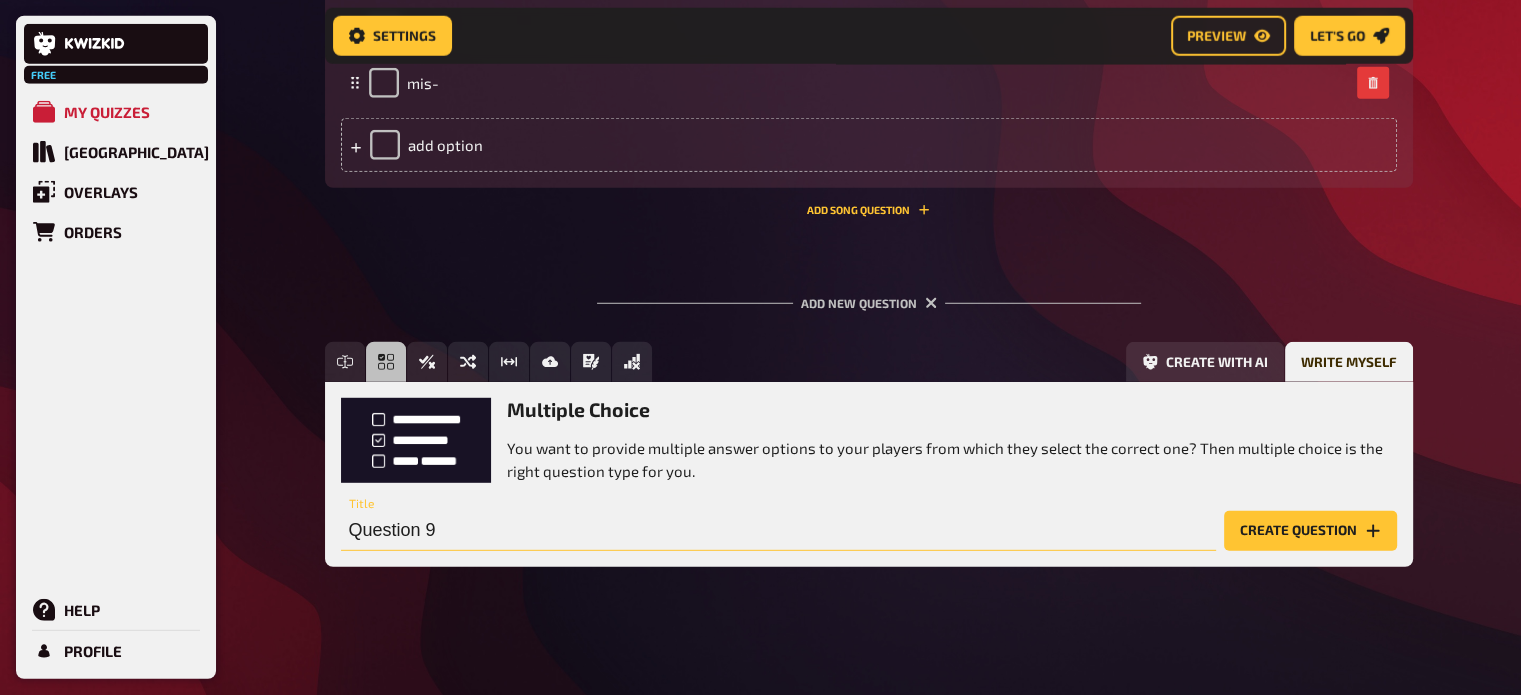 click on "Question 9" at bounding box center [778, 531] 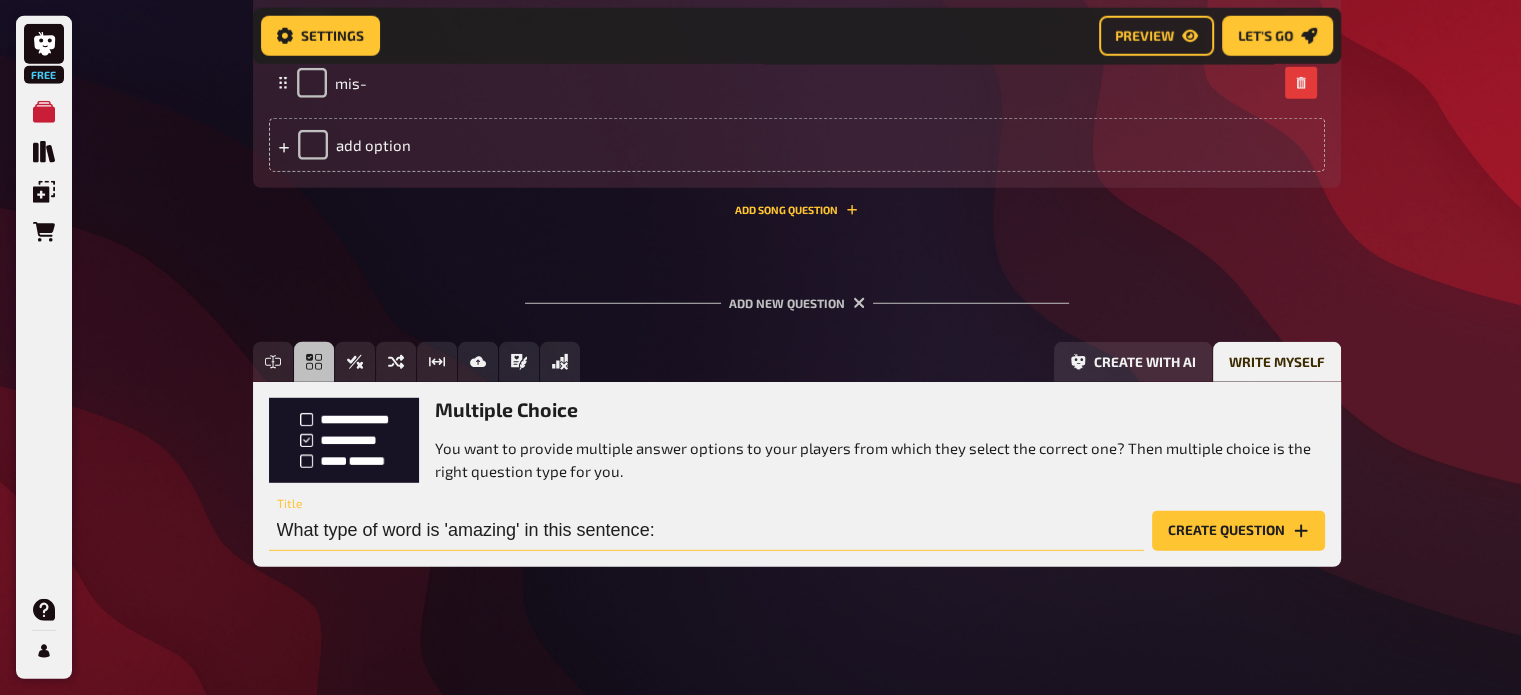 click on "What type of word is 'amazing' in this sentence:" at bounding box center [706, 531] 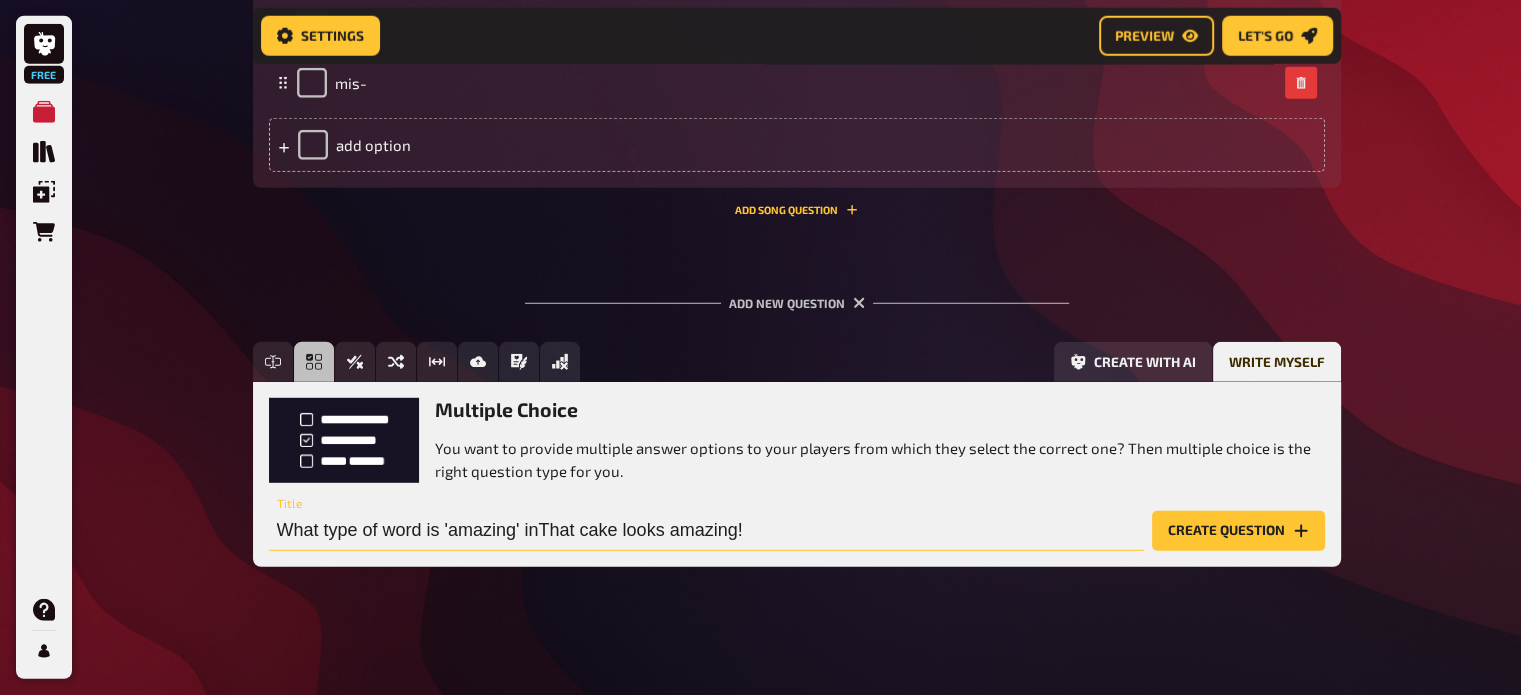 click on "What type of word is 'amazing' inThat cake looks amazing!" at bounding box center (706, 531) 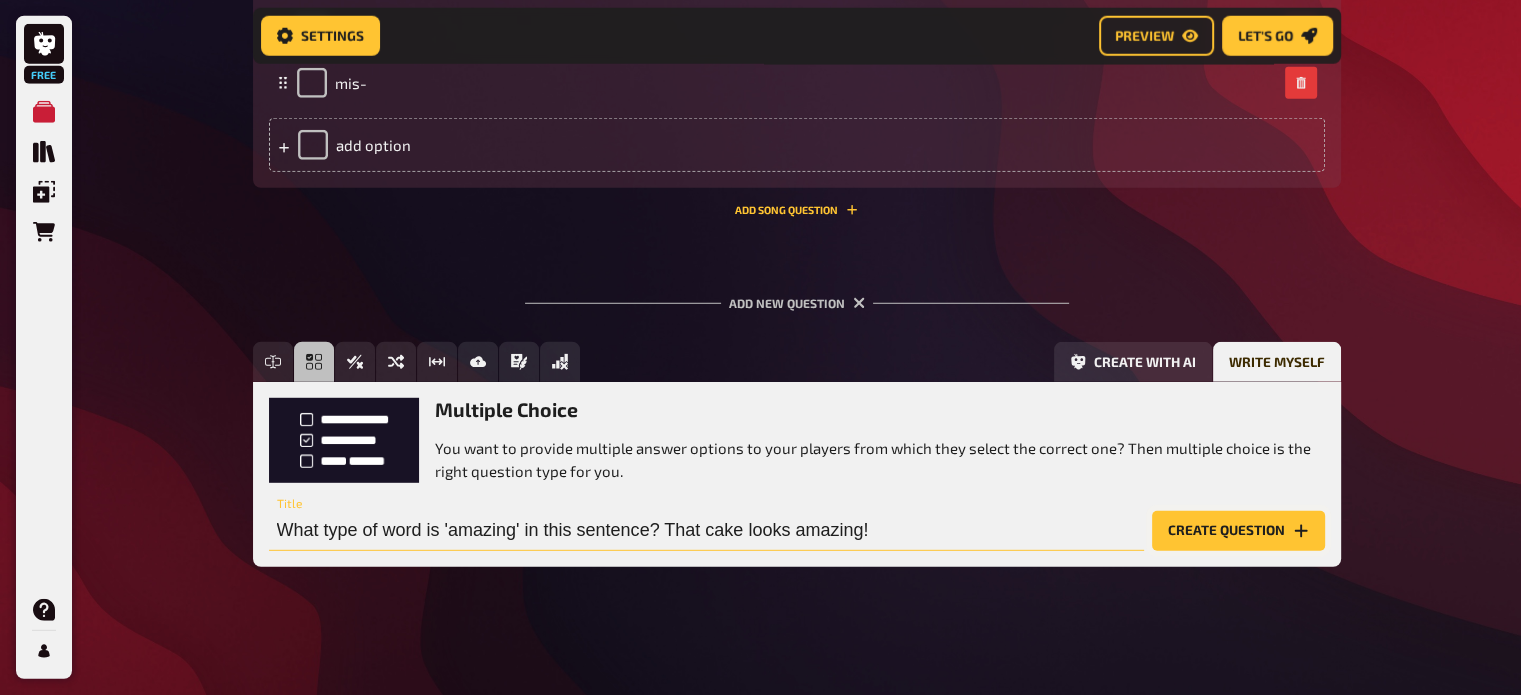 type on "What type of word is 'amazing' in this sentence? That cake looks amazing!" 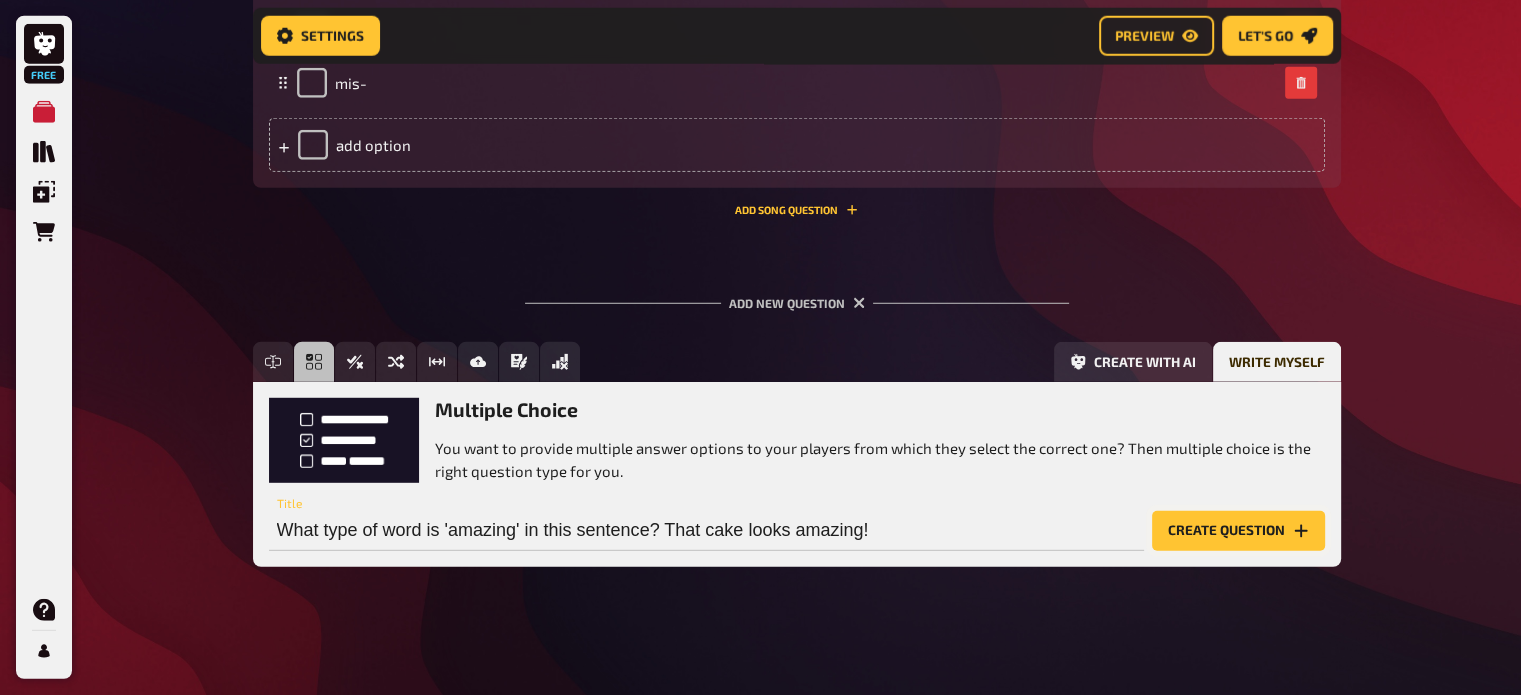click on "Create question" at bounding box center [1238, 531] 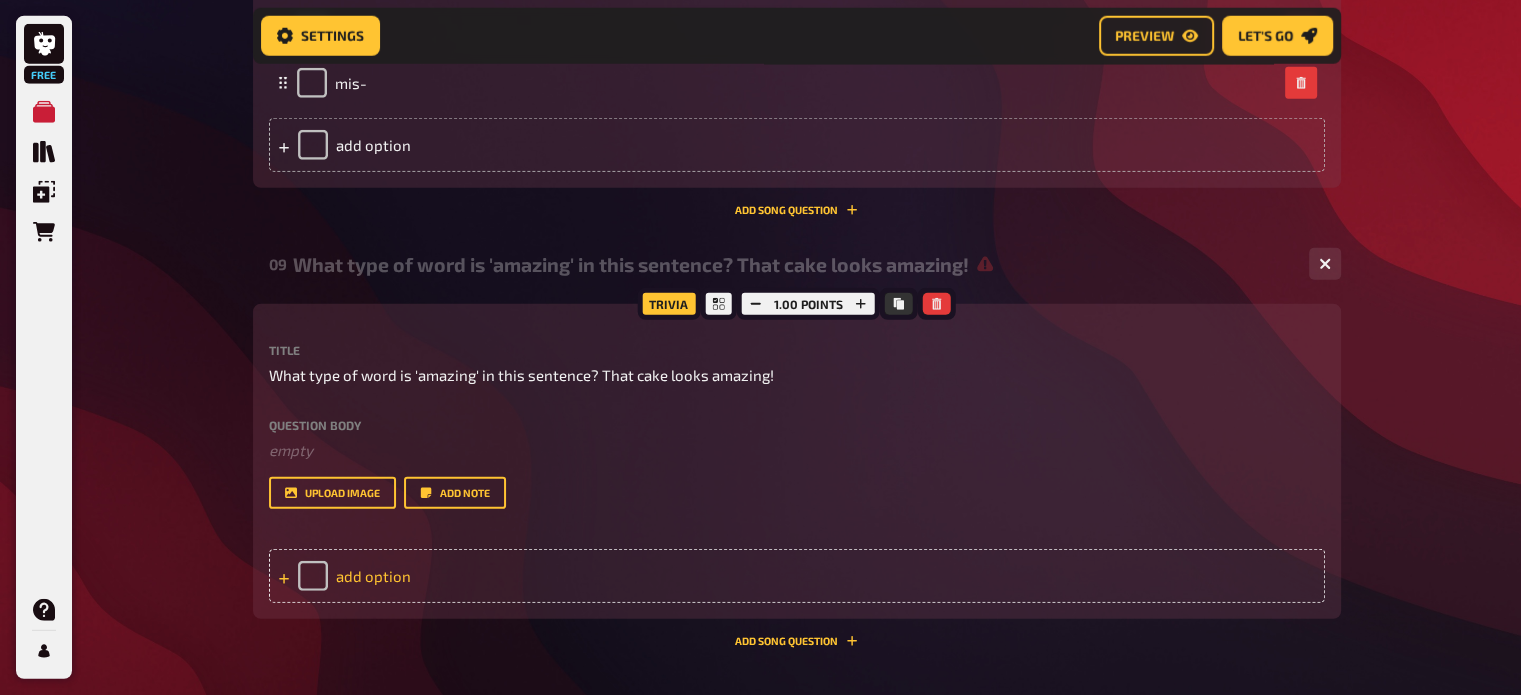 click on "add option" at bounding box center [797, 576] 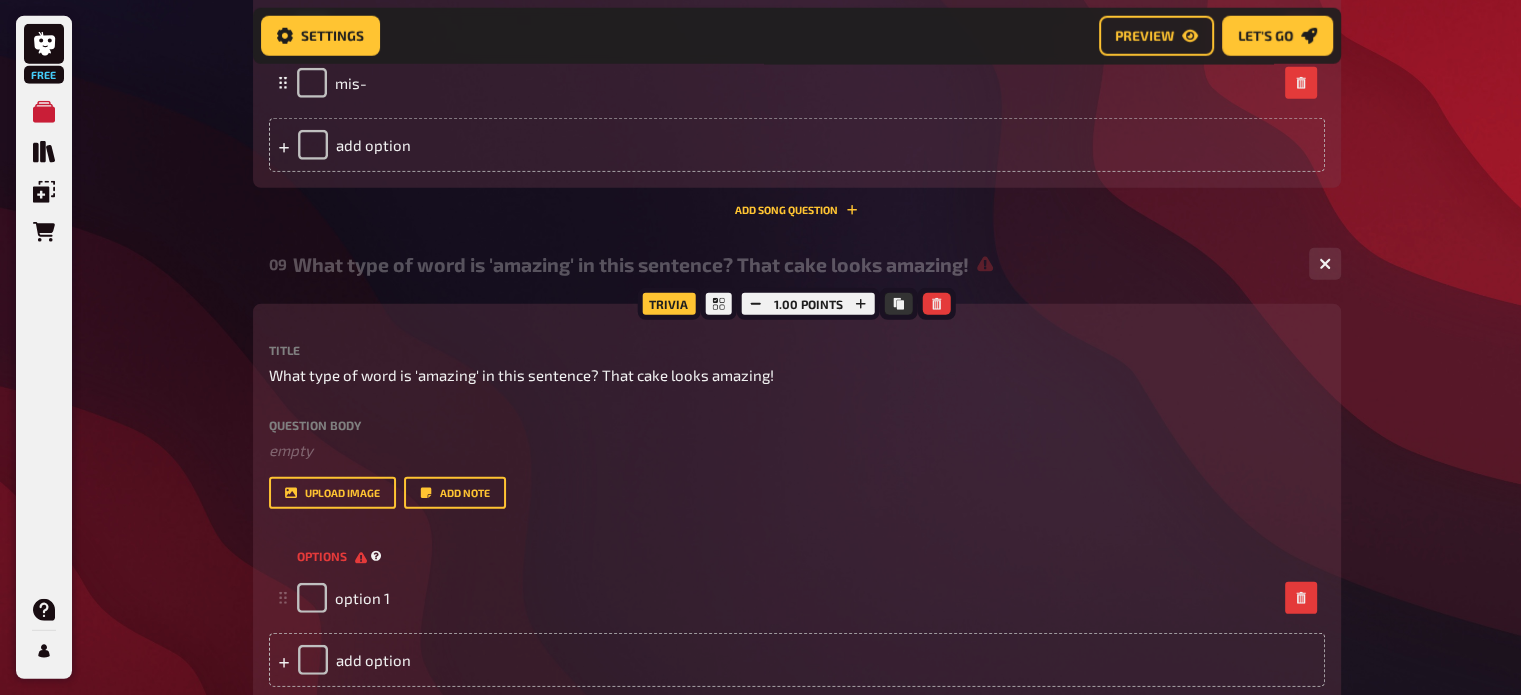 type 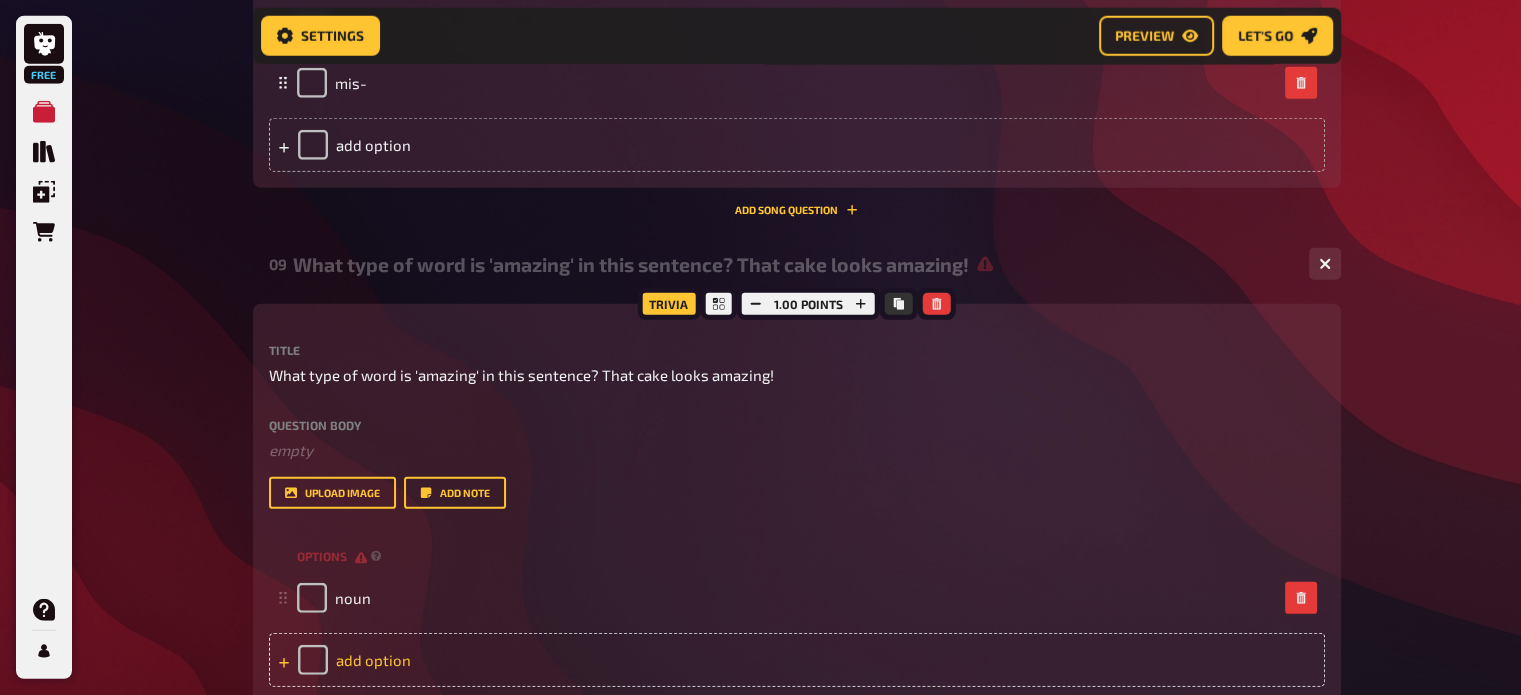 click on "add option" at bounding box center [797, 660] 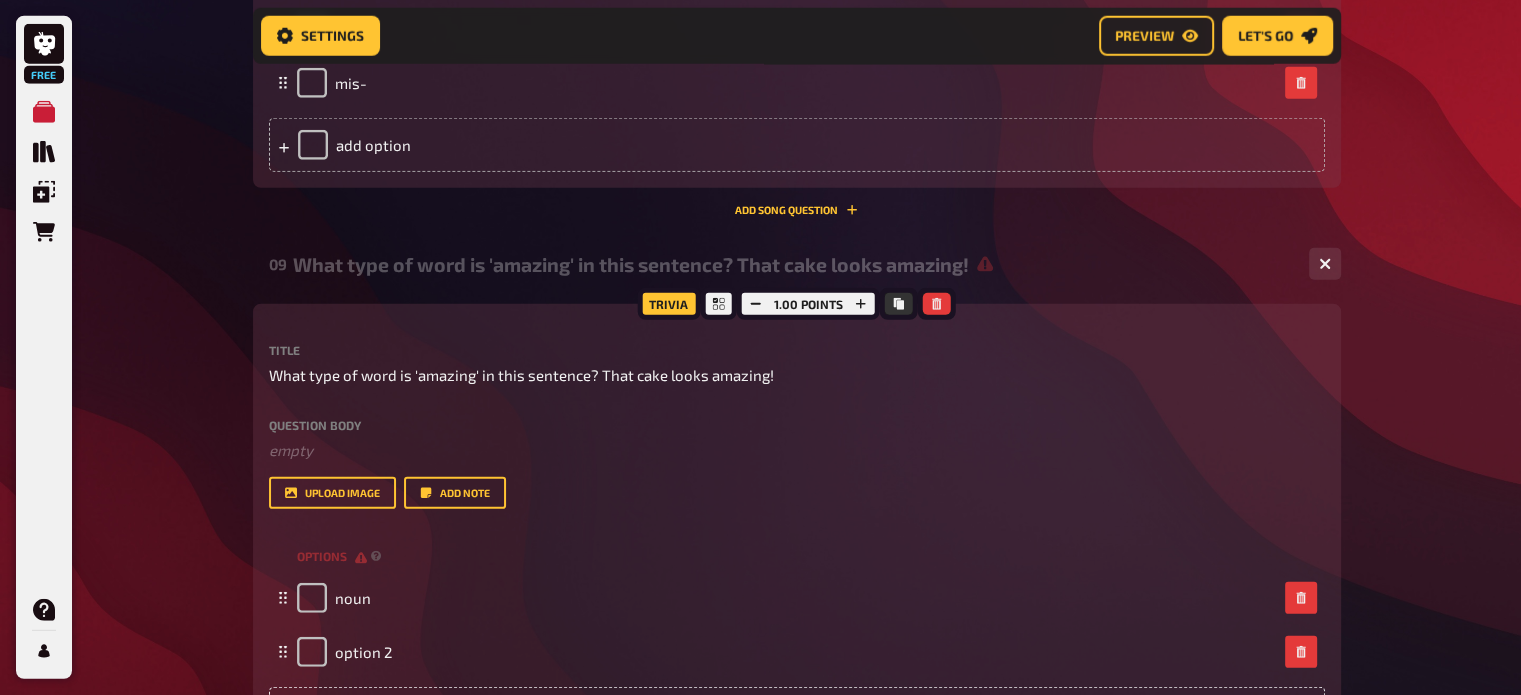 type 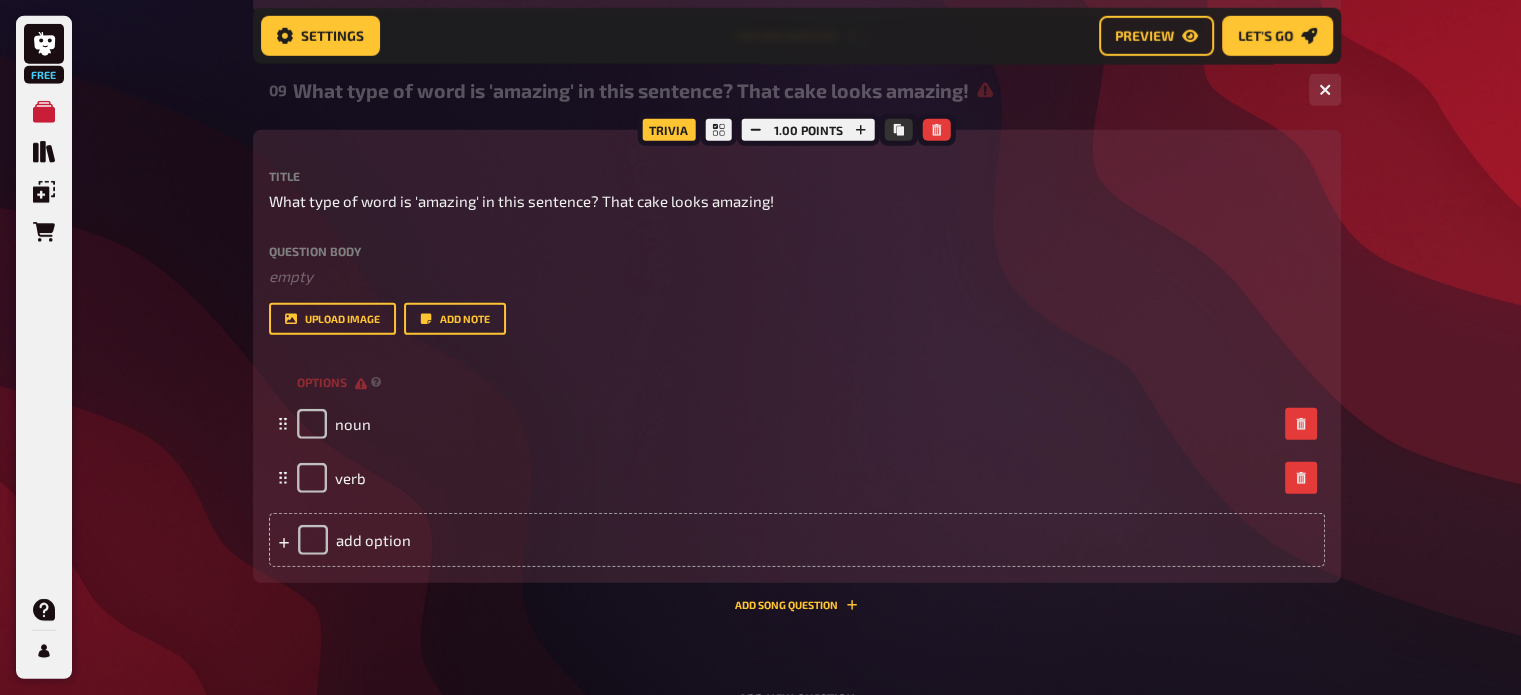 scroll, scrollTop: 5783, scrollLeft: 0, axis: vertical 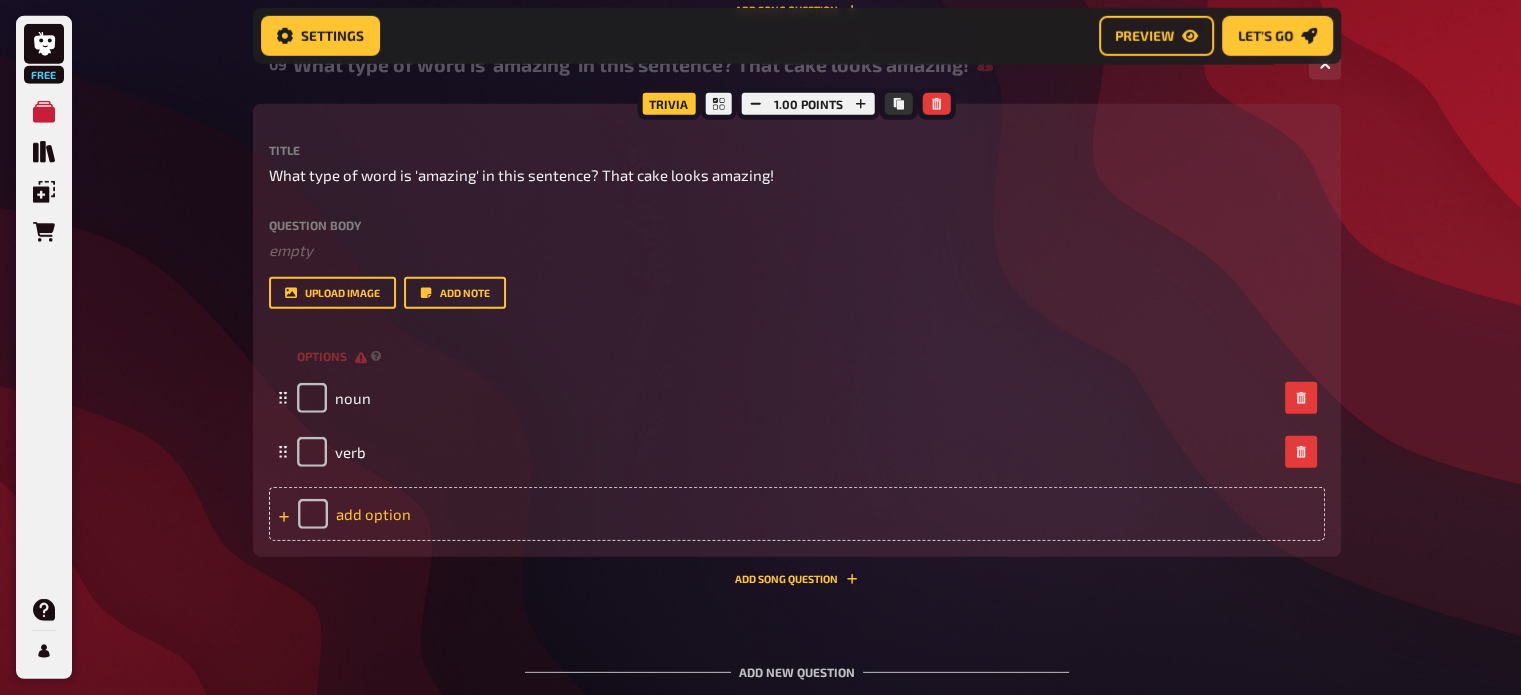 click on "add option" at bounding box center [797, 514] 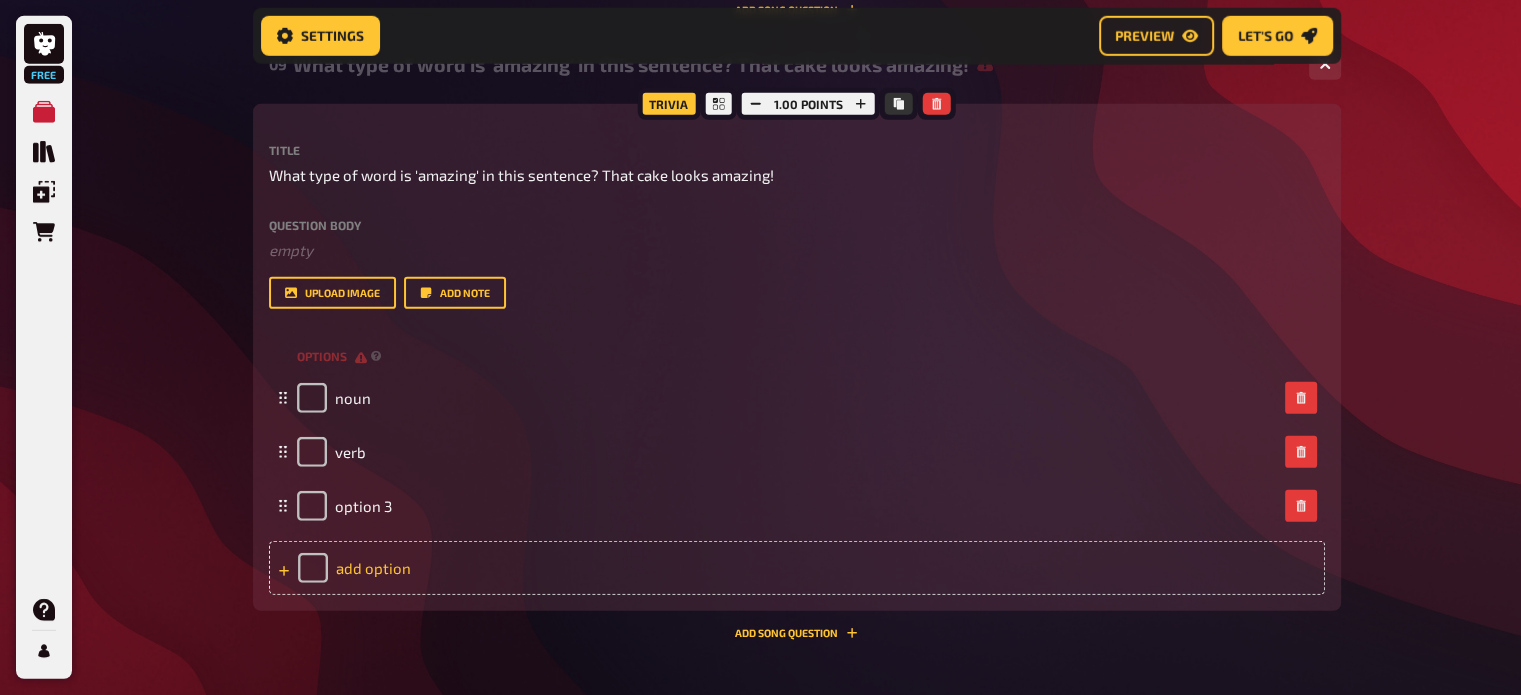 type 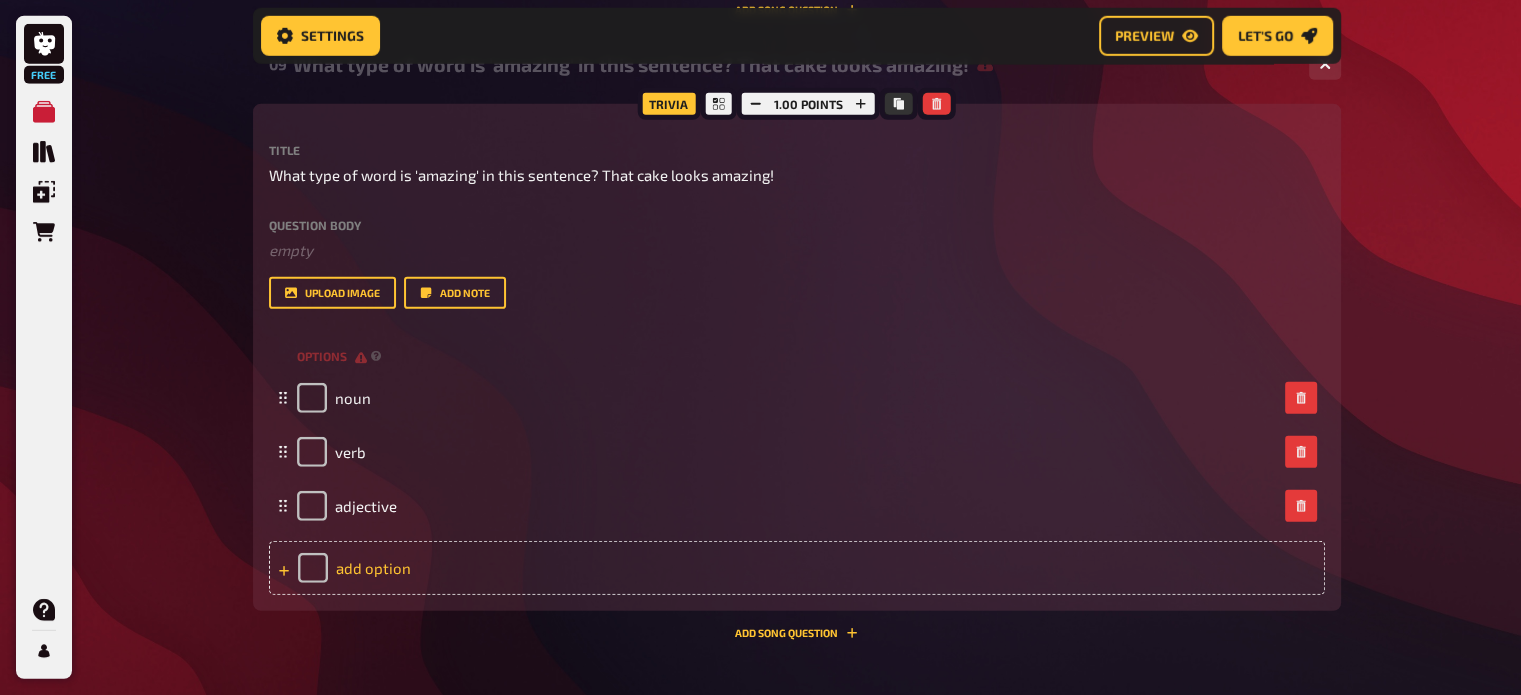 click on "add option" at bounding box center [797, 568] 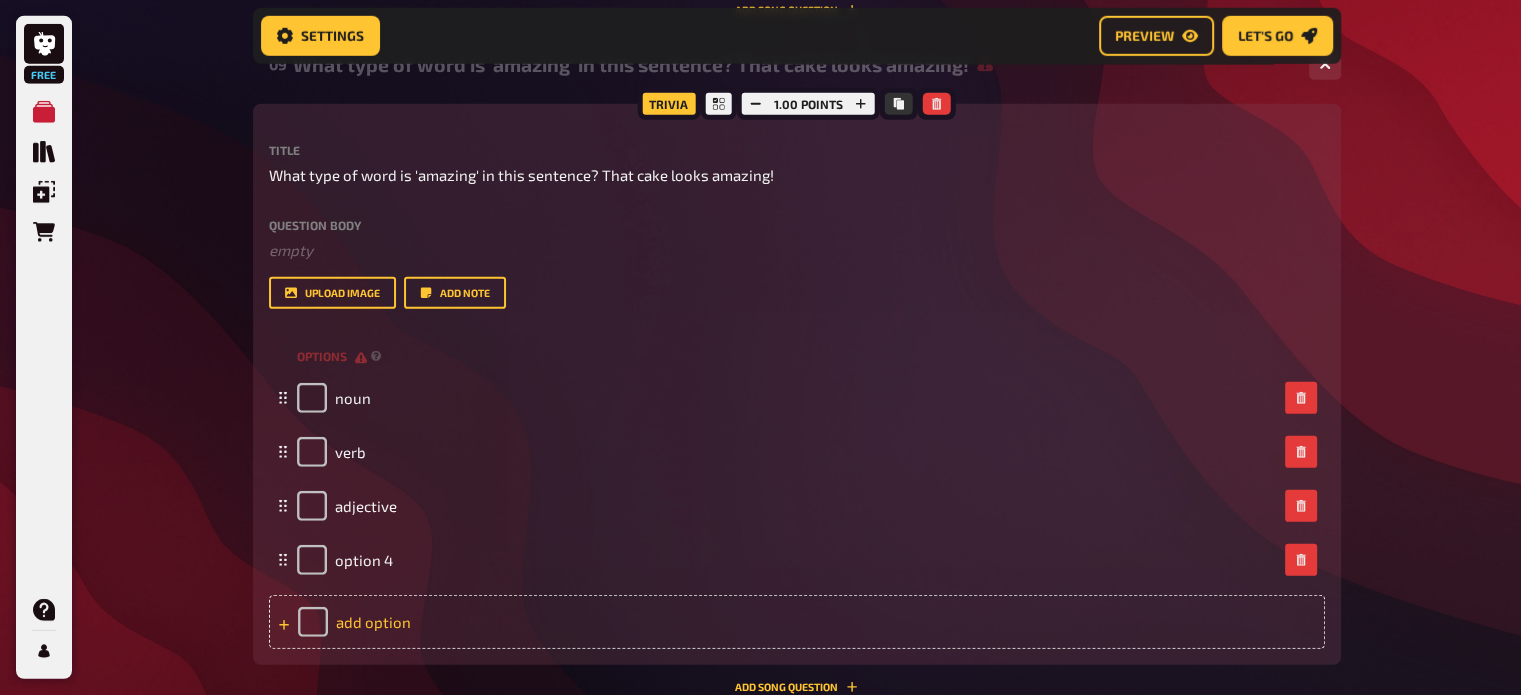 type 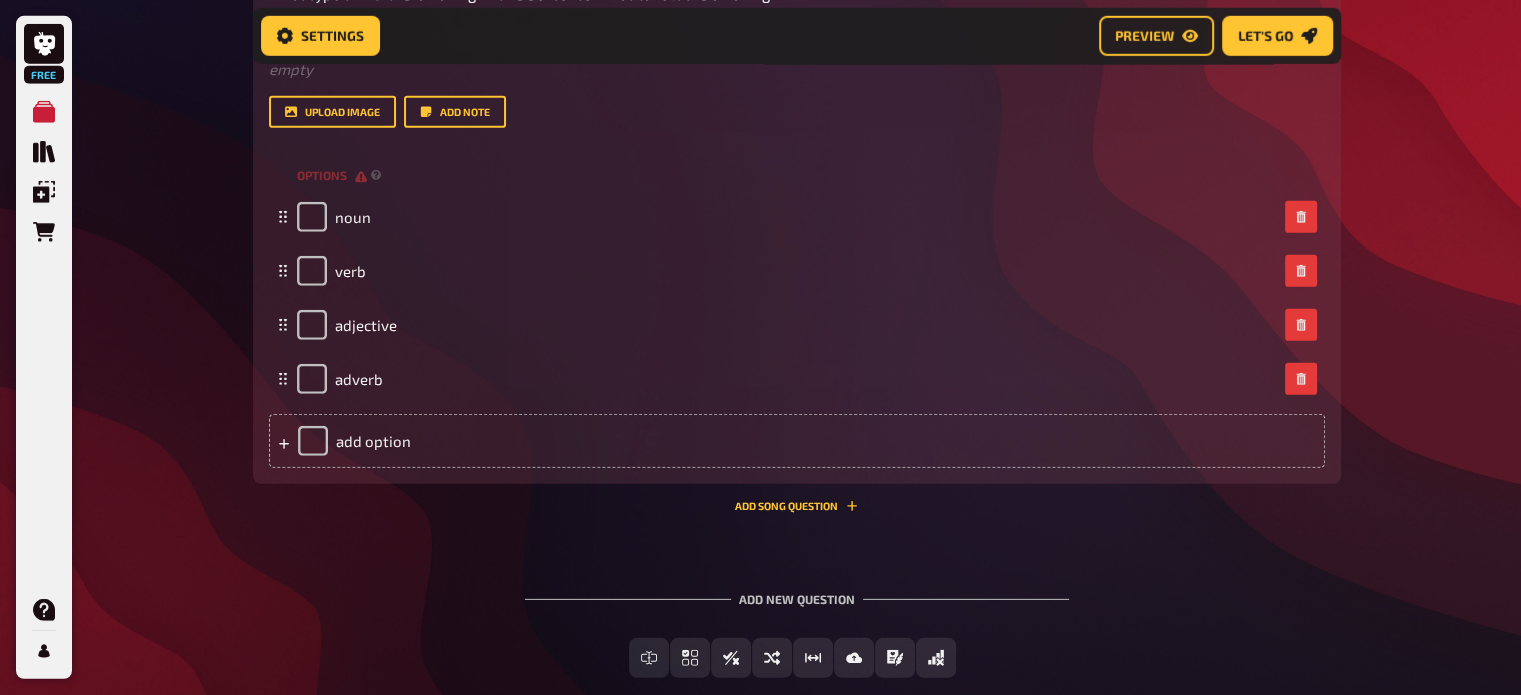 scroll, scrollTop: 6076, scrollLeft: 0, axis: vertical 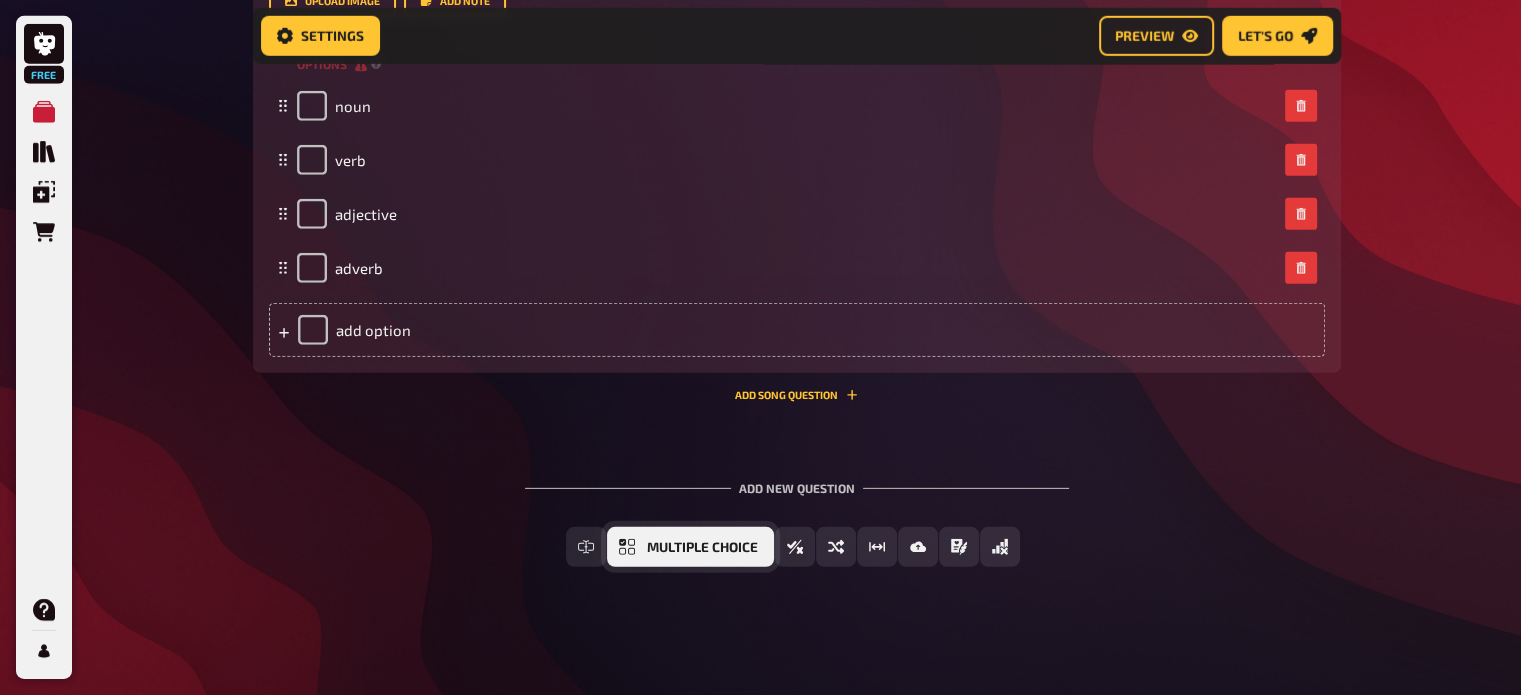 click on "Multiple Choice" at bounding box center [702, 548] 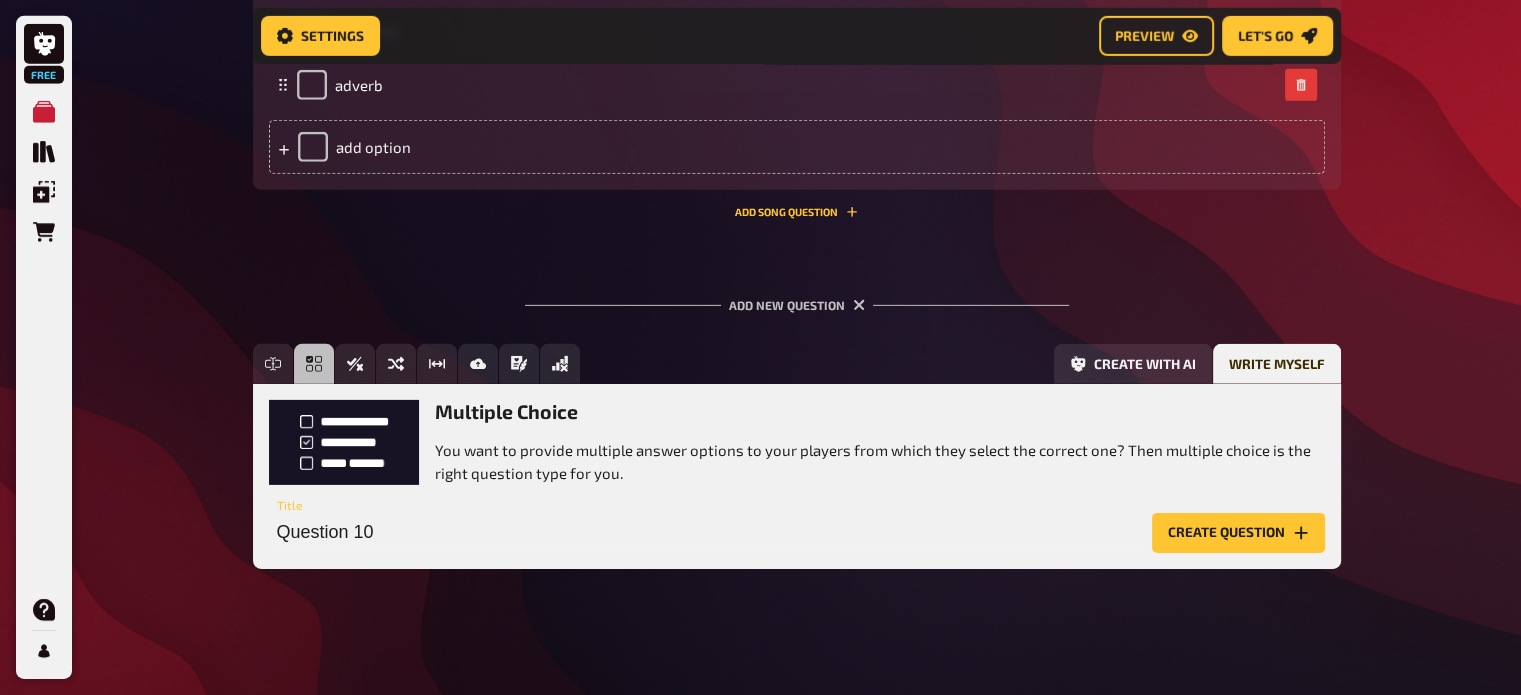 scroll, scrollTop: 6260, scrollLeft: 0, axis: vertical 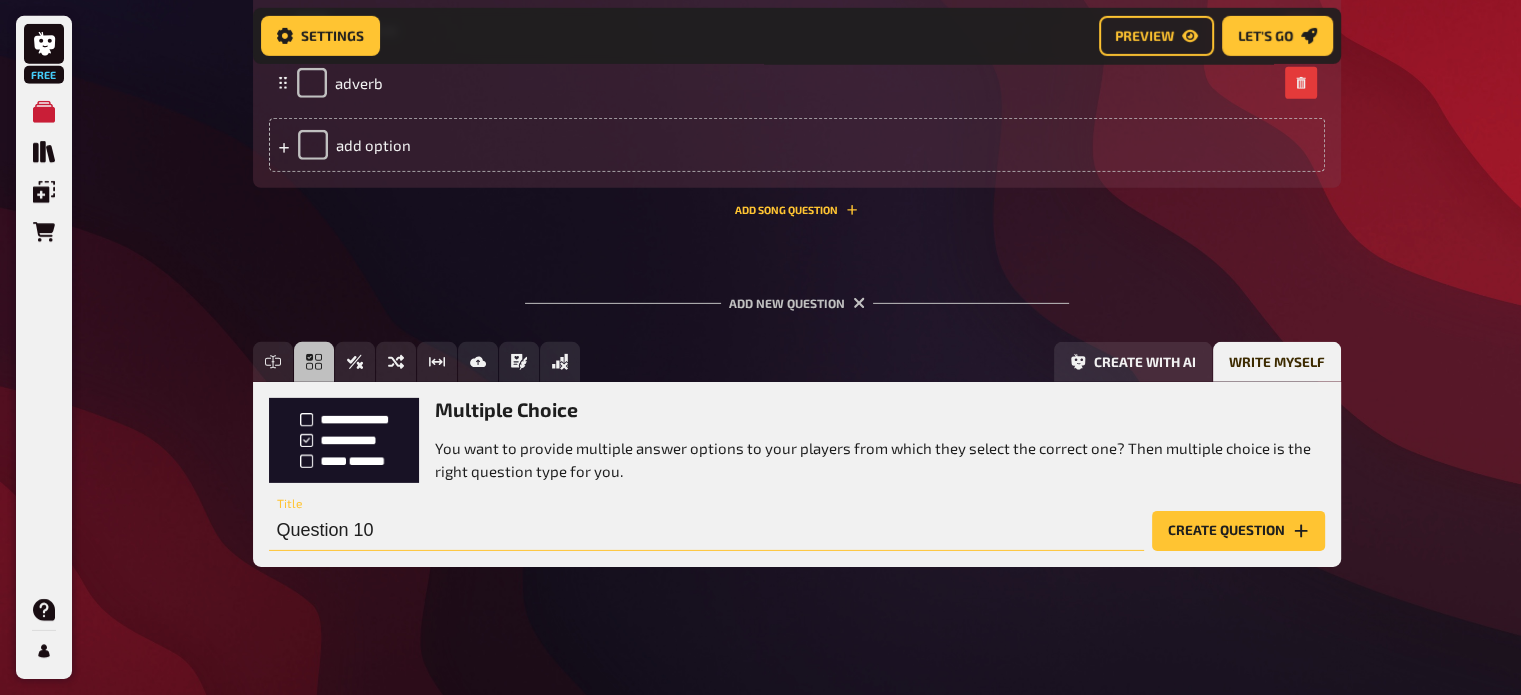 click on "Question 10" at bounding box center [706, 531] 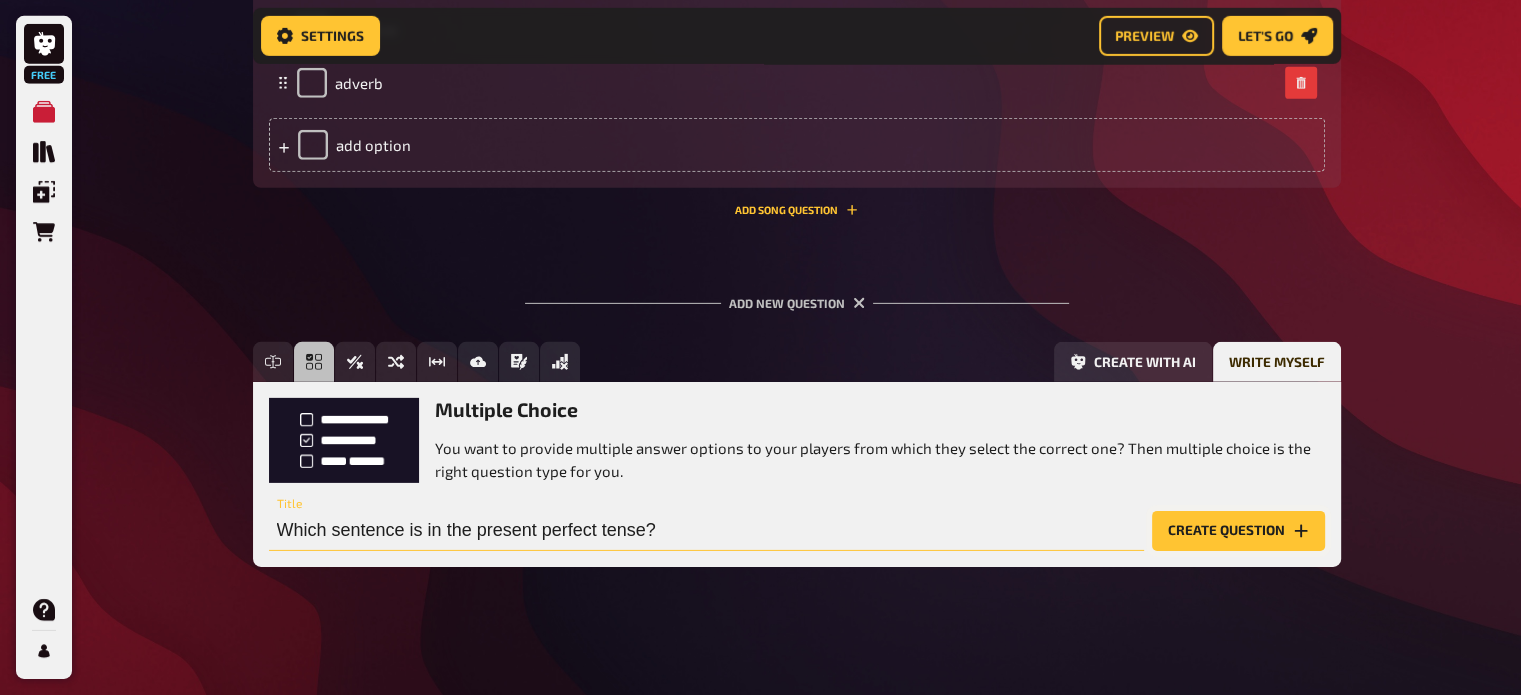 type on "Which sentence is in the present perfect tense?" 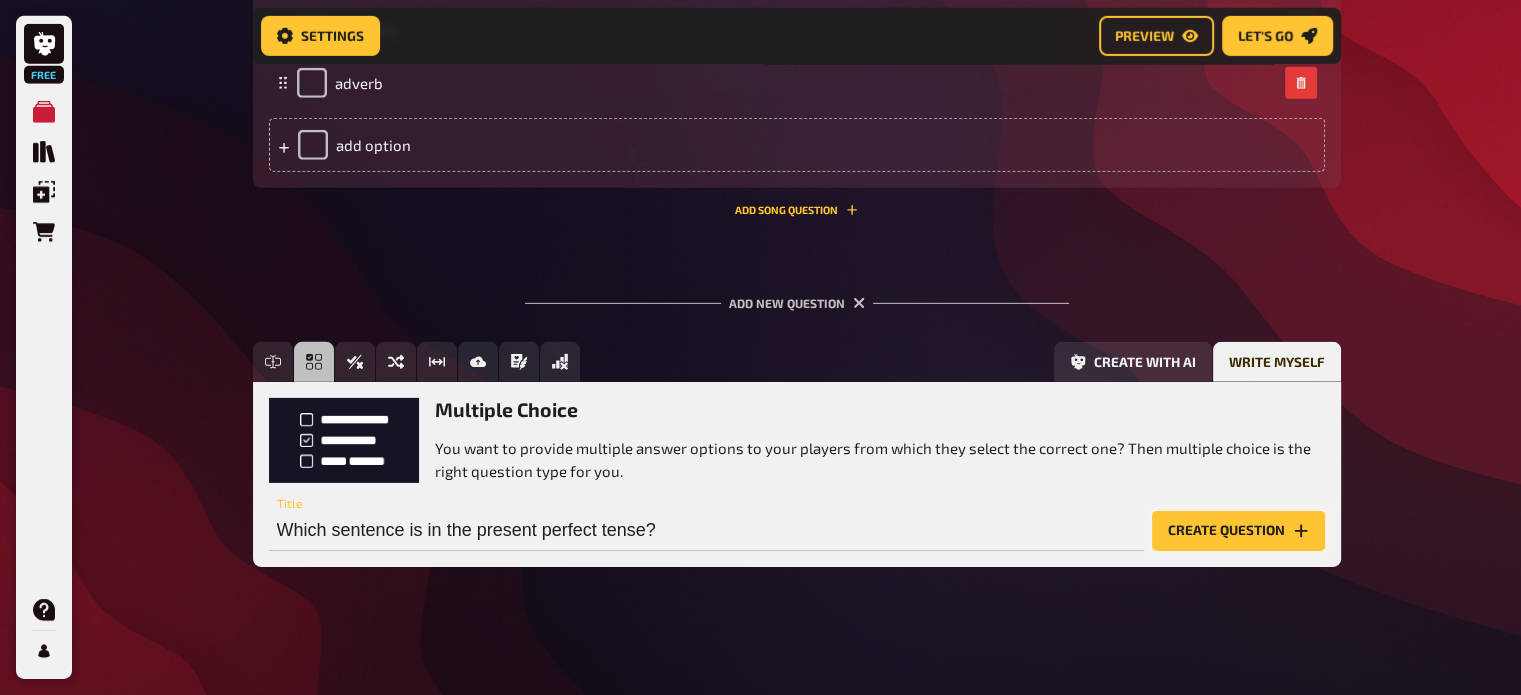 click on "Create question" at bounding box center [1238, 531] 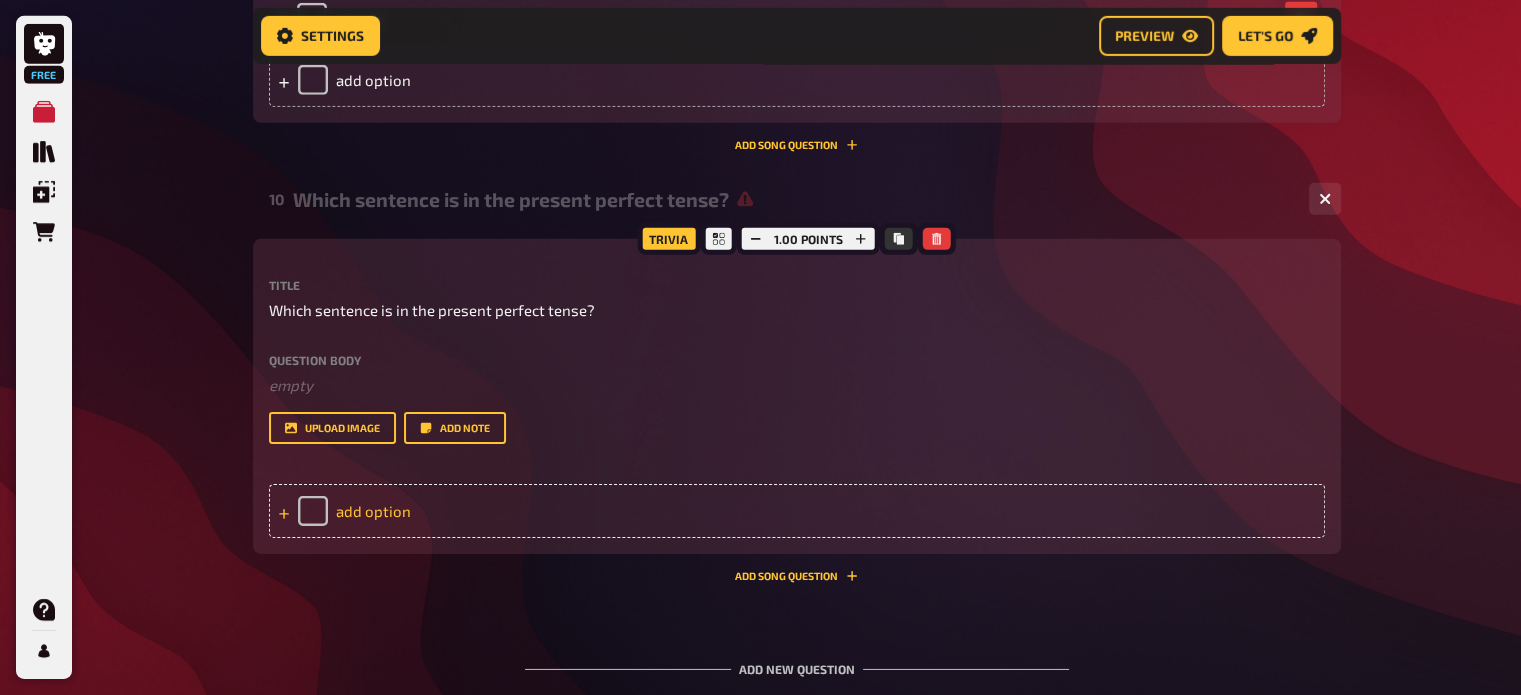 scroll, scrollTop: 6360, scrollLeft: 0, axis: vertical 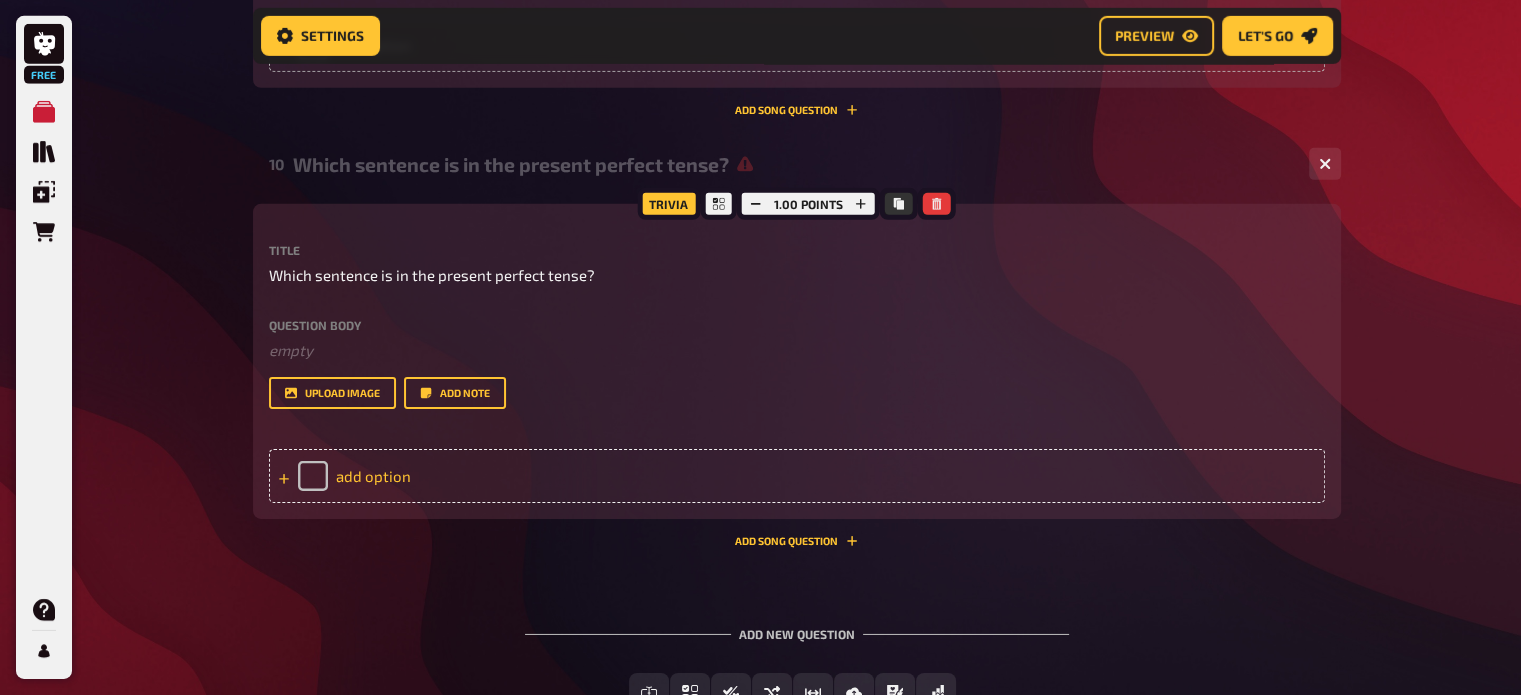 click on "add option" at bounding box center [797, 476] 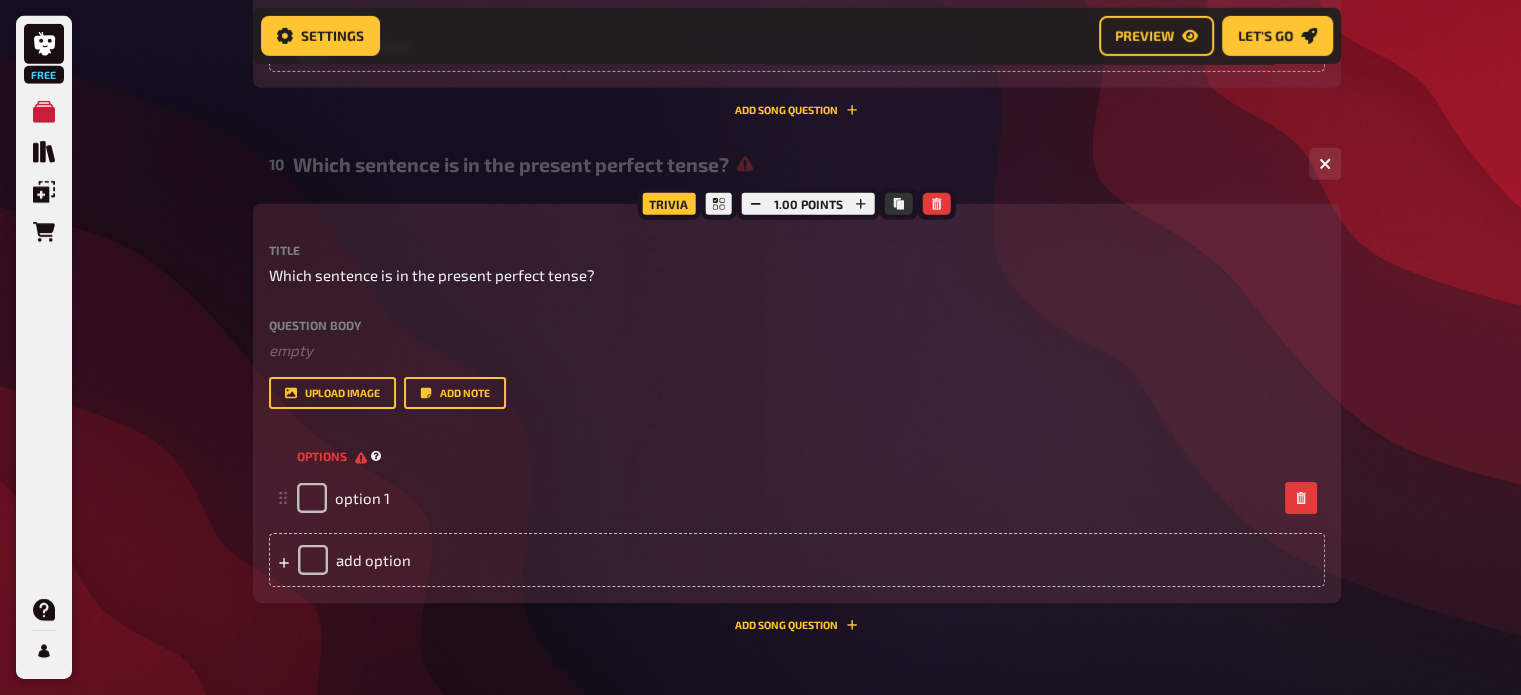 type 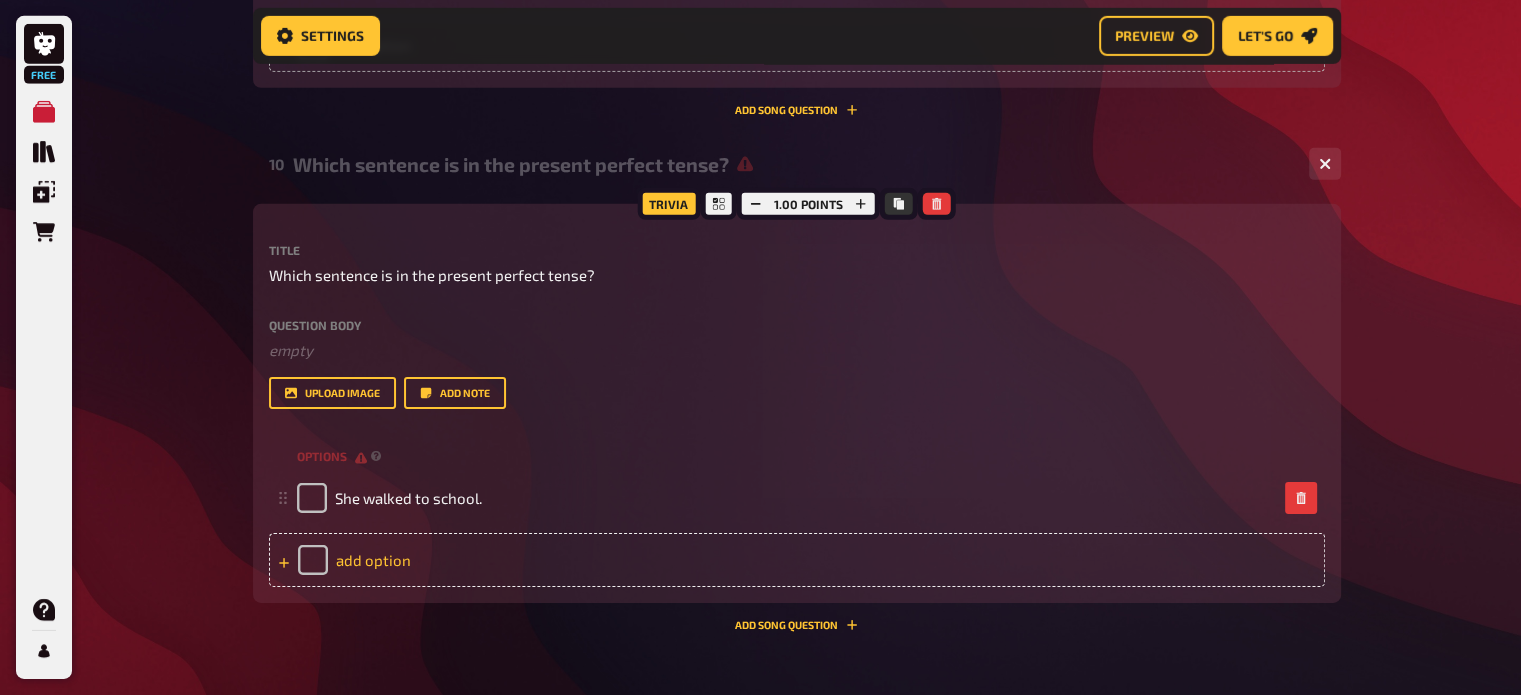 click on "add option" at bounding box center [797, 560] 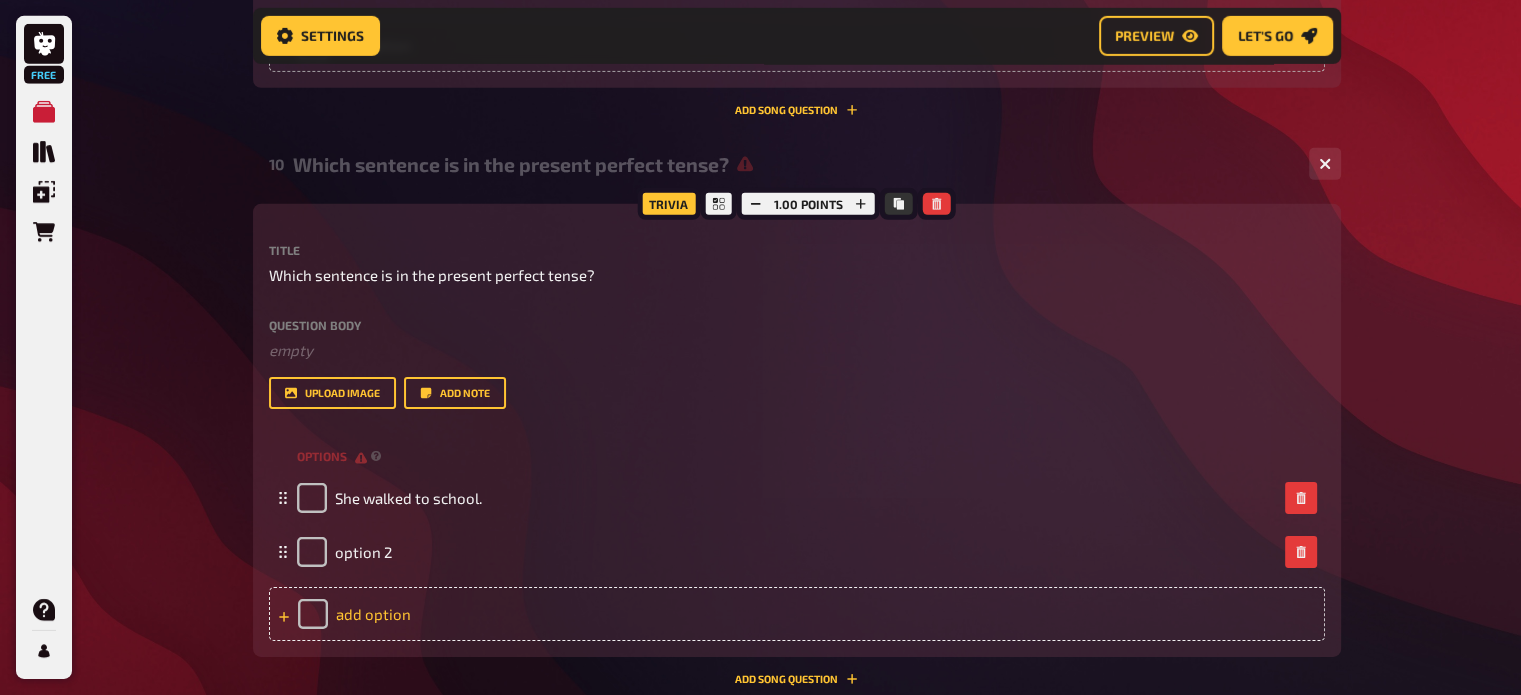 type 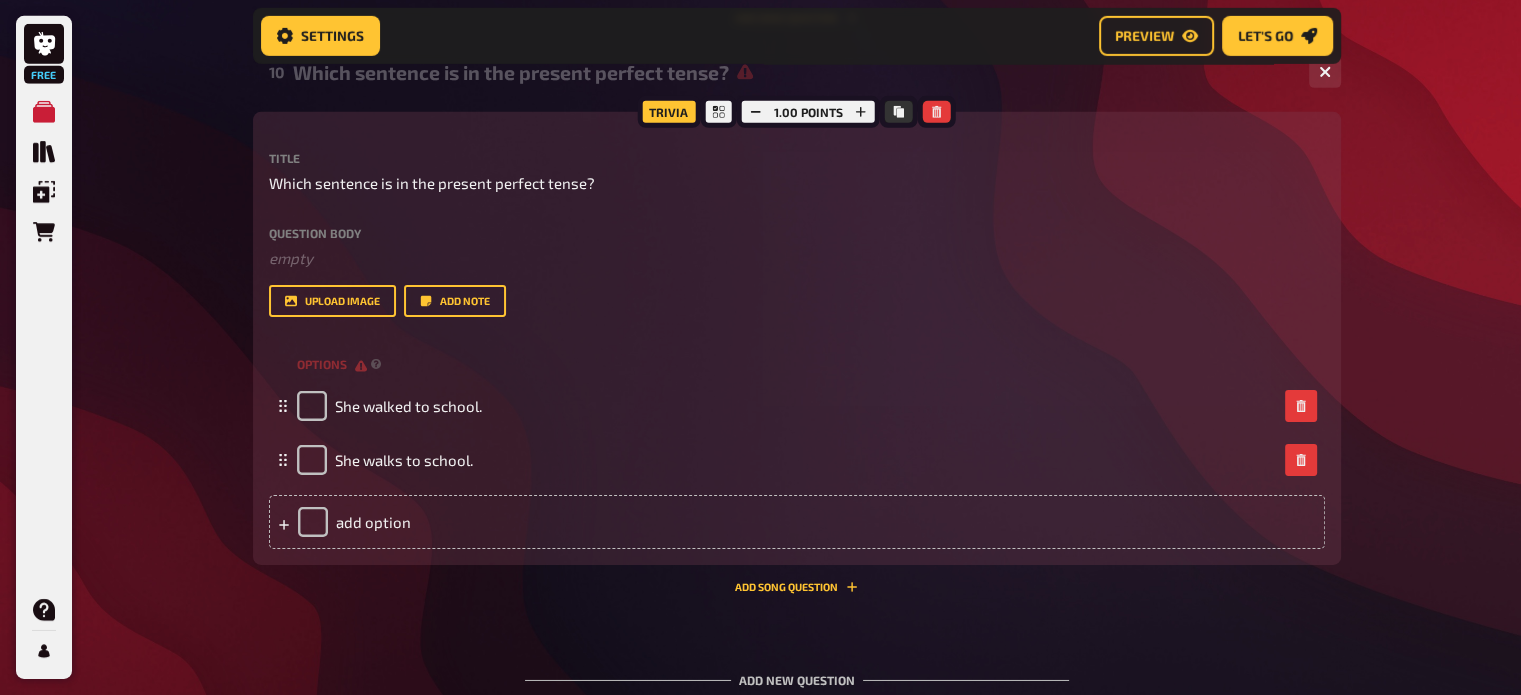 scroll, scrollTop: 6644, scrollLeft: 0, axis: vertical 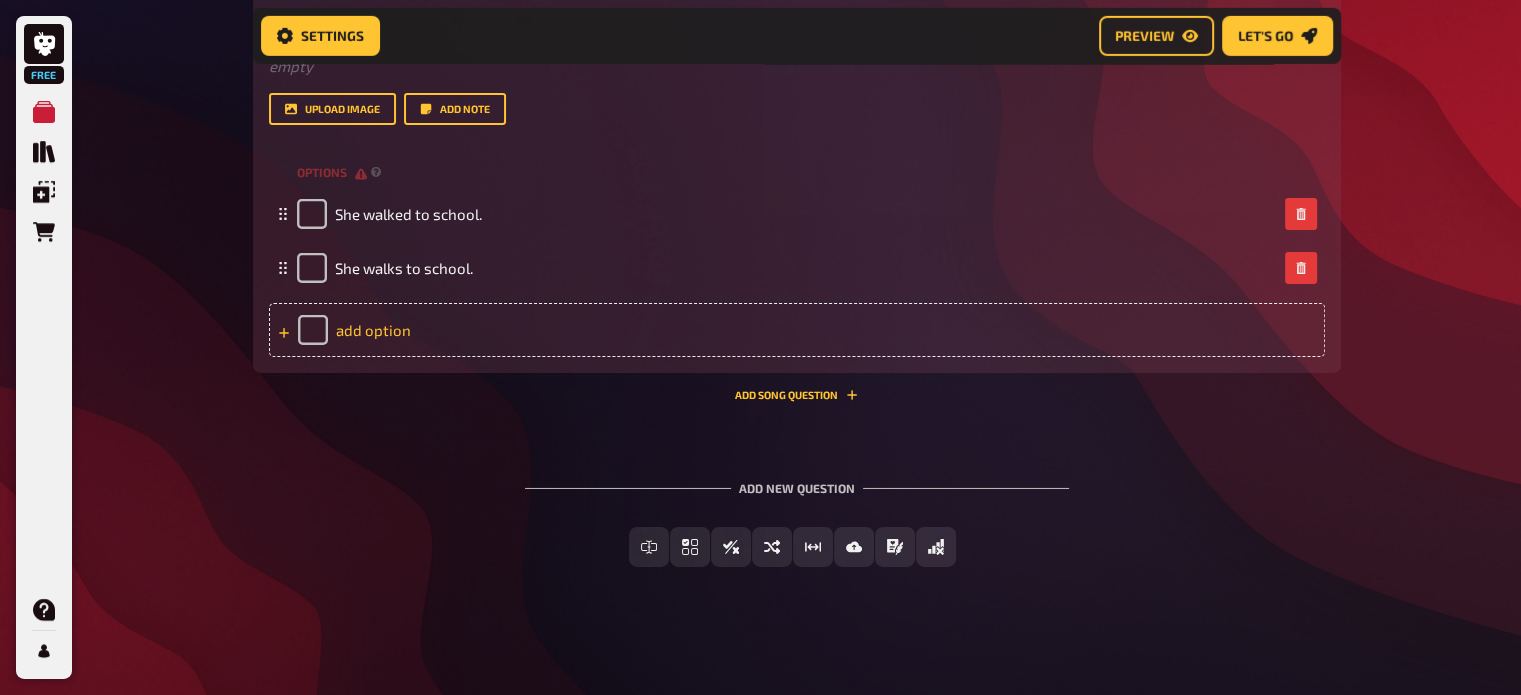 click on "add option" at bounding box center (797, 330) 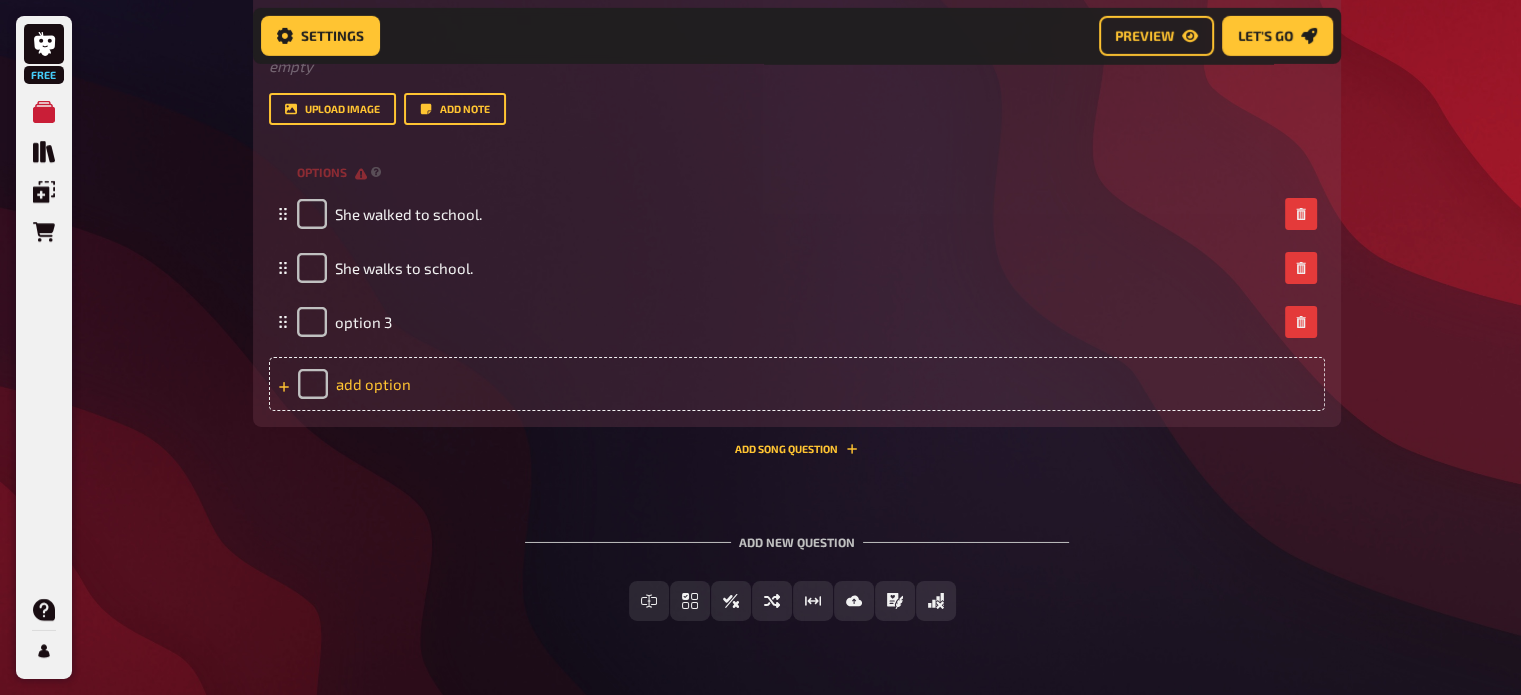 type 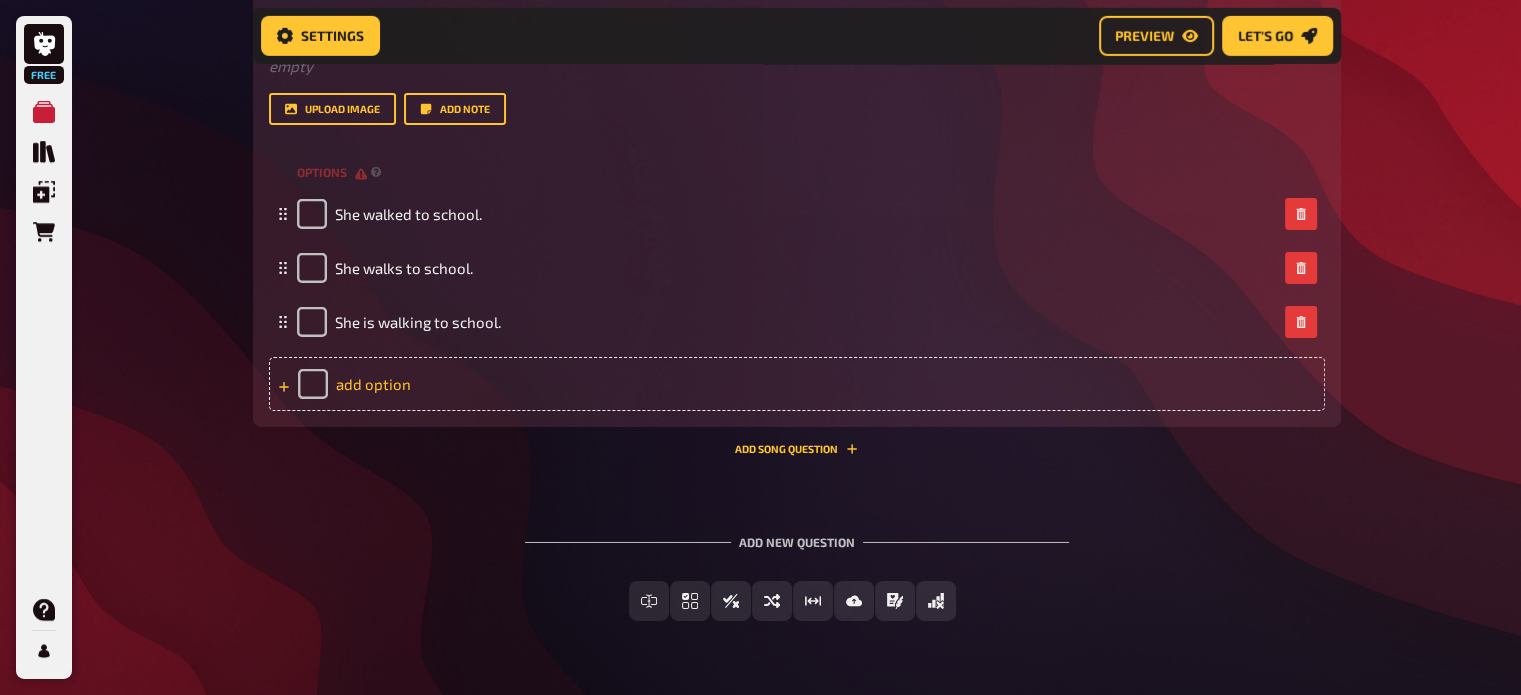 click on "add option" at bounding box center (797, 384) 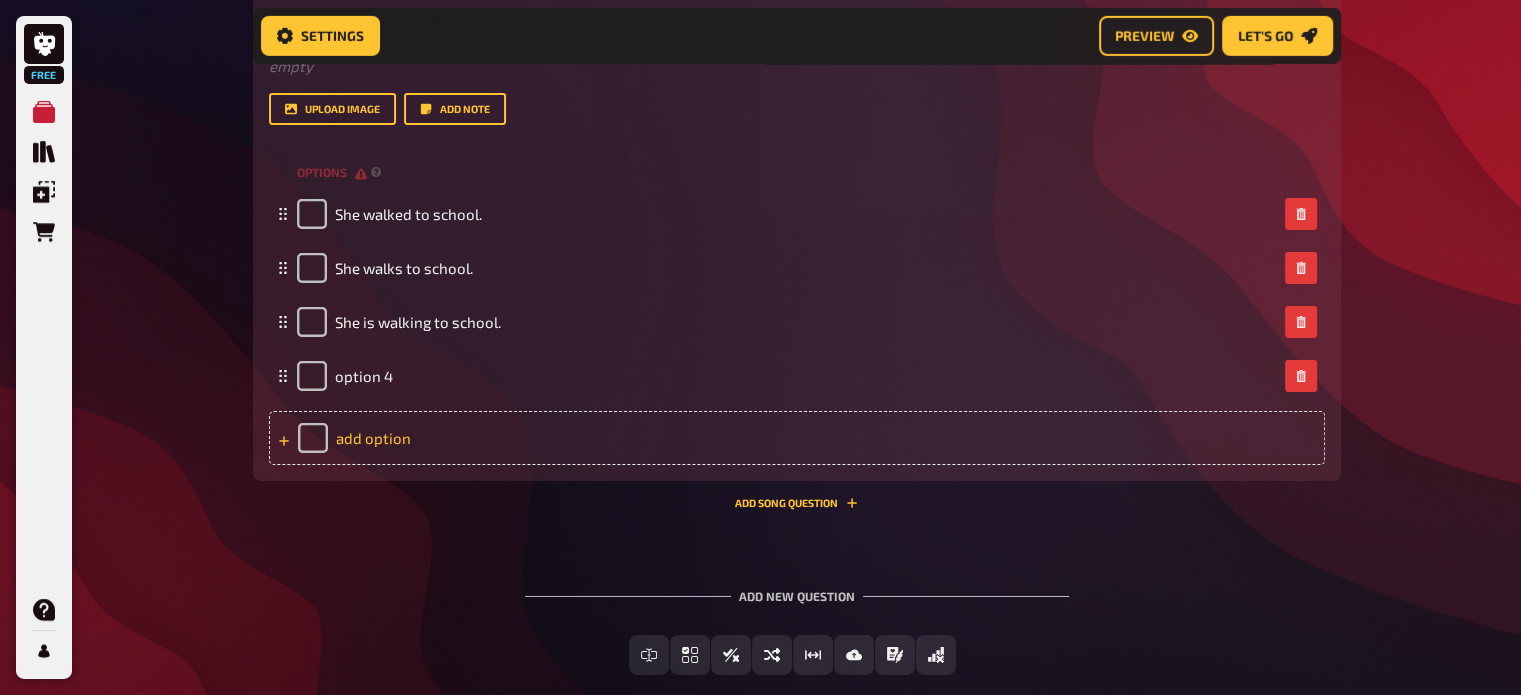 type 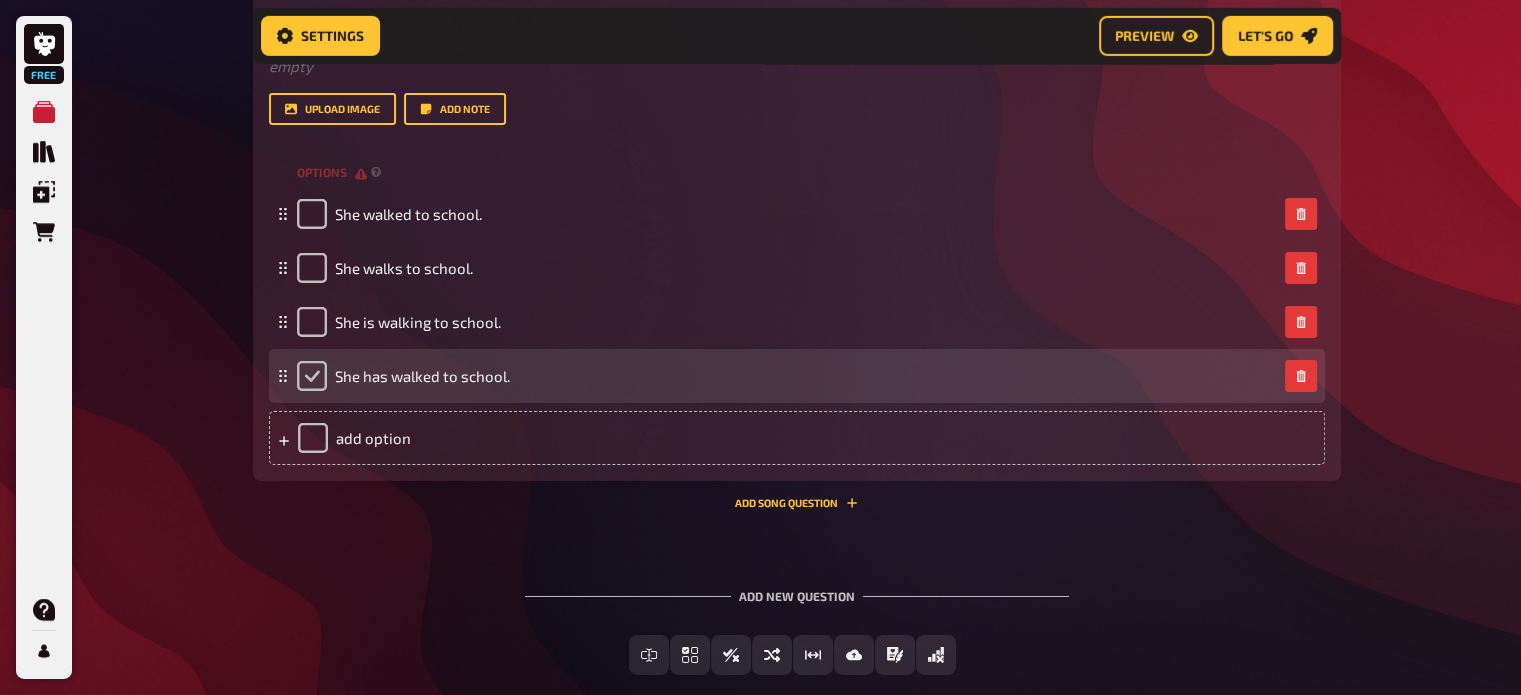 click at bounding box center [312, 376] 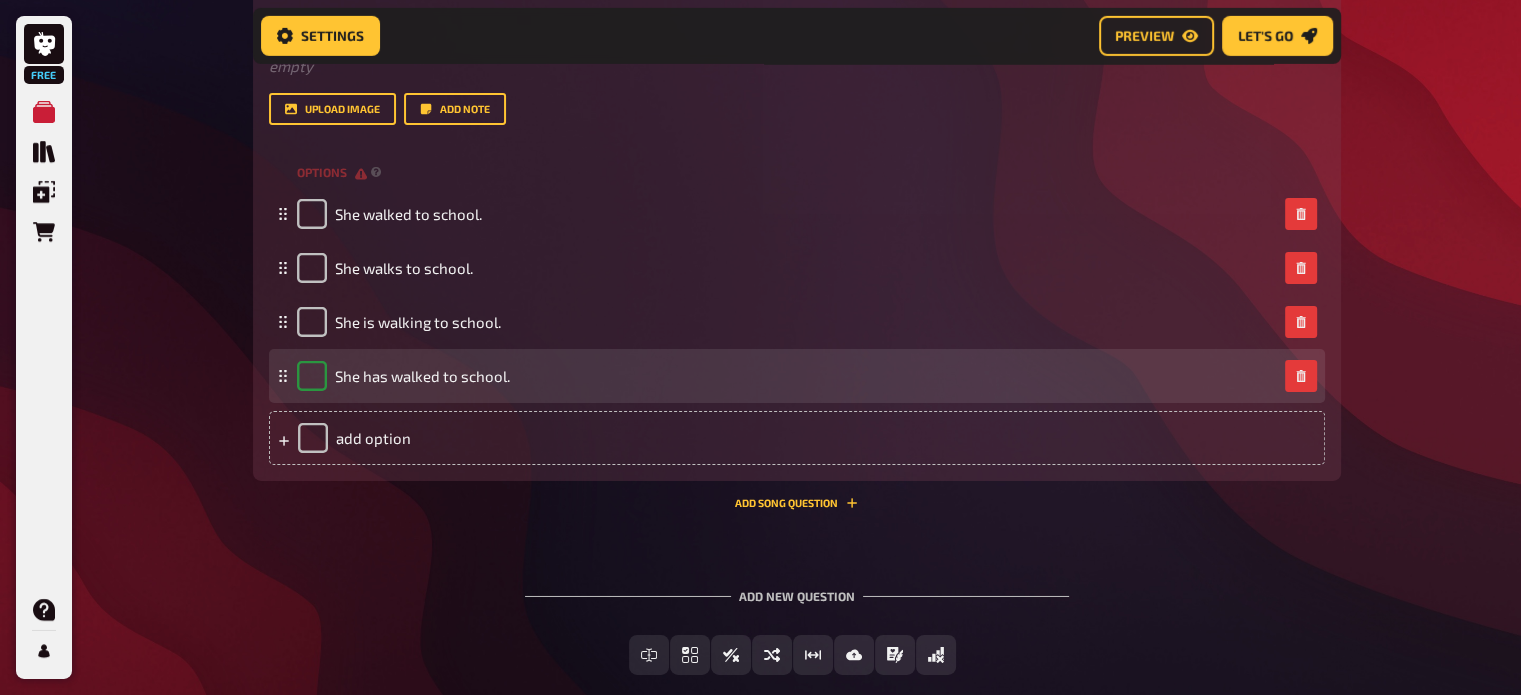 checkbox on "true" 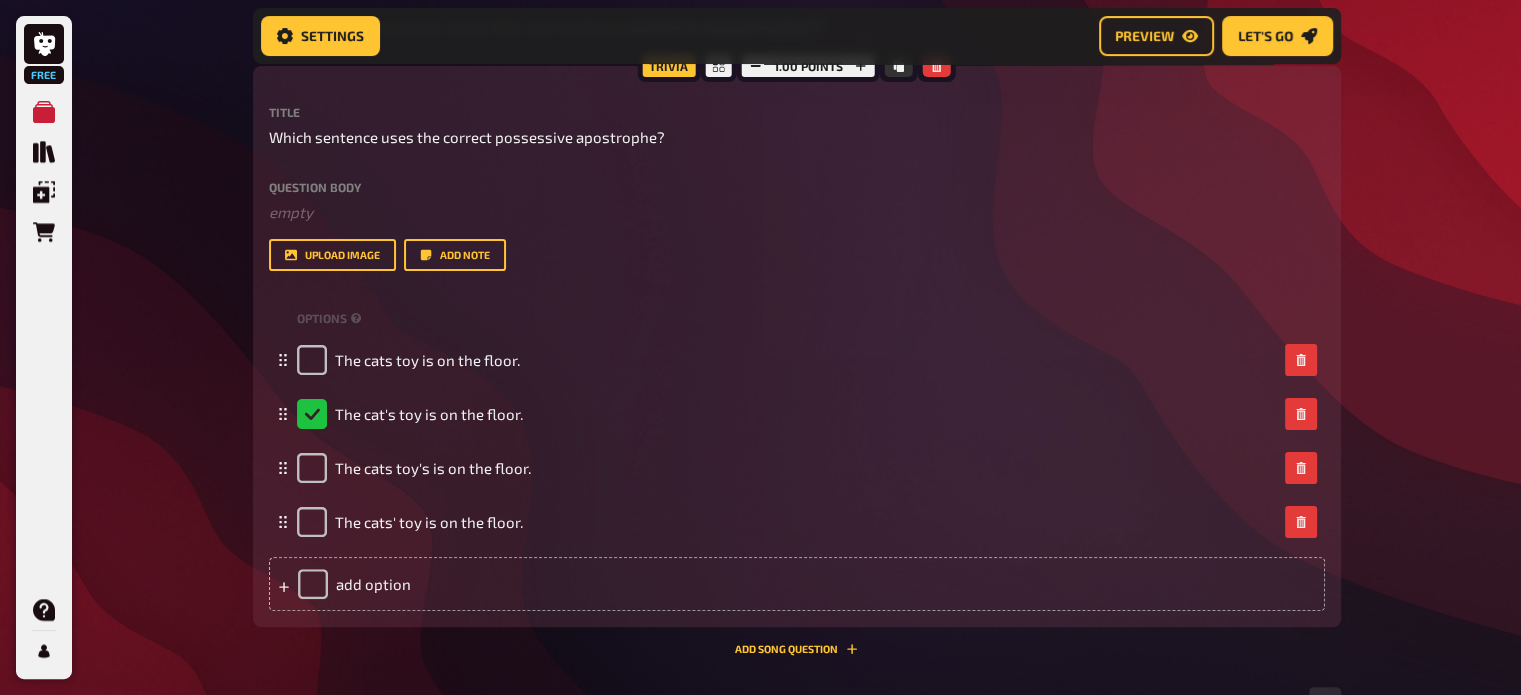scroll, scrollTop: 415, scrollLeft: 0, axis: vertical 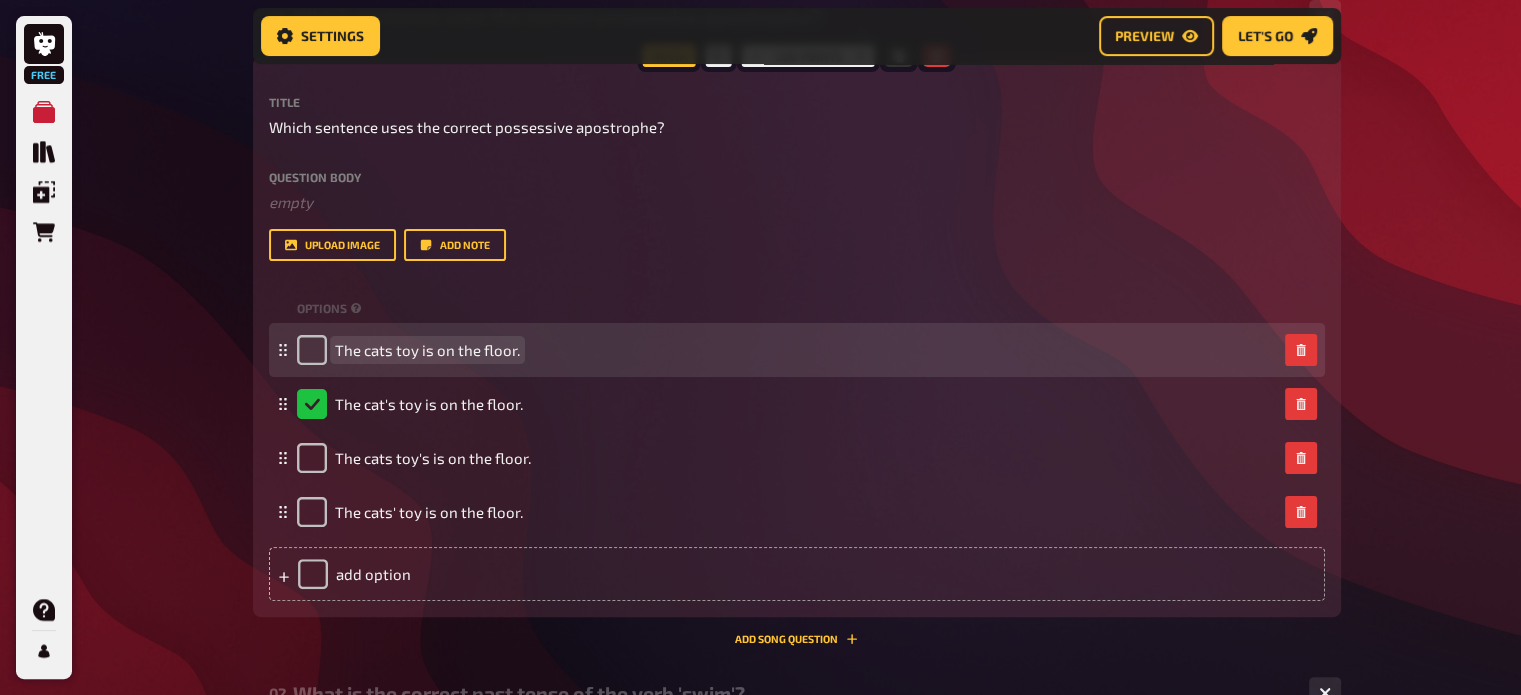 click on "The cats toy is on the floor." at bounding box center [427, 350] 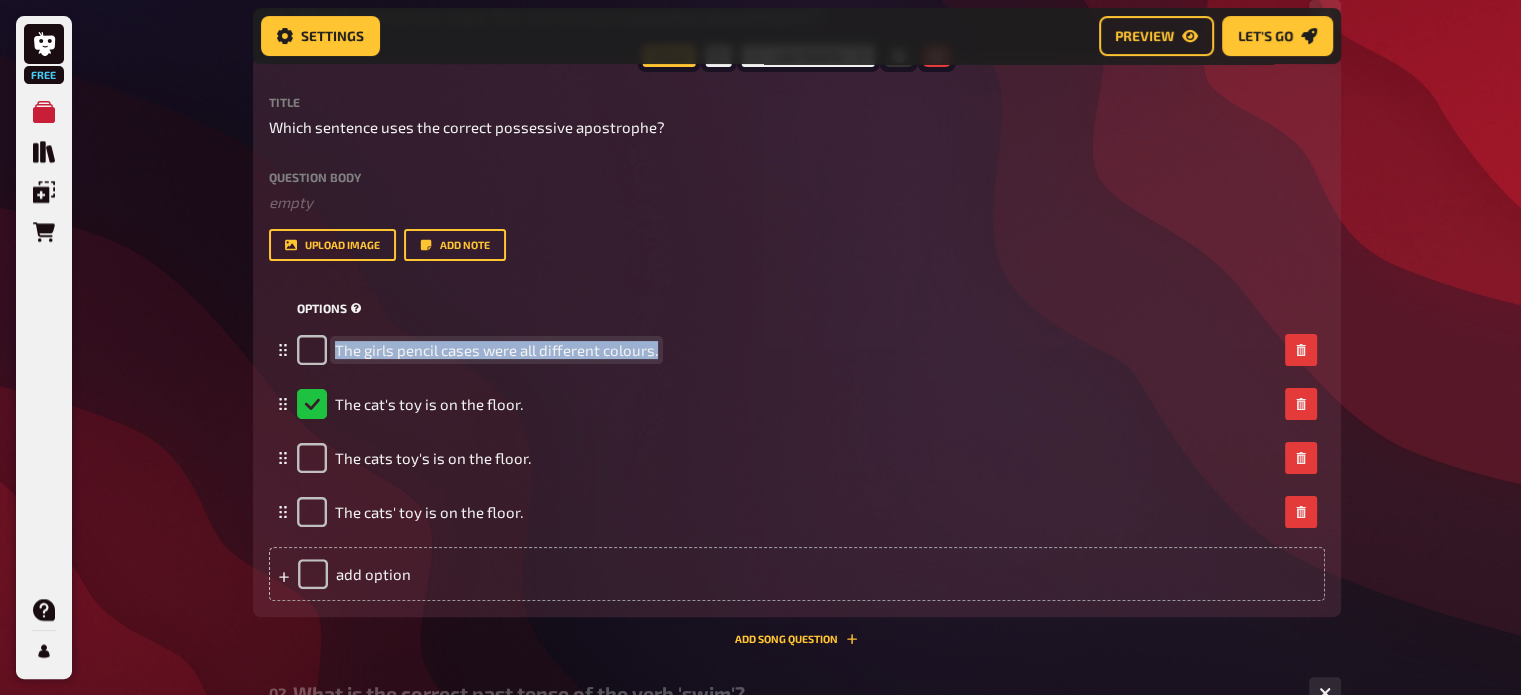 copy on "The girls pencil cases were all different colours." 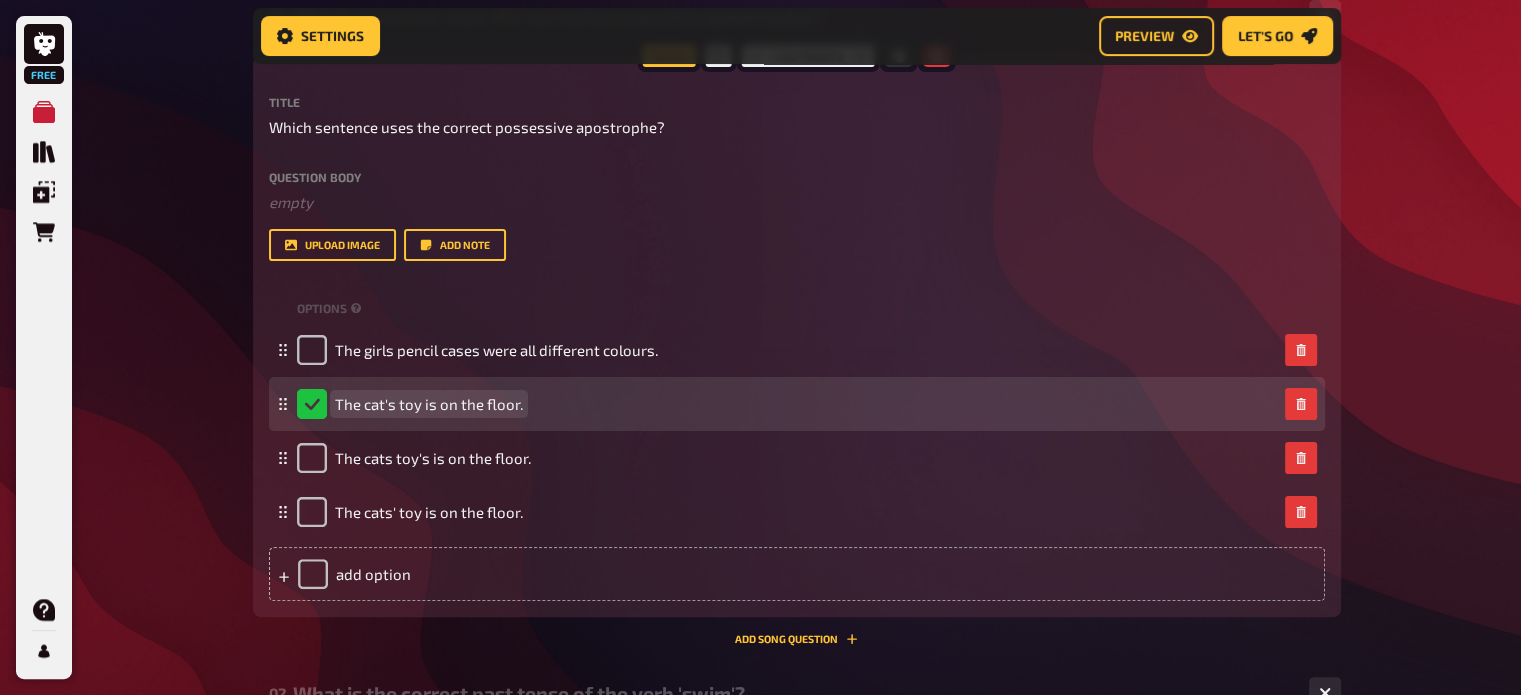 click on "The cat's toy is on the floor." at bounding box center [429, 404] 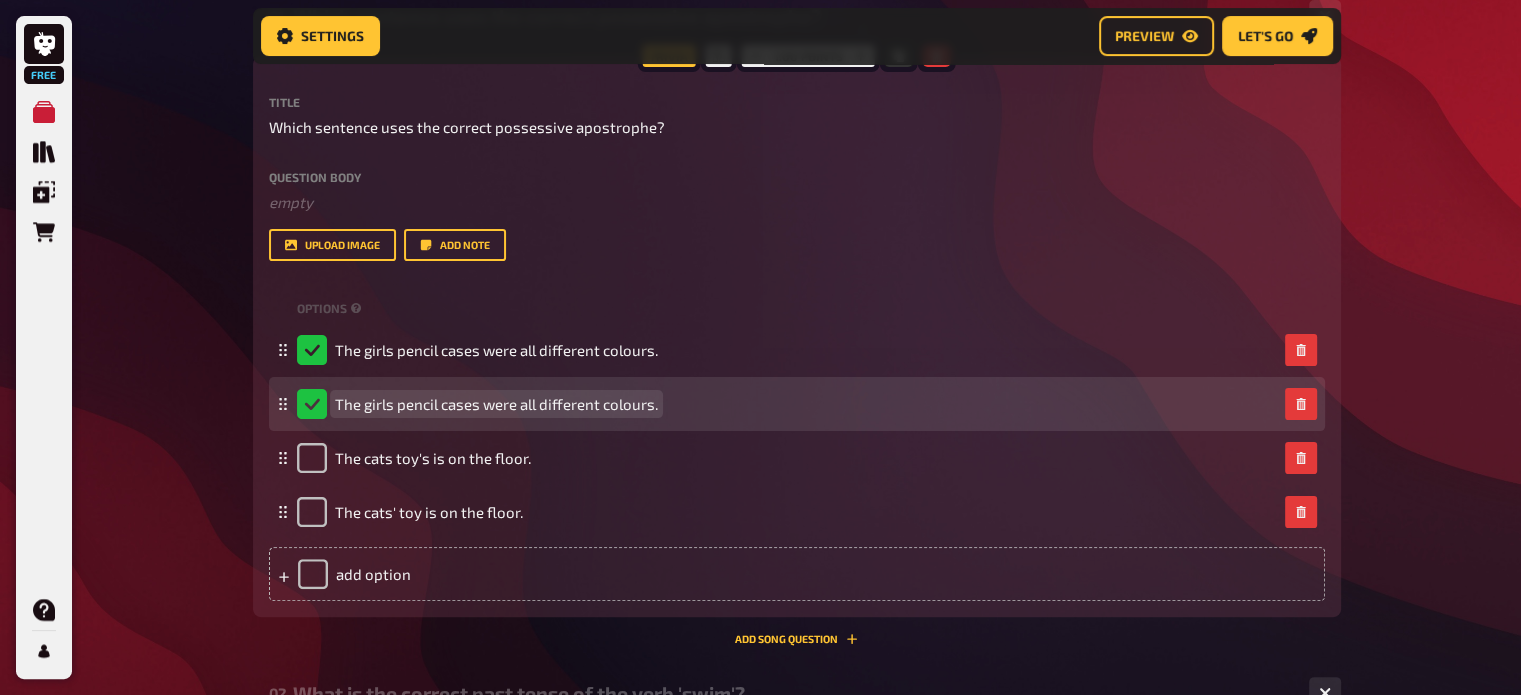 click on "The girls pencil cases were all different colours." at bounding box center [496, 404] 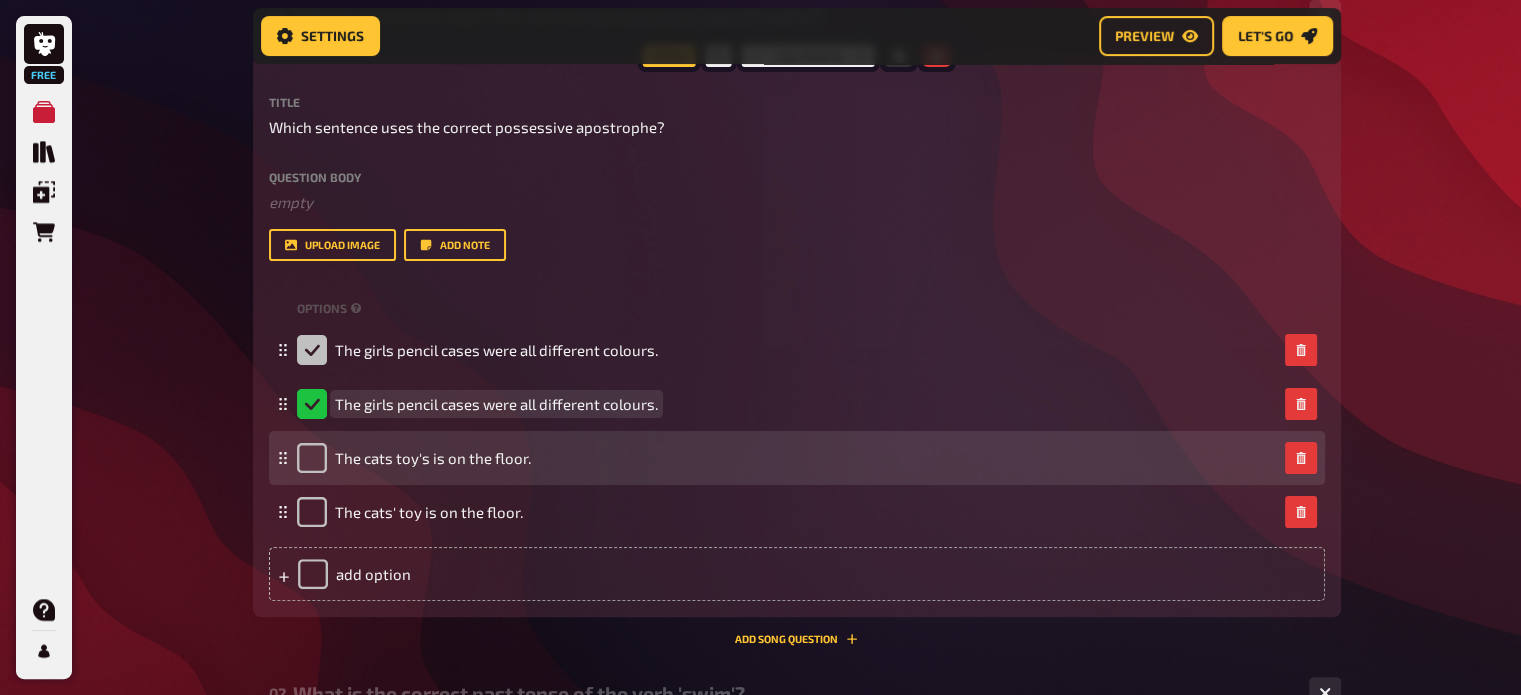 checkbox on "false" 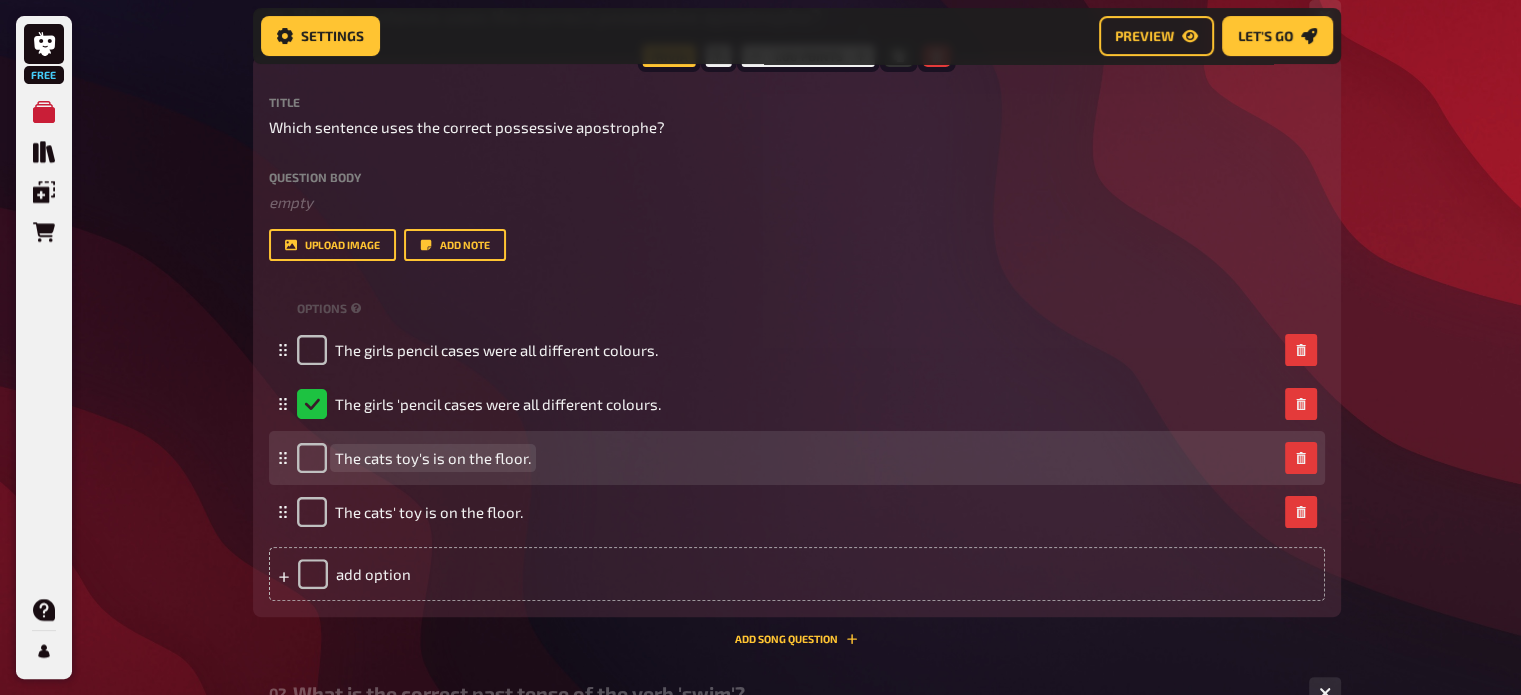 click on "The cats toy's is on the floor." at bounding box center (433, 458) 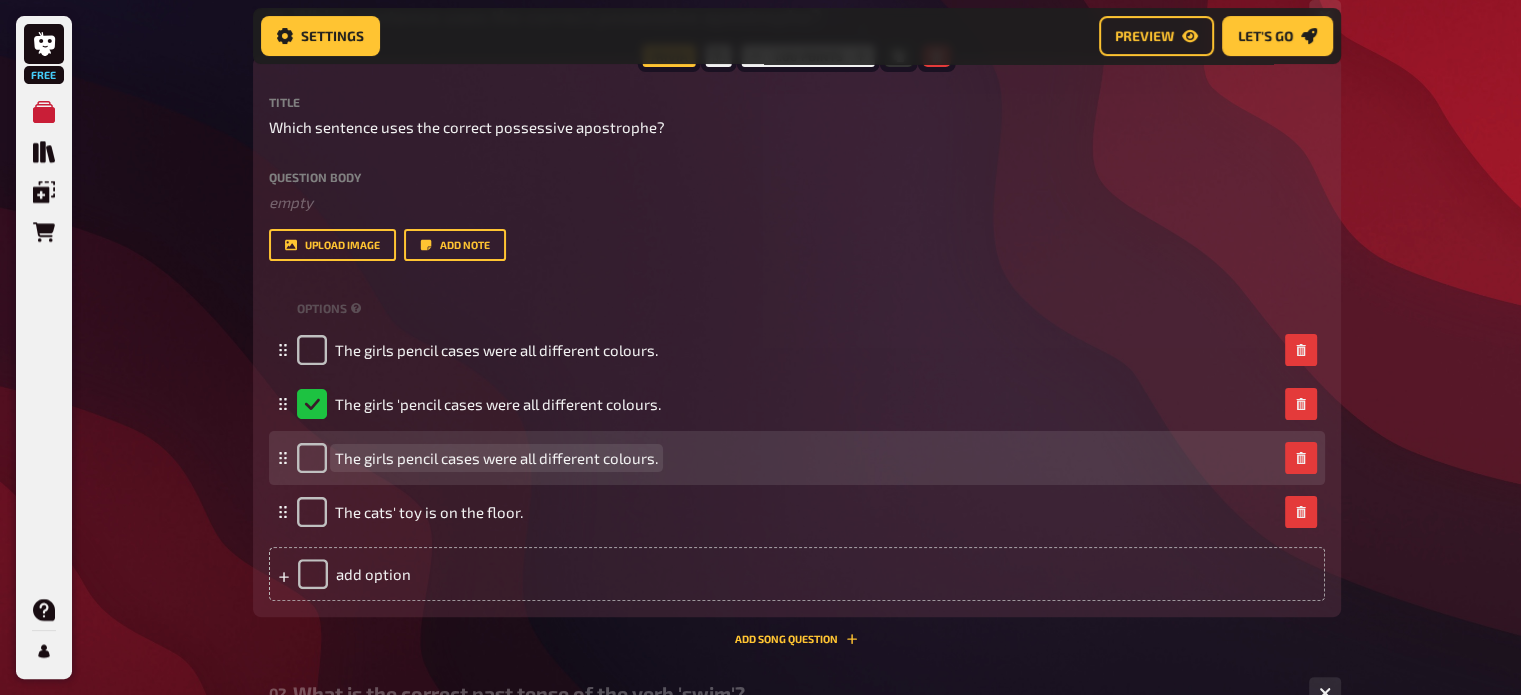 click on "The girls pencil cases were all different colours." at bounding box center [496, 458] 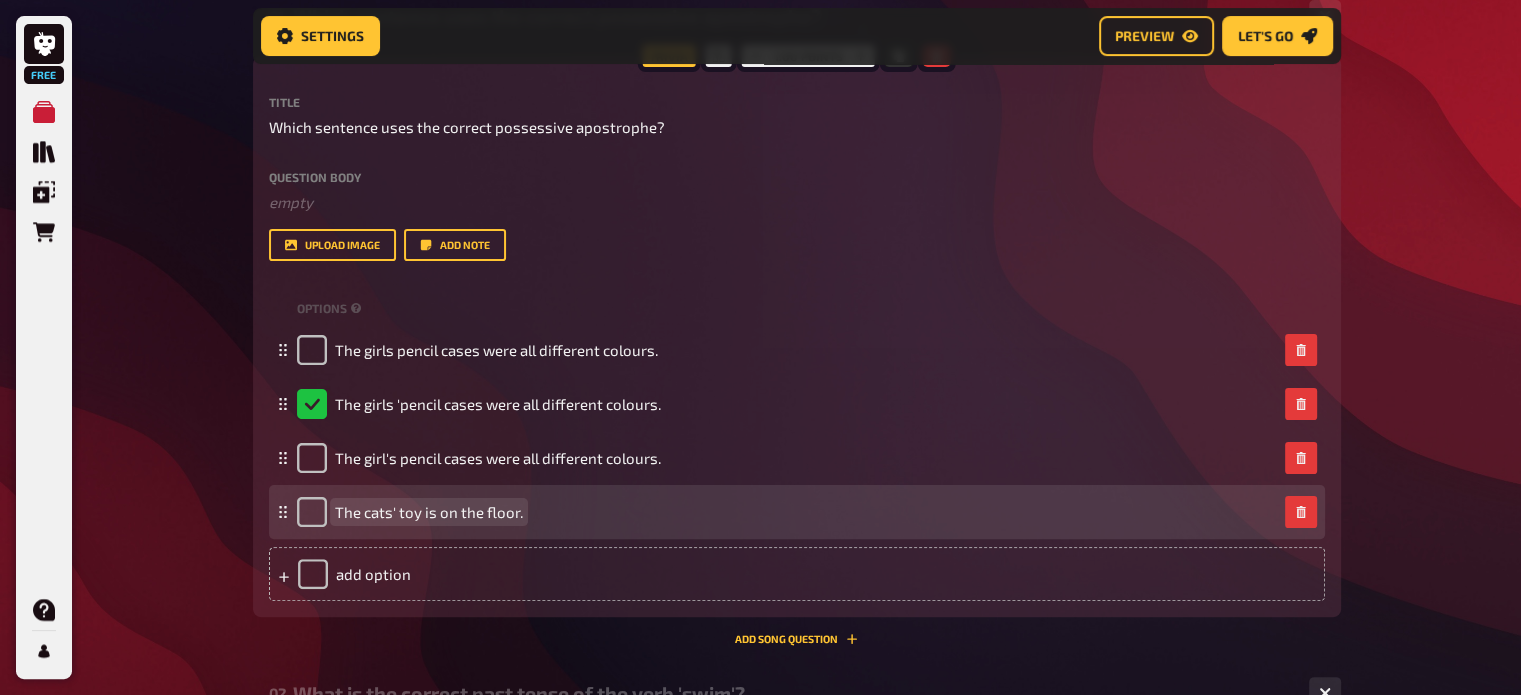 click on "The cats' toy is on the floor." at bounding box center [429, 512] 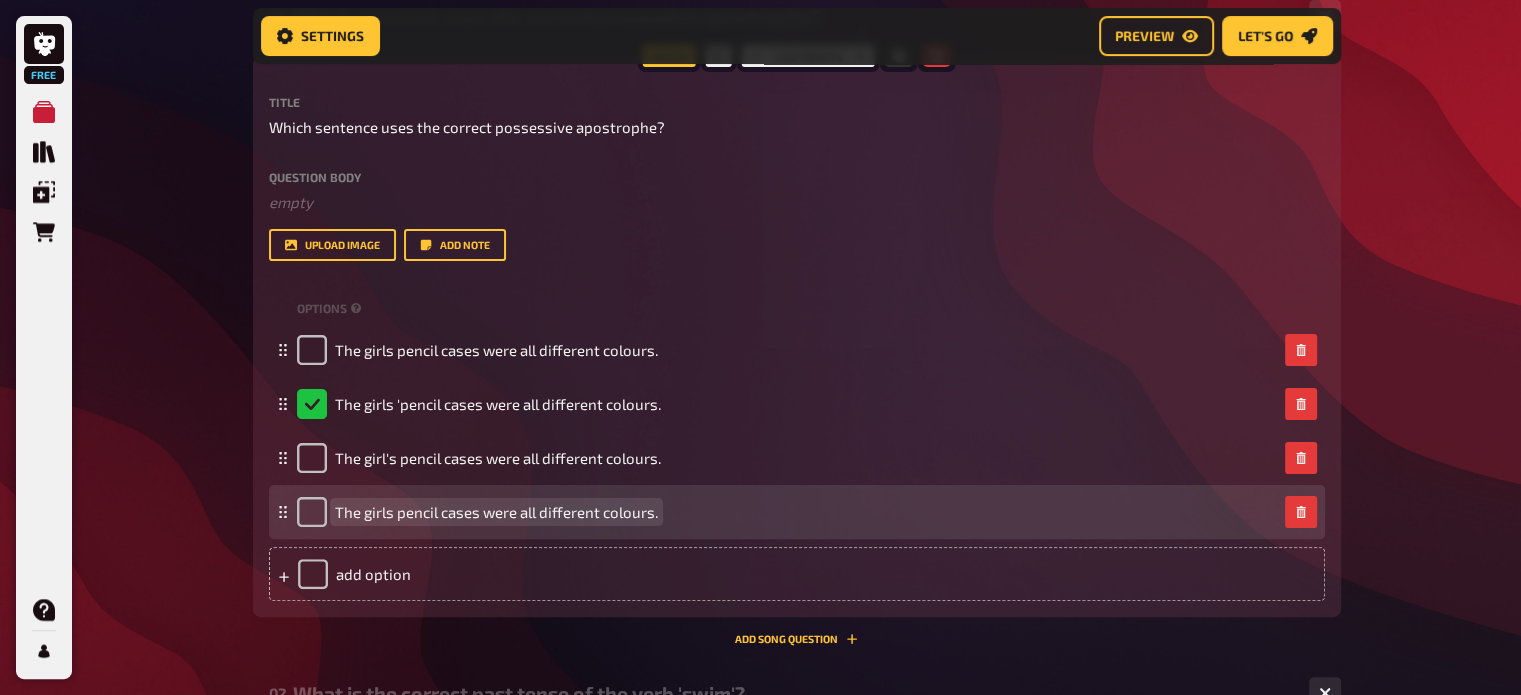 click on "The girls pencil cases were all different colours." at bounding box center [496, 512] 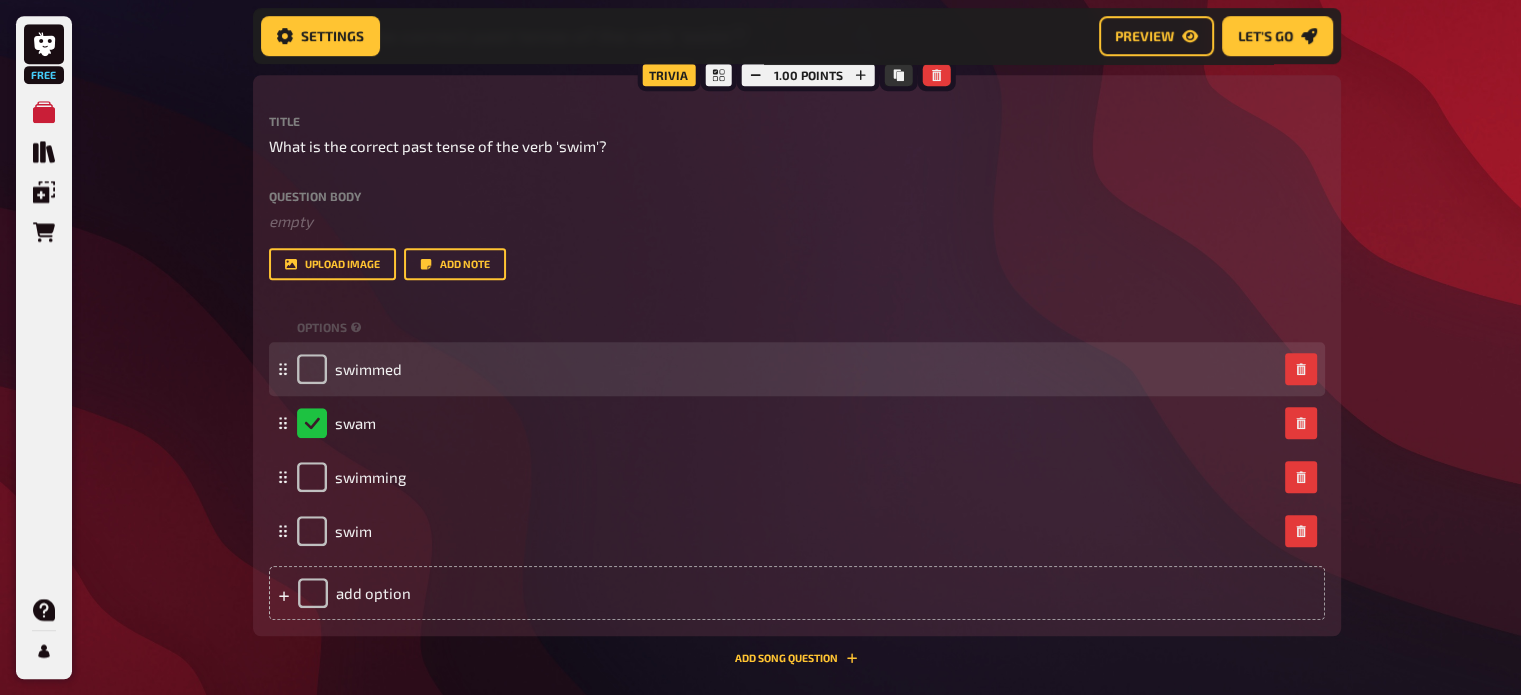 scroll, scrollTop: 1115, scrollLeft: 0, axis: vertical 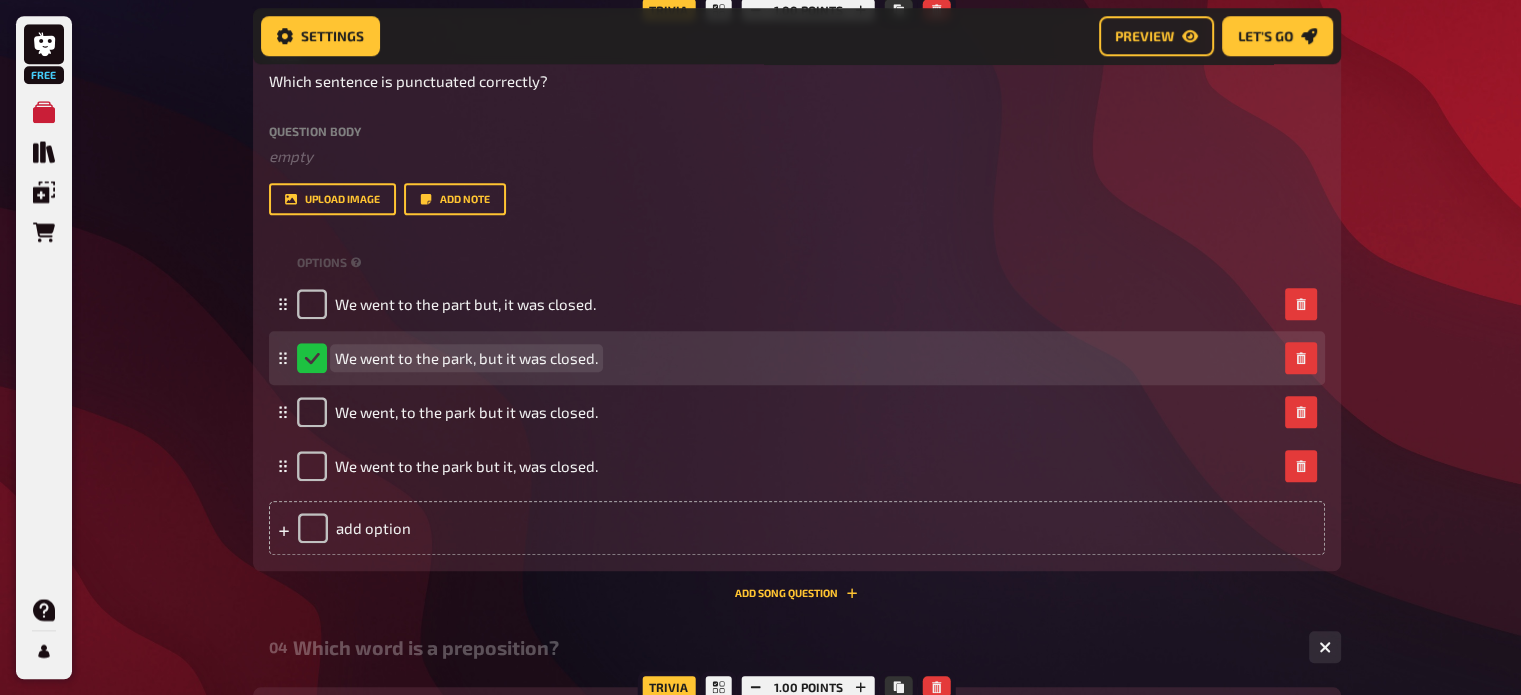 click on "We went to the park, but it was closed." at bounding box center [466, 358] 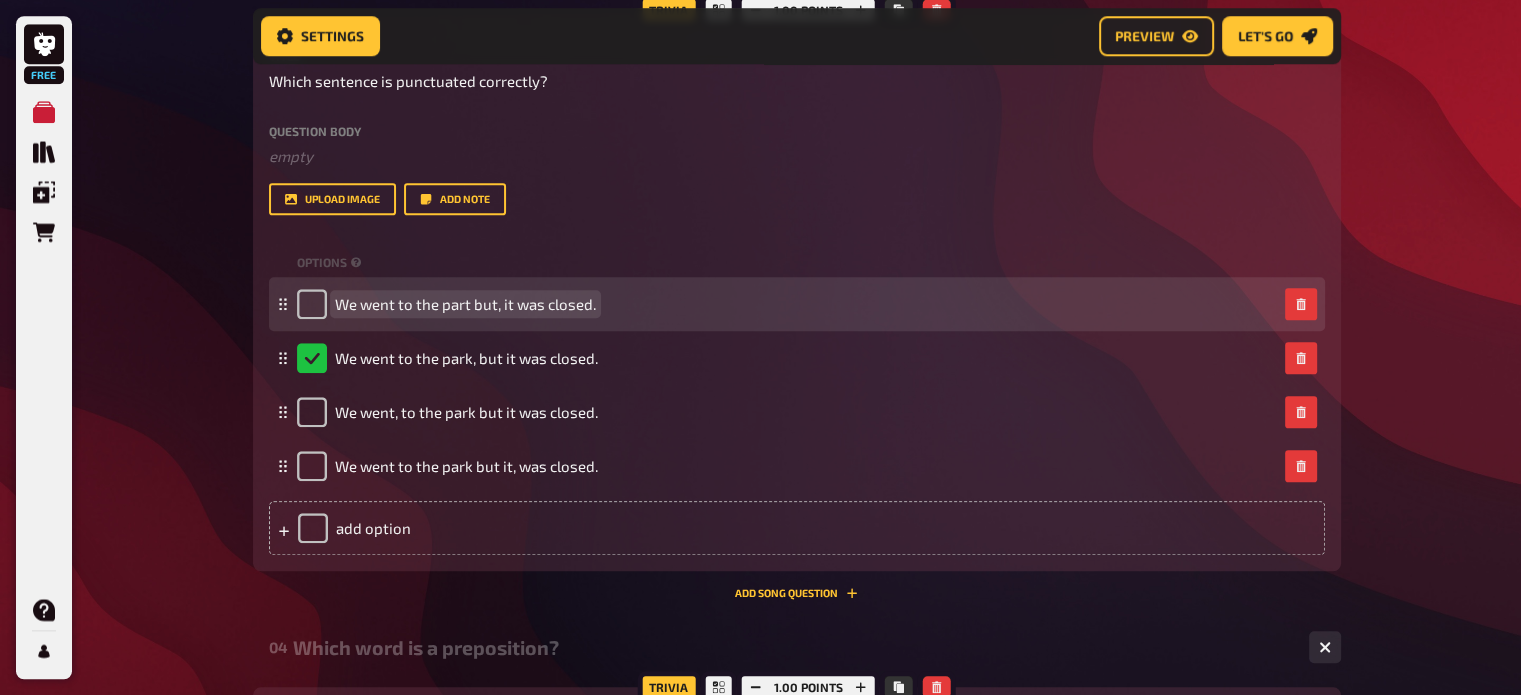 click on "We went to the part but, it was closed." at bounding box center [465, 304] 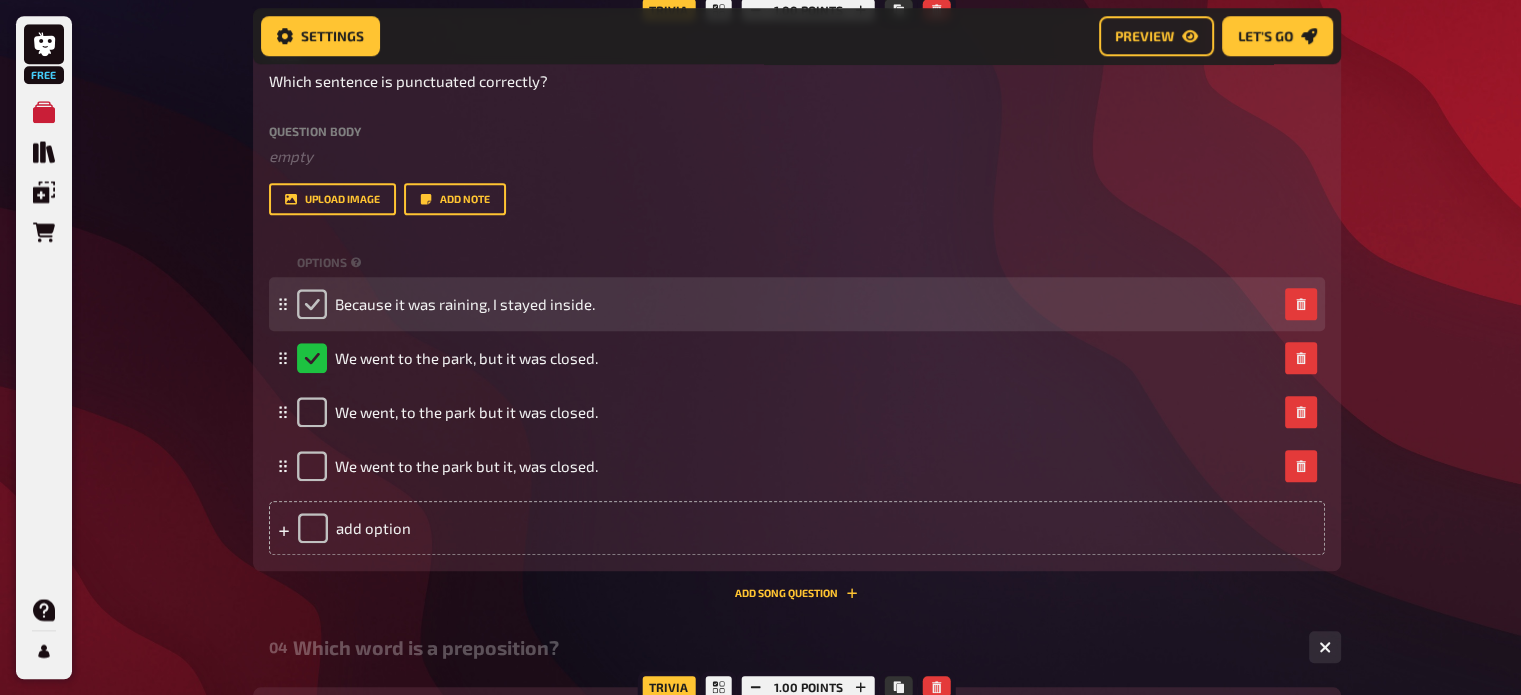 click at bounding box center (312, 304) 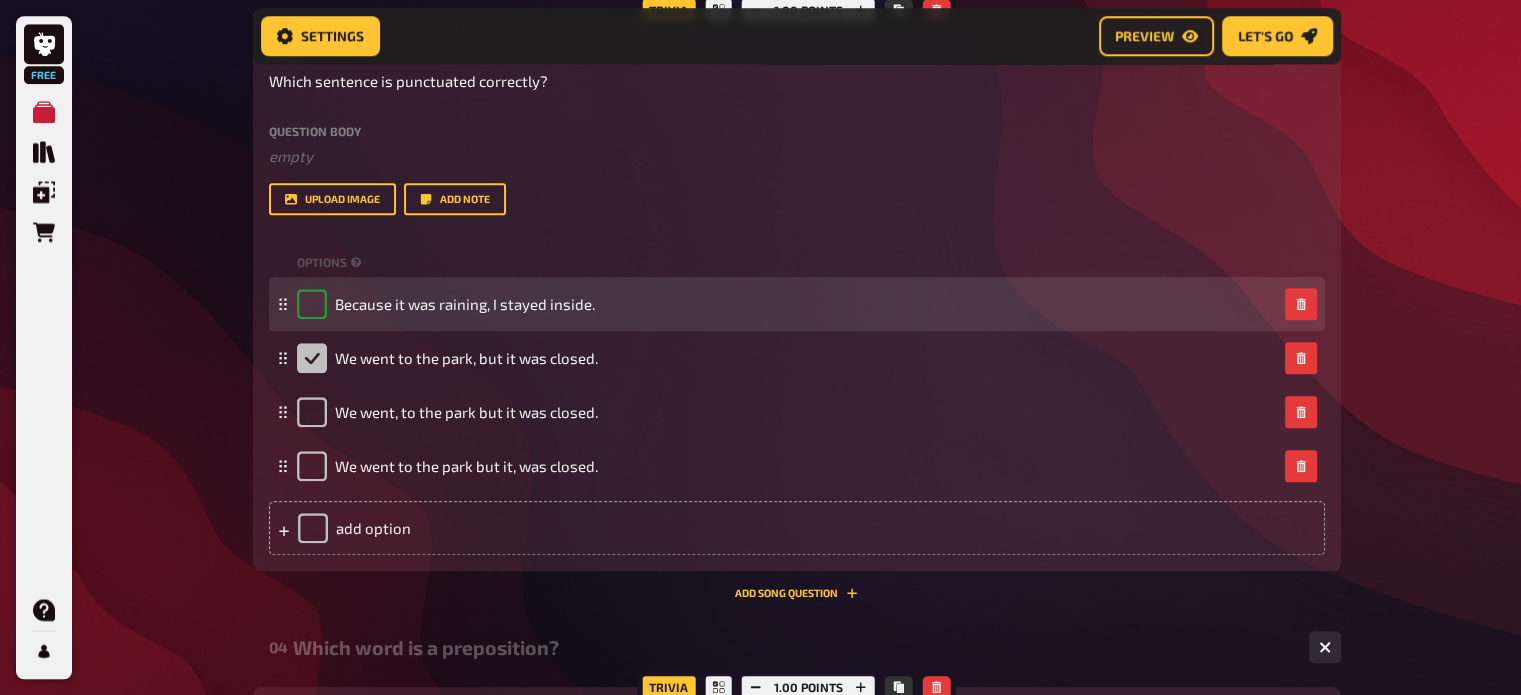 checkbox on "true" 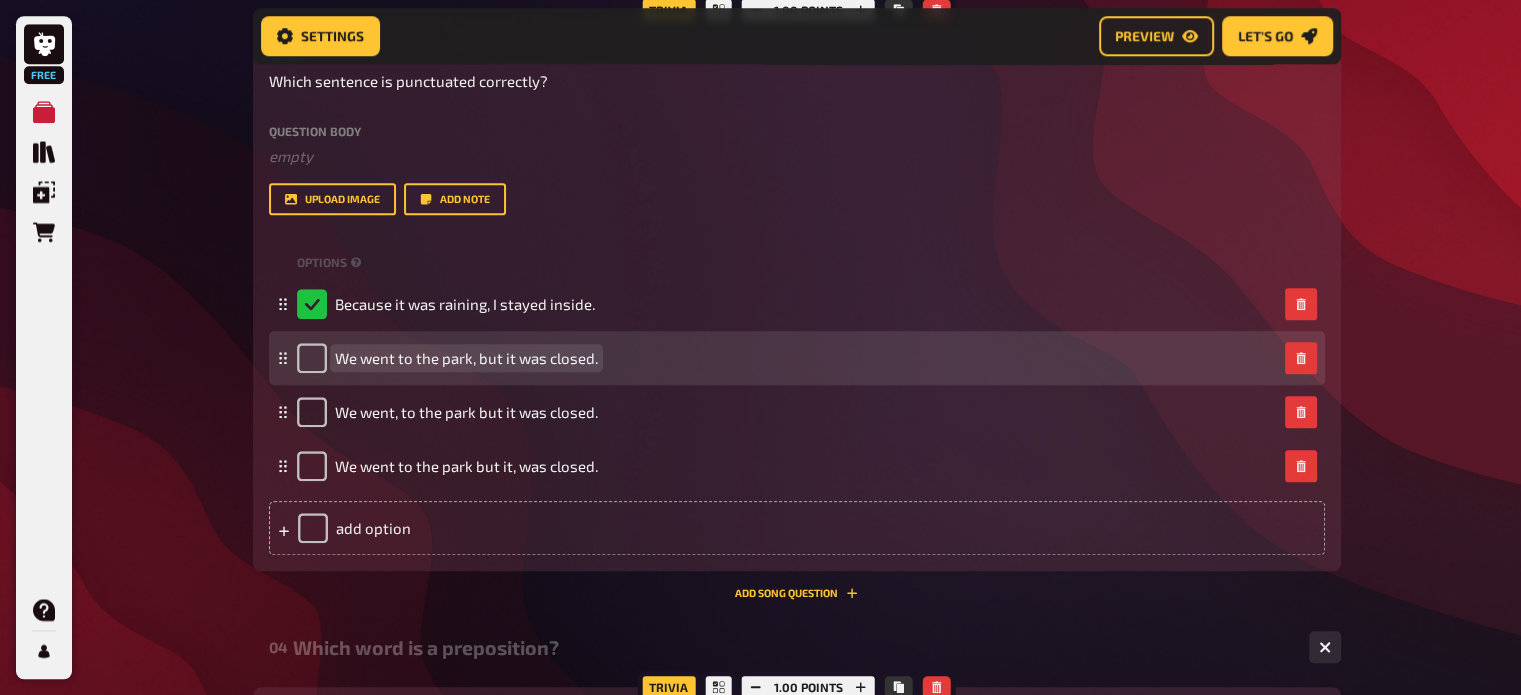 click on "We went to the park, but it was closed." at bounding box center (466, 358) 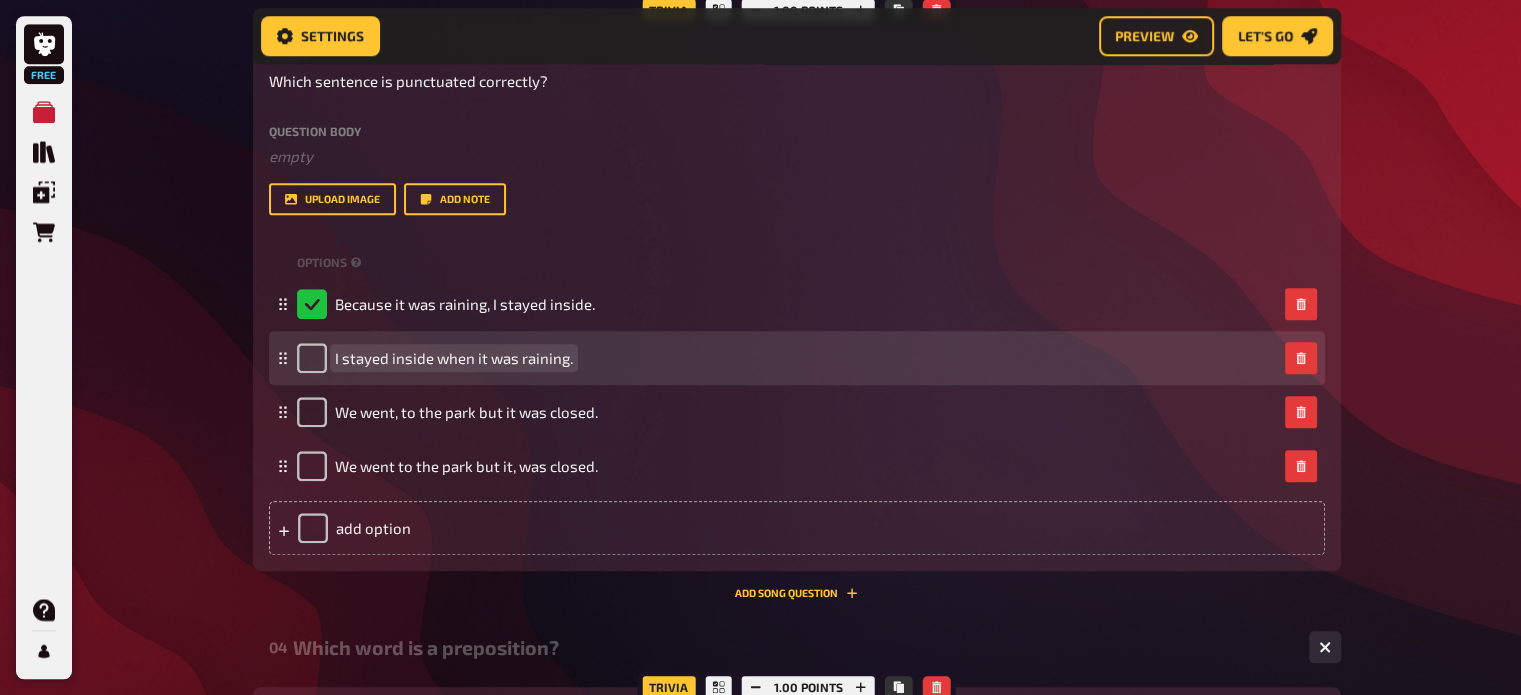 click on "I stayed inside when it was raining." at bounding box center (454, 358) 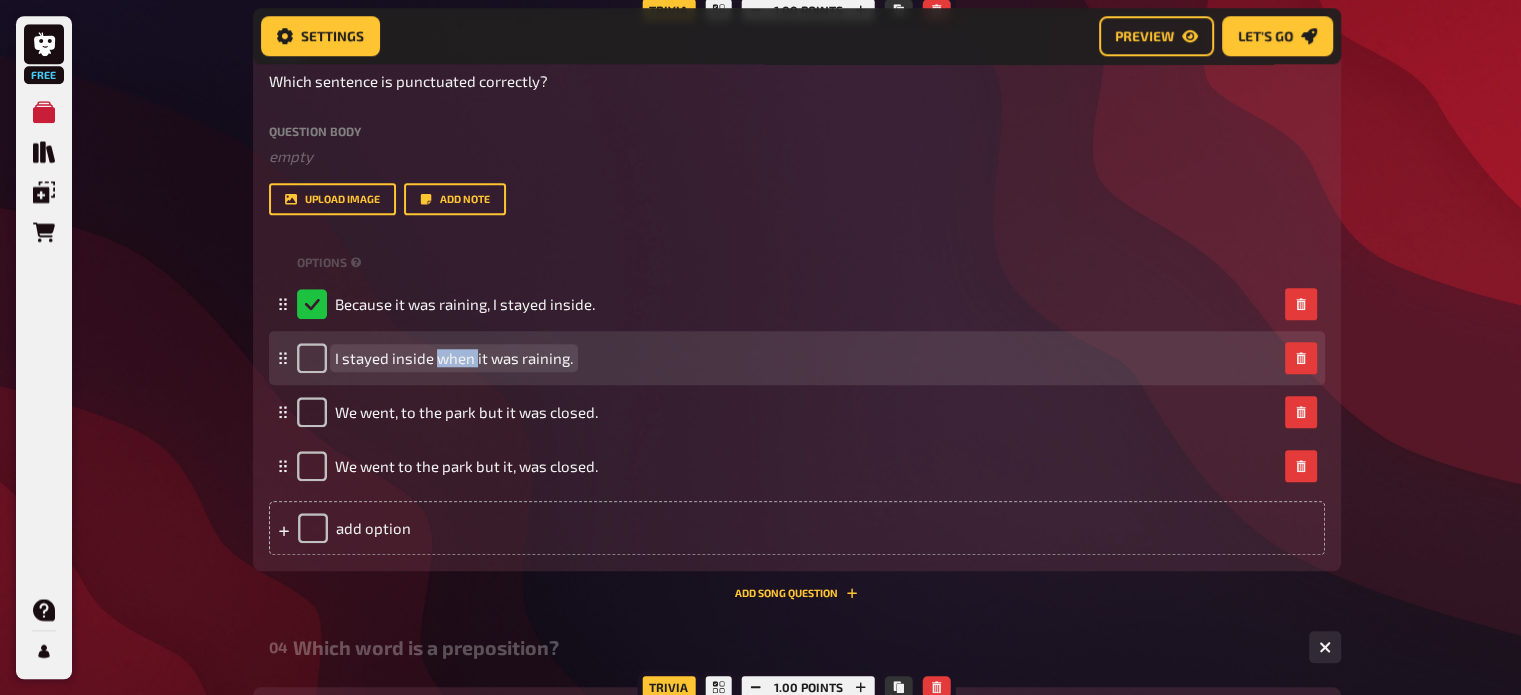 click on "I stayed inside when it was raining." at bounding box center [454, 358] 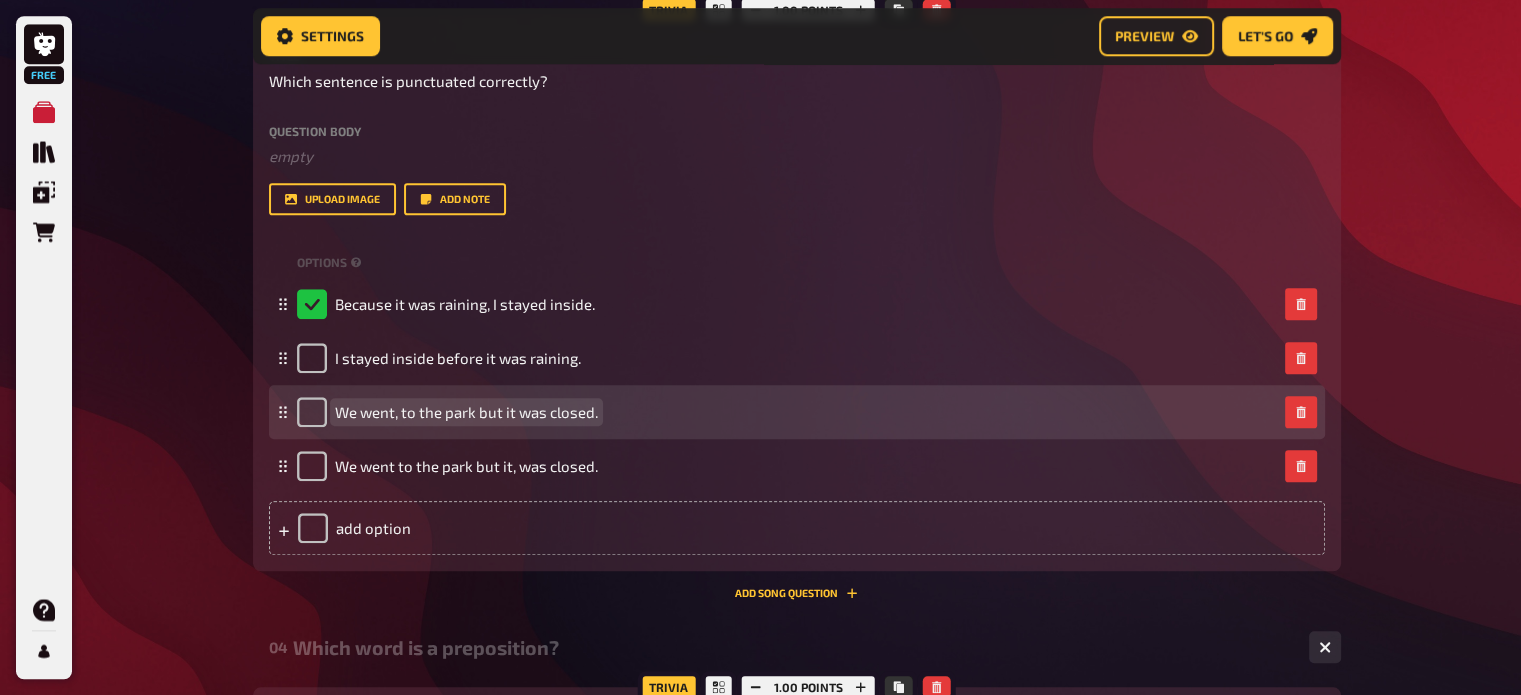 click on "We went, to the park but it was closed." at bounding box center (466, 412) 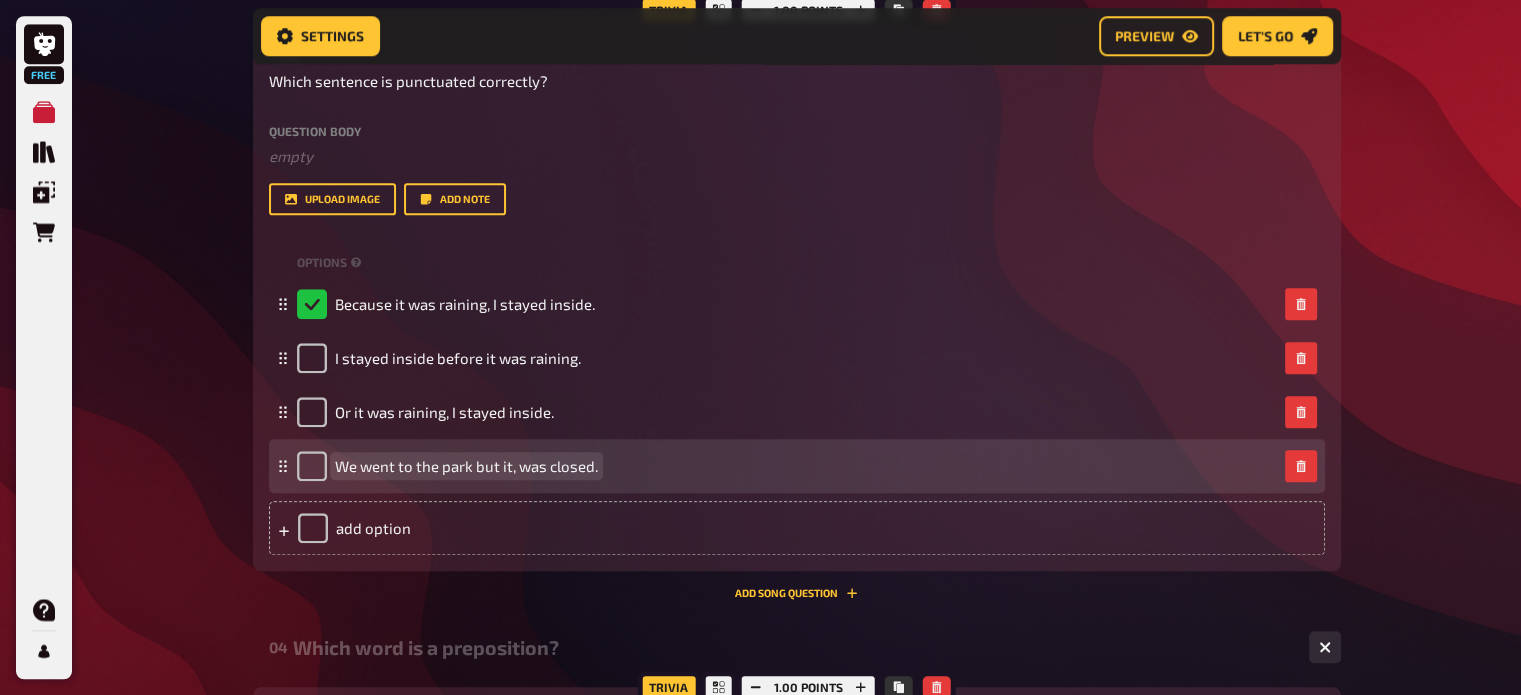 click on "We went to the park but it, was closed." at bounding box center (466, 466) 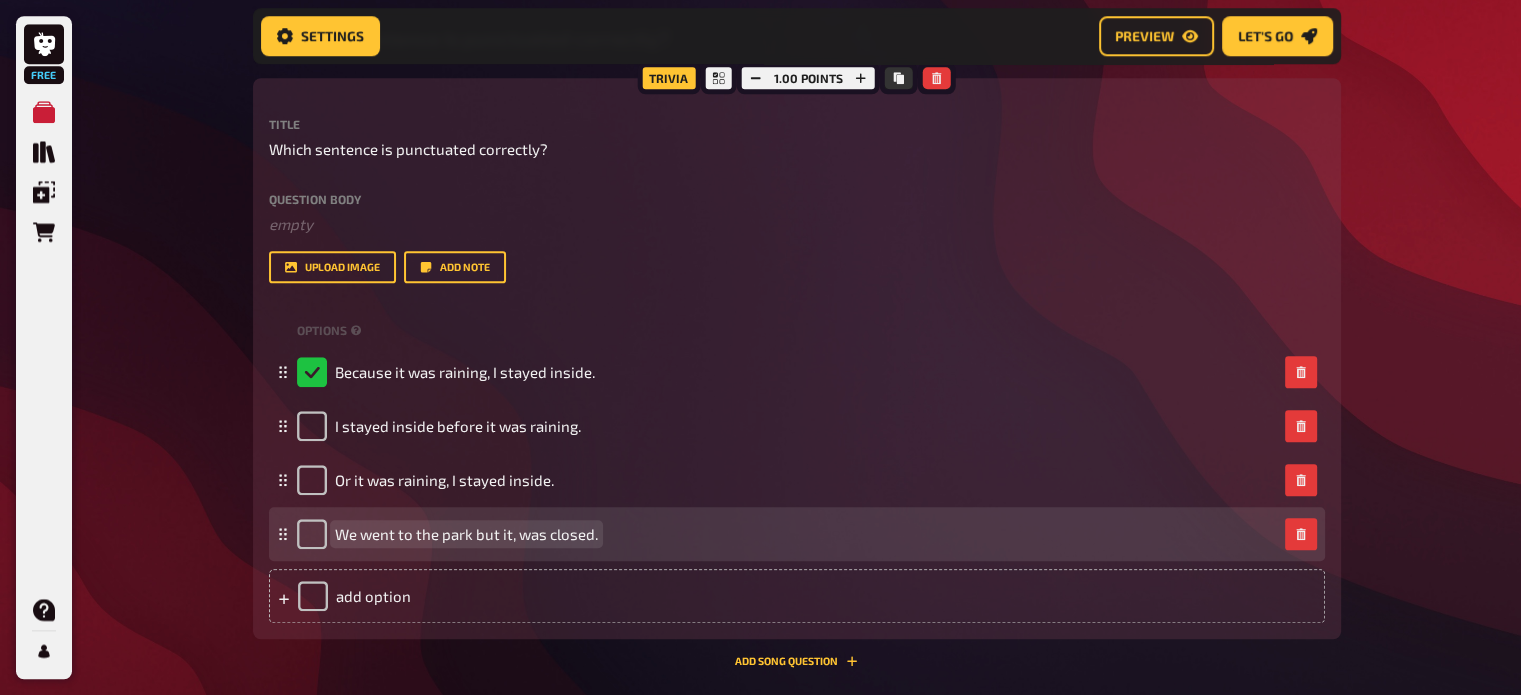 scroll, scrollTop: 1715, scrollLeft: 0, axis: vertical 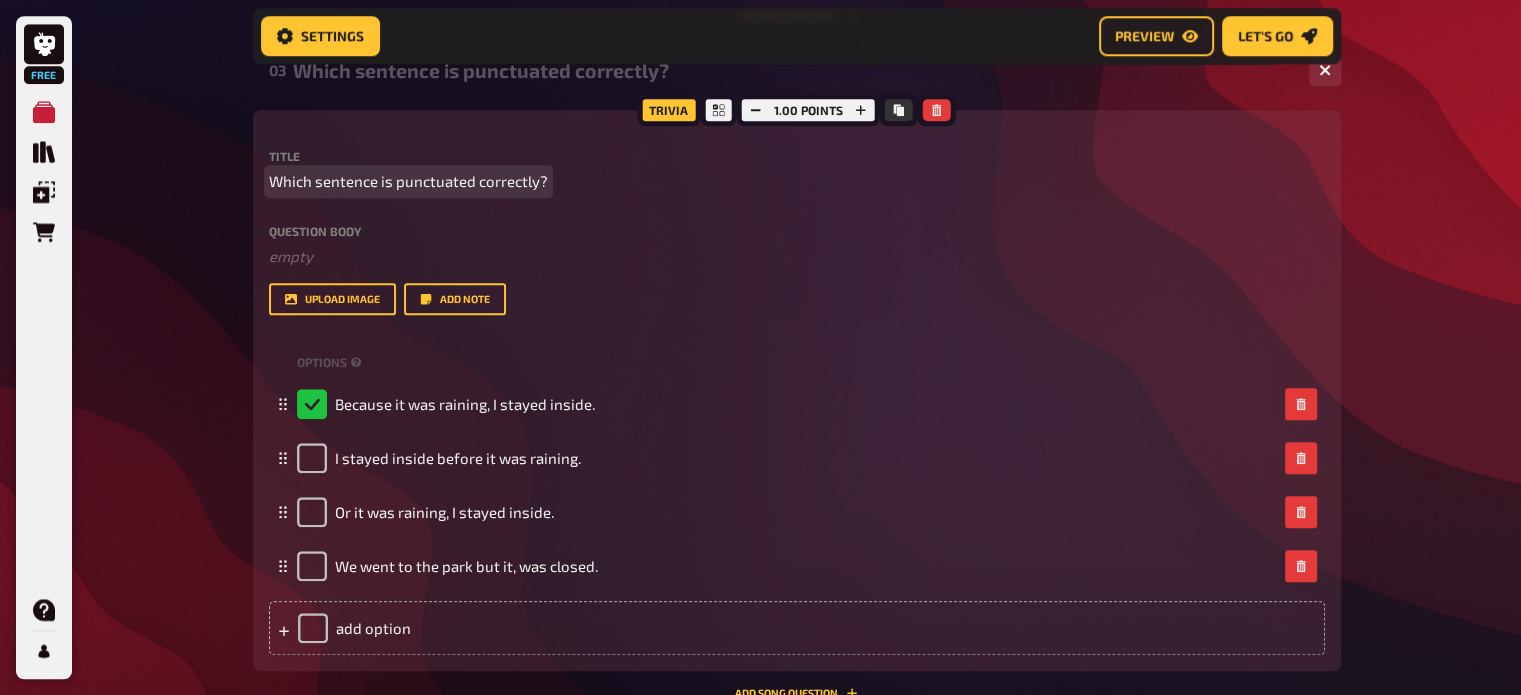 click on "Title Which sentence is punctuated correctly? Question body ﻿ empty Drop here to upload upload image   Add note" at bounding box center [797, 232] 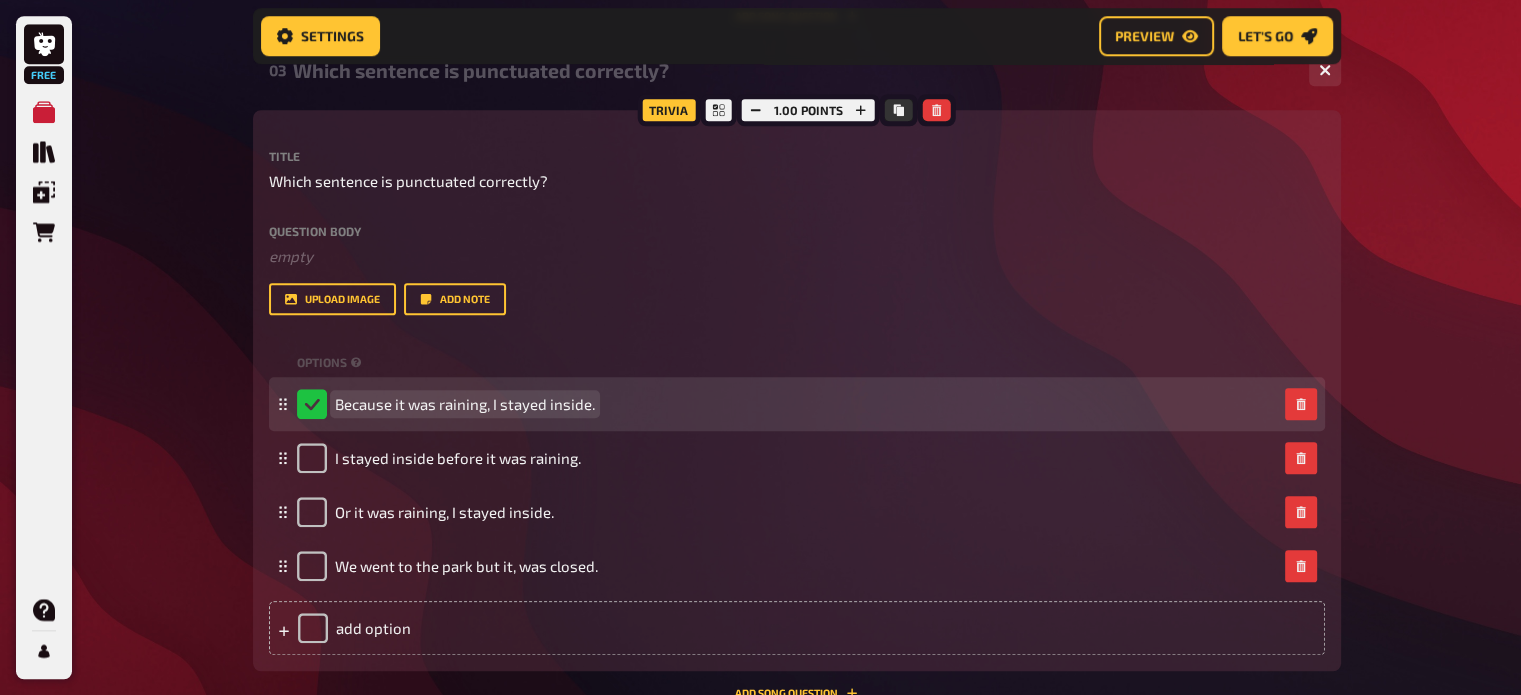 click on "Because it was raining, I stayed inside." at bounding box center [465, 404] 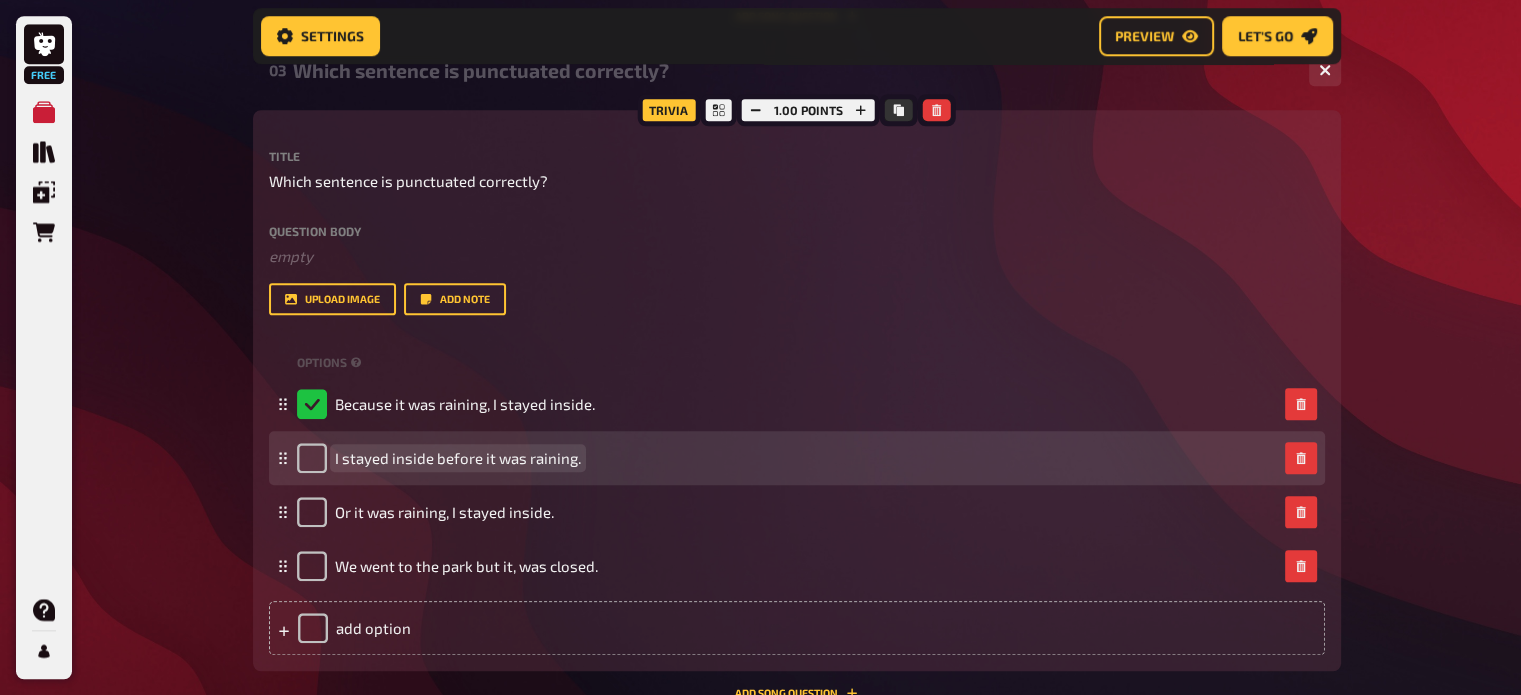 click on "I stayed inside before it was raining." at bounding box center (458, 458) 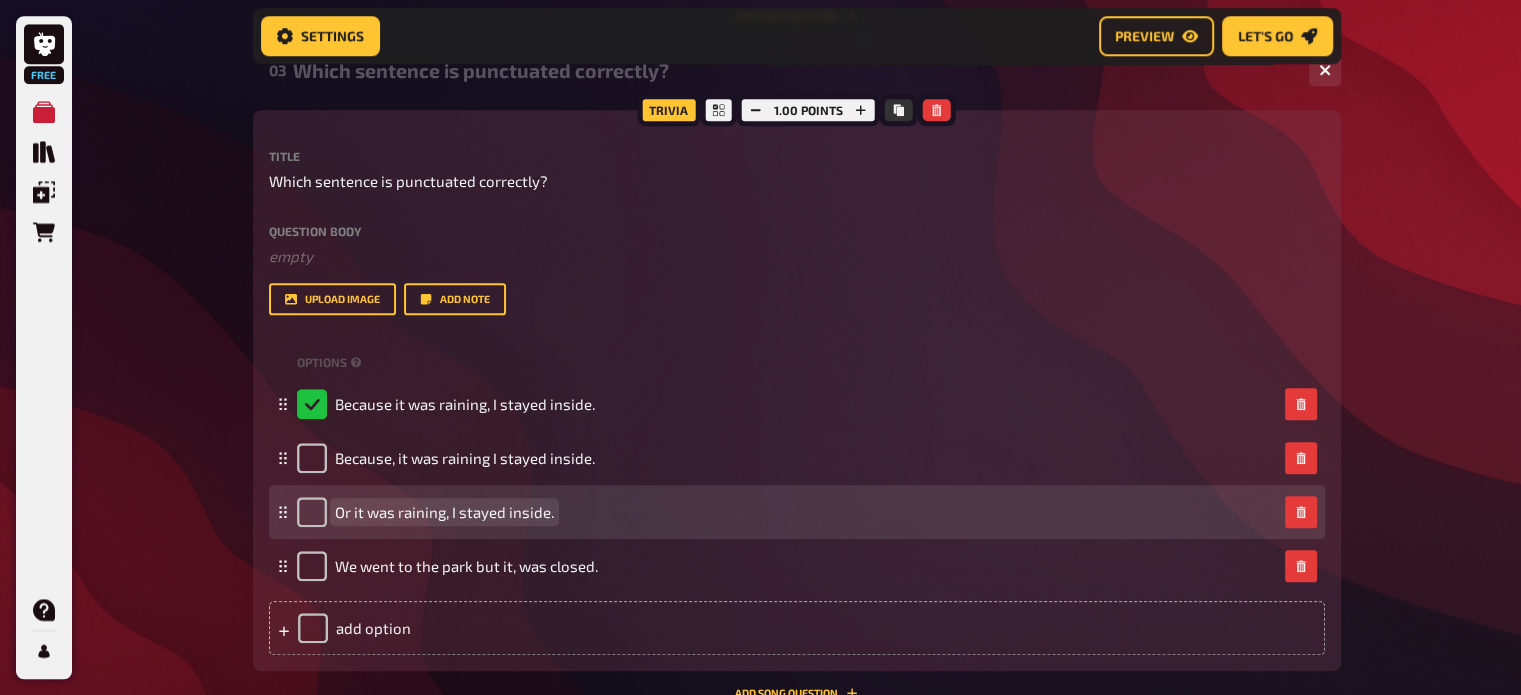 click on "Or it was raining, I stayed inside." at bounding box center [444, 512] 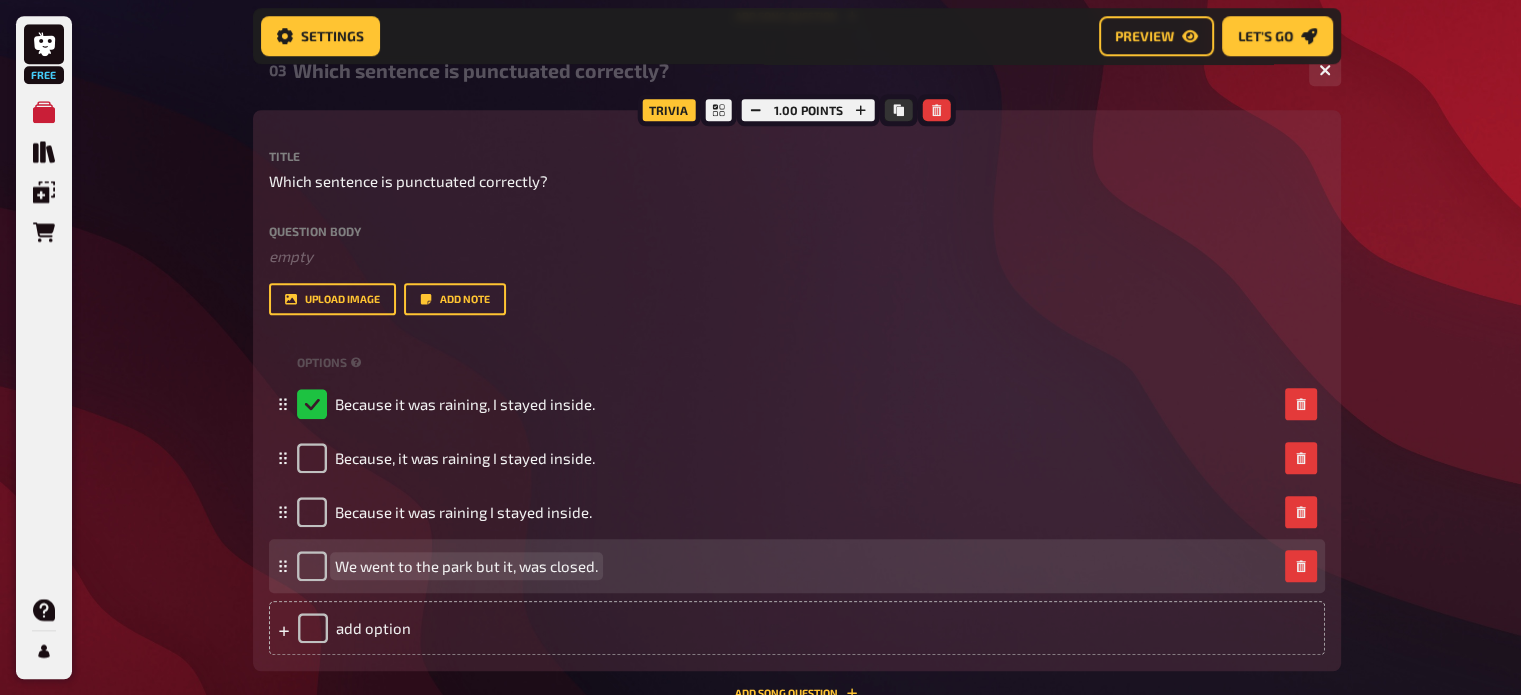 click on "We went to the park but it, was closed." at bounding box center [466, 566] 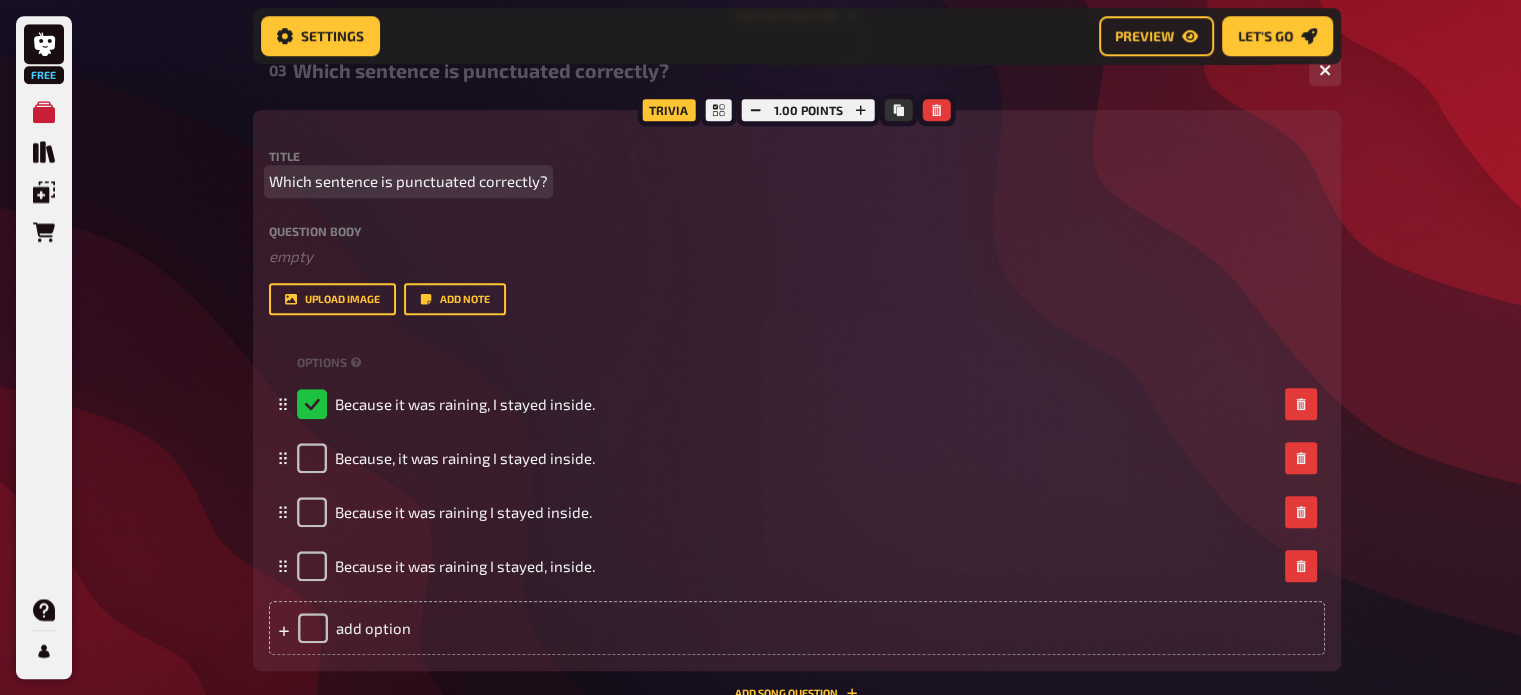 click on "Which sentence is punctuated correctly?" at bounding box center [408, 181] 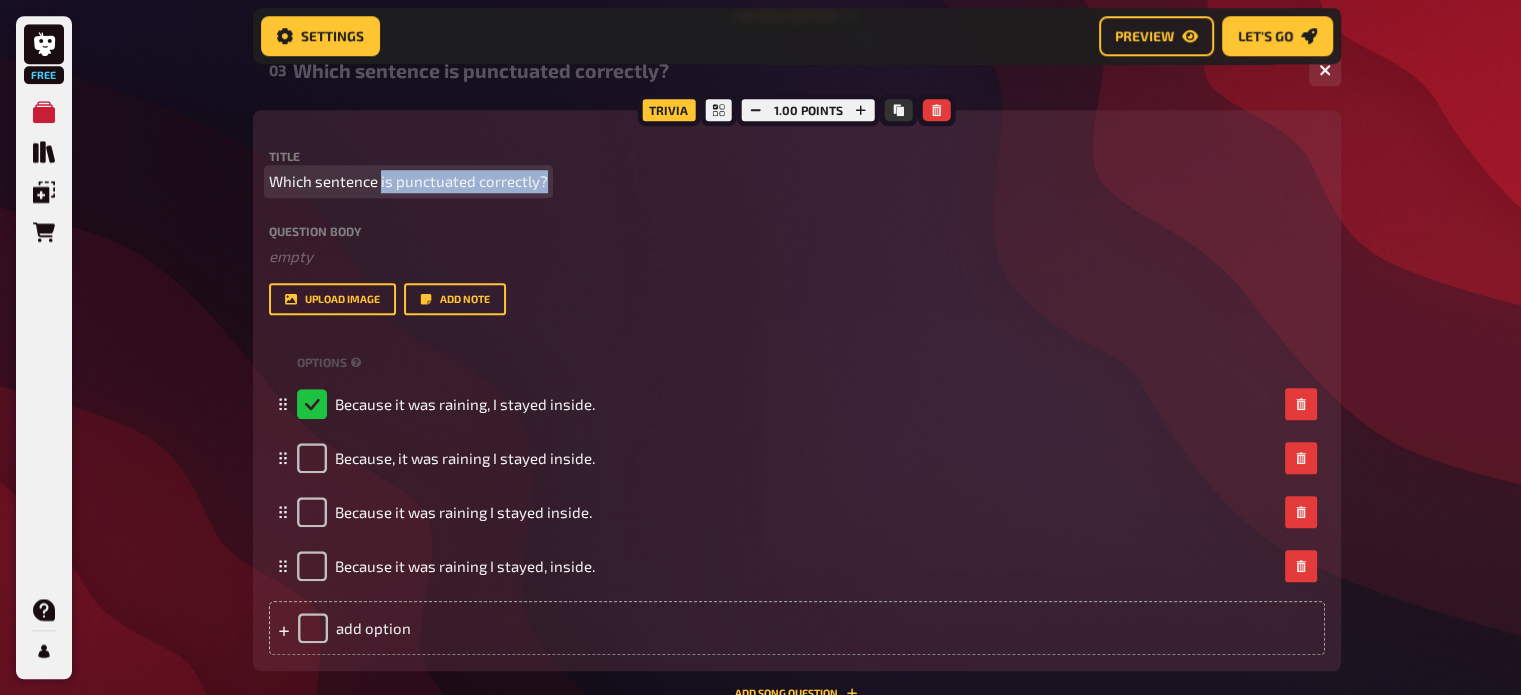 drag, startPoint x: 380, startPoint y: 184, endPoint x: 588, endPoint y: 207, distance: 209.26778 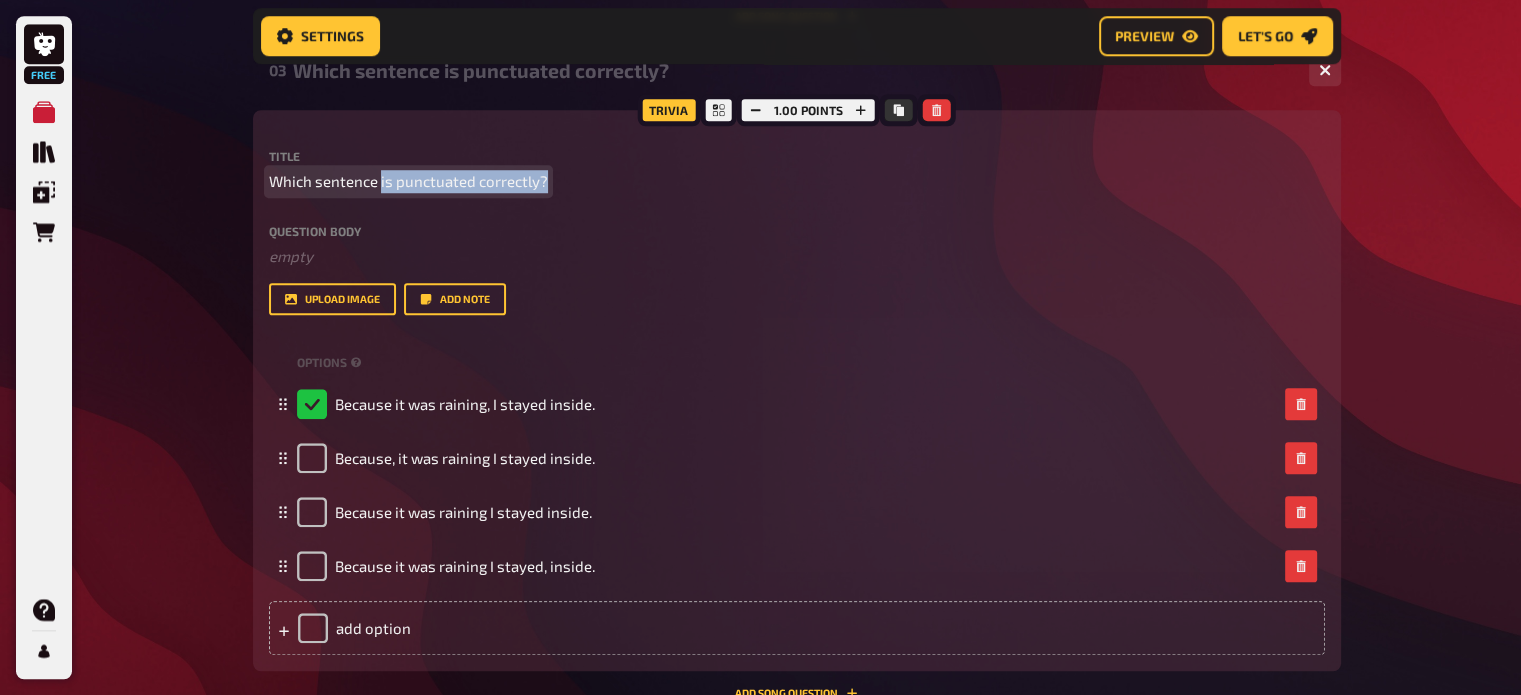 click on "Title Which sentence is punctuated correctly? Question body ﻿ empty Drop here to upload upload image   Add note" at bounding box center (797, 232) 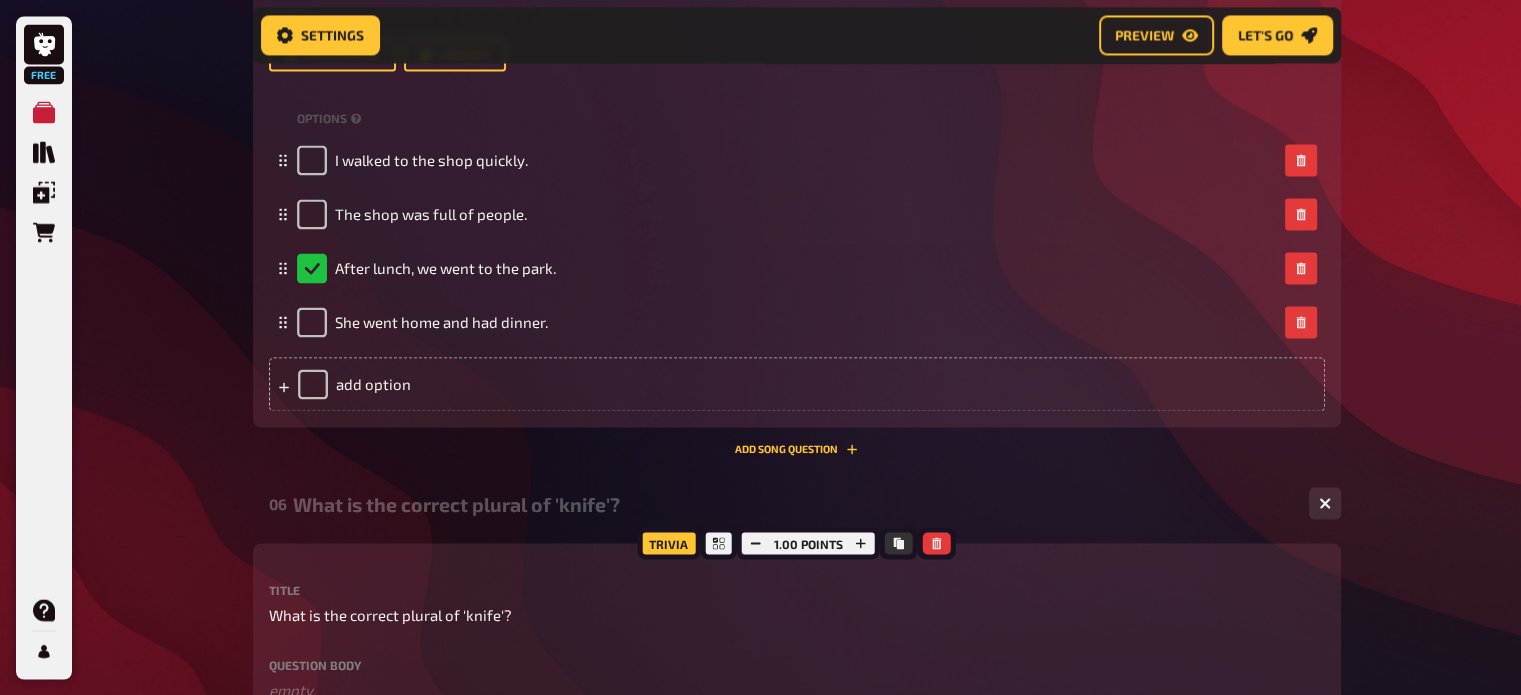 scroll, scrollTop: 3315, scrollLeft: 0, axis: vertical 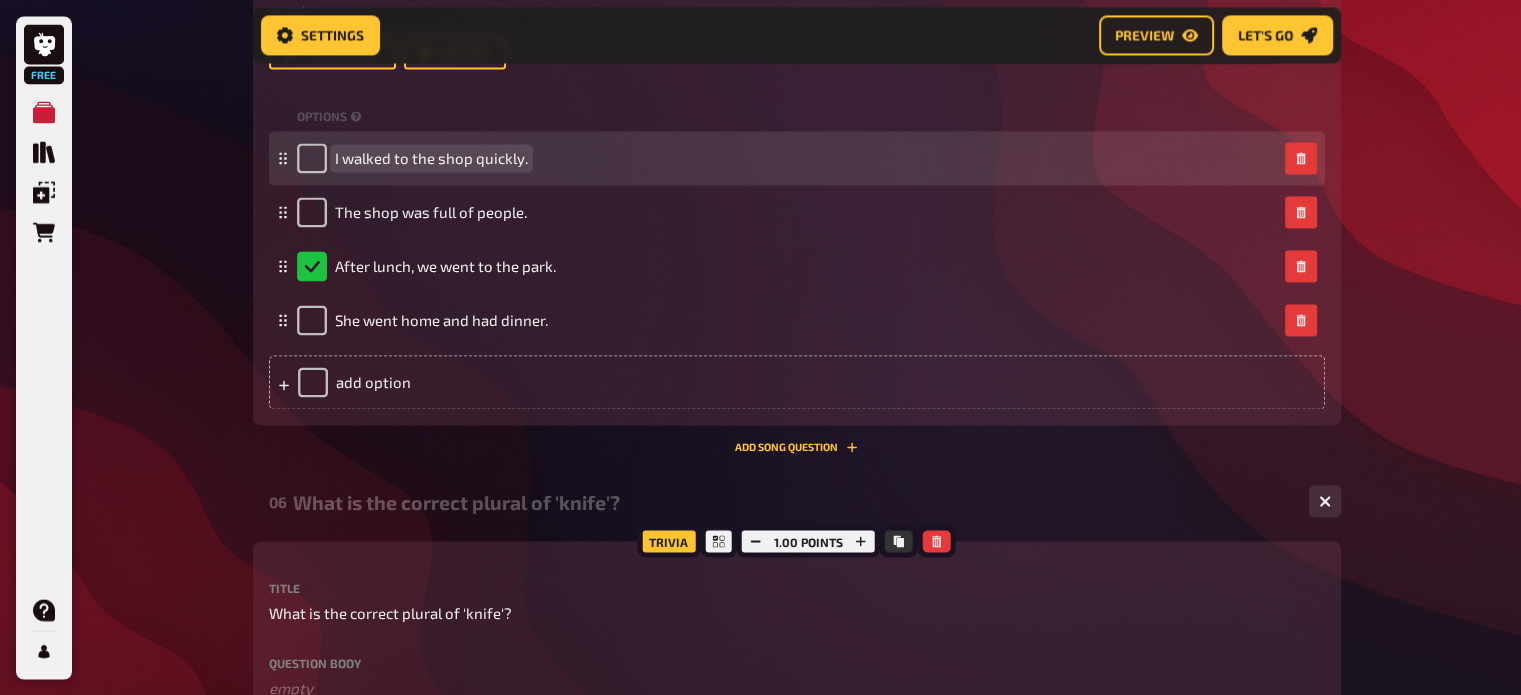 click on "I walked to the shop quickly." at bounding box center (431, 158) 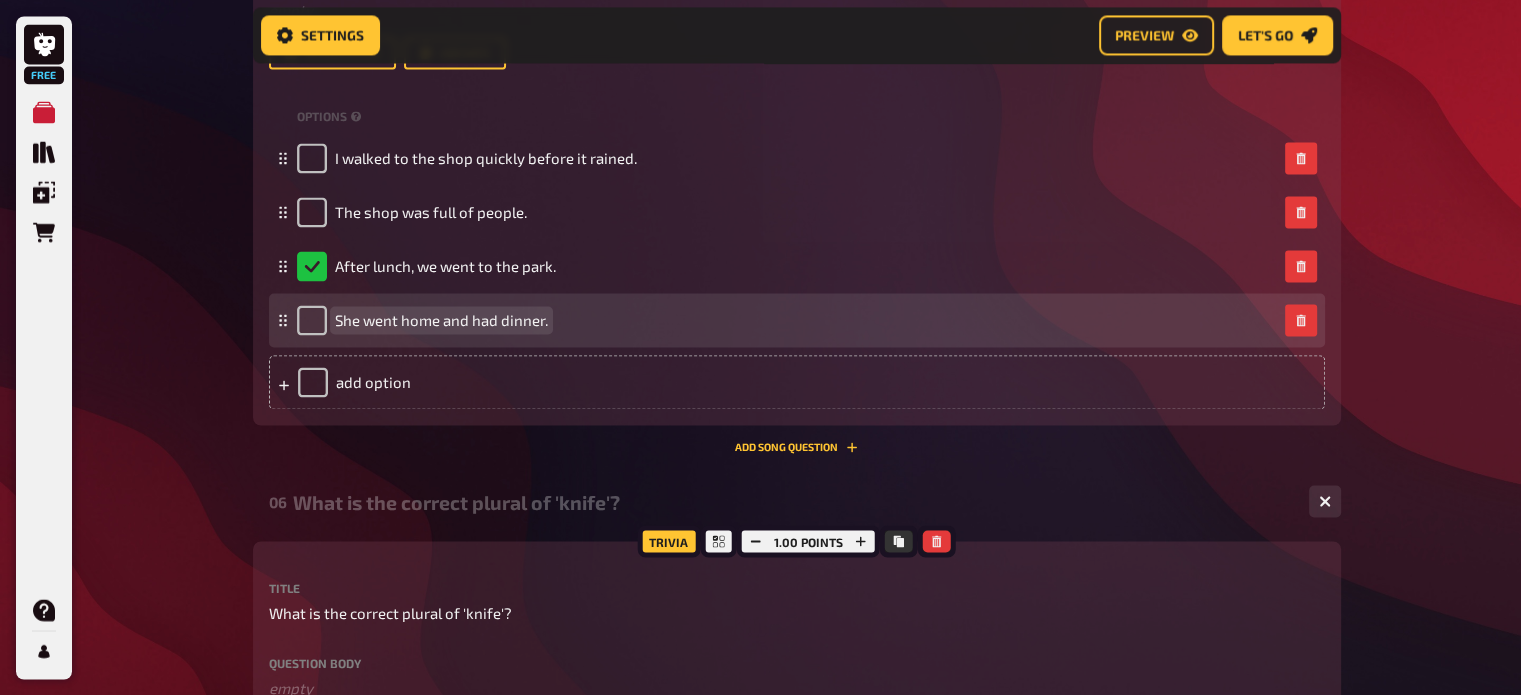 click on "She went home and had dinner." at bounding box center (441, 320) 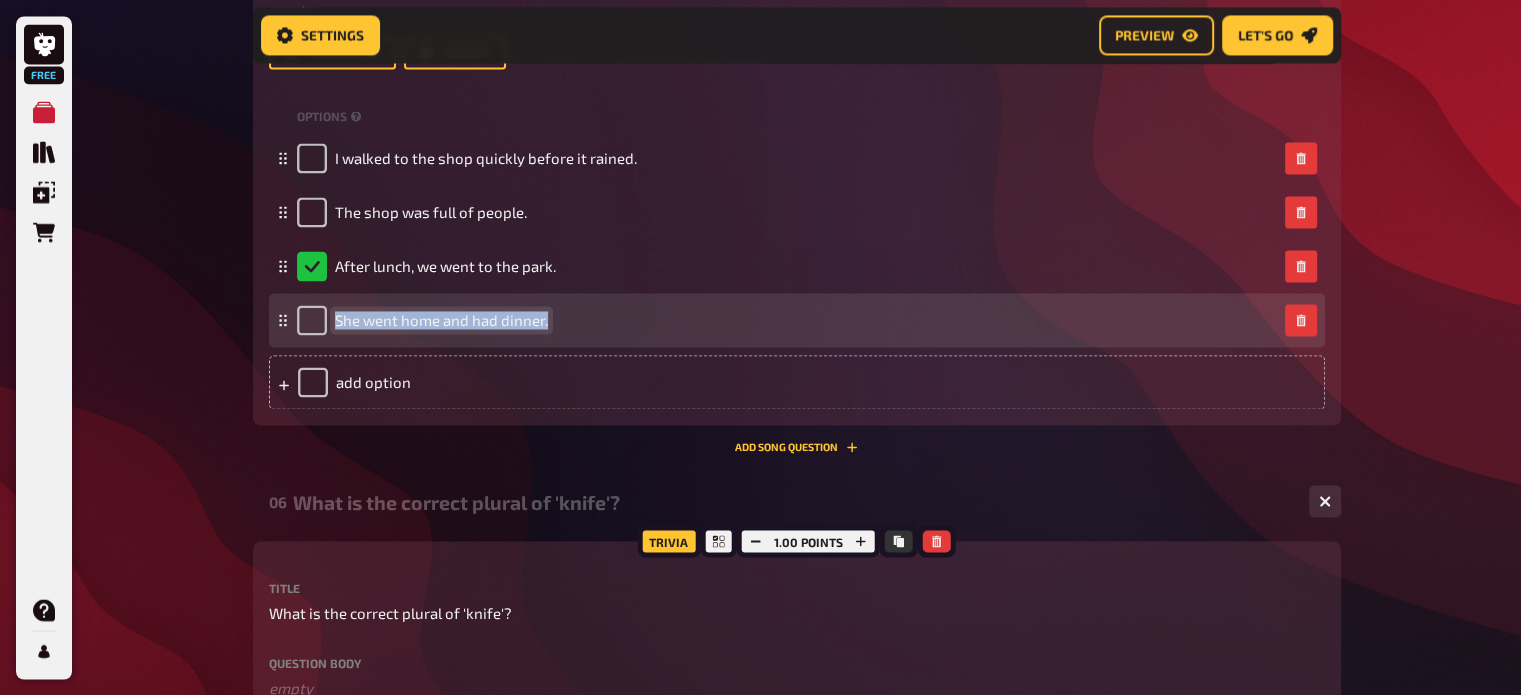 click on "She went home and had dinner." at bounding box center [441, 320] 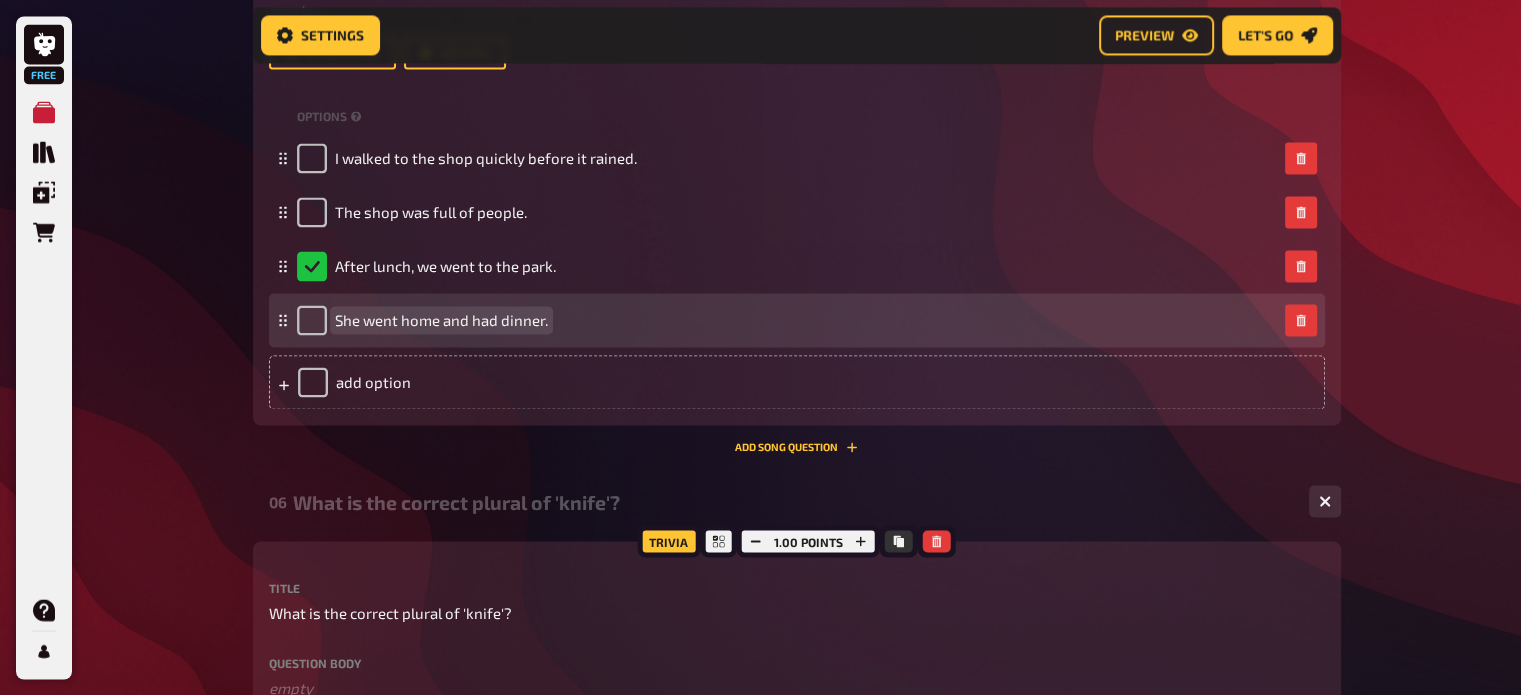click on "She went home and had dinner." at bounding box center (441, 320) 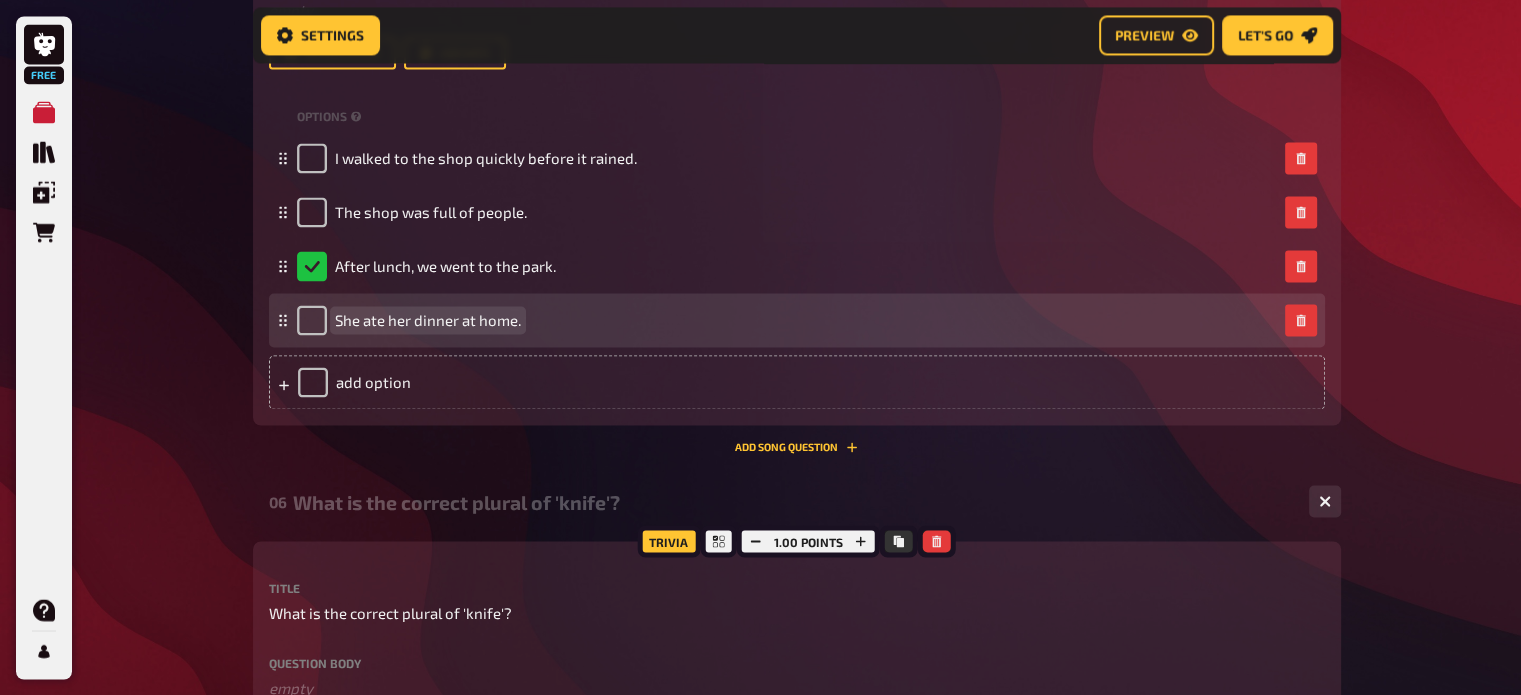 click on "She ate her dinner at home." at bounding box center [428, 320] 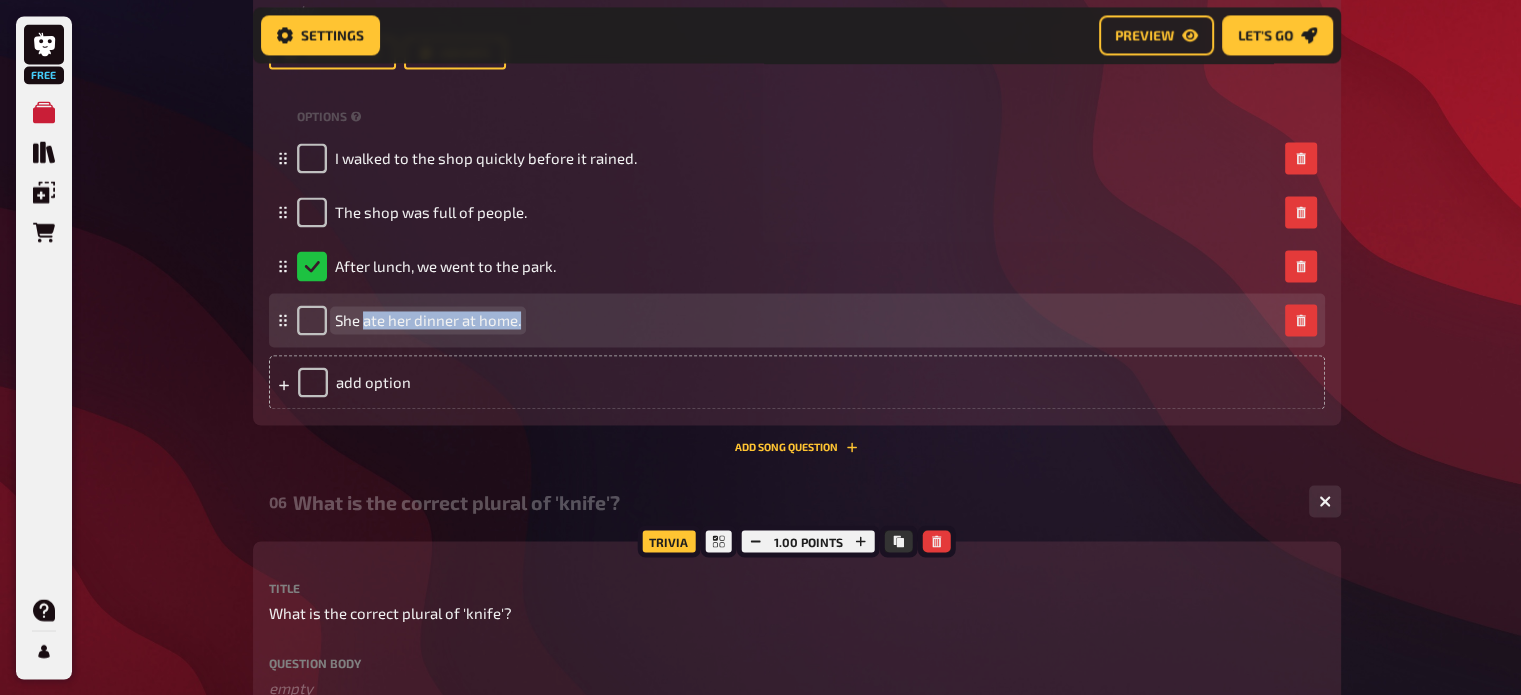 drag, startPoint x: 363, startPoint y: 320, endPoint x: 623, endPoint y: 334, distance: 260.37665 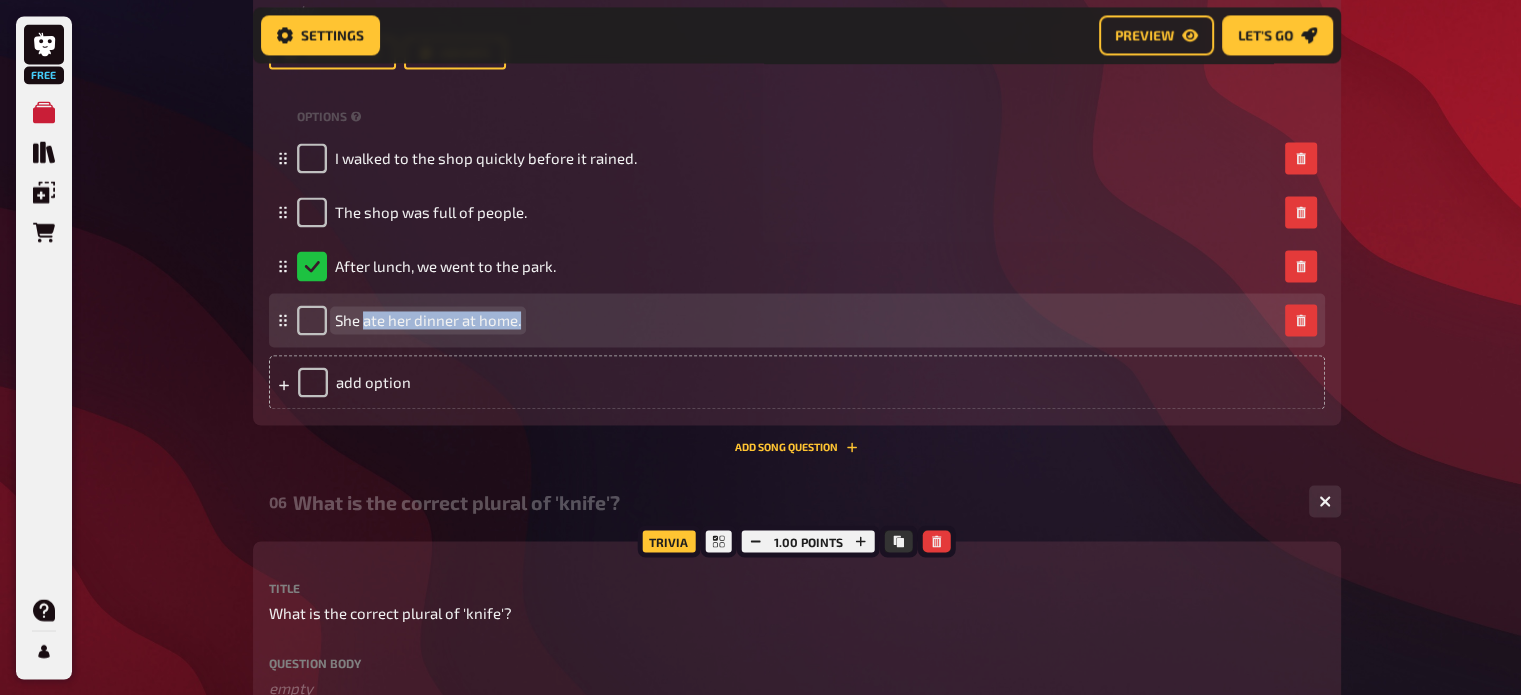 click on "She ate her dinner at home." at bounding box center (787, 320) 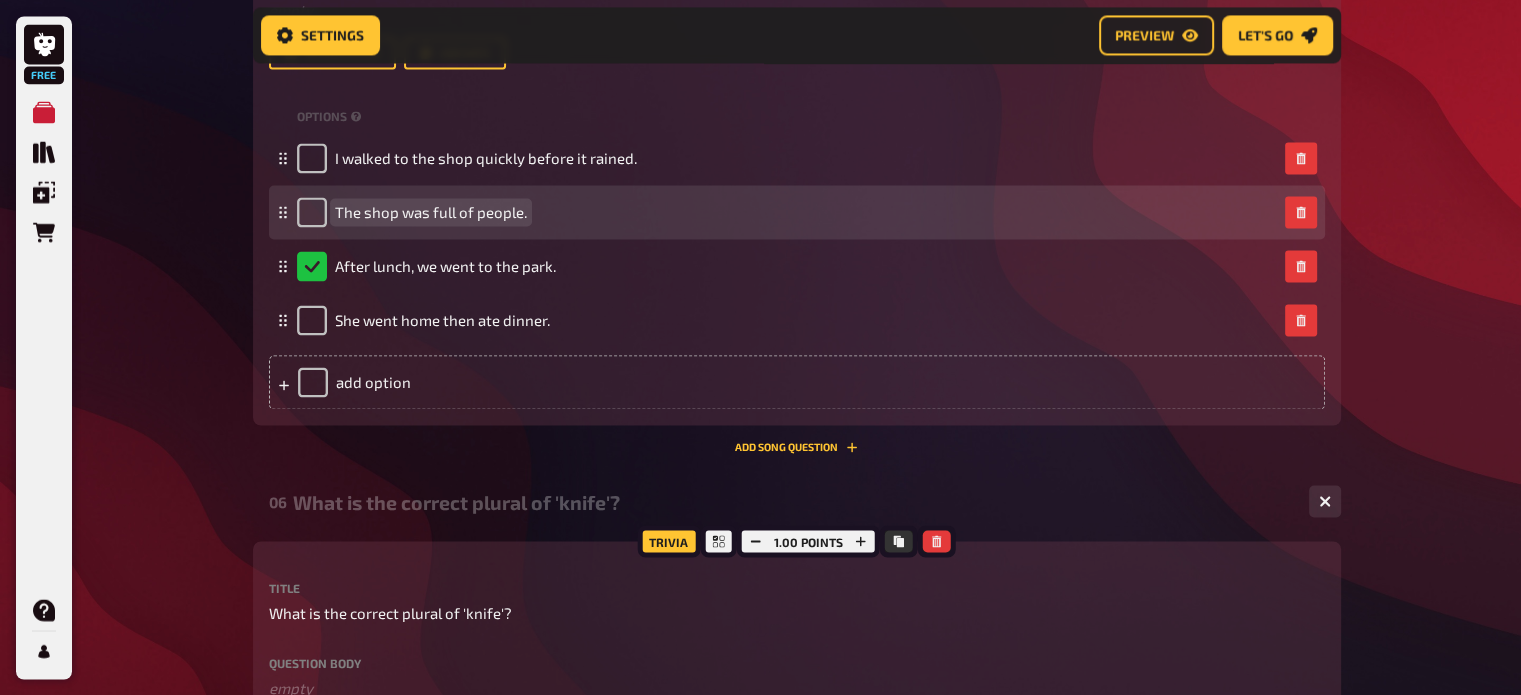click on "The shop was full of people." at bounding box center [431, 212] 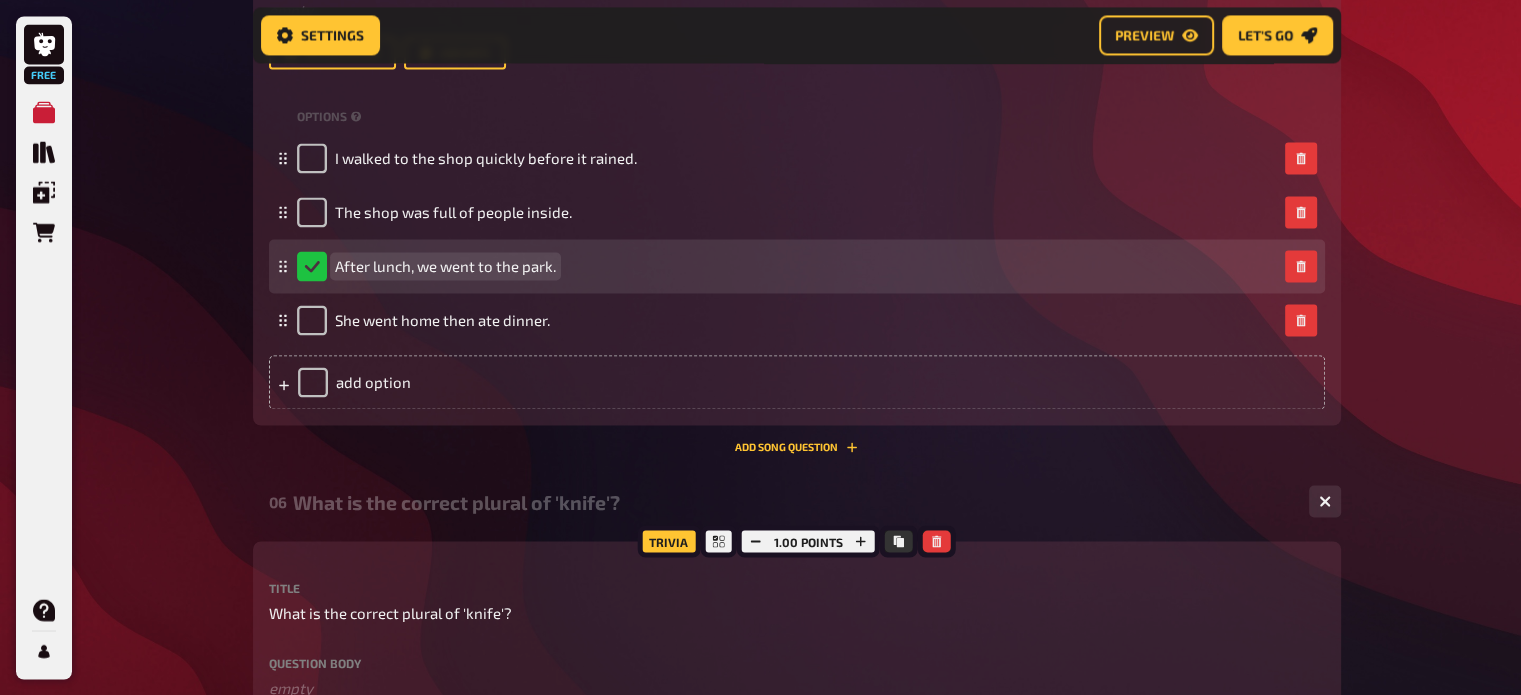 click on "After lunch, we went to the park." at bounding box center [445, 266] 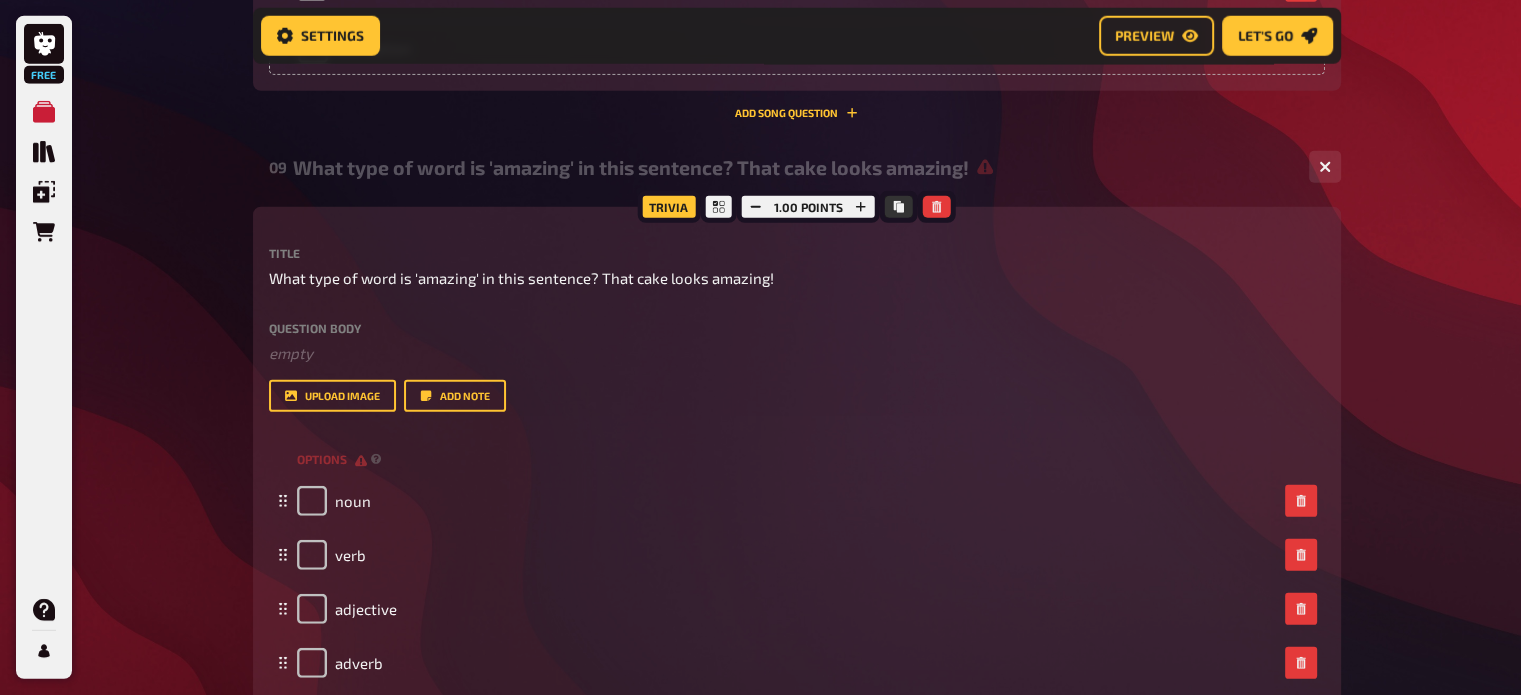 scroll, scrollTop: 5715, scrollLeft: 0, axis: vertical 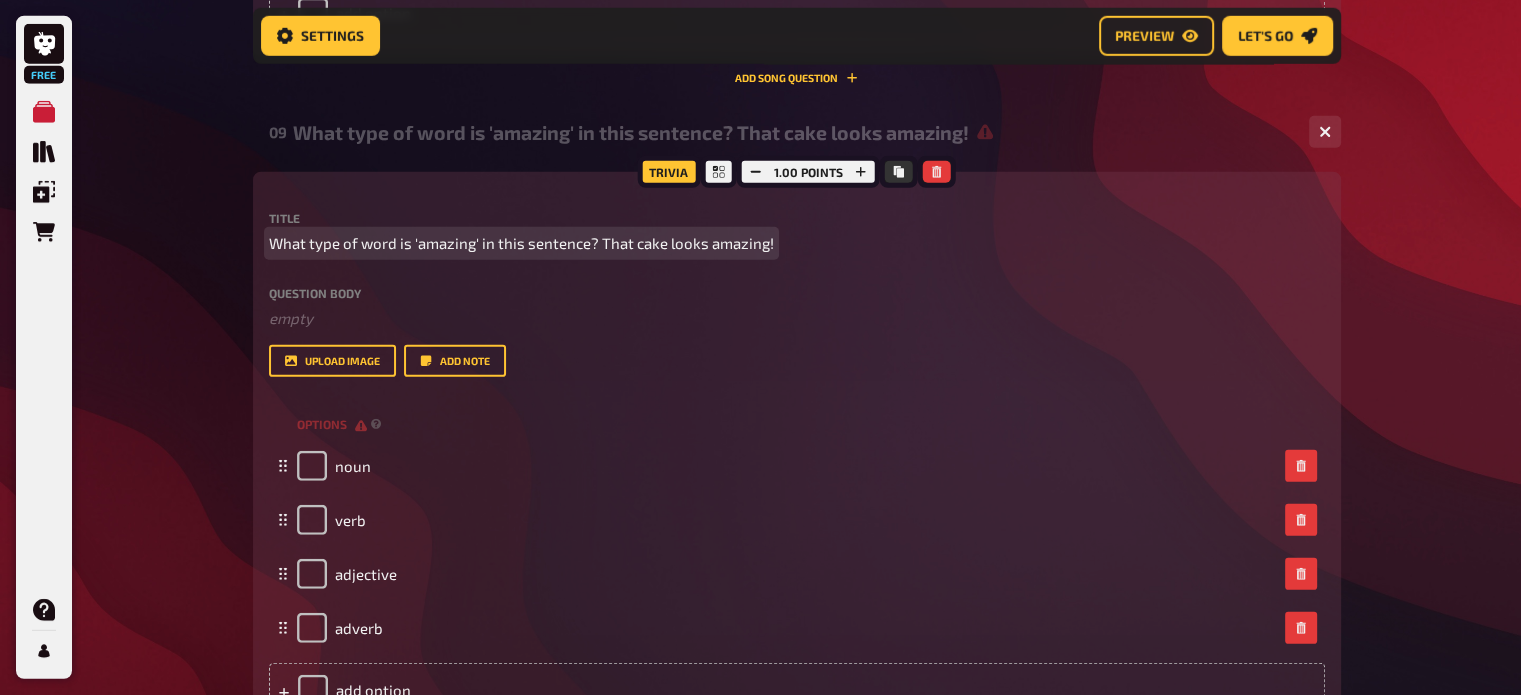 click on "What type of word is 'amazing' in this sentence? That cake looks amazing!" at bounding box center [521, 243] 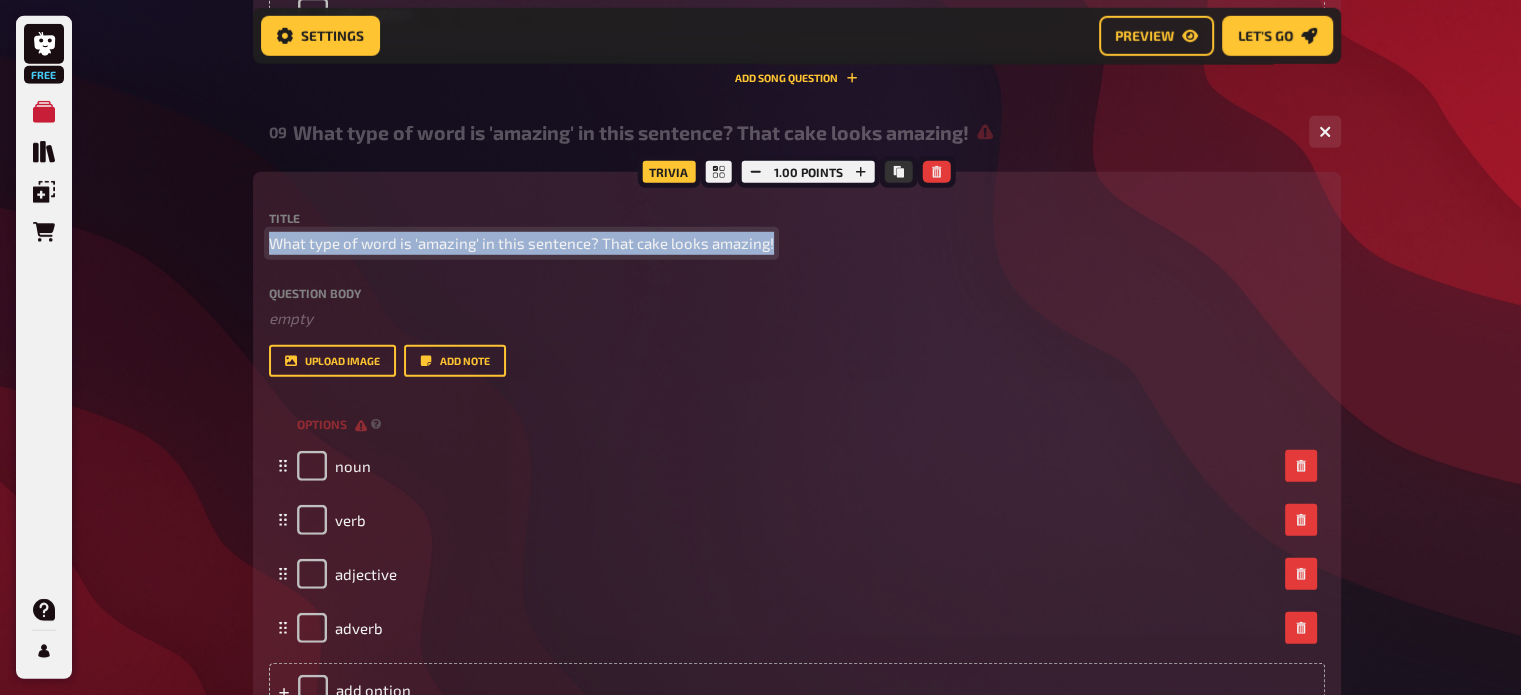 type 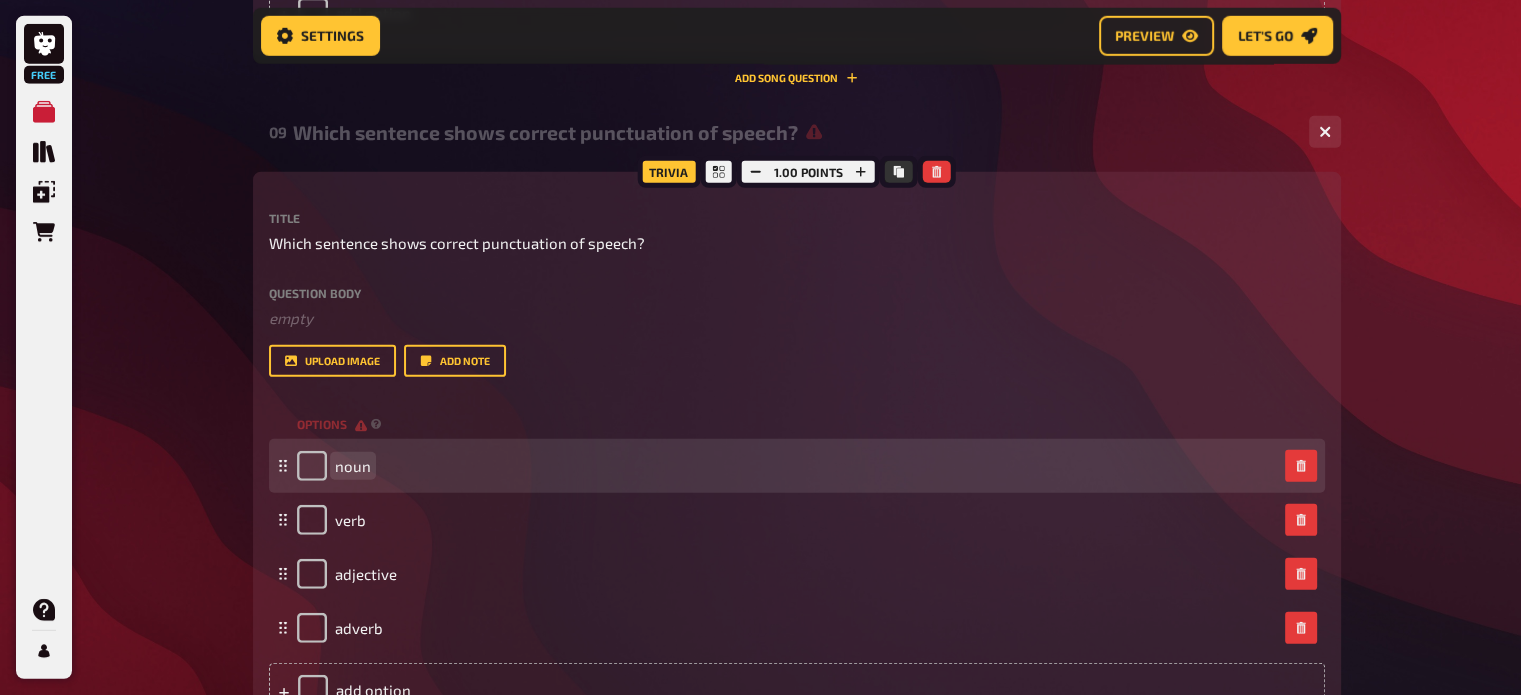 click on "noun" at bounding box center (353, 466) 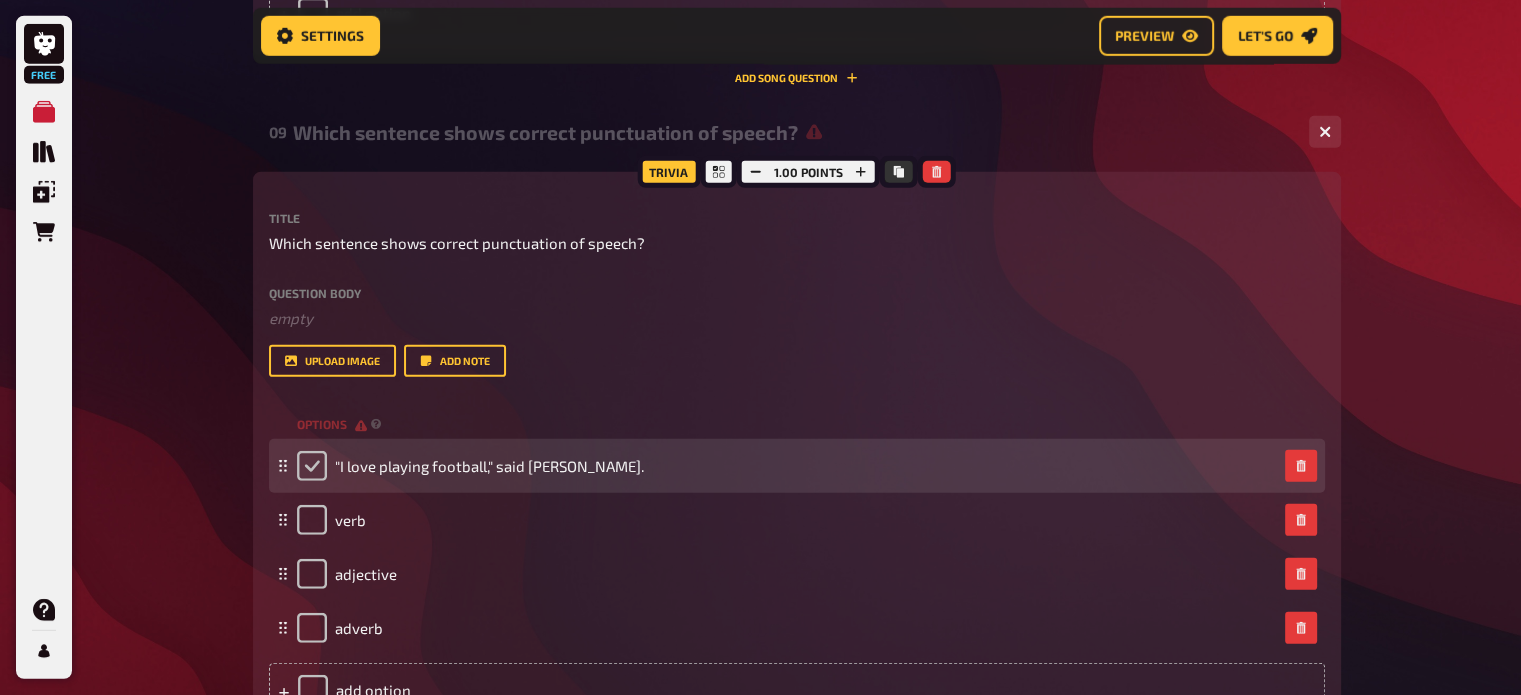 drag, startPoint x: 313, startPoint y: 471, endPoint x: 315, endPoint y: 487, distance: 16.124516 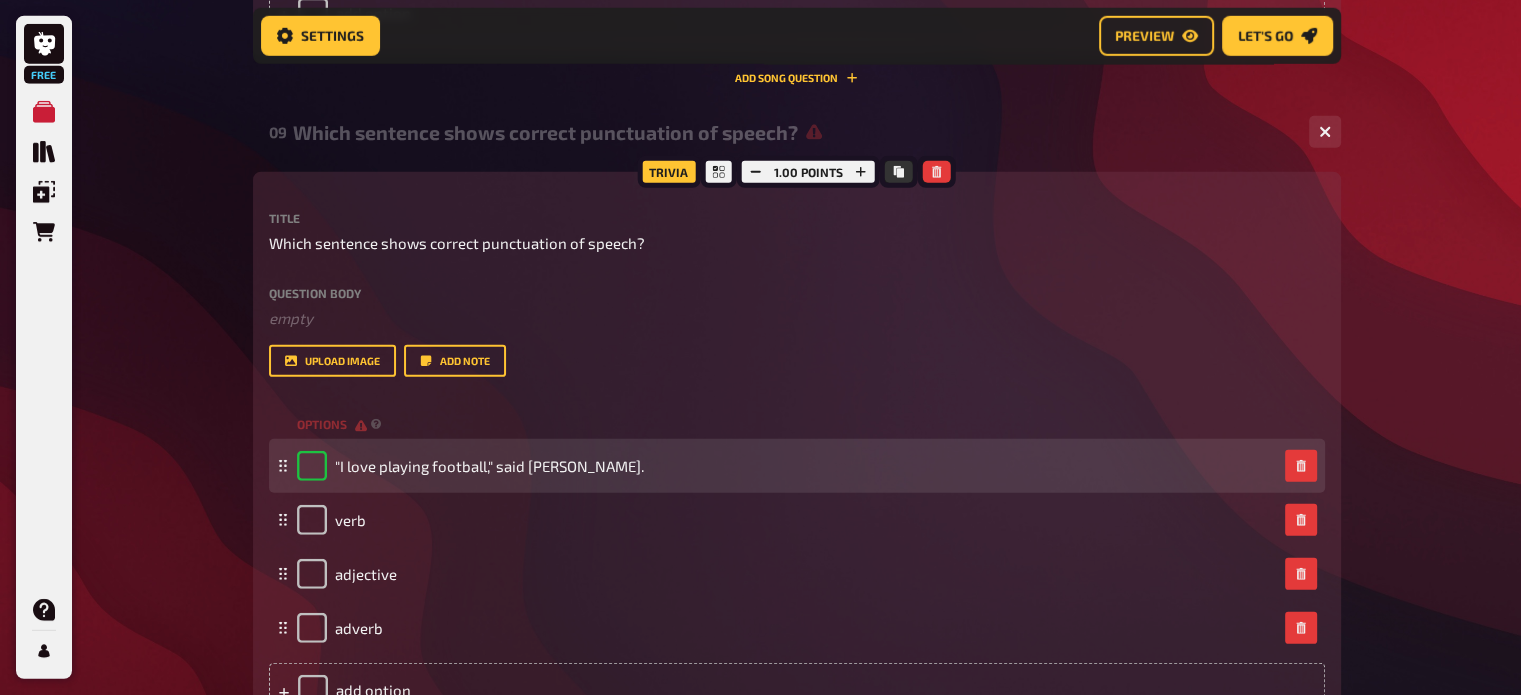 checkbox on "true" 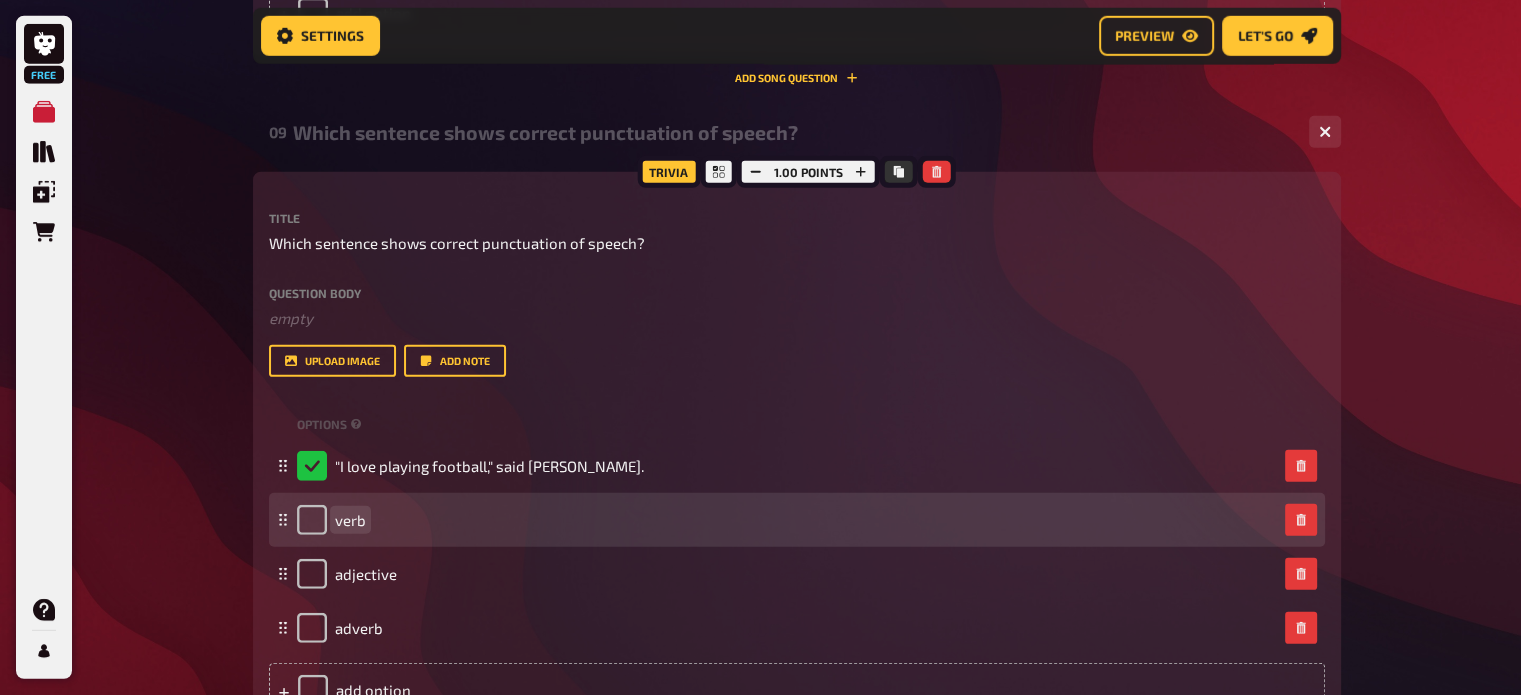 click on "verb" at bounding box center (350, 520) 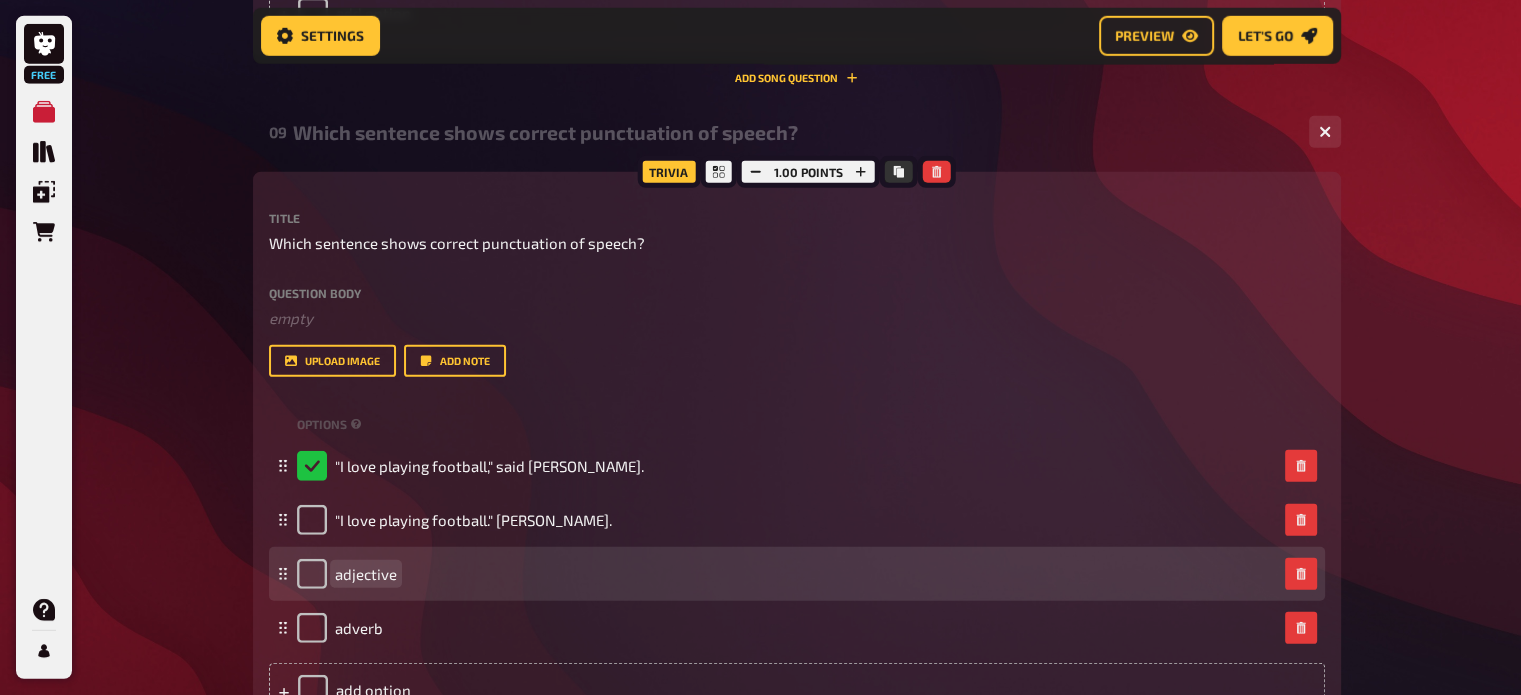 click on "adjective" at bounding box center [347, 574] 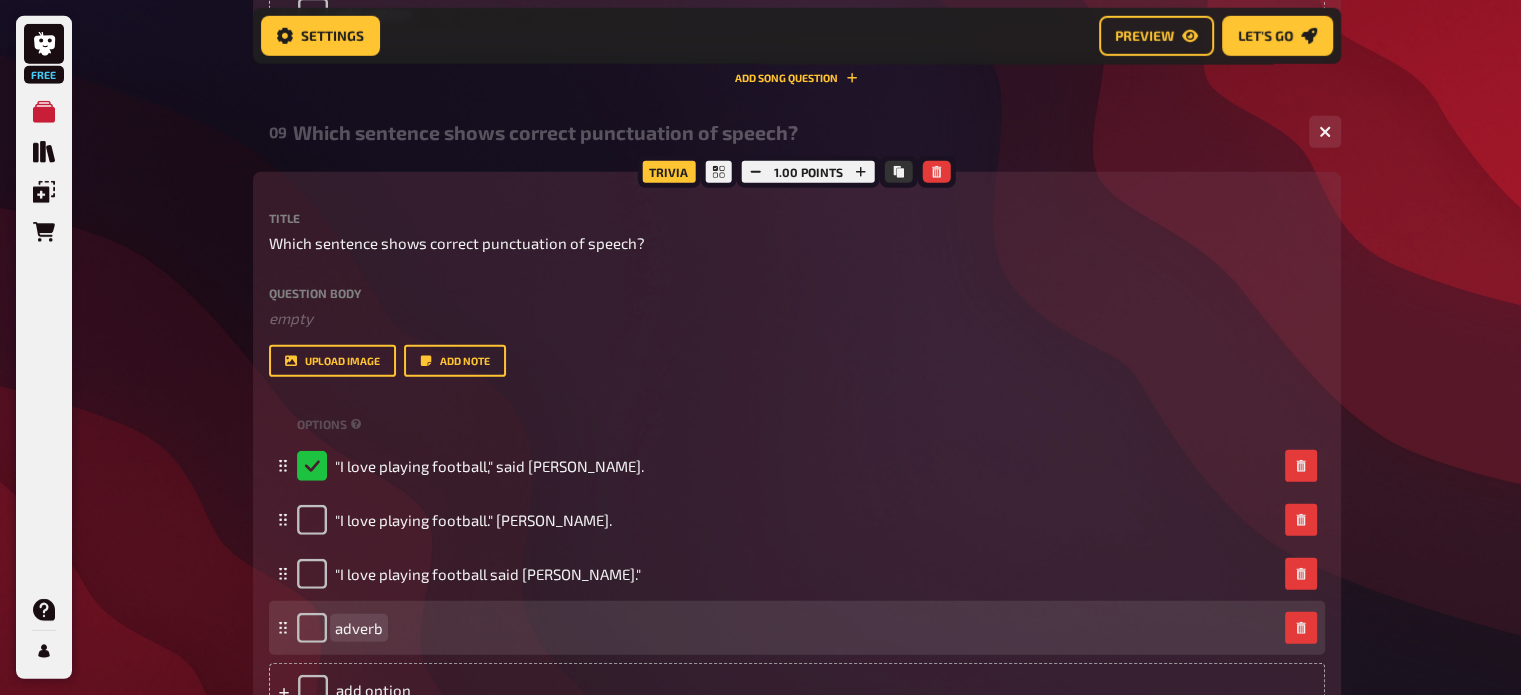 click on "adverb" at bounding box center (340, 628) 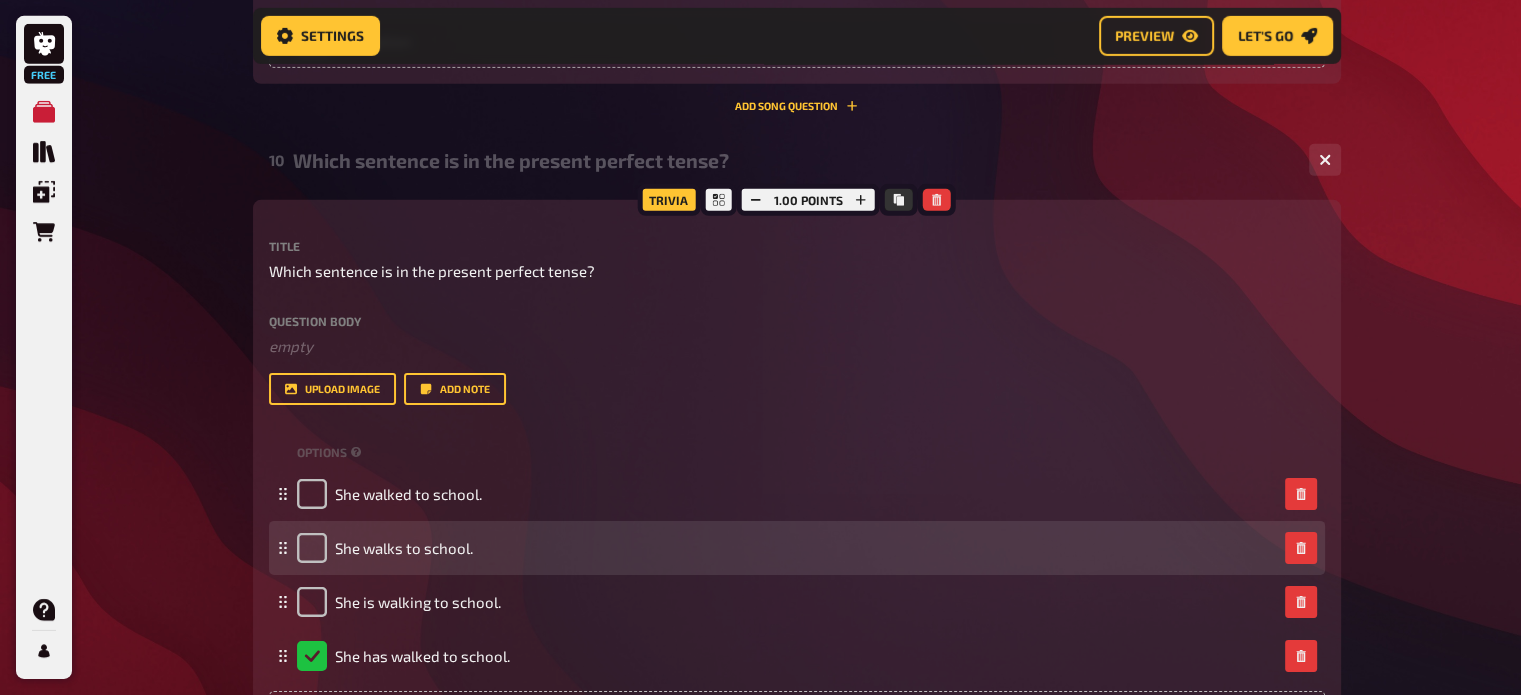 scroll, scrollTop: 6315, scrollLeft: 0, axis: vertical 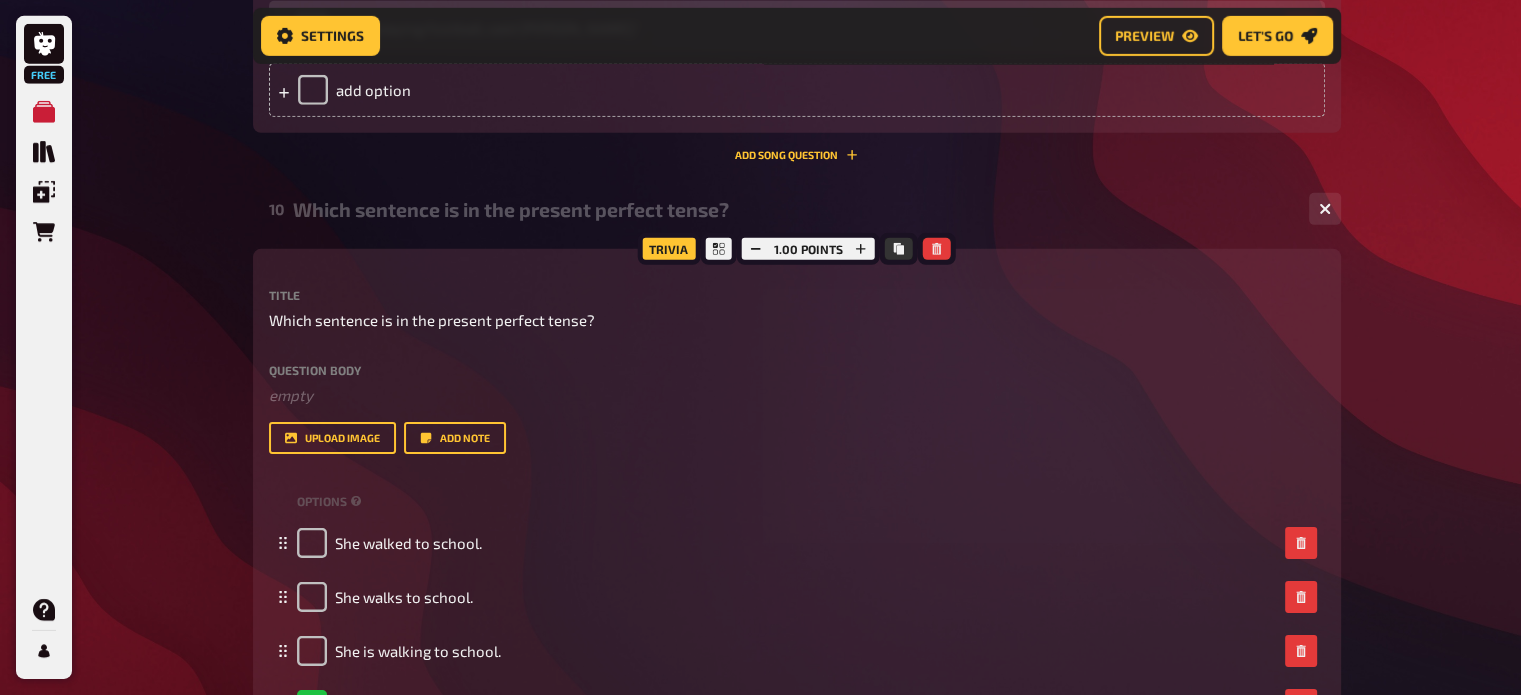 click on "Which sentence is in the present perfect tense?" at bounding box center [793, 209] 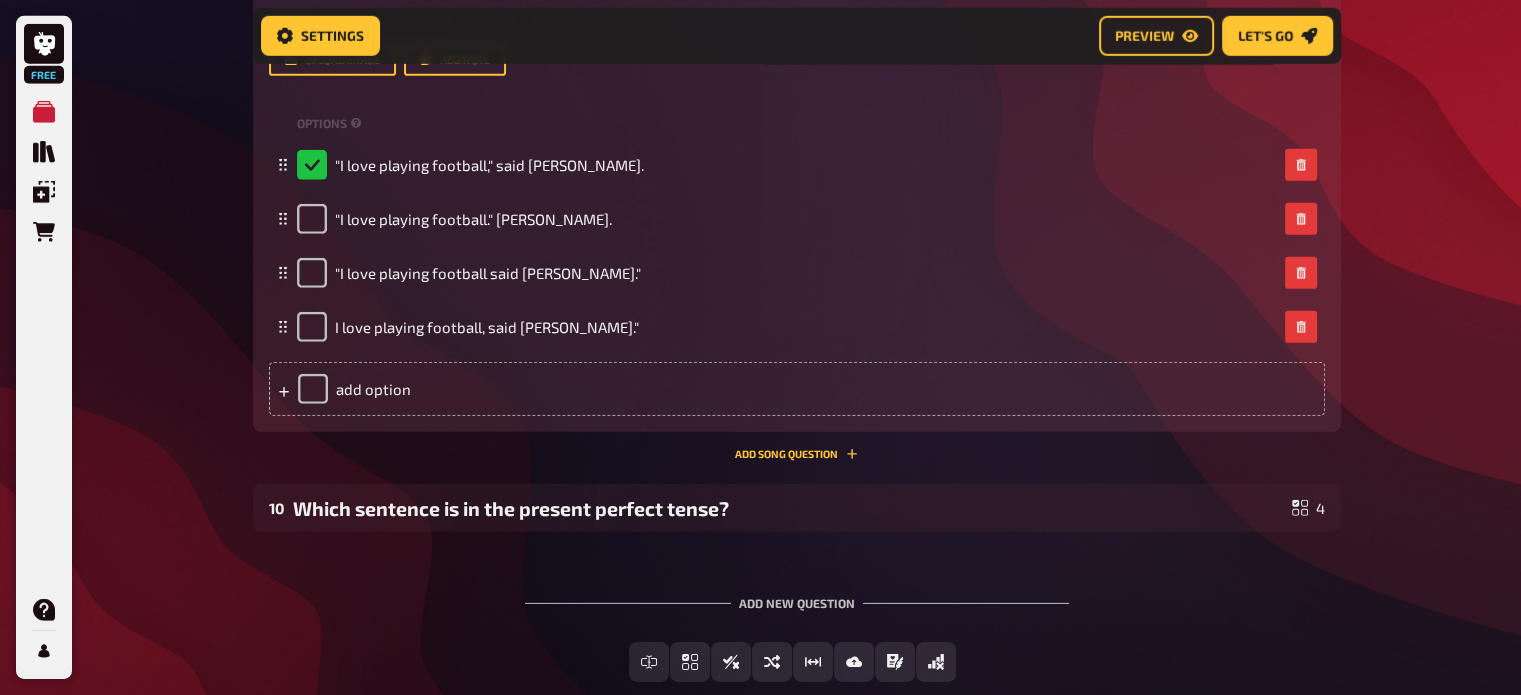 scroll, scrollTop: 6132, scrollLeft: 0, axis: vertical 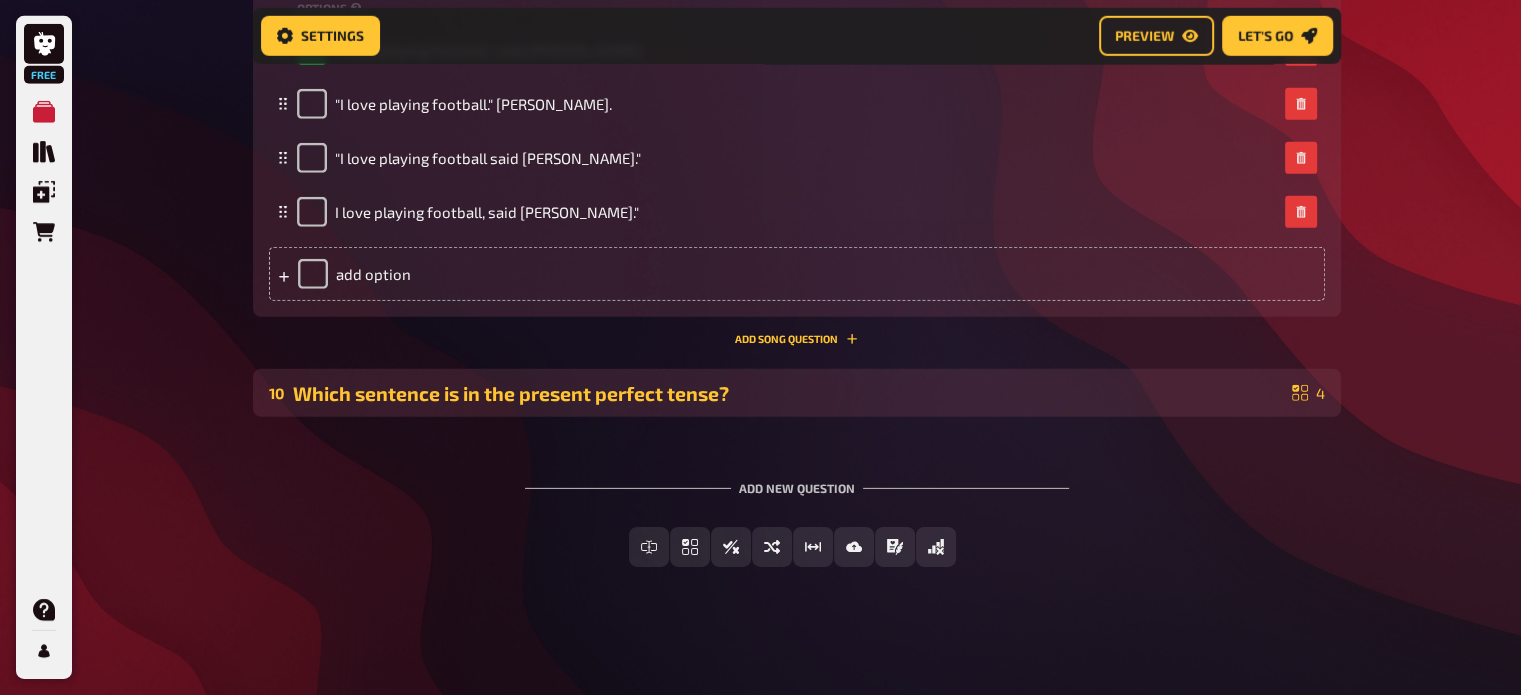 click on "Which sentence is in the present perfect tense?" at bounding box center [788, 393] 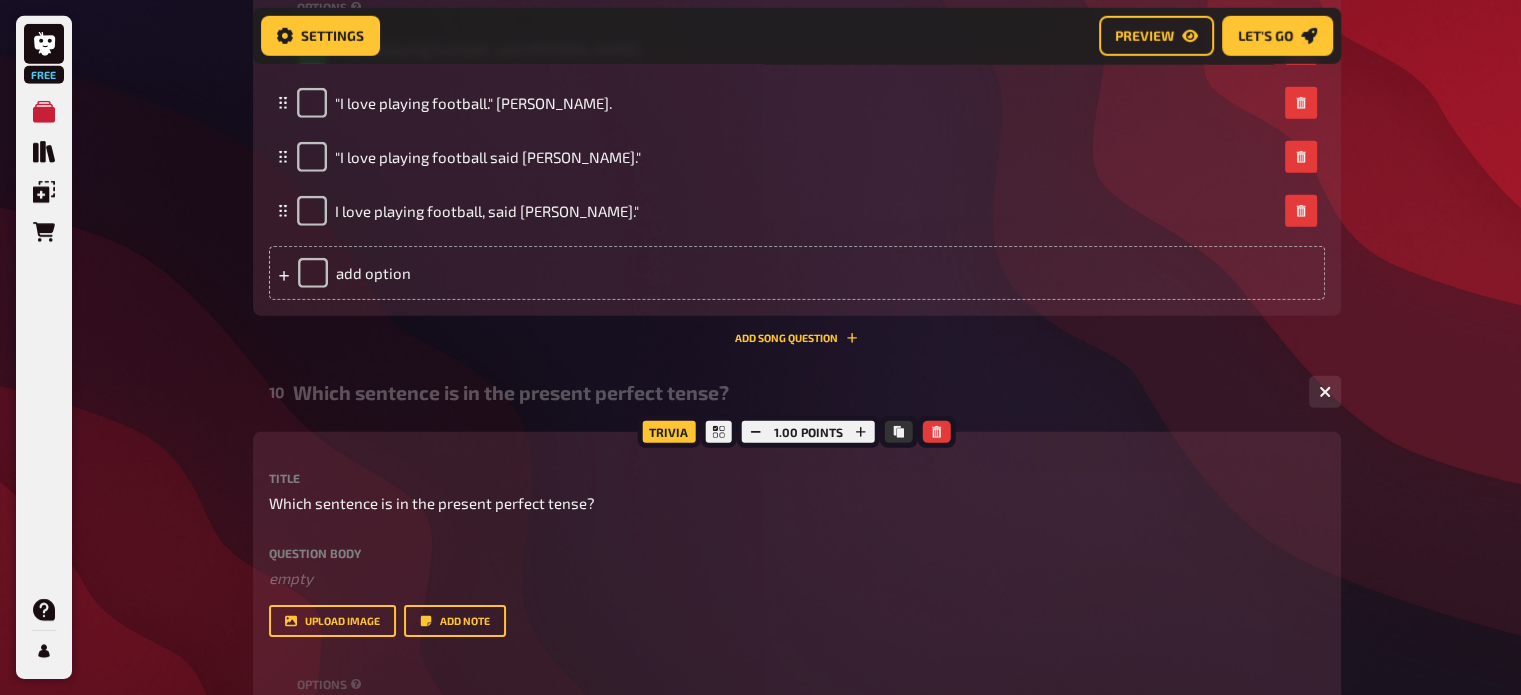 click on "Which sentence is in the present perfect tense?" at bounding box center (793, 392) 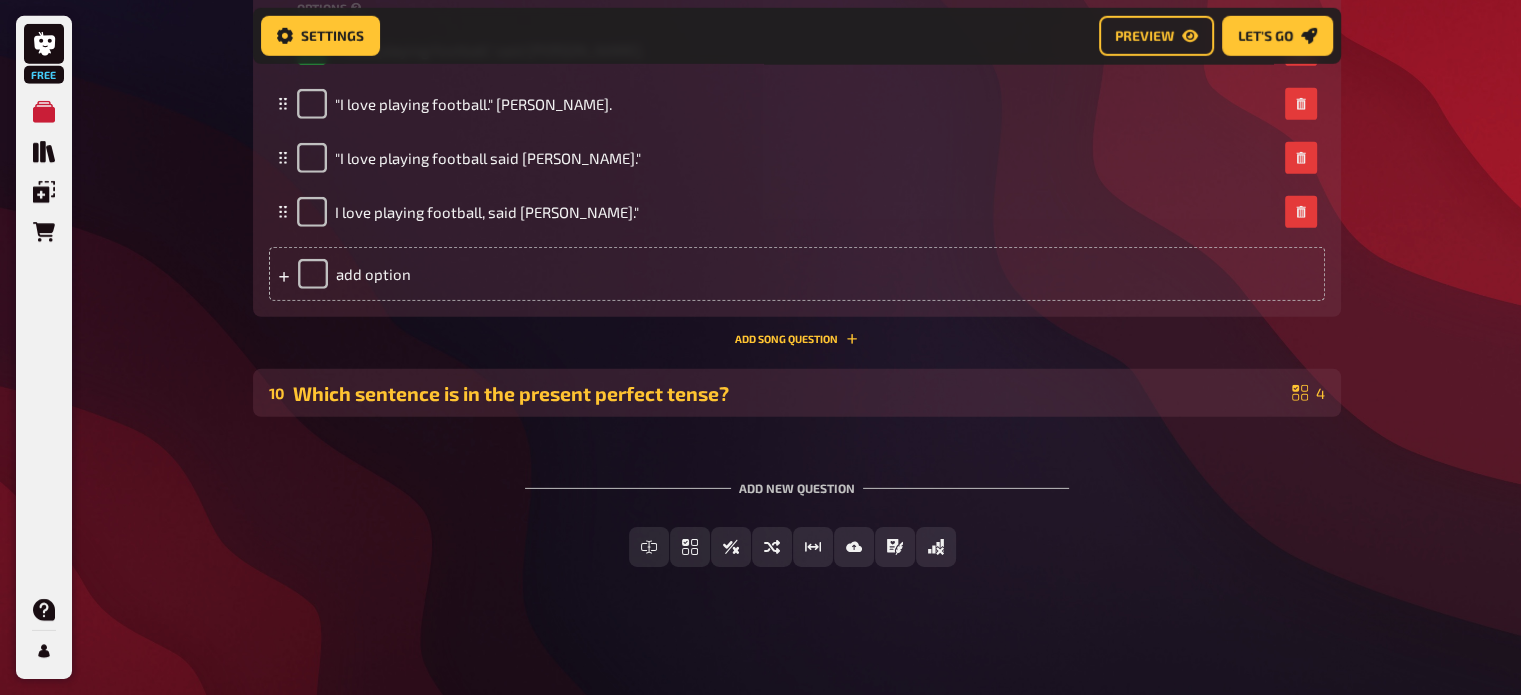click on "Which sentence is in the present perfect tense?" at bounding box center [788, 393] 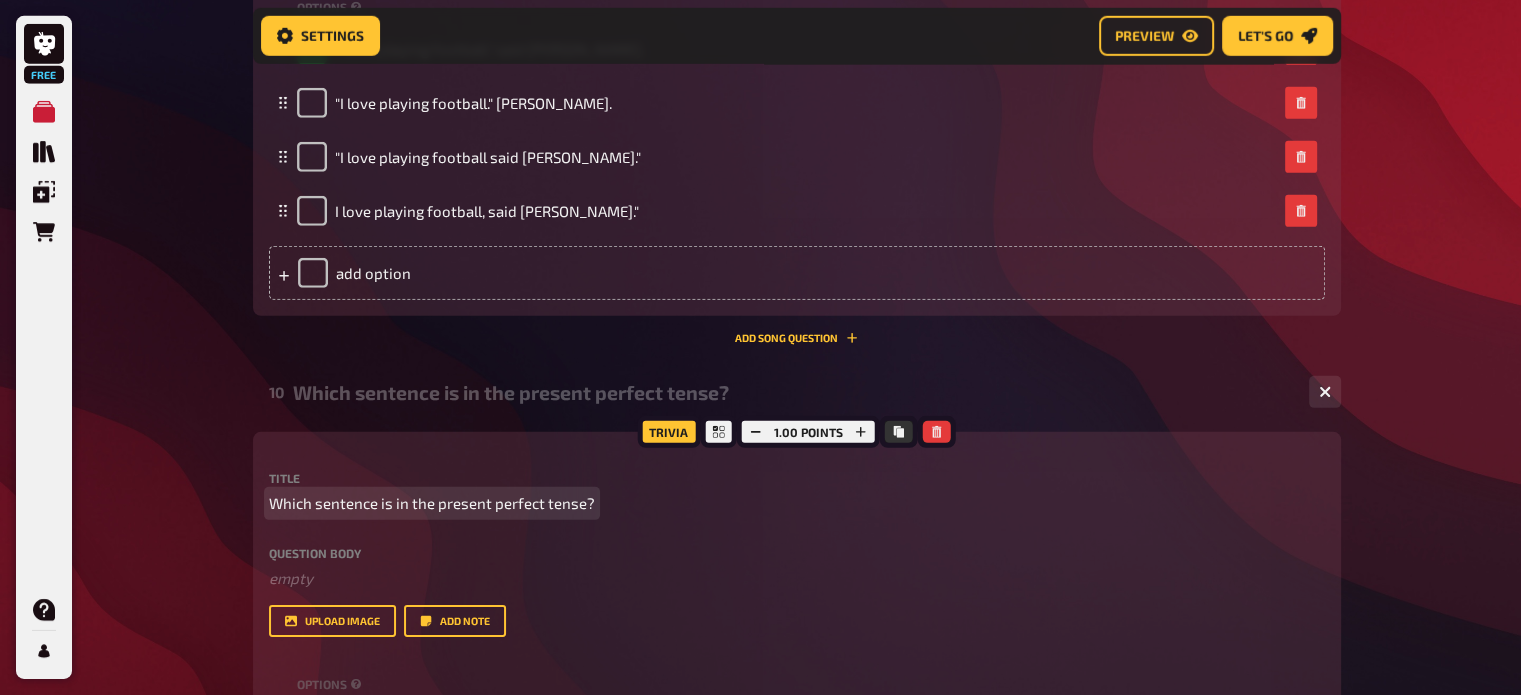 click on "Which sentence is in the present perfect tense?" at bounding box center [432, 503] 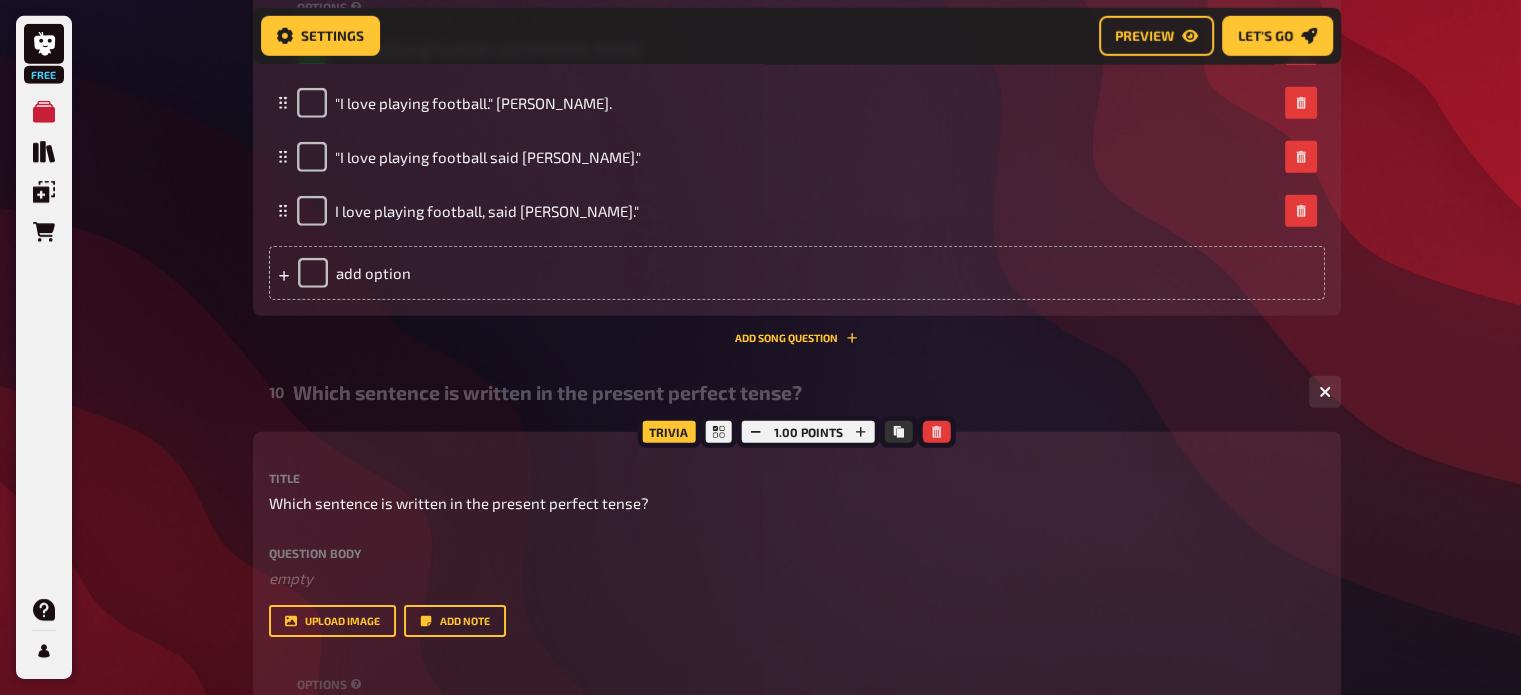 click on "Question body" at bounding box center [797, 553] 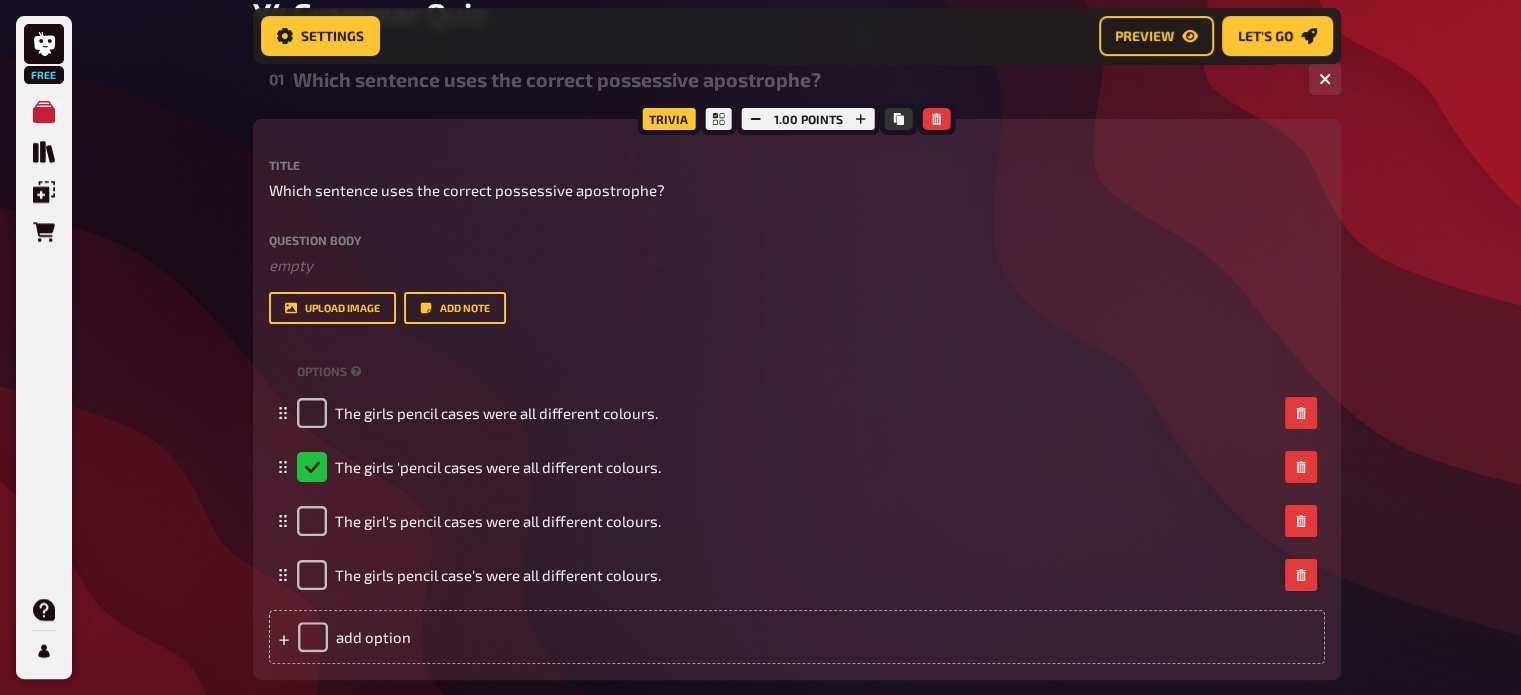 scroll, scrollTop: 0, scrollLeft: 0, axis: both 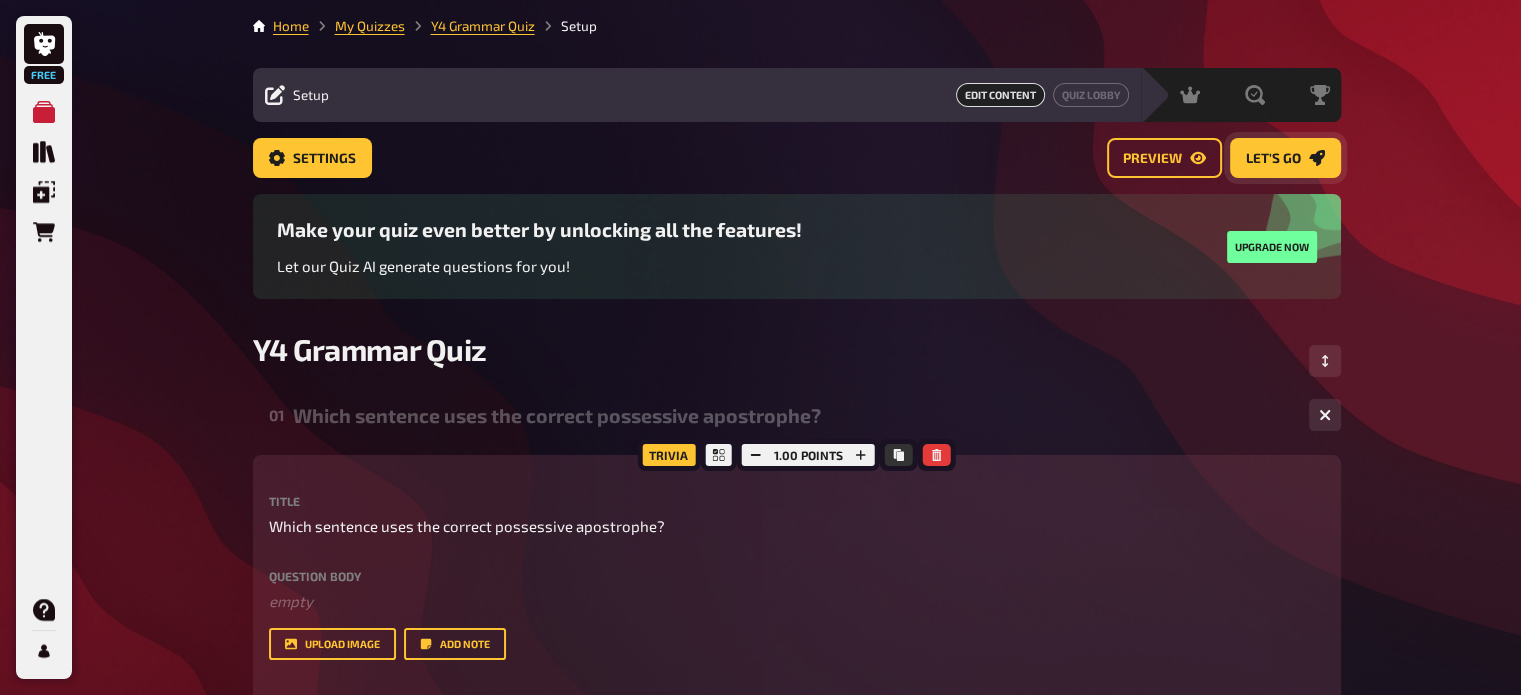 click on "Let's go" at bounding box center (1273, 159) 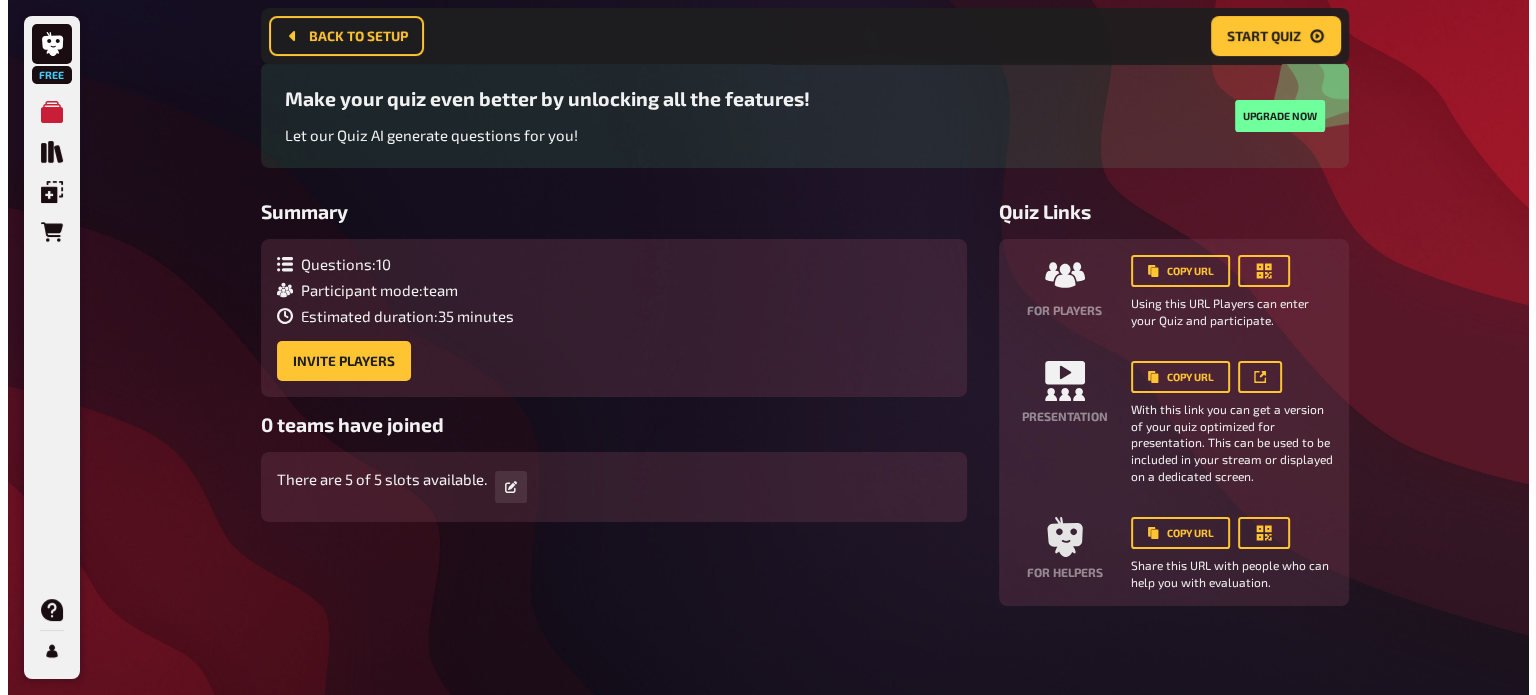 scroll, scrollTop: 155, scrollLeft: 0, axis: vertical 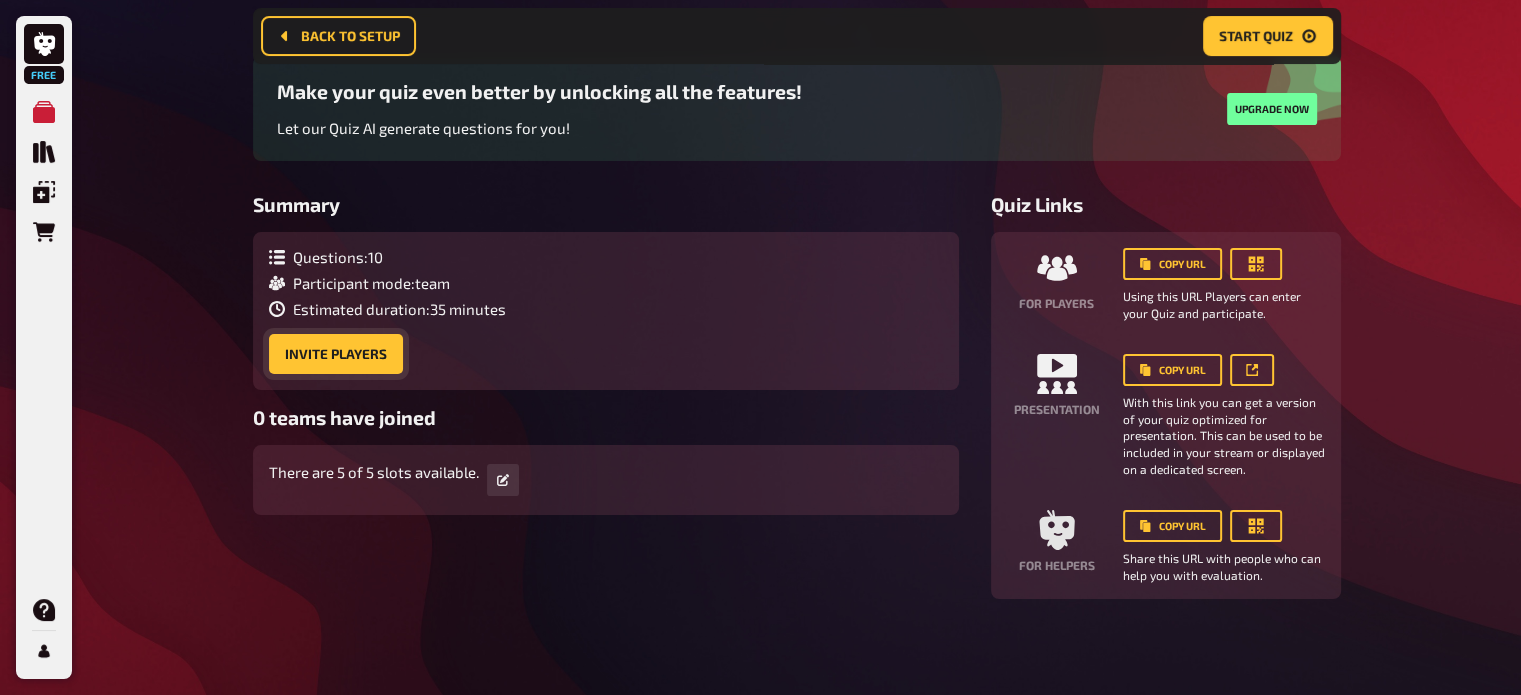 click on "Invite Players" at bounding box center (336, 354) 